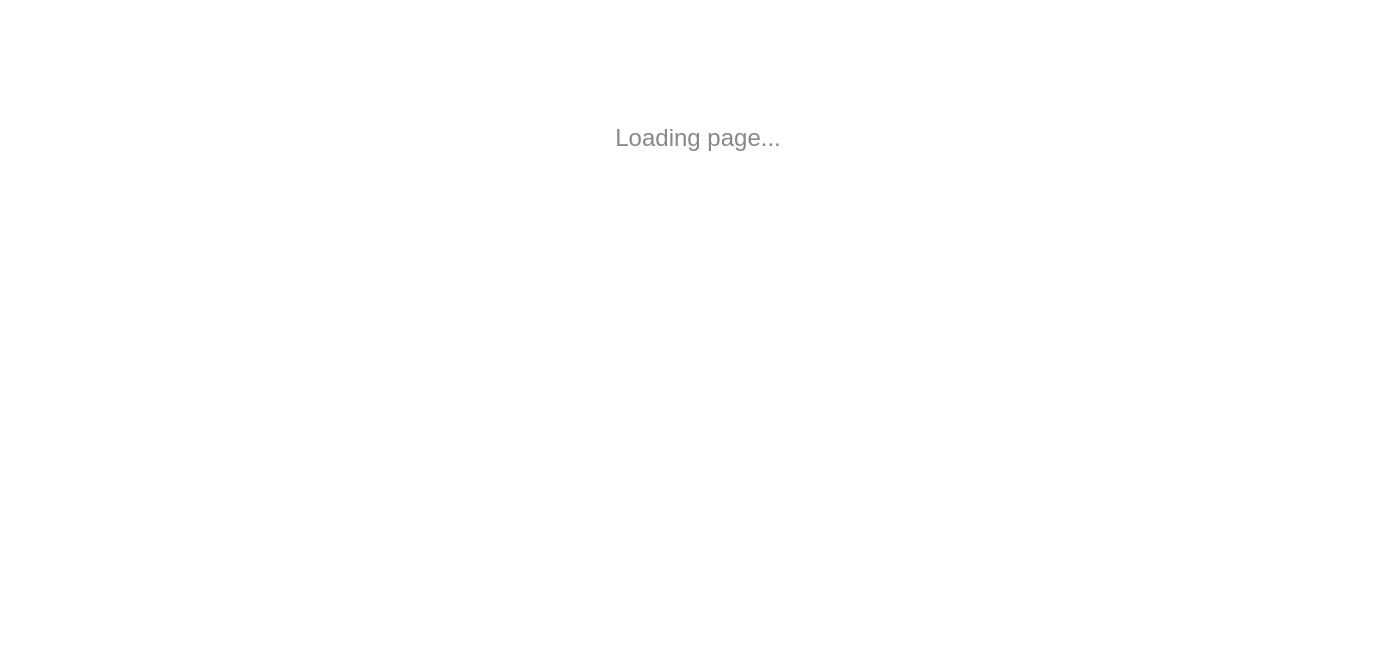 scroll, scrollTop: 0, scrollLeft: 0, axis: both 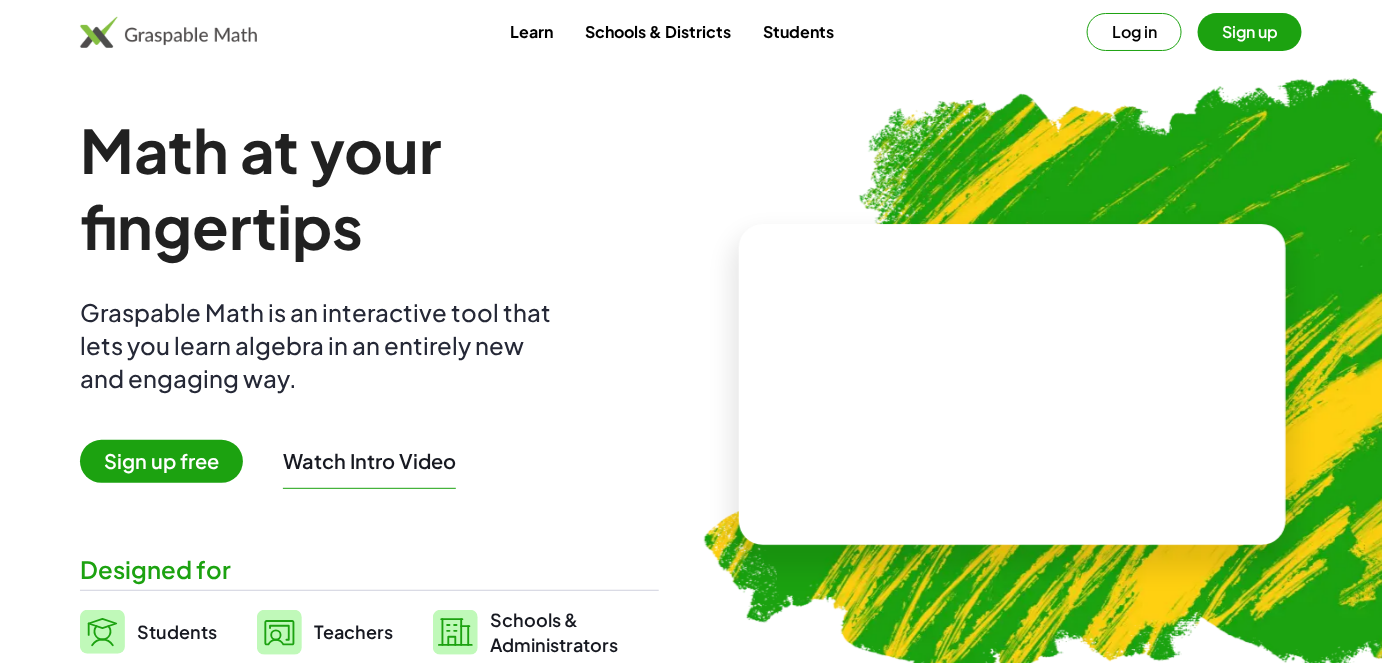 click on "Log in" at bounding box center [1134, 32] 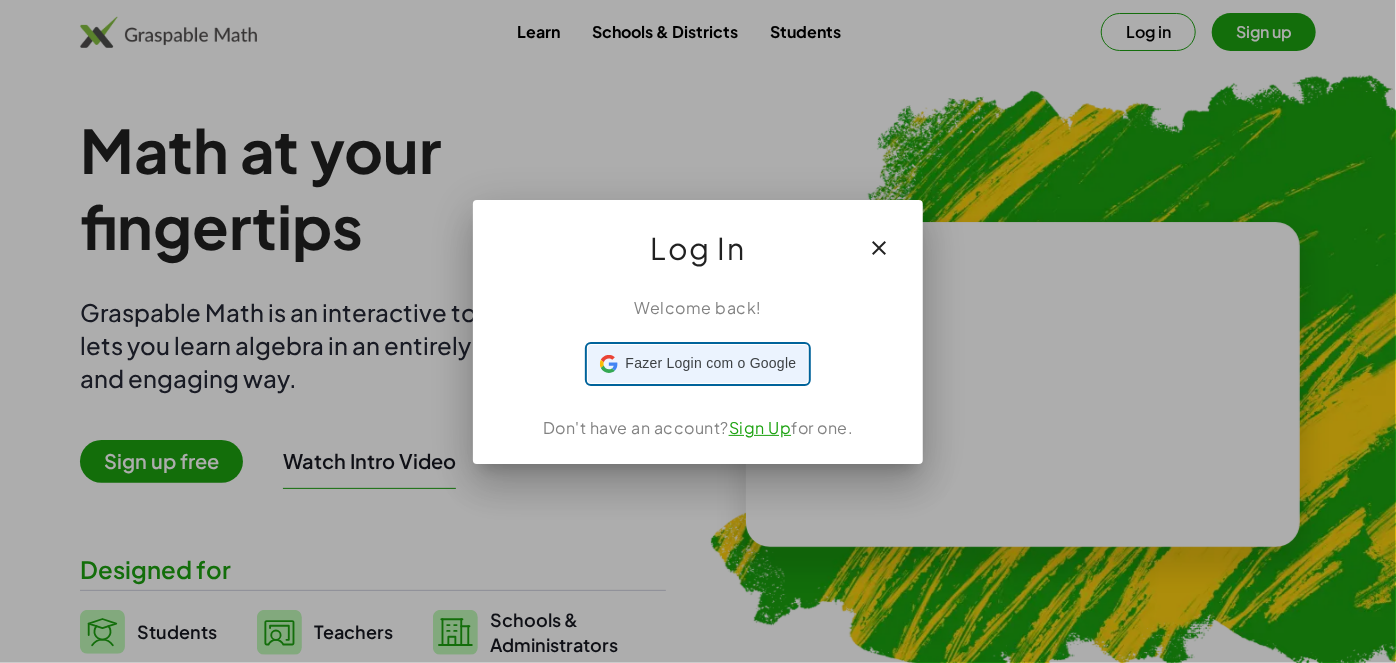 click on "Fazer Login com o Google Fazer Login com o Google. Abre em uma nova guia" at bounding box center (698, 364) 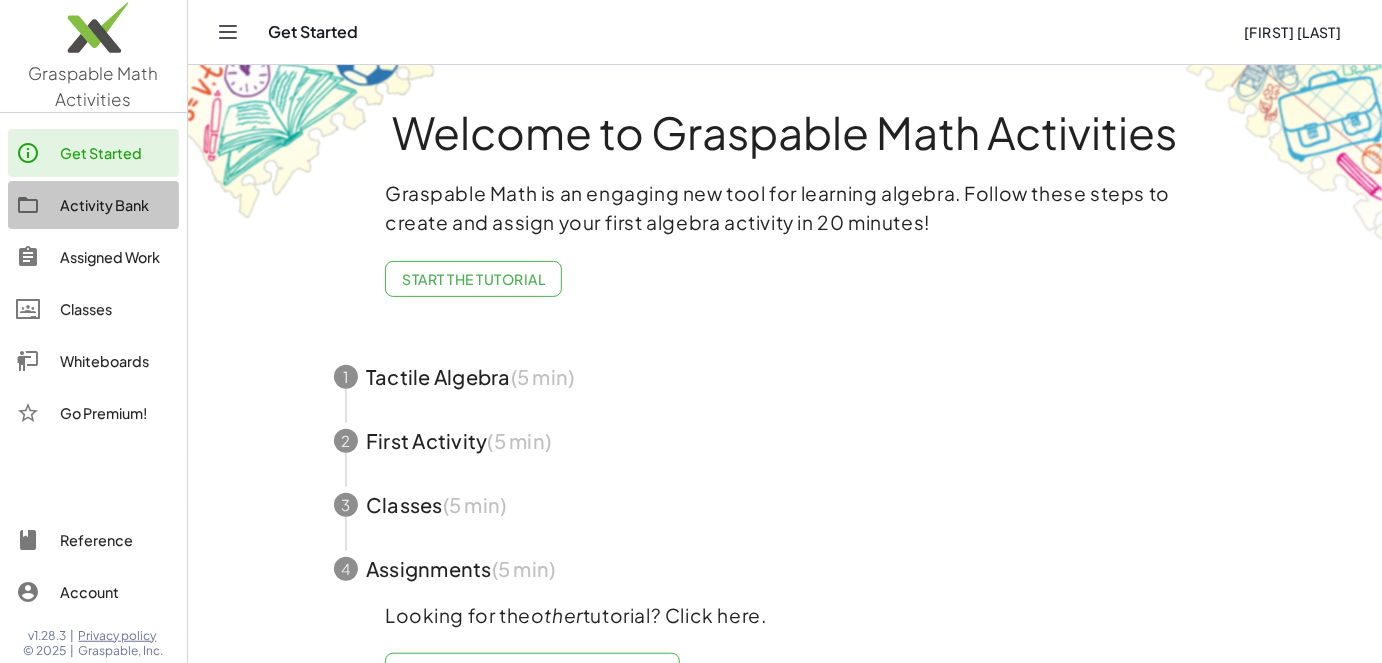 click on "Activity Bank" 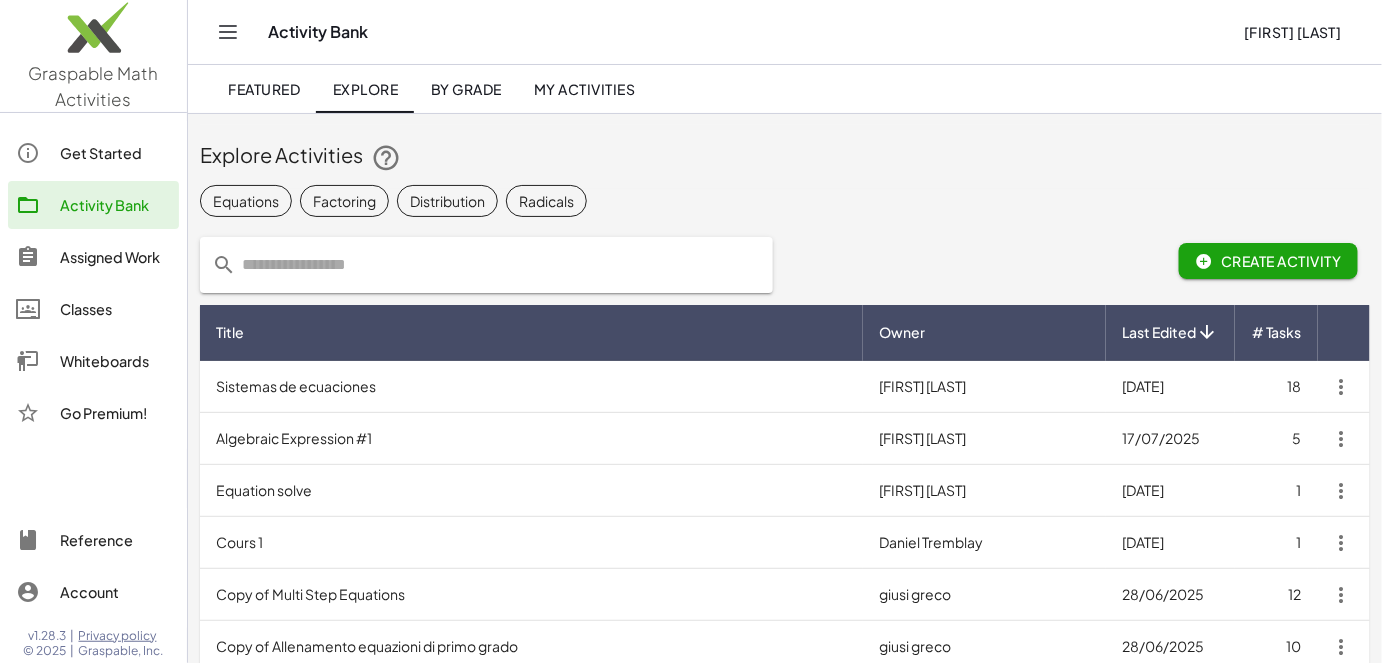 click on "Sistemas de ecuaciones" at bounding box center (531, 387) 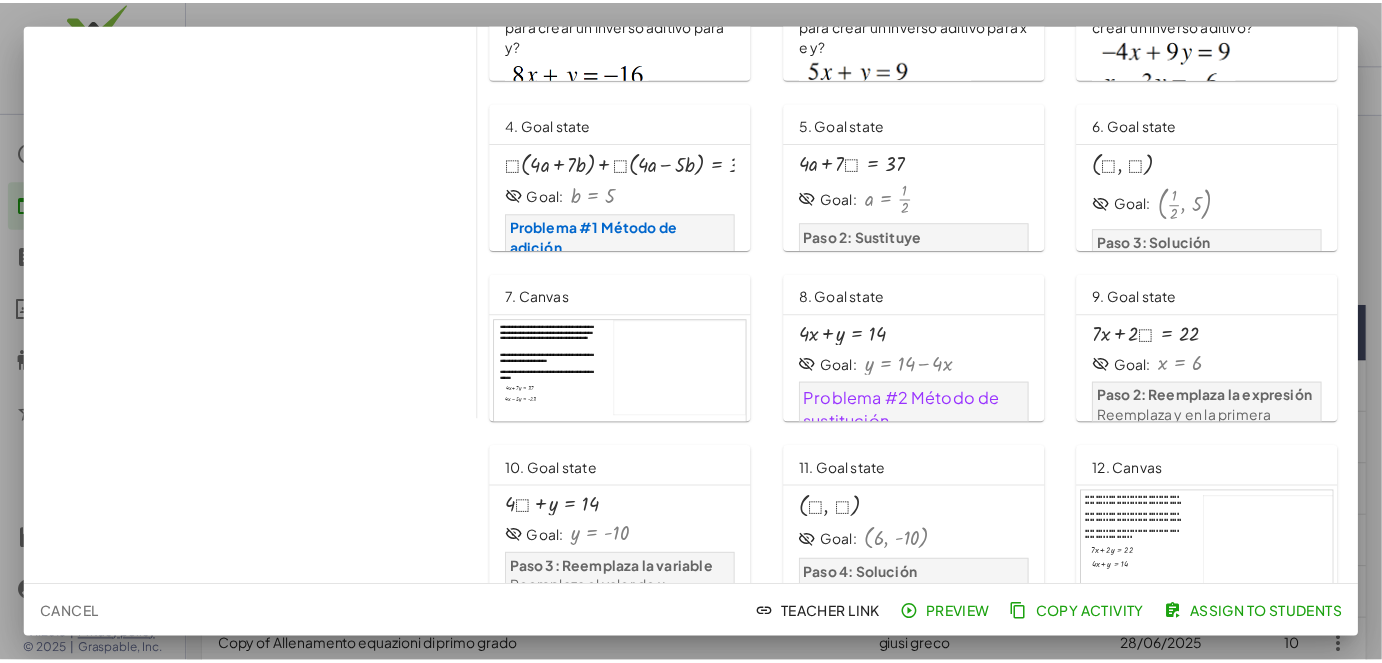 scroll, scrollTop: 0, scrollLeft: 0, axis: both 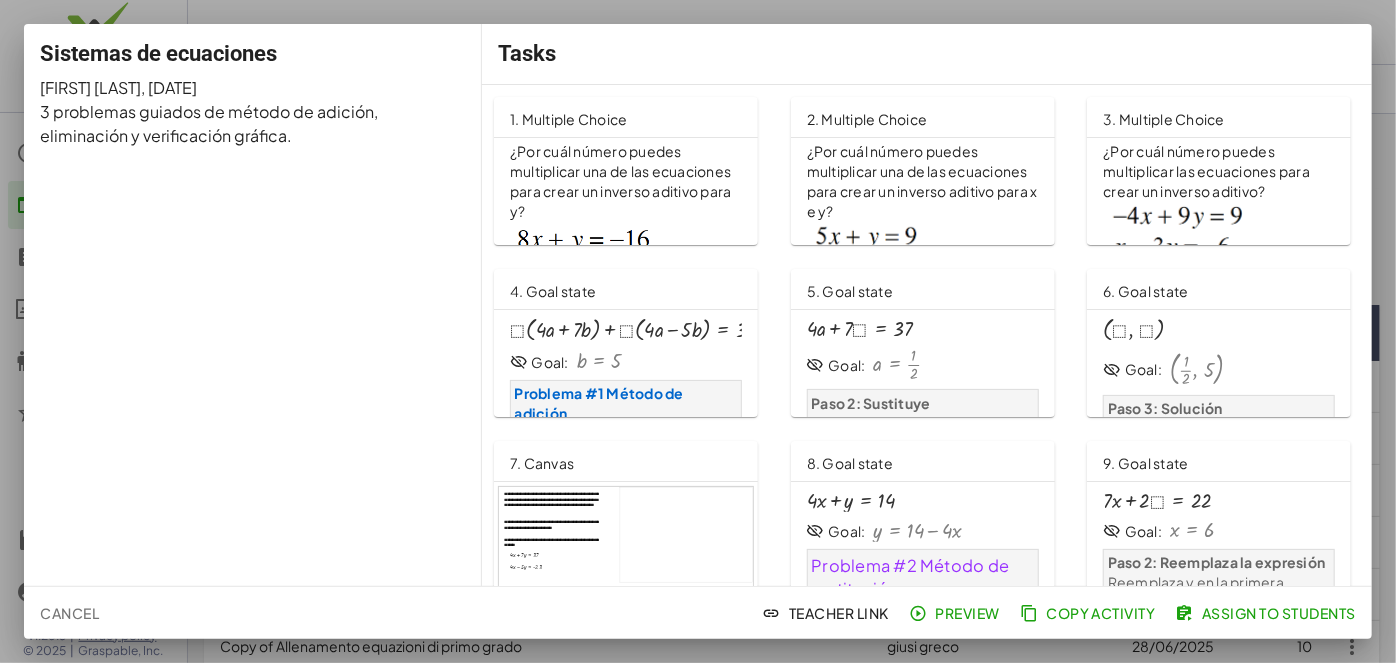 click on "Cancel" 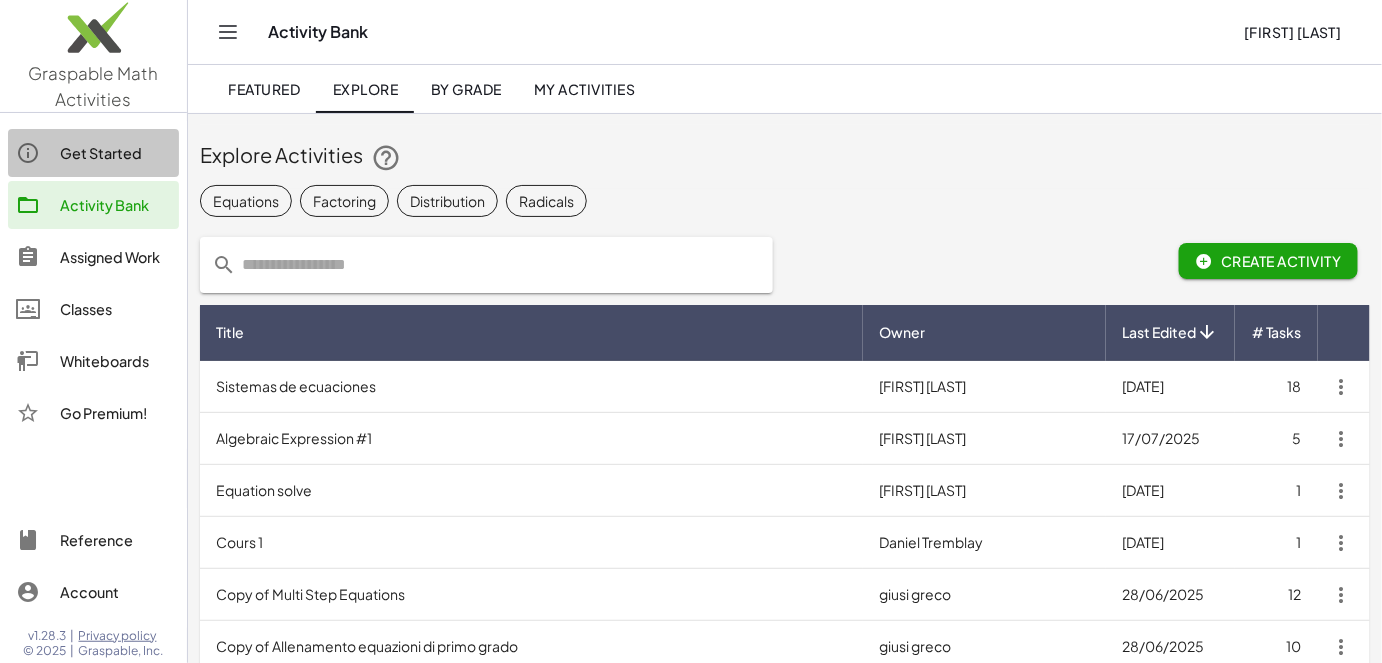 click on "Get Started" 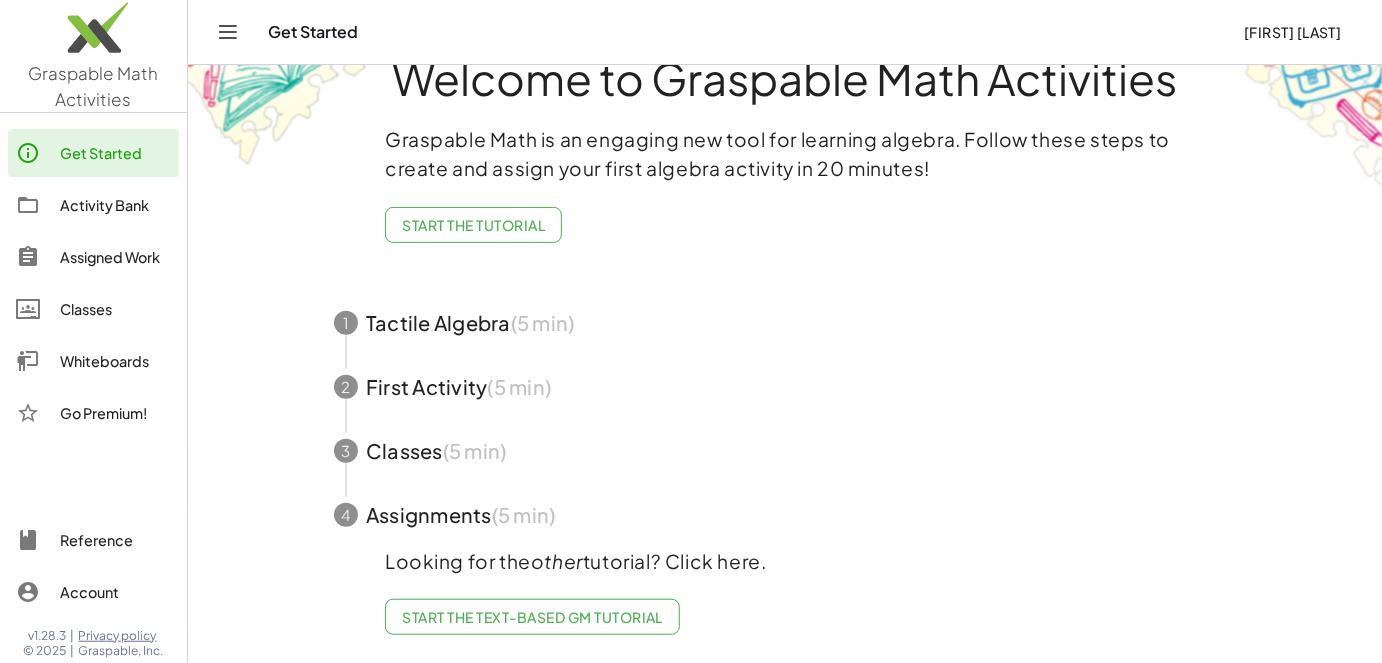 scroll, scrollTop: 0, scrollLeft: 0, axis: both 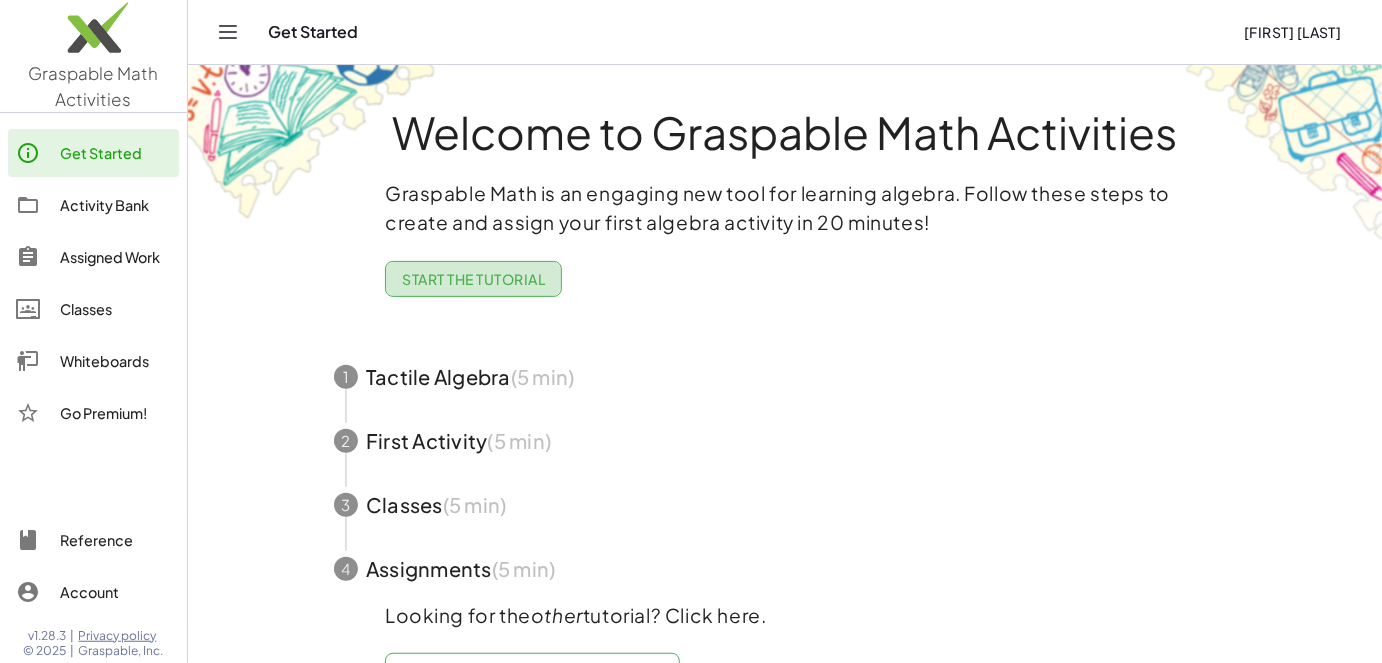 click on "Start the Tutorial" 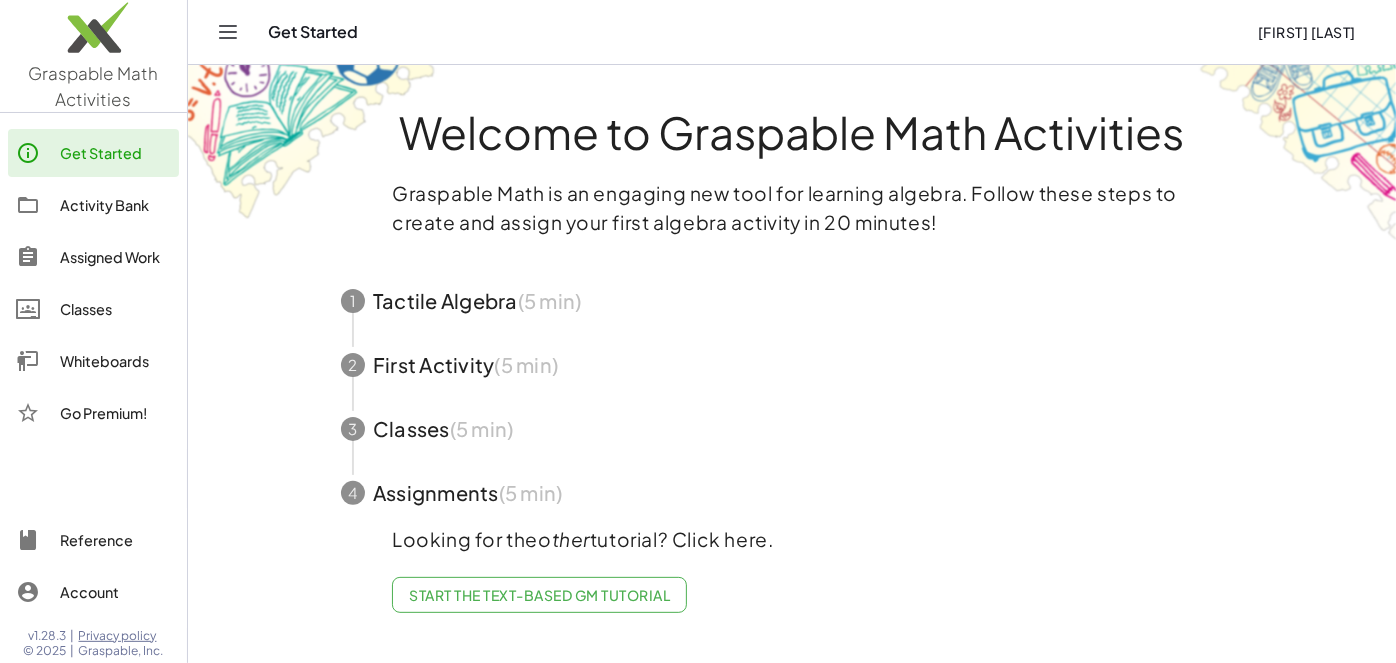 click at bounding box center (792, 301) 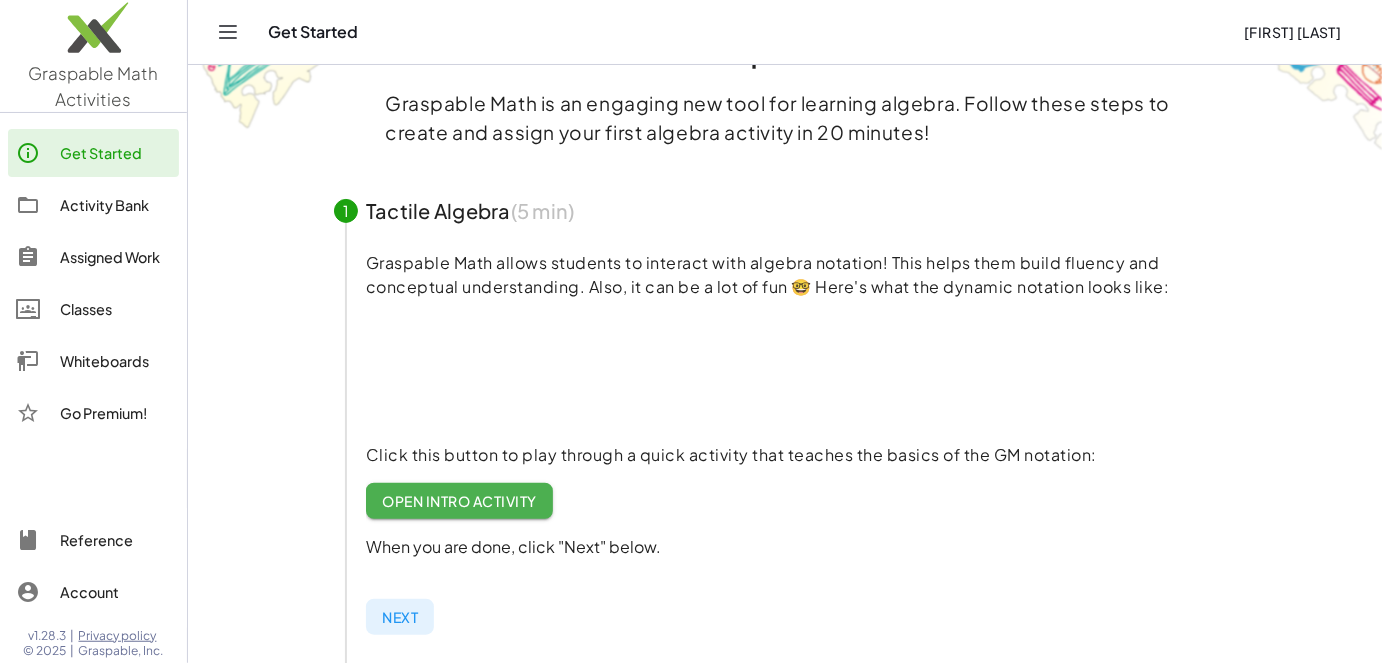 scroll, scrollTop: 272, scrollLeft: 0, axis: vertical 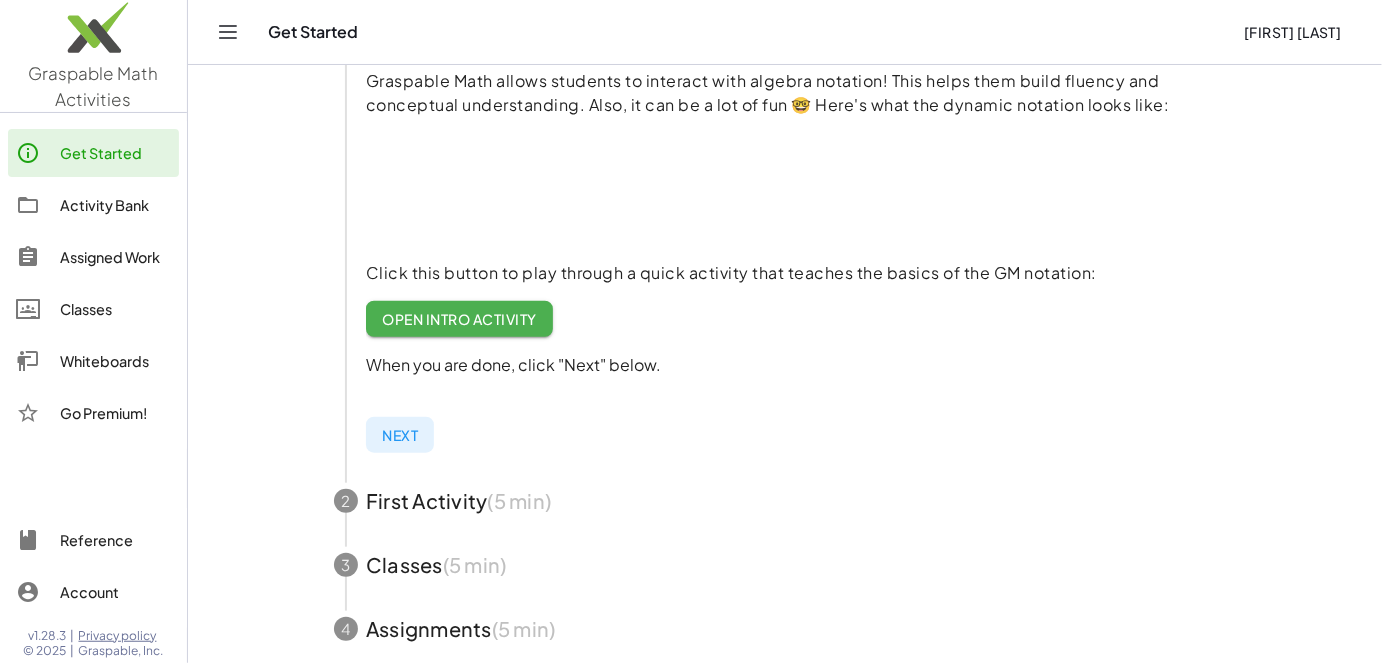 click at bounding box center (785, 501) 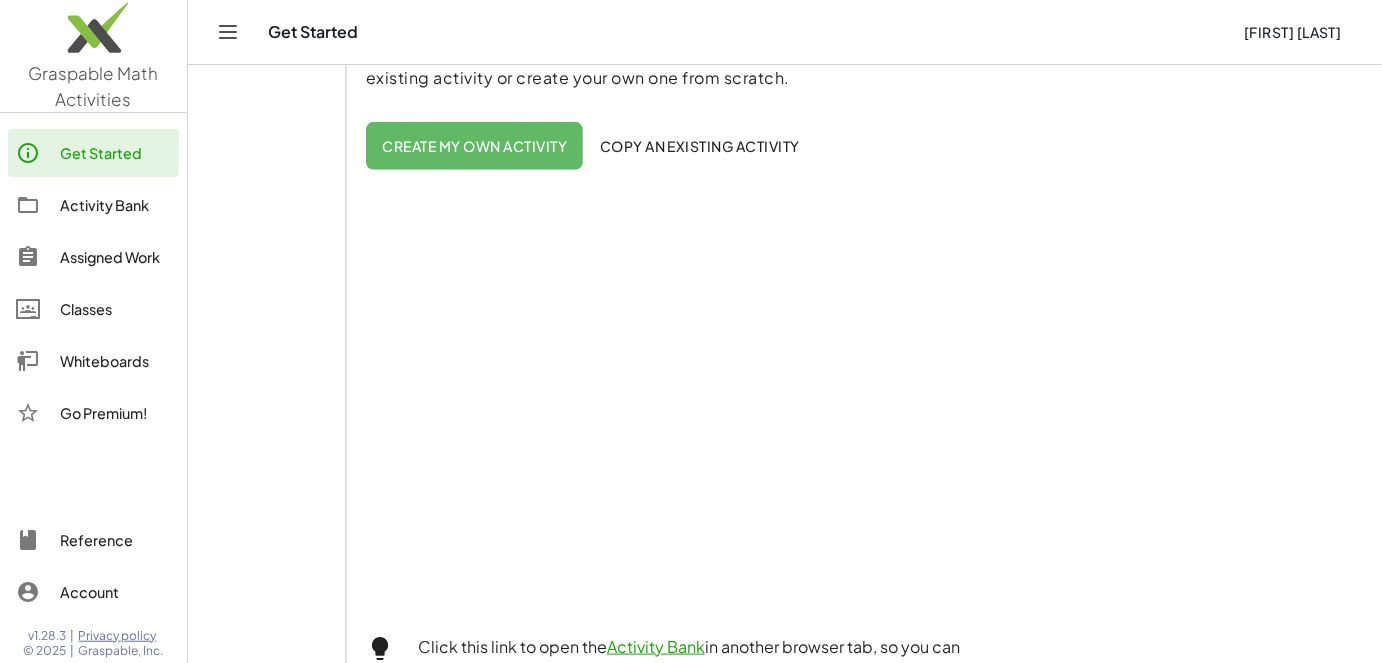 scroll, scrollTop: 545, scrollLeft: 0, axis: vertical 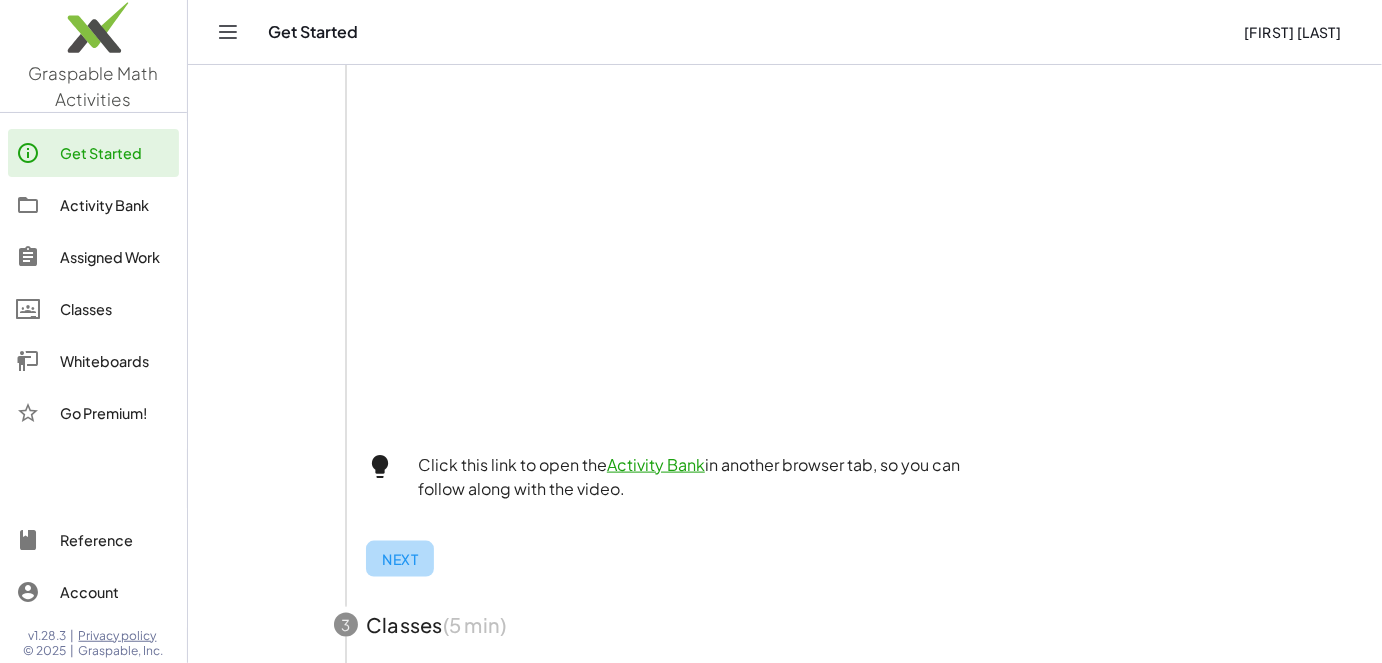 click on "Next" 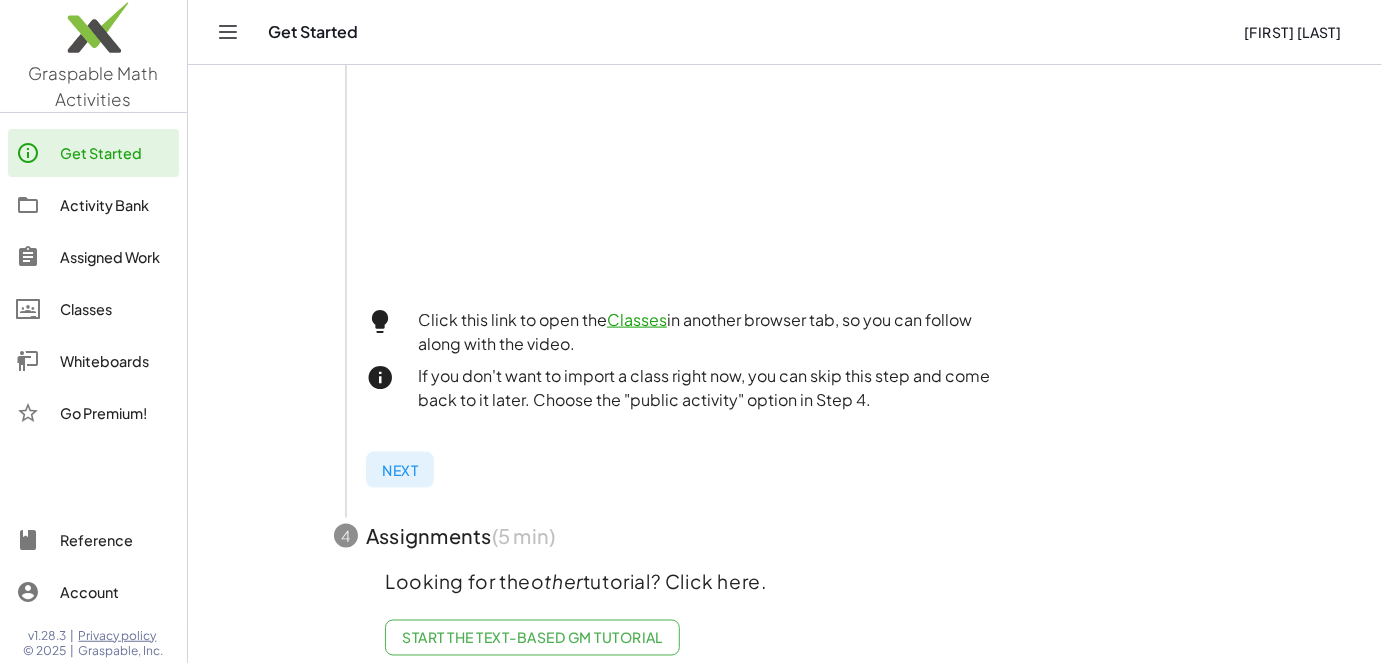 scroll, scrollTop: 717, scrollLeft: 0, axis: vertical 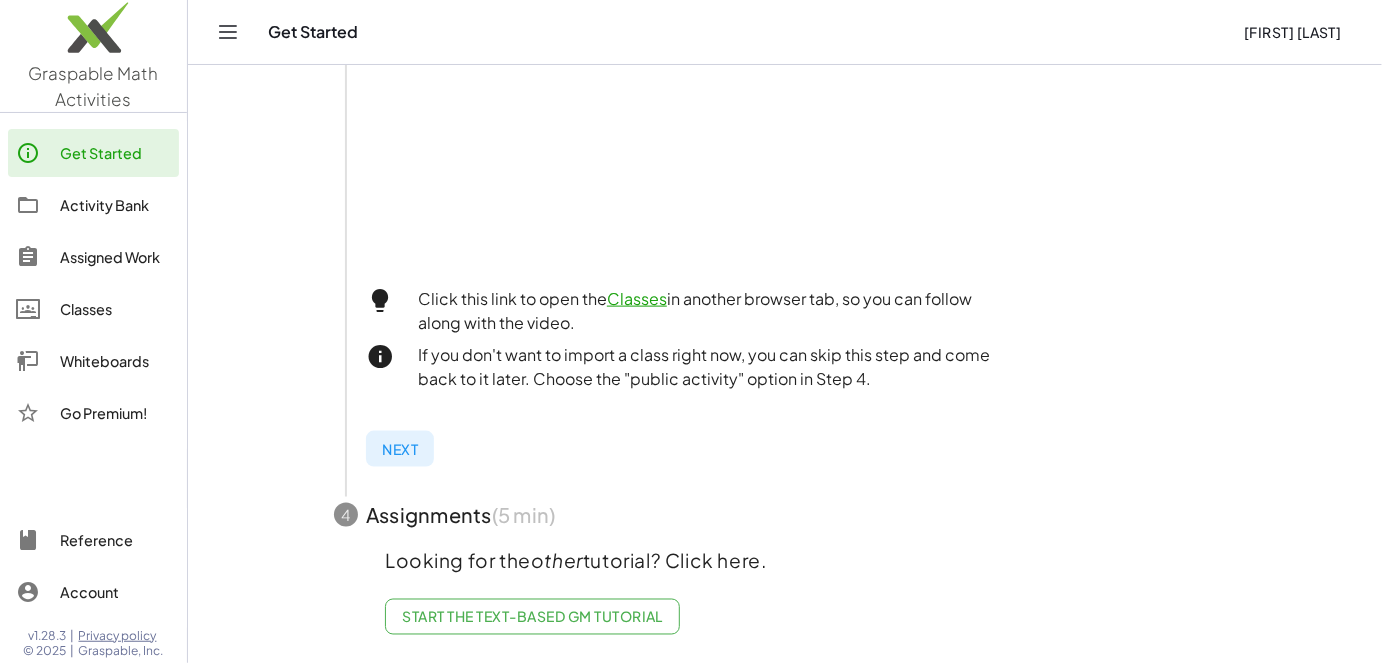 click on "Next" 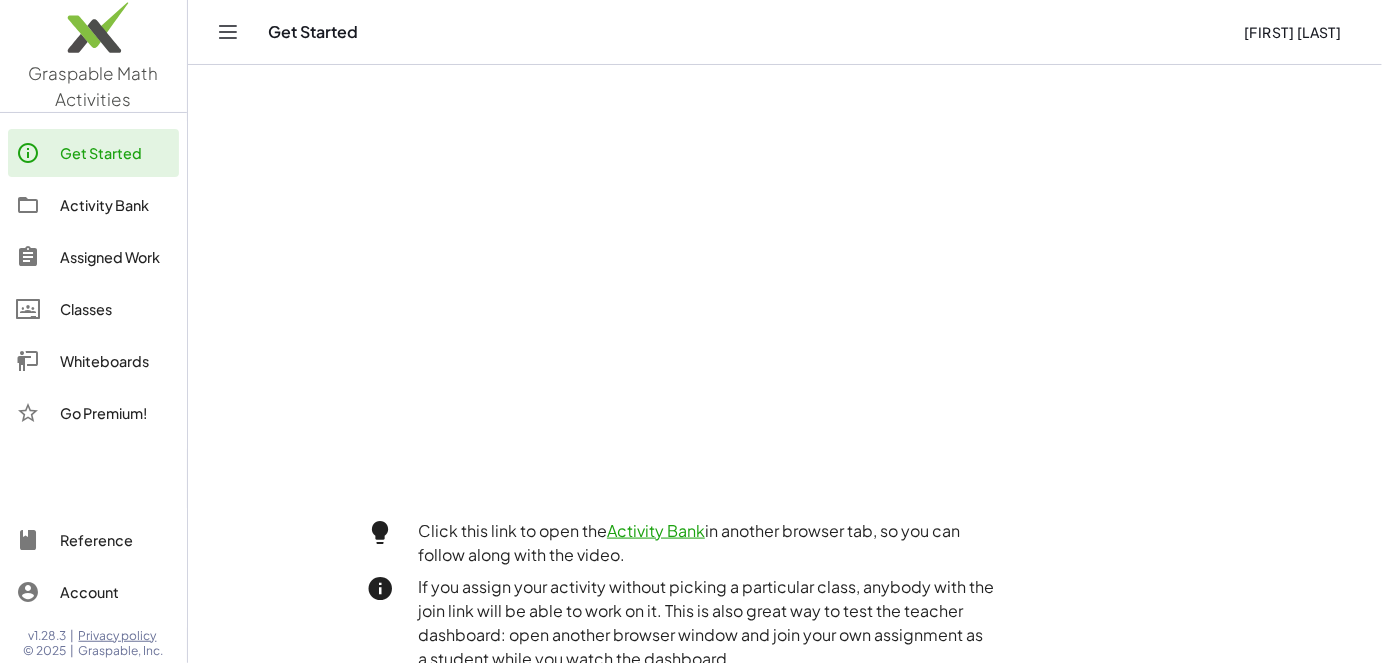 scroll, scrollTop: 217, scrollLeft: 0, axis: vertical 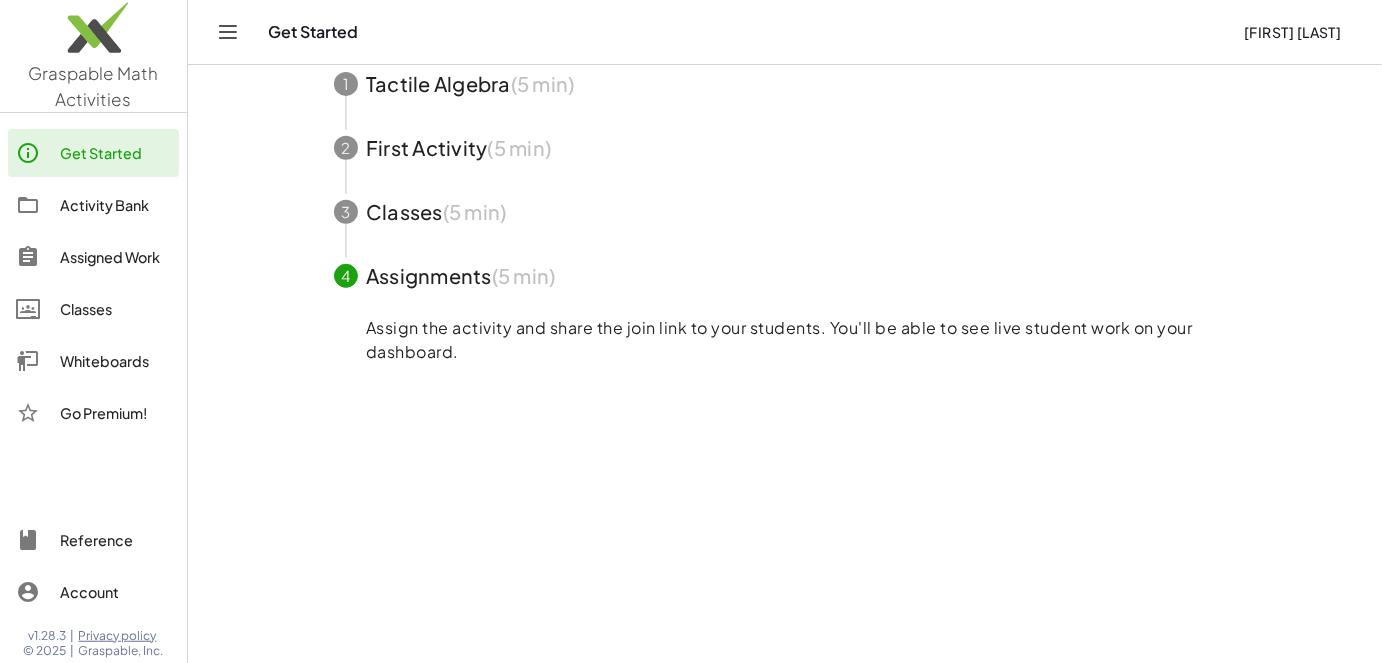 click on "Activity Bank" 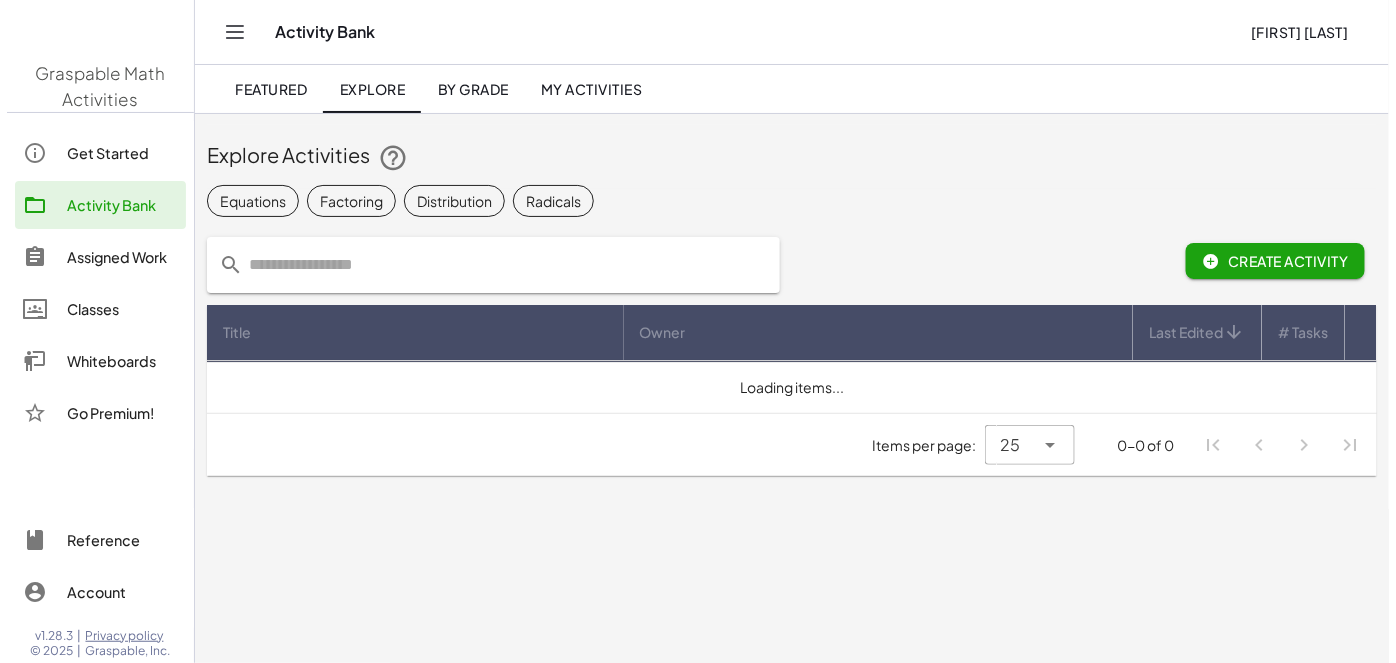 scroll, scrollTop: 0, scrollLeft: 0, axis: both 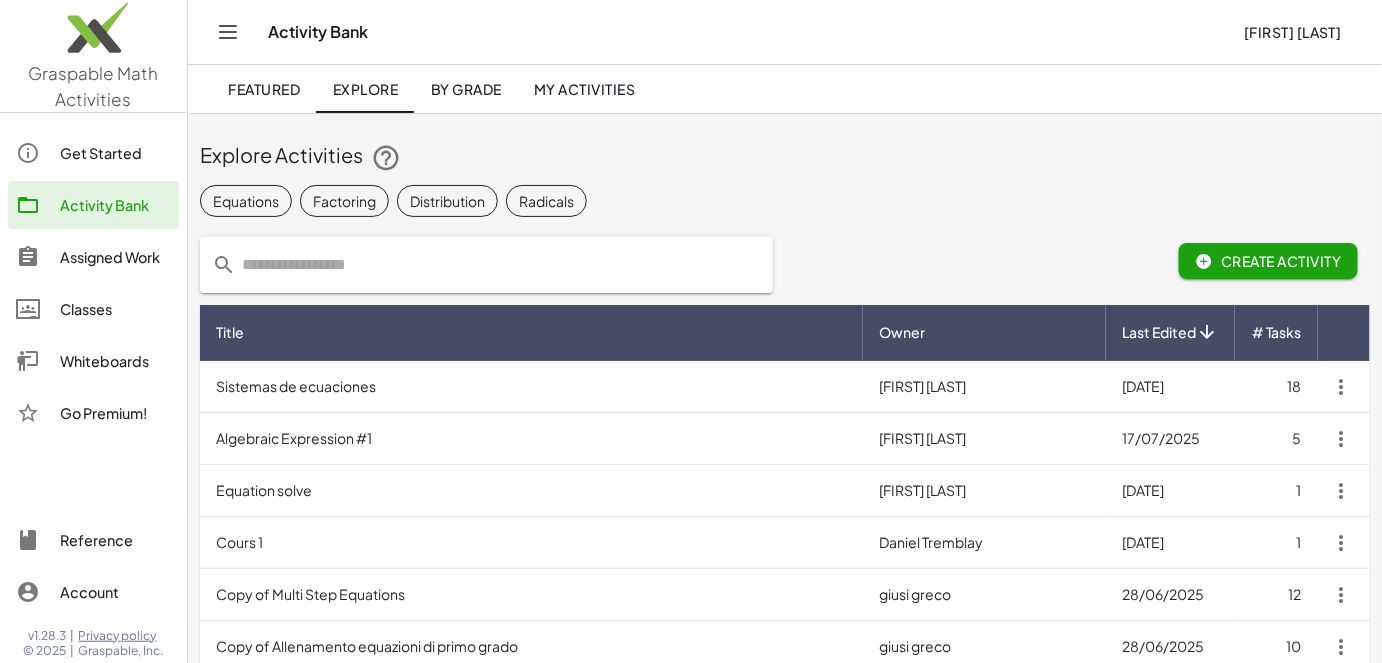 click on "Create Activity" 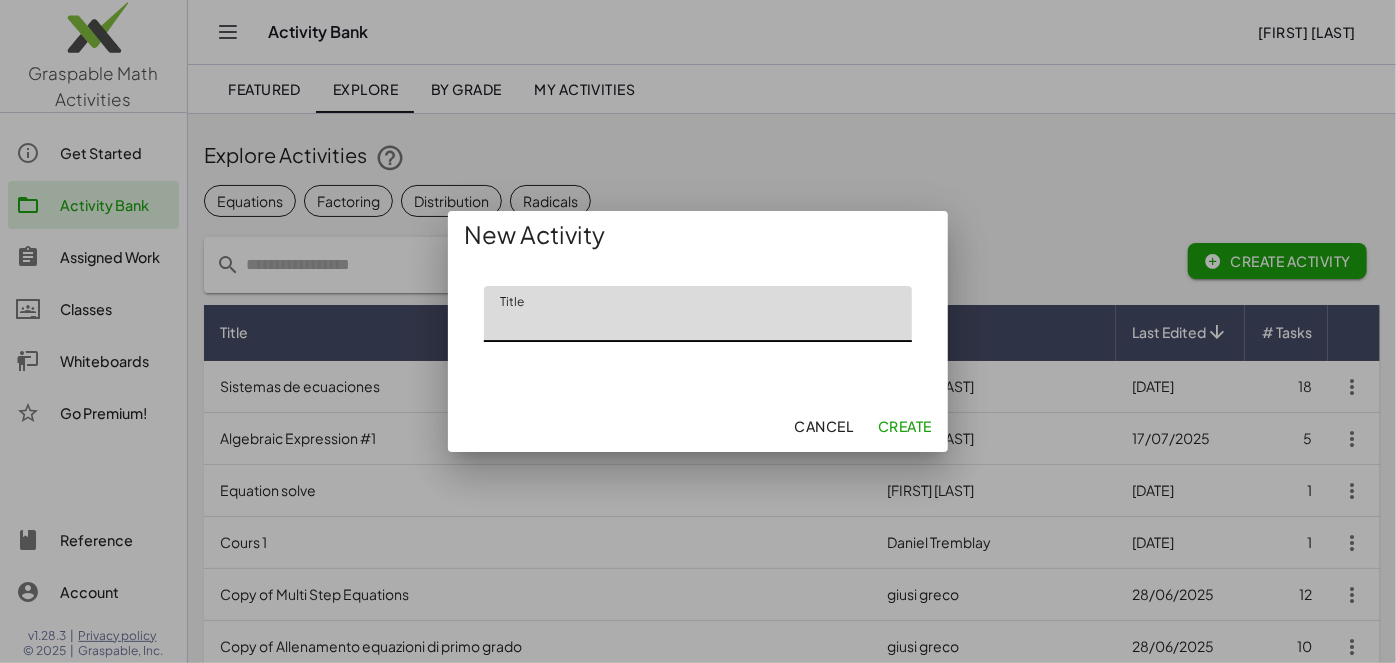 click on "Title" 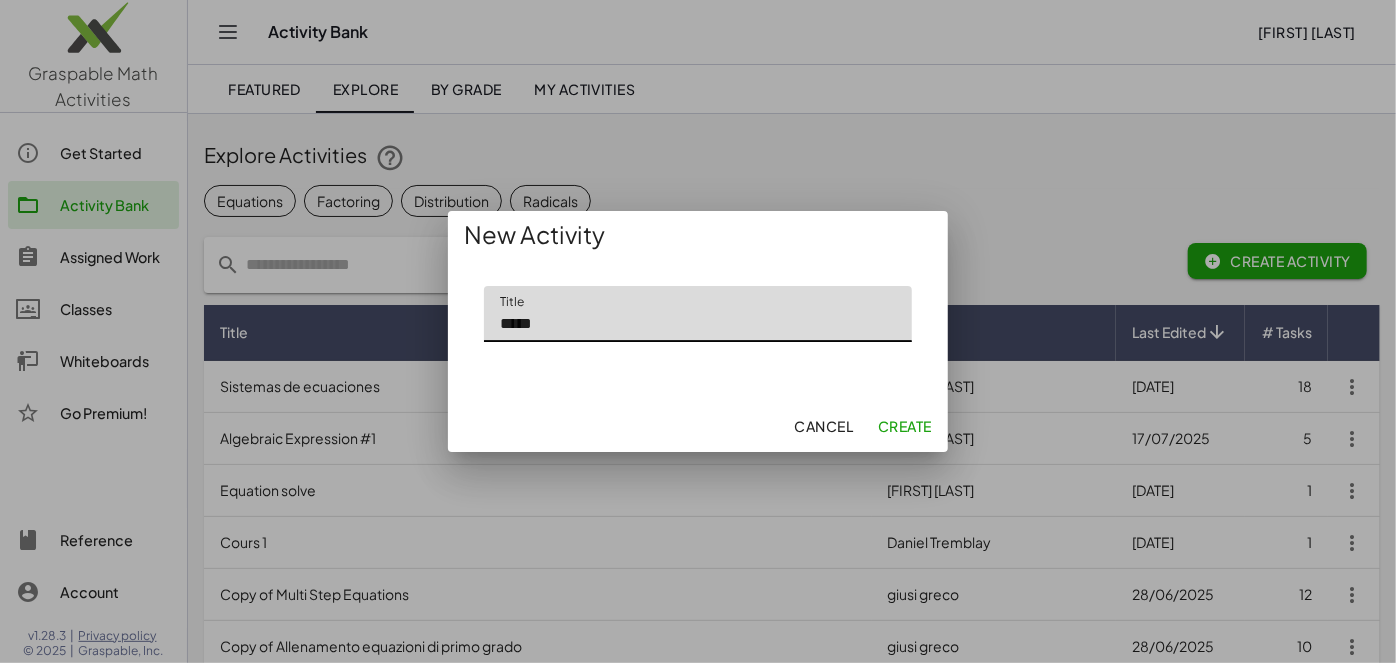 type on "*****" 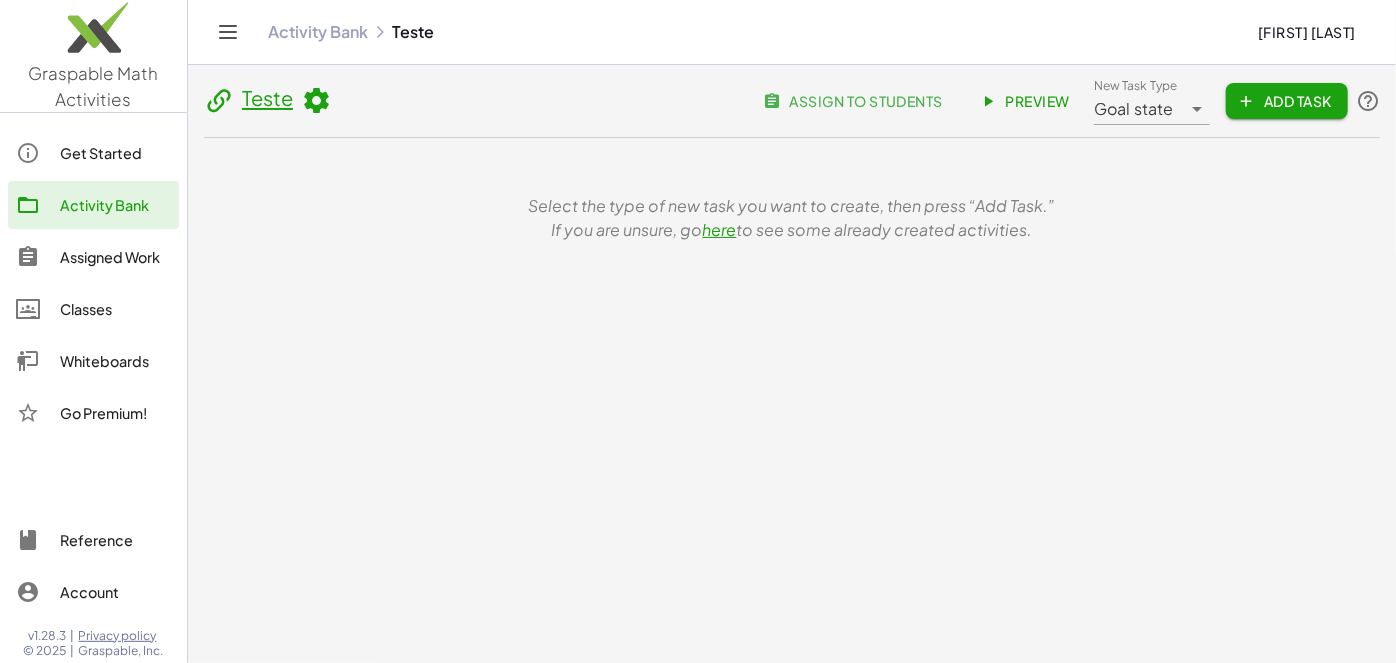 click on "Teste  assign to students   Preview  New Task Type Goal state ********* New Task Type  Add Task   Select the type of new task you want to create, then press “Add Task.”   If you are unsure, go  here  to see some already created activities." 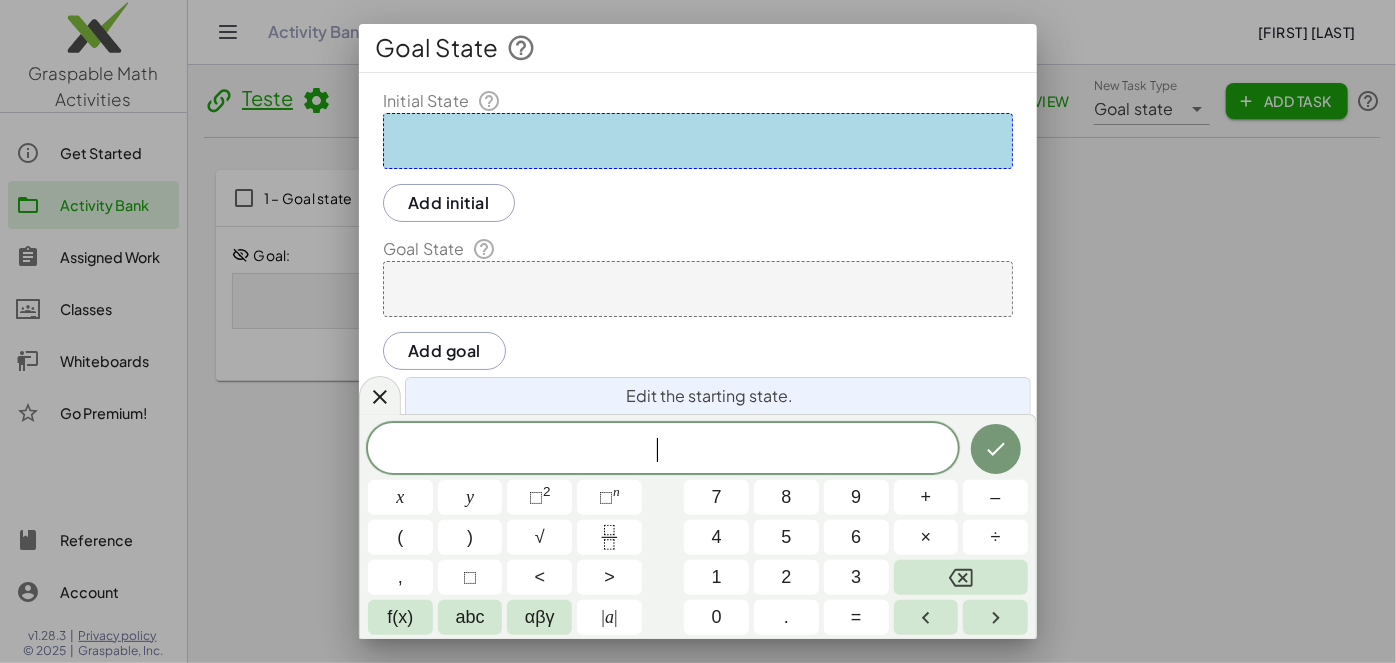 click at bounding box center [698, 141] 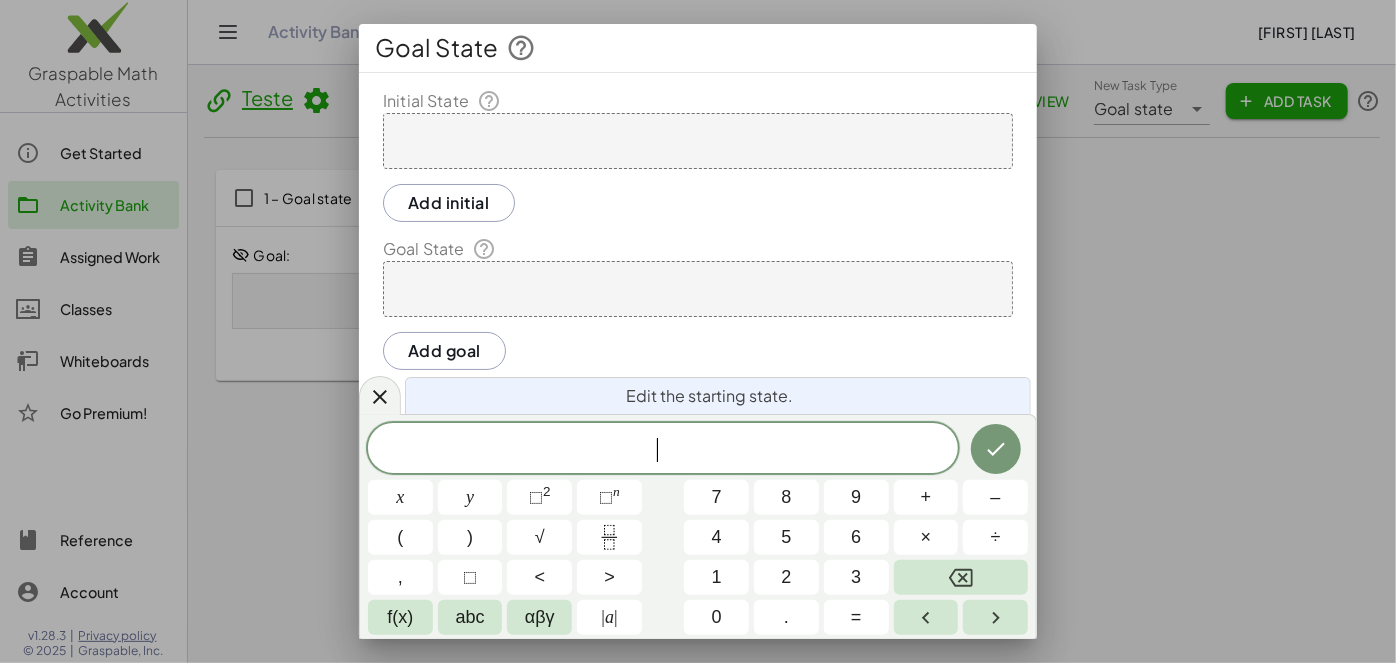 click at bounding box center (698, 141) 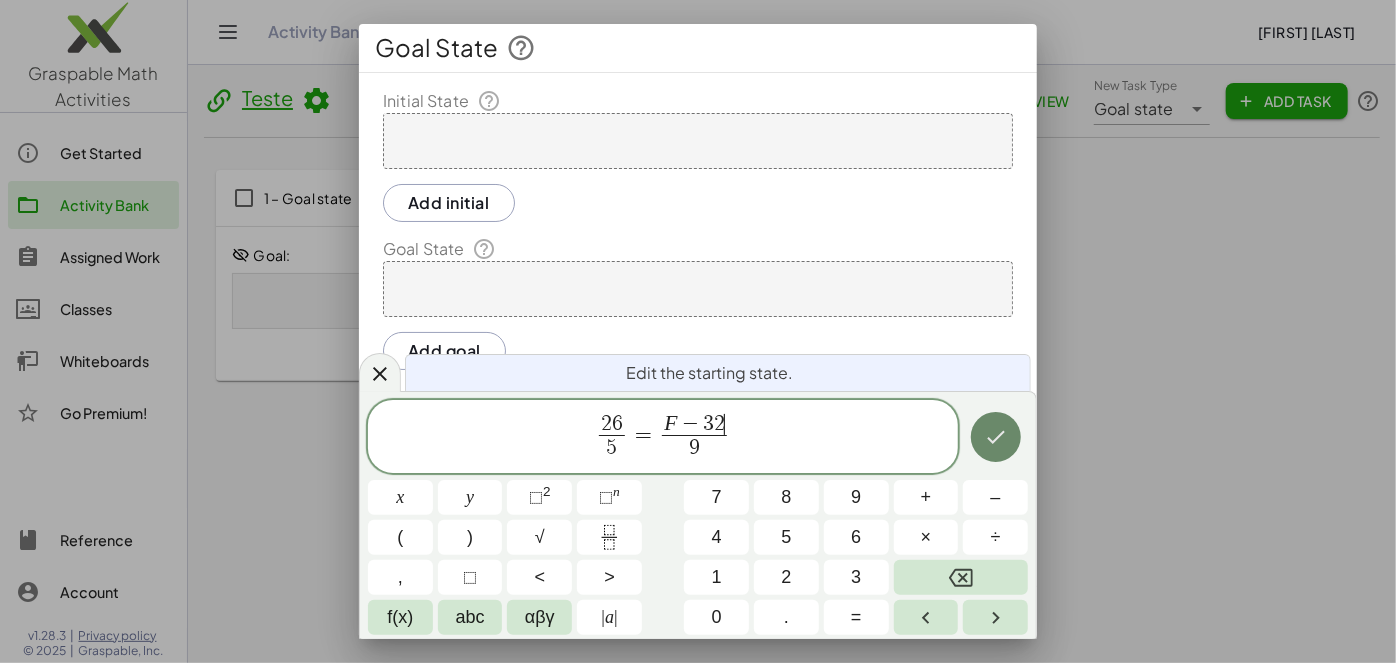 click at bounding box center [996, 437] 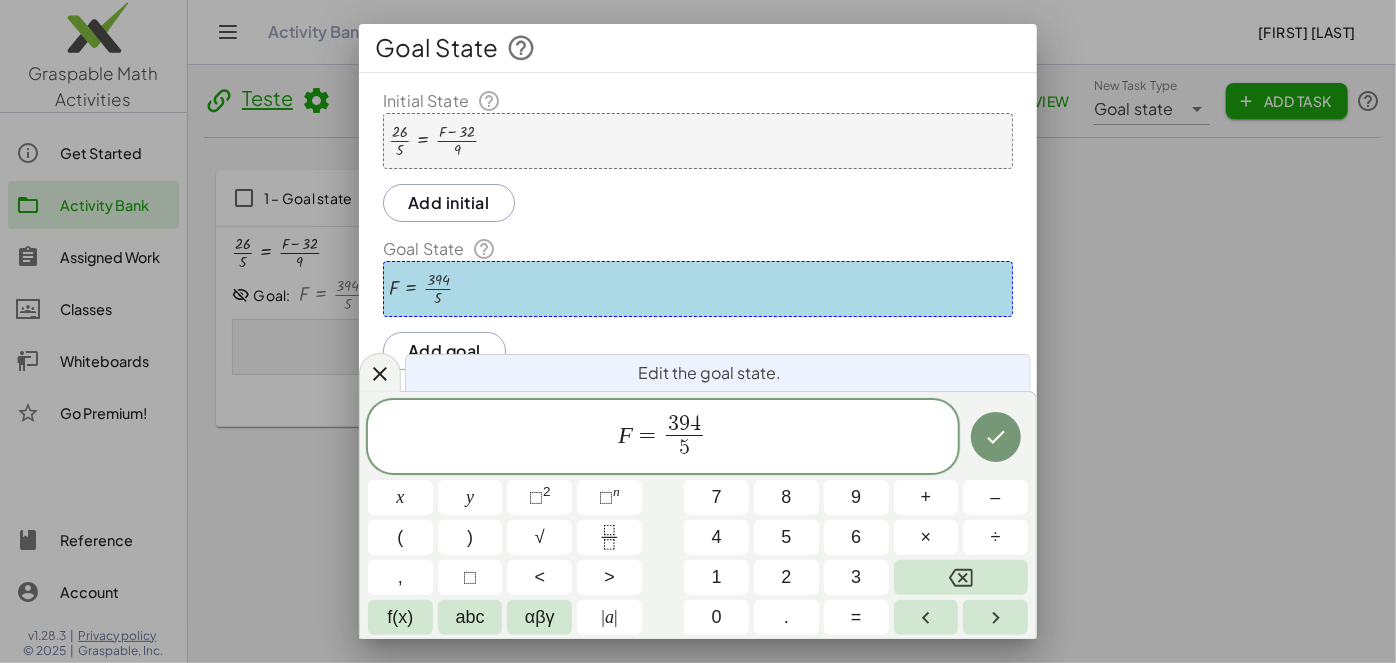 click on "F = · 394 · 5" at bounding box center (698, 289) 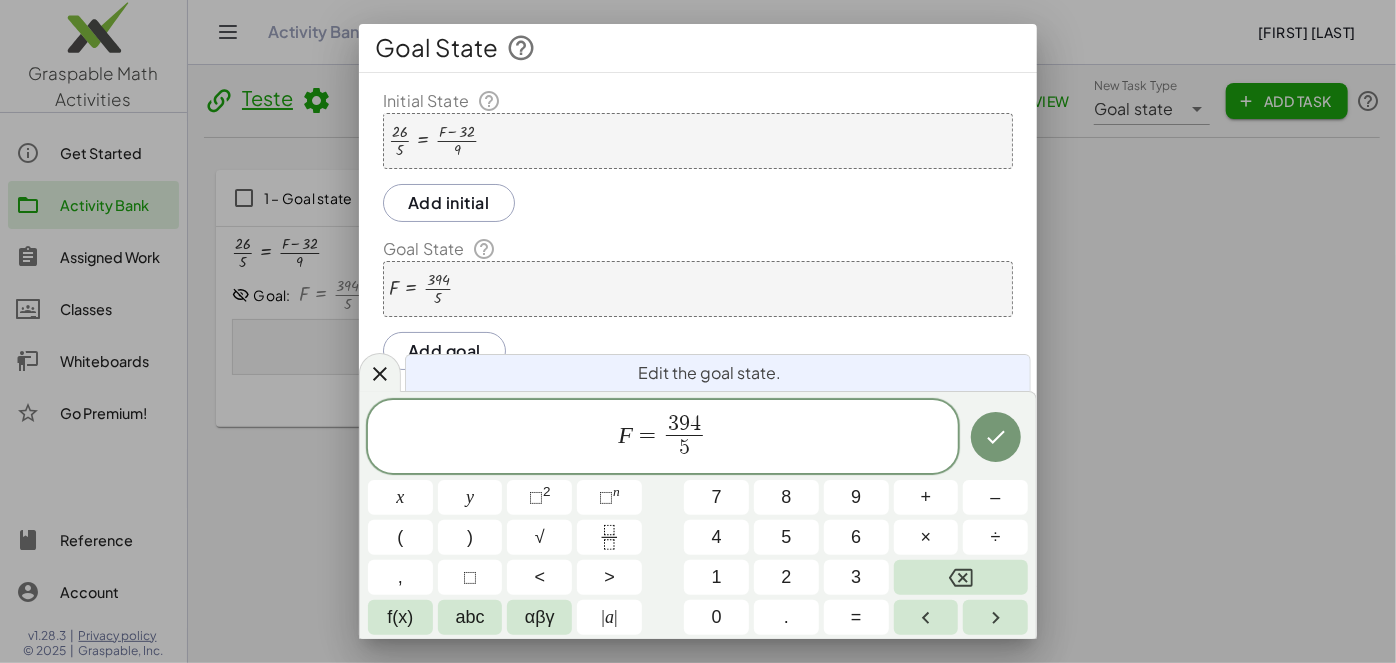 click on "**********" at bounding box center (698, 372) 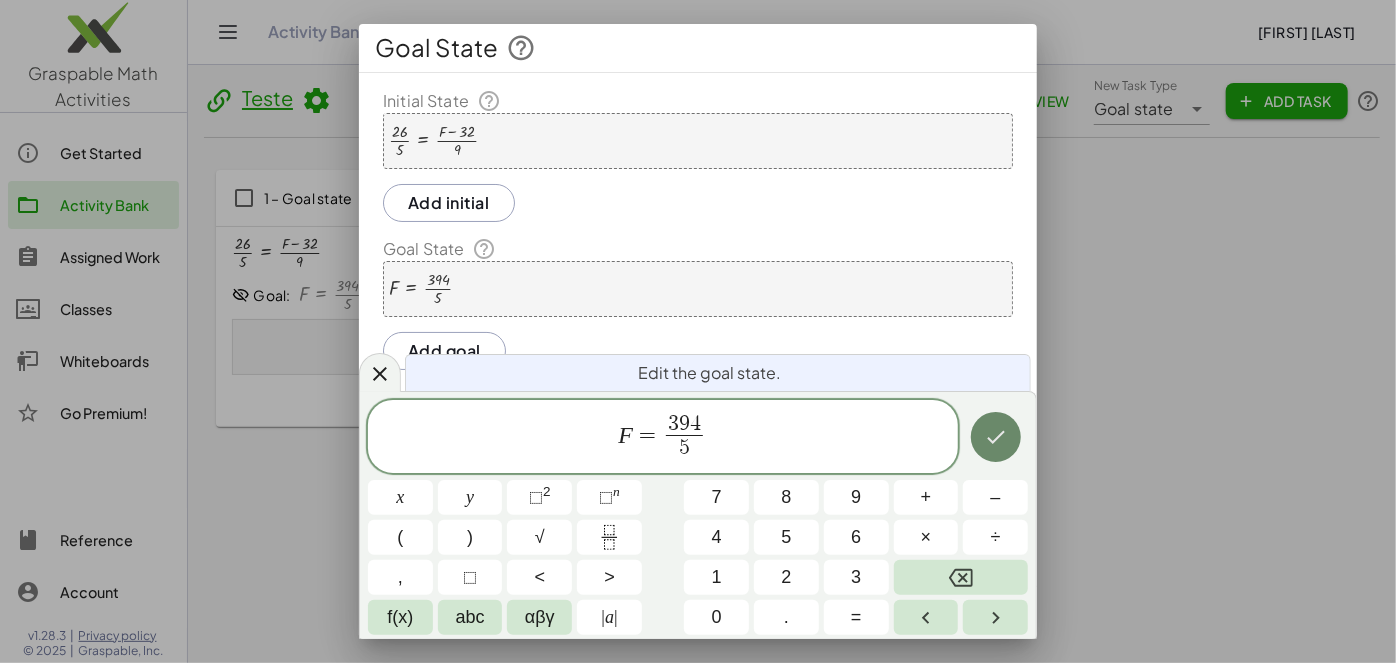 click 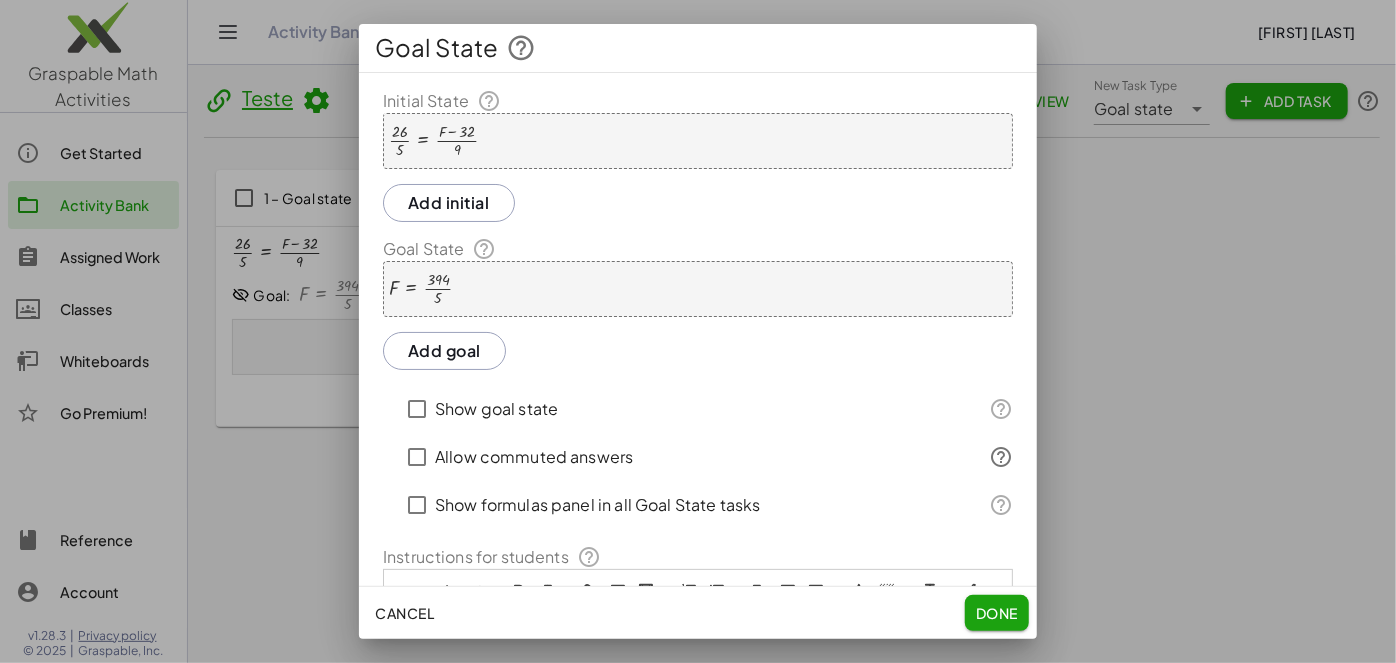 click on "F = · 394 · 5" at bounding box center (698, 289) 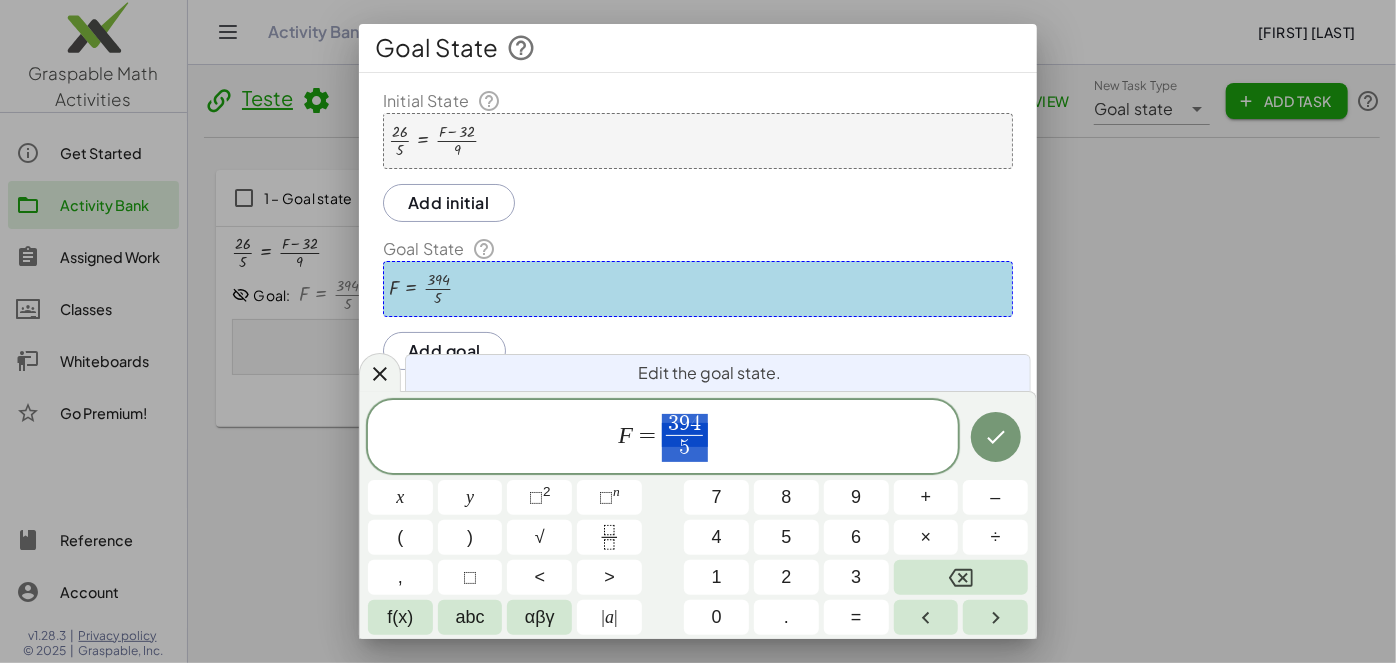 drag, startPoint x: 706, startPoint y: 434, endPoint x: 687, endPoint y: 424, distance: 21.470911 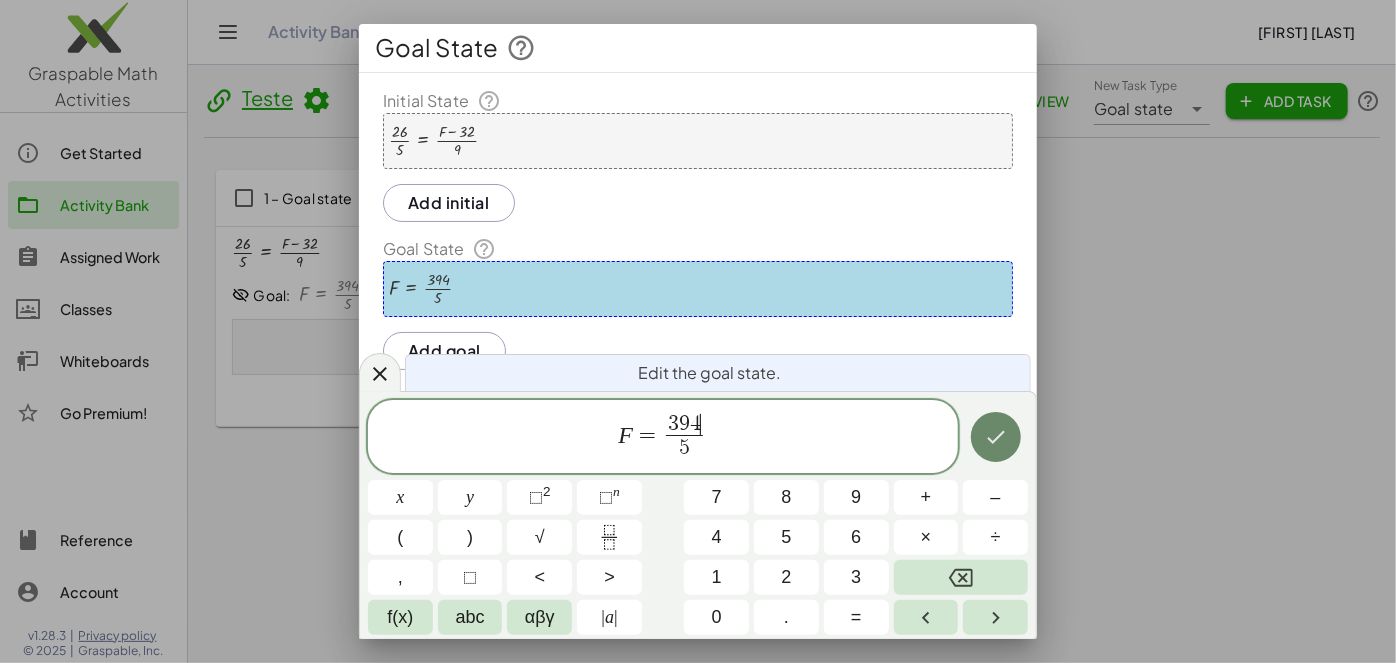 click 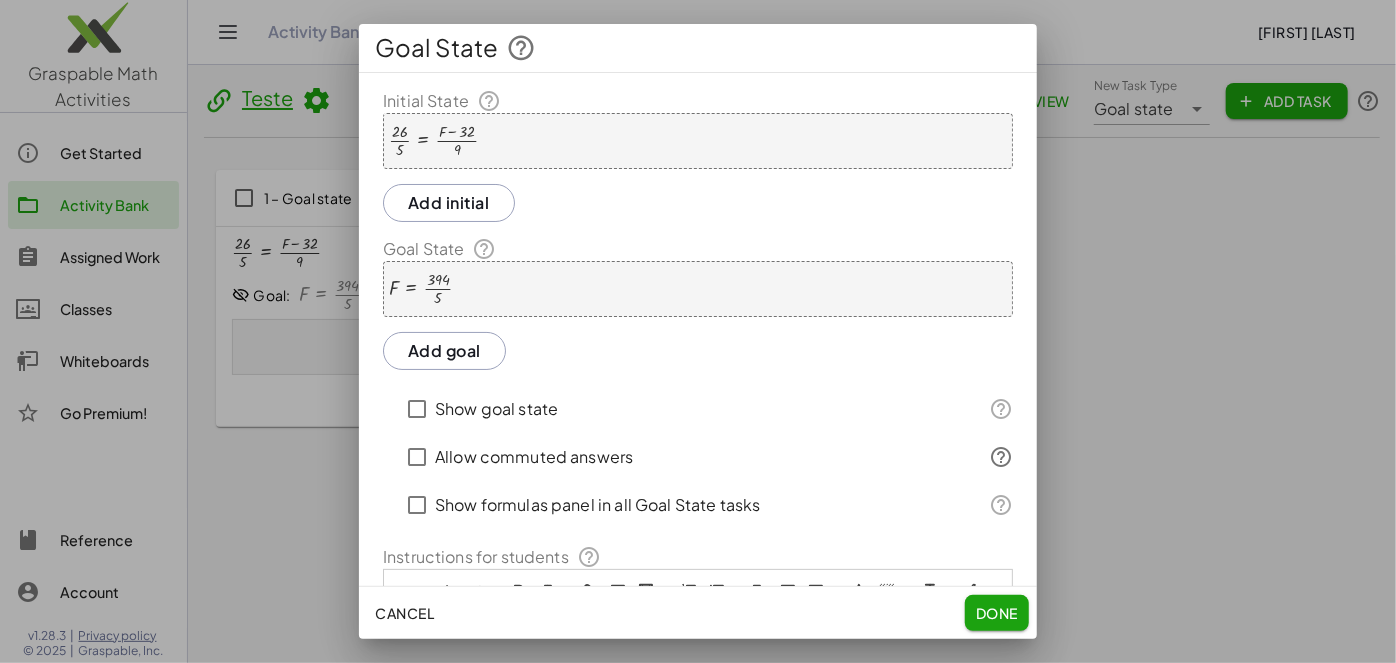 scroll, scrollTop: 156, scrollLeft: 0, axis: vertical 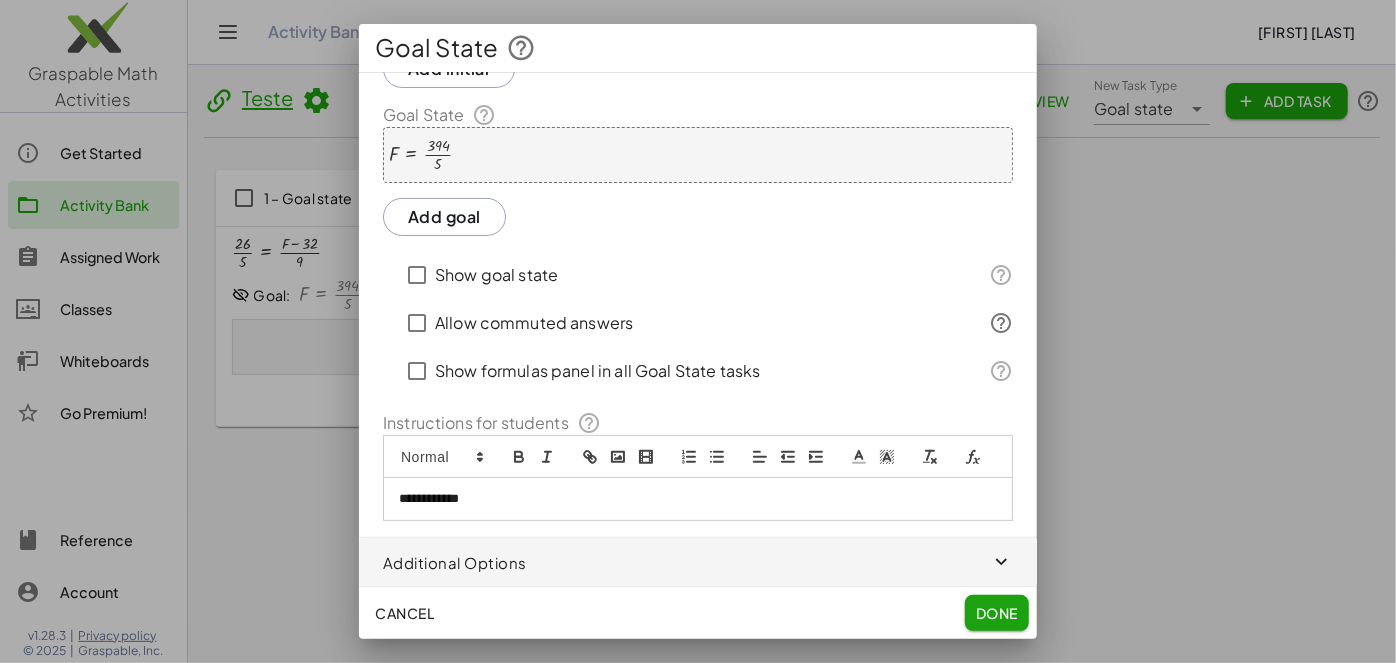 click on "Add goal" at bounding box center (444, 217) 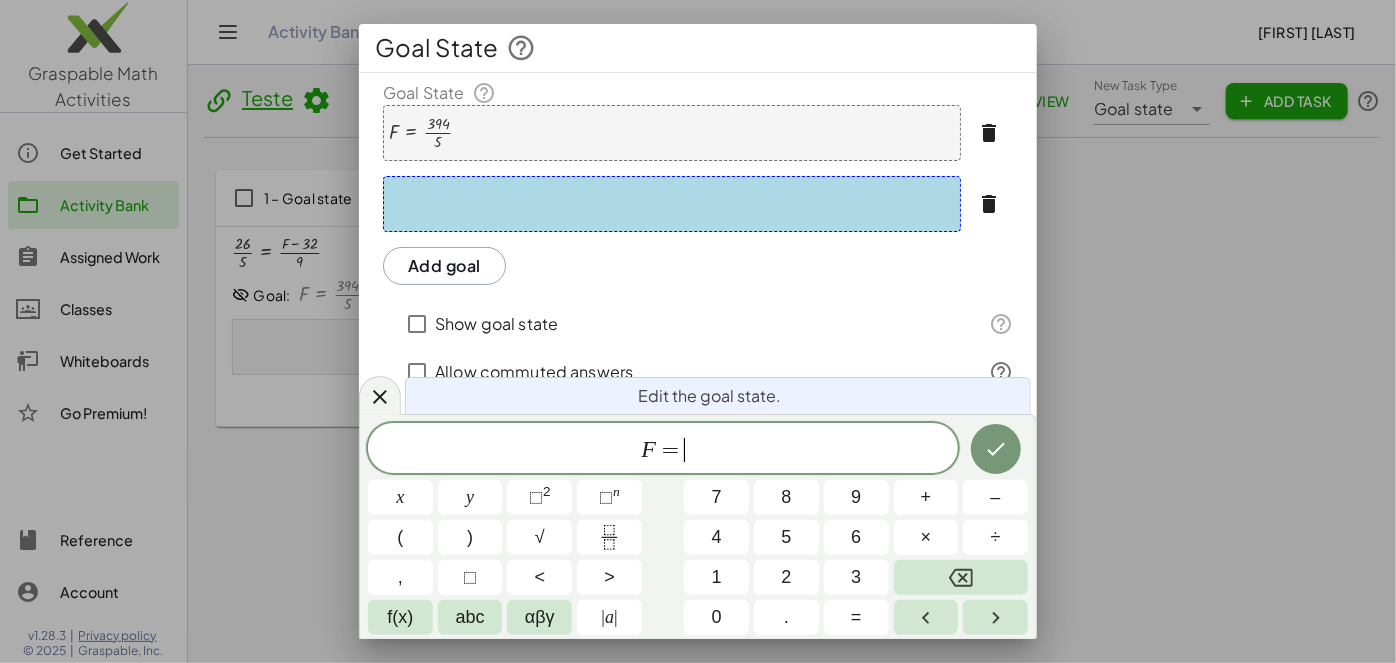 click at bounding box center [421, 133] 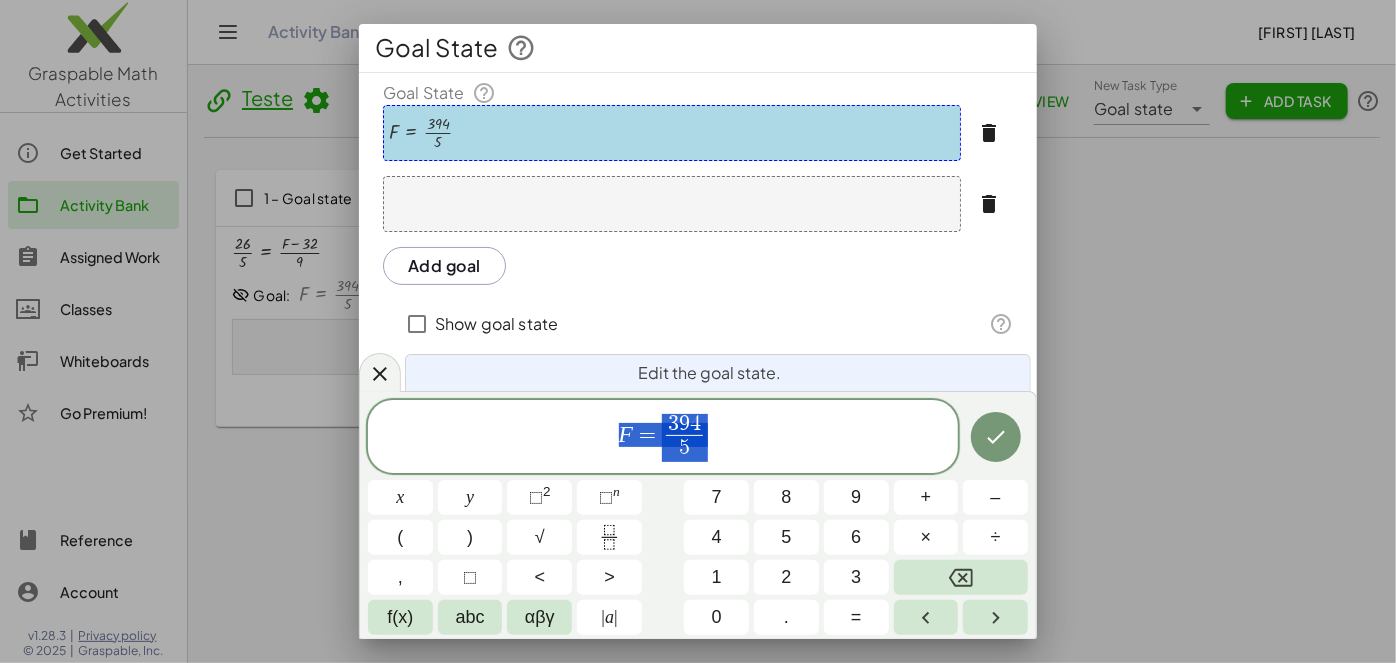 click on "Edit the goal state. F = 3 9 4 5 ​ x y ⬚ 2 ⬚ n 7 8 9 + – ( ) √ 4 5 6 × ÷ , ⬚ < > 1 2 3 f(x) abc αβγ | a | 0 . =" at bounding box center (698, 515) 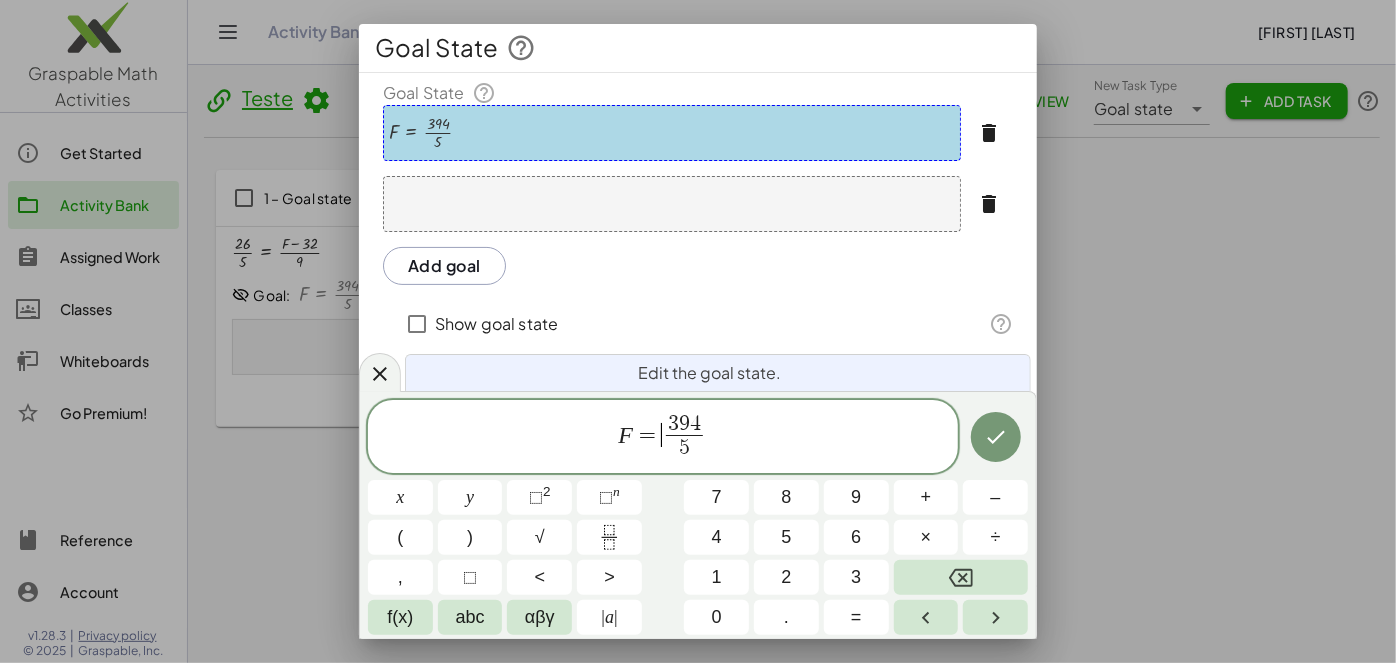 click on "F = ​ 3 9 4 5 ​" at bounding box center [663, 438] 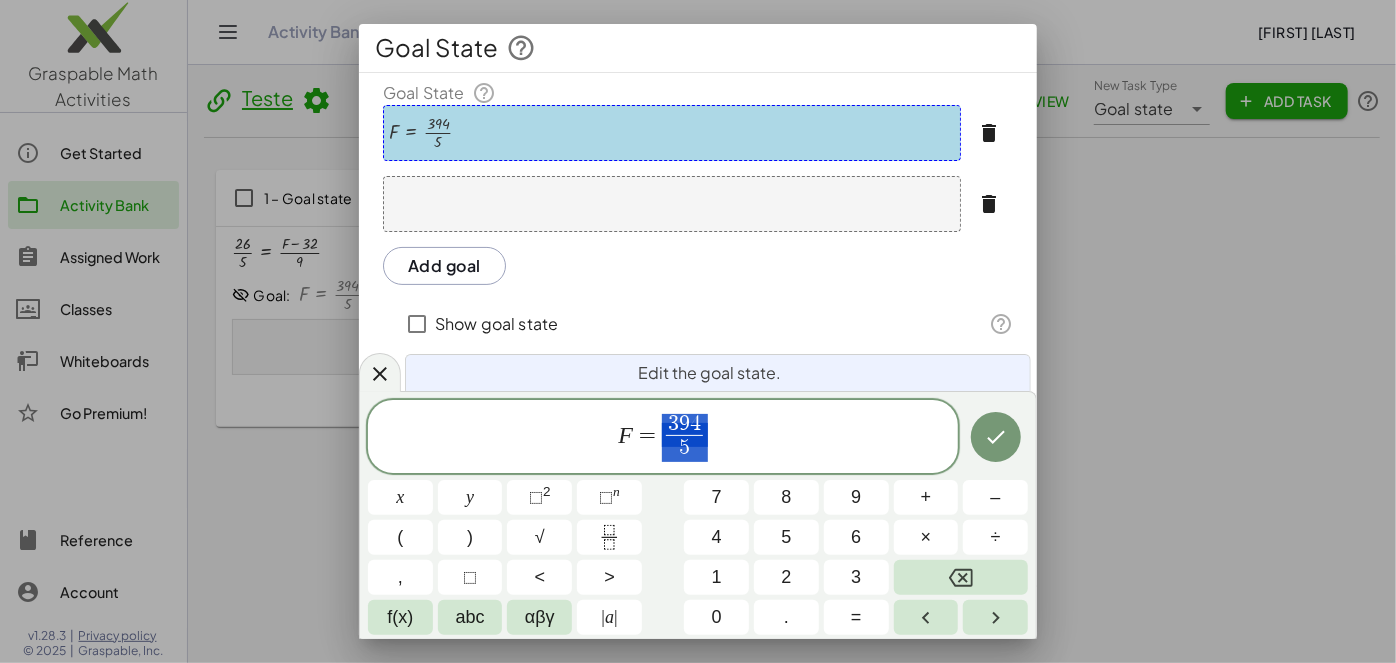 click on "F = 3 9 4 5 ​" at bounding box center (663, 438) 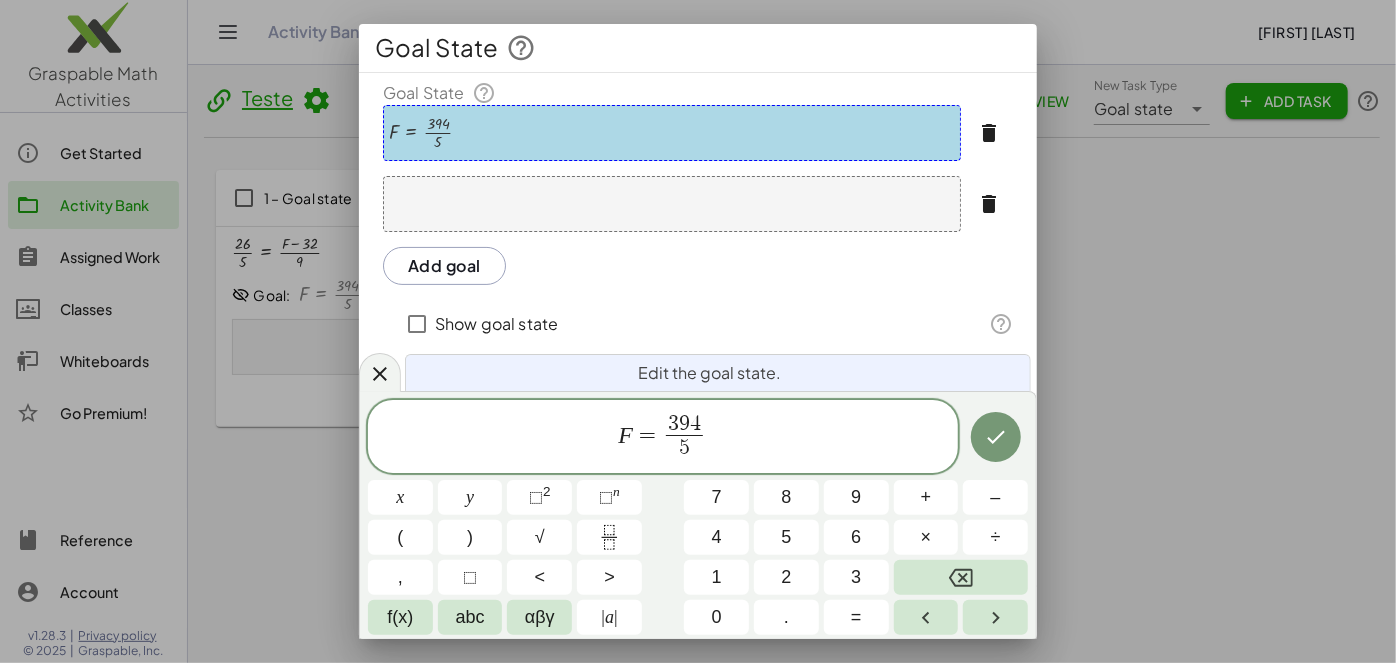 click at bounding box center [672, 204] 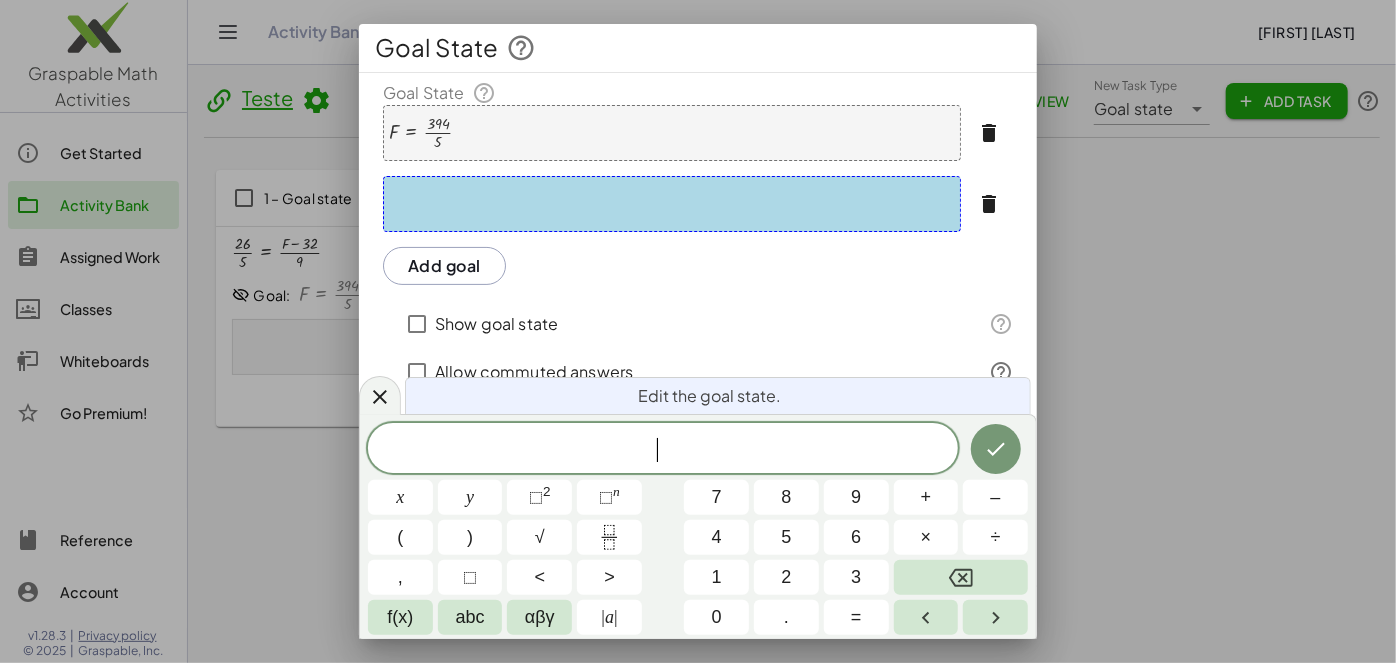 click 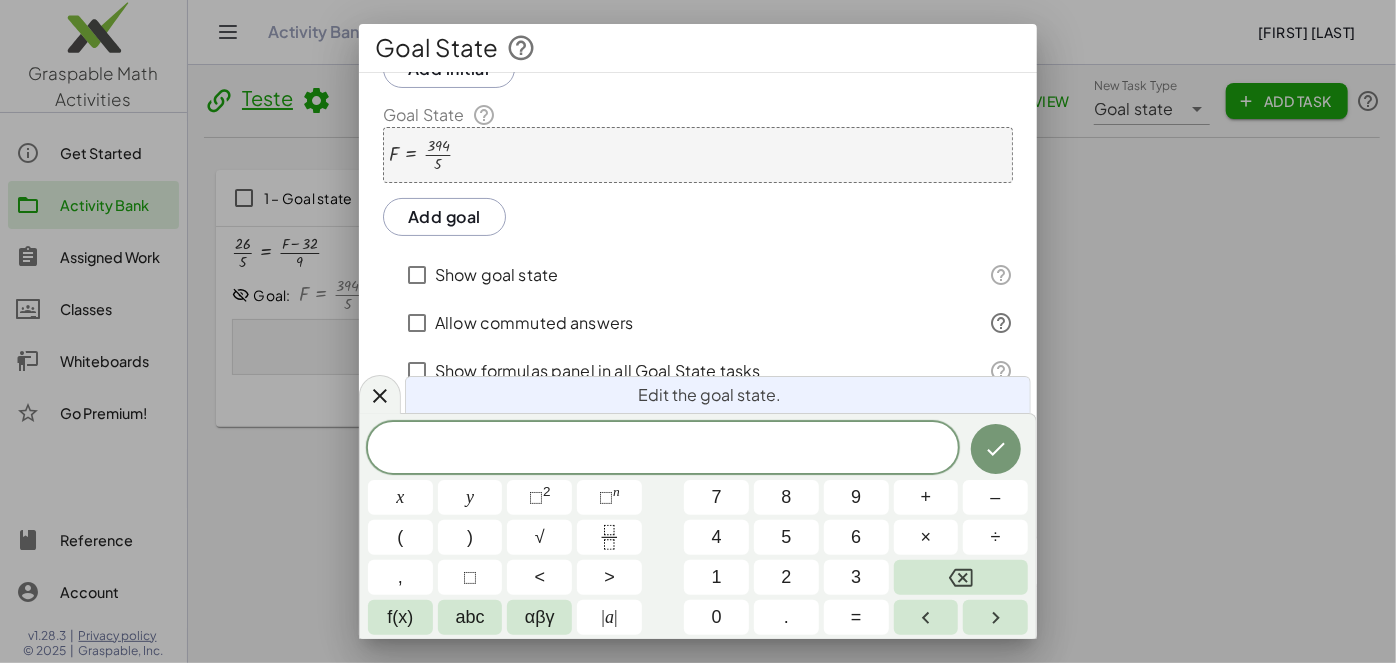 click on "Show goal state" at bounding box center (496, 275) 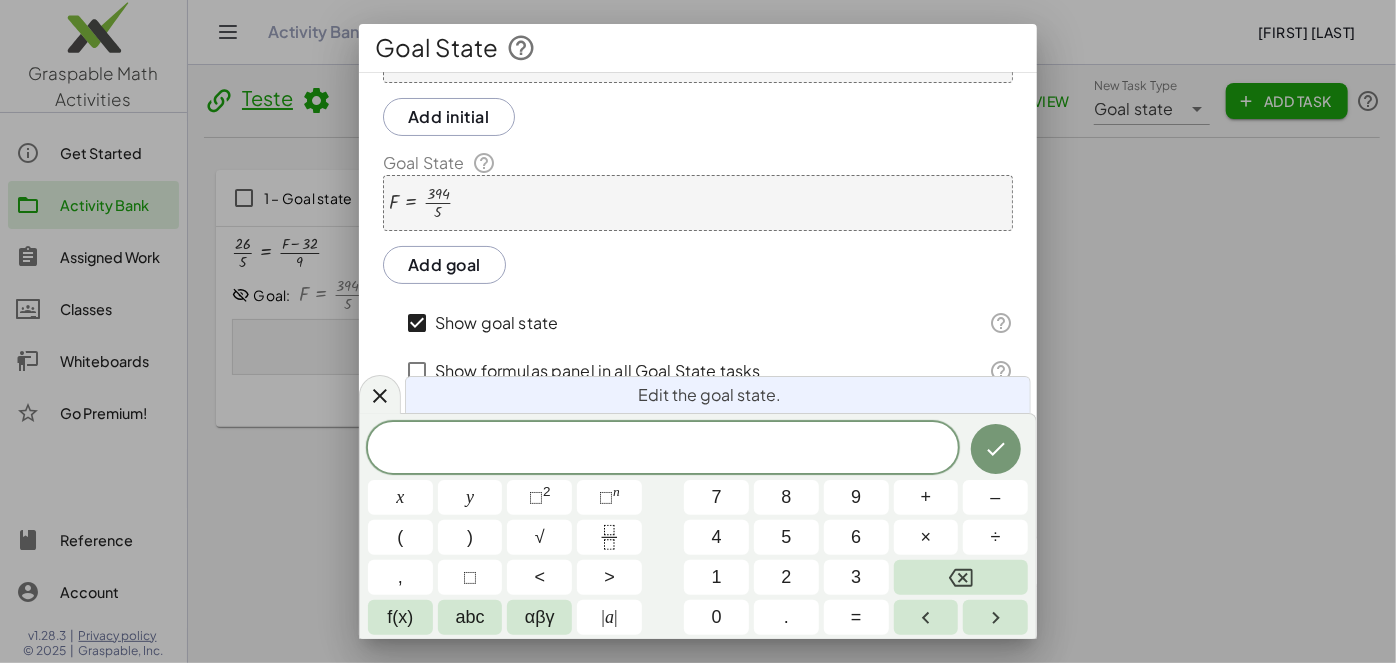 scroll, scrollTop: 108, scrollLeft: 0, axis: vertical 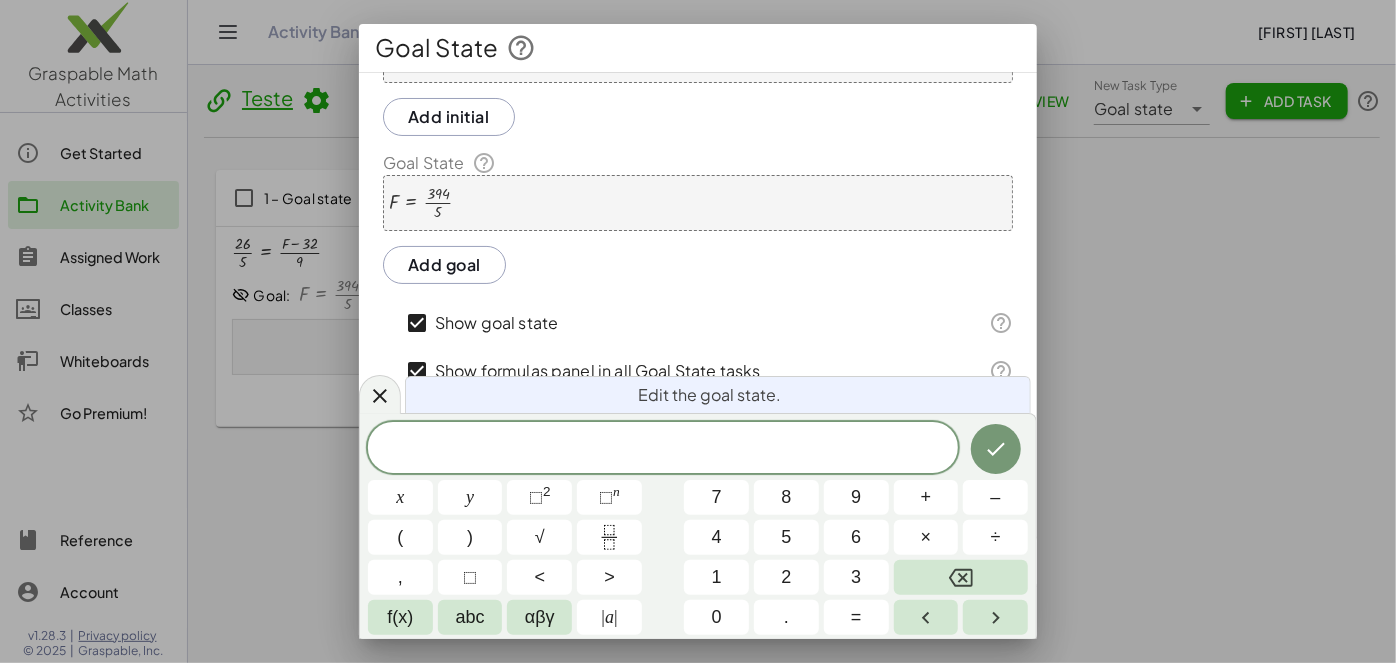 click on "Show formulas panel in all Goal State tasks" at bounding box center [597, 371] 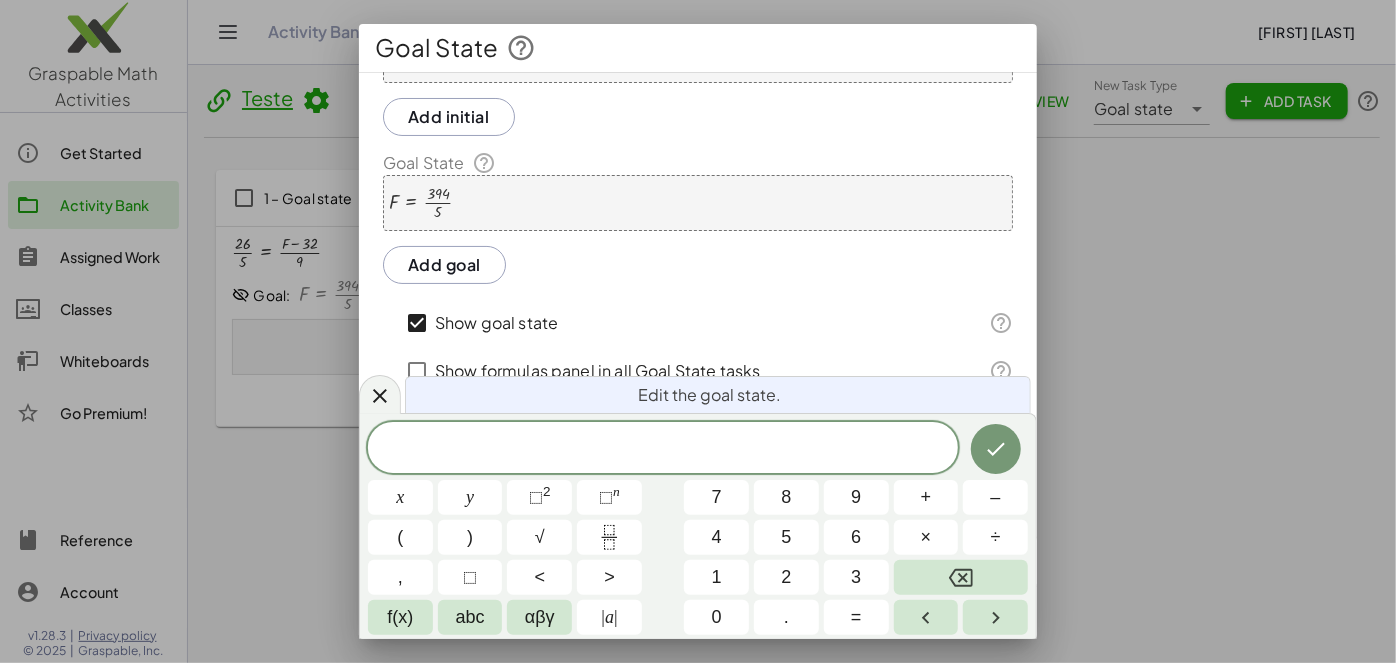 click on "Show goal state" at bounding box center [496, 323] 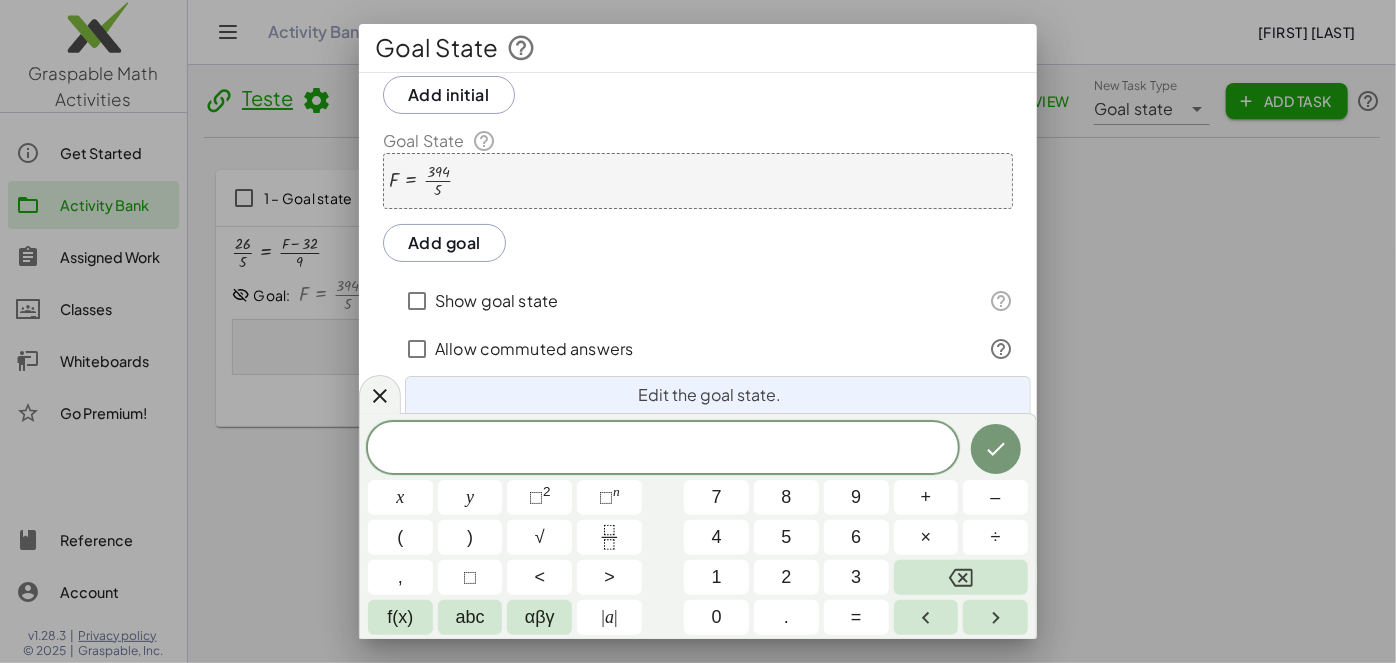 scroll, scrollTop: 156, scrollLeft: 0, axis: vertical 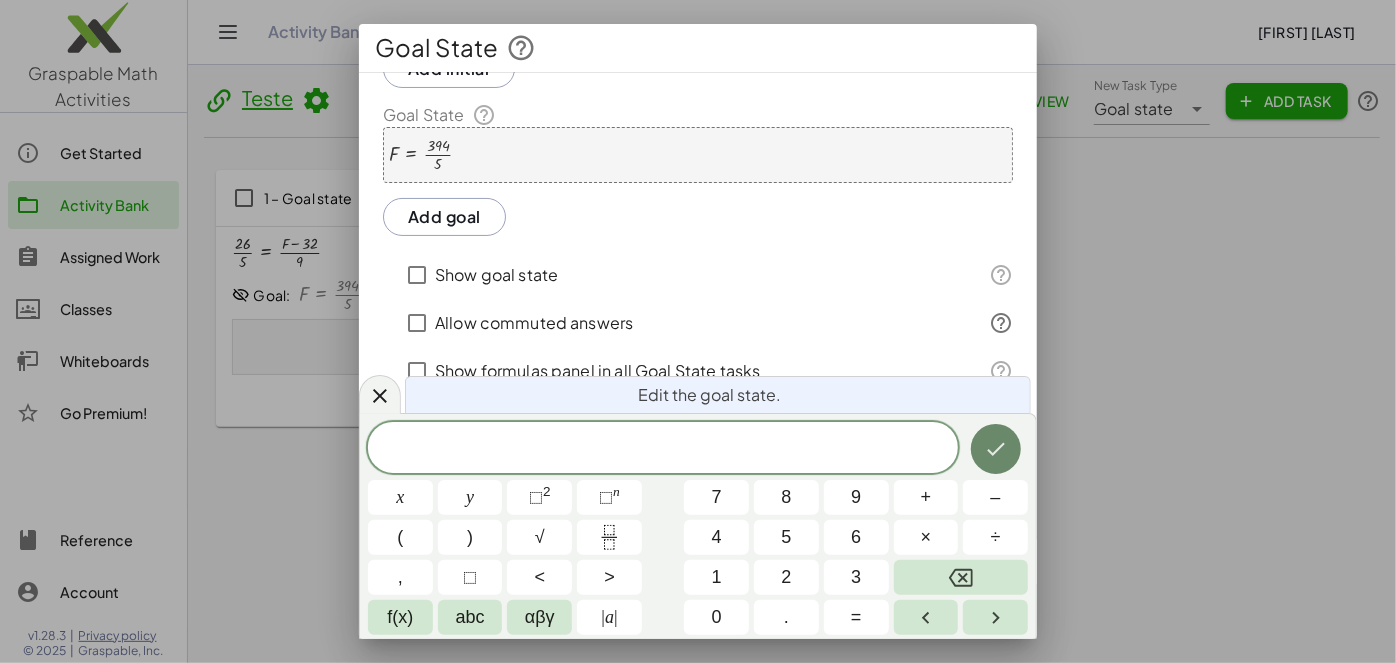 click at bounding box center [996, 449] 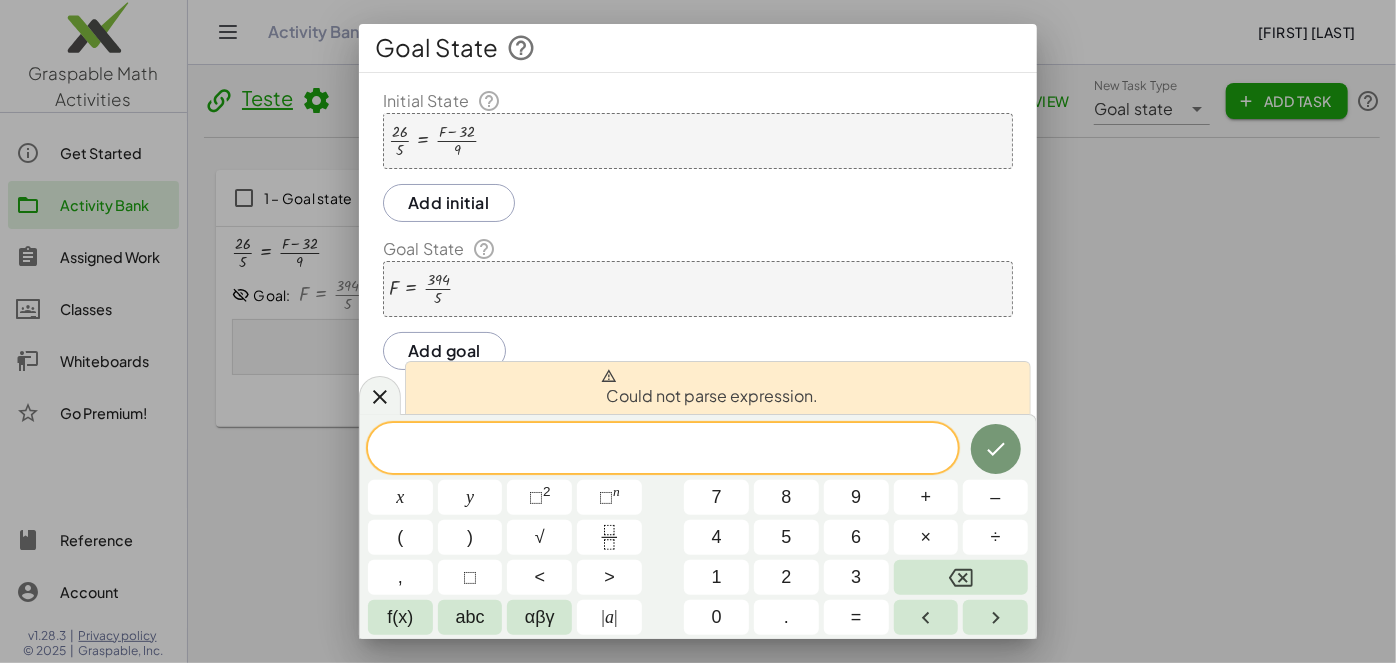 scroll, scrollTop: 156, scrollLeft: 0, axis: vertical 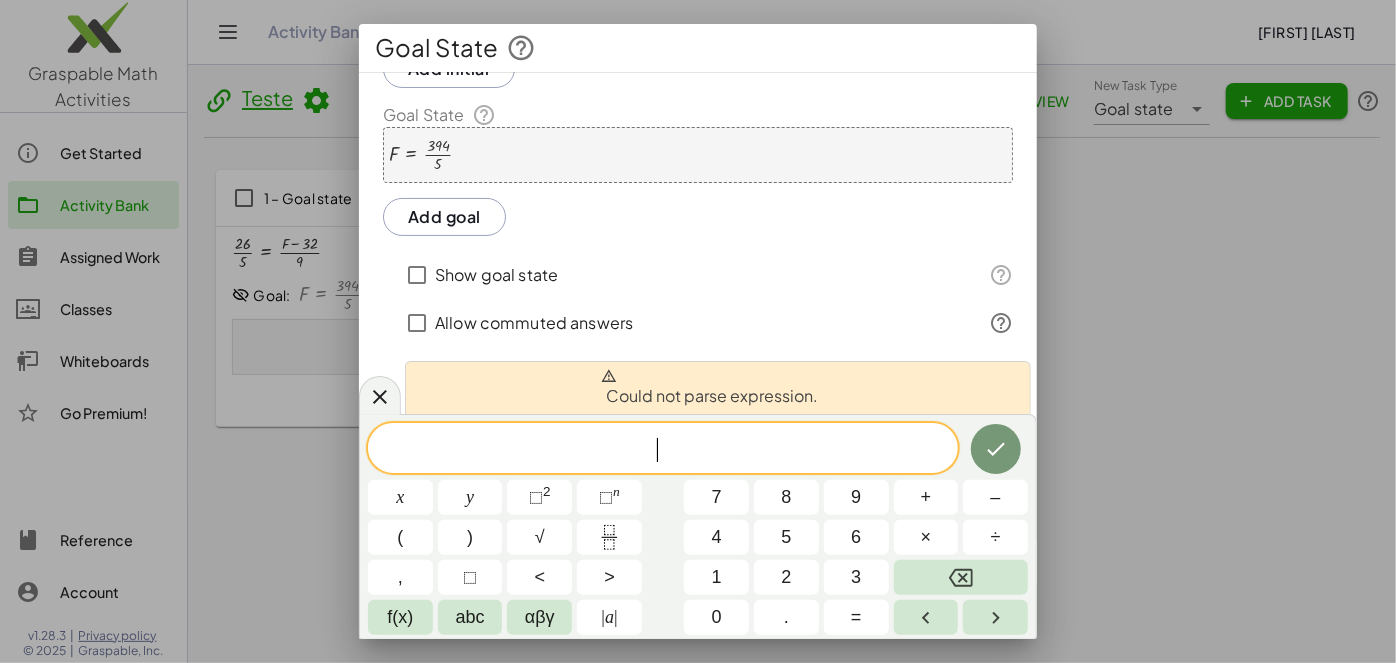 click on "Show goal state" 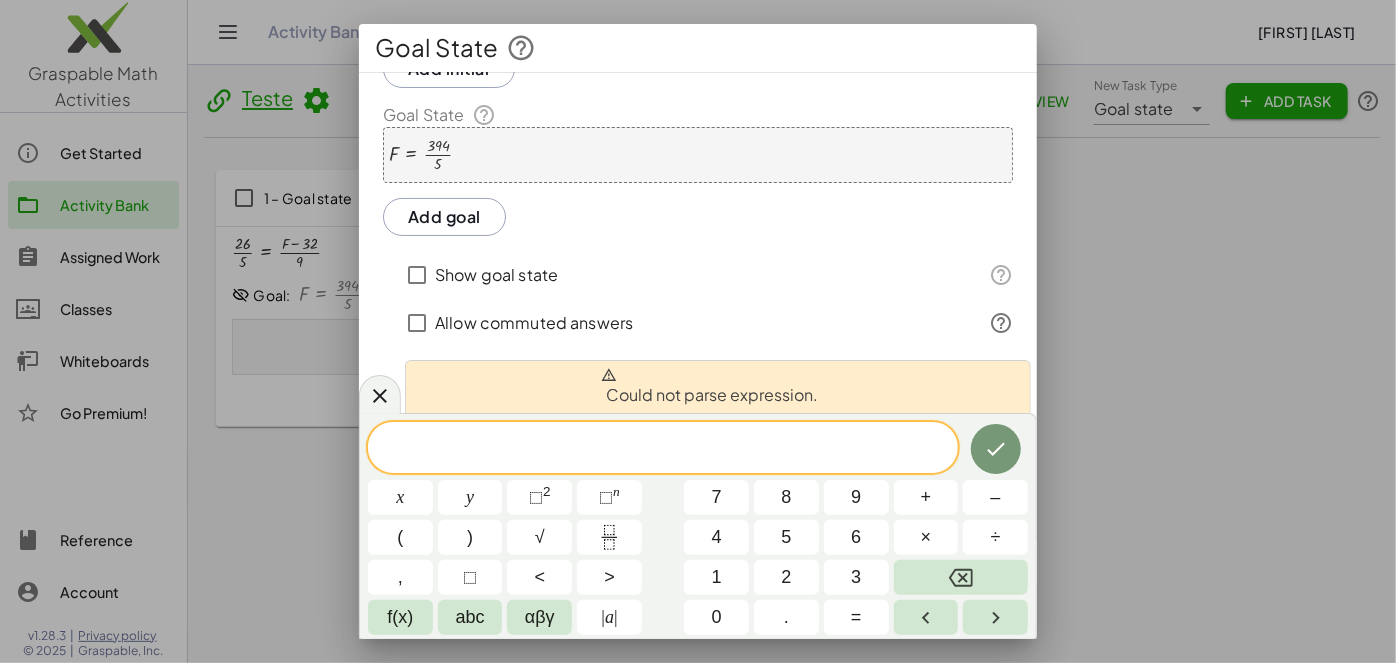 click at bounding box center [663, 449] 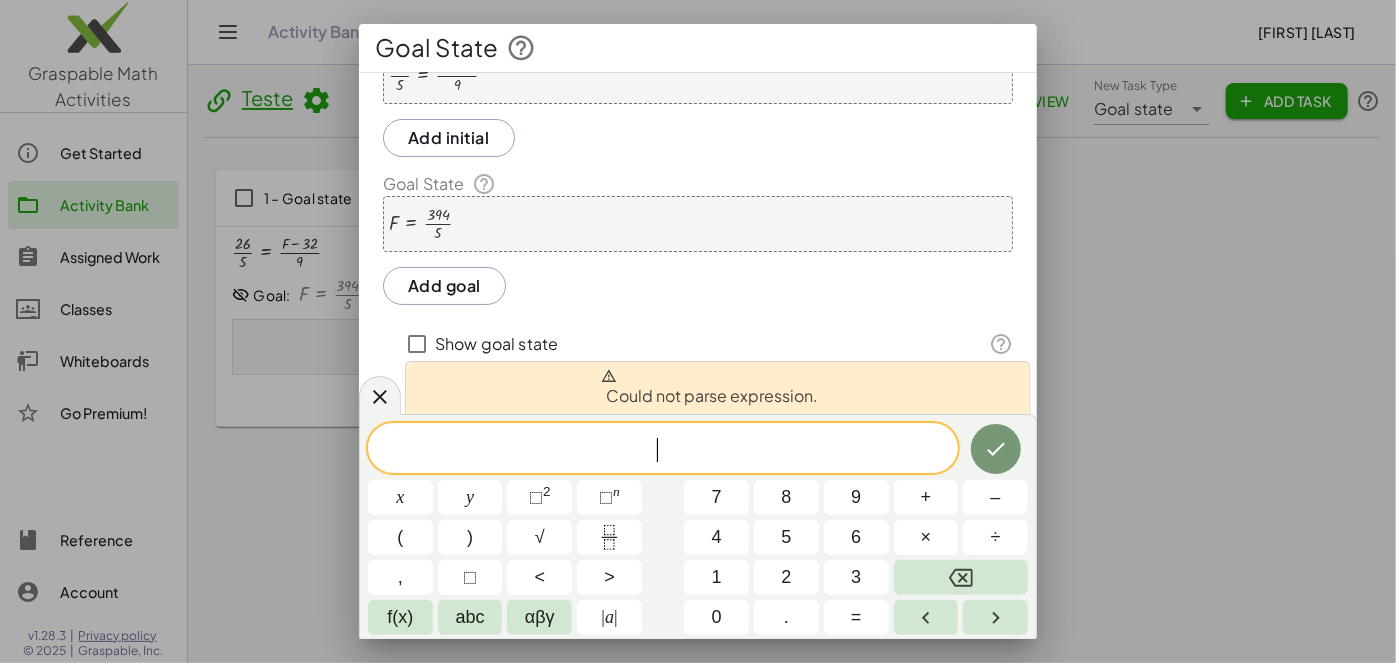 scroll, scrollTop: 0, scrollLeft: 0, axis: both 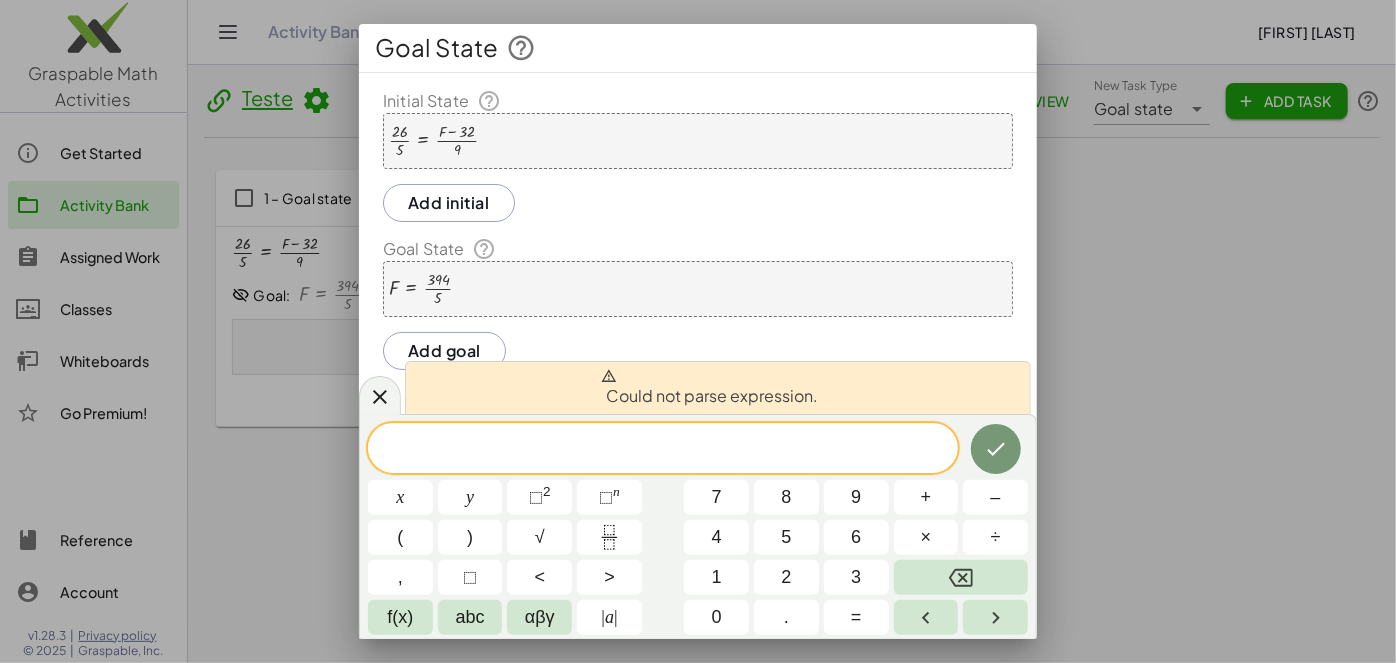 click 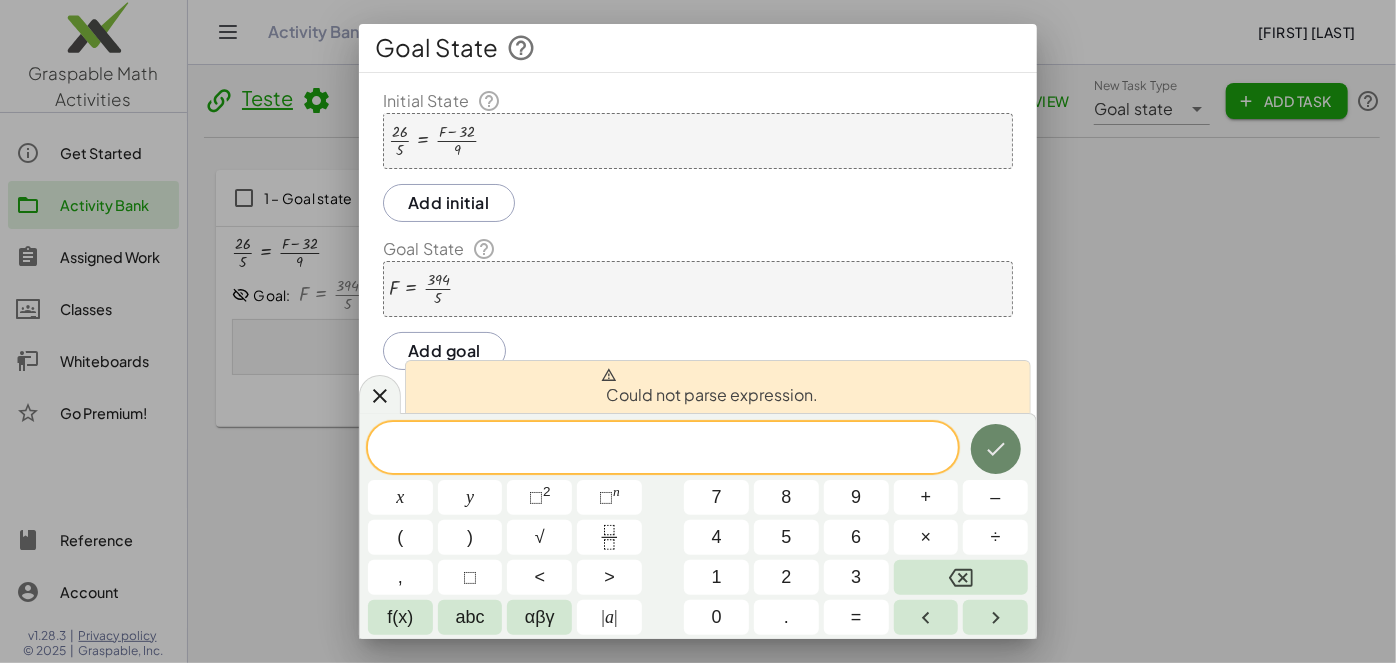 click at bounding box center (996, 449) 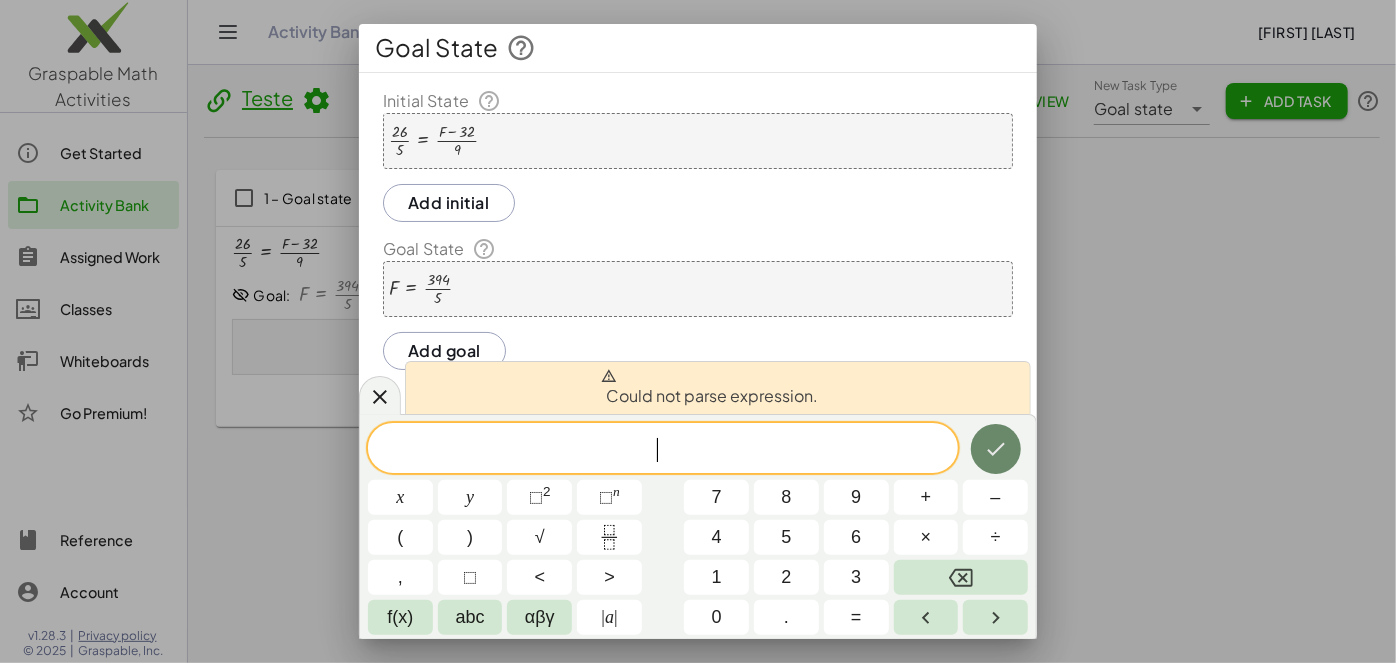 click 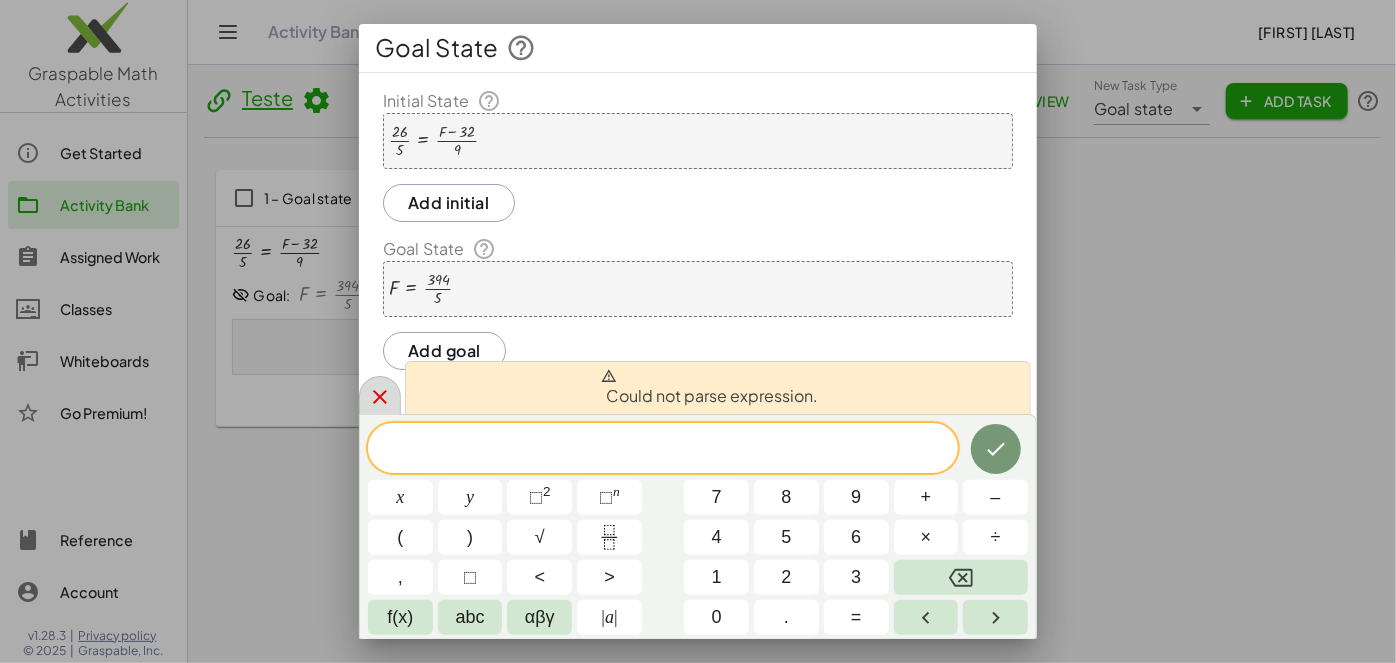 click 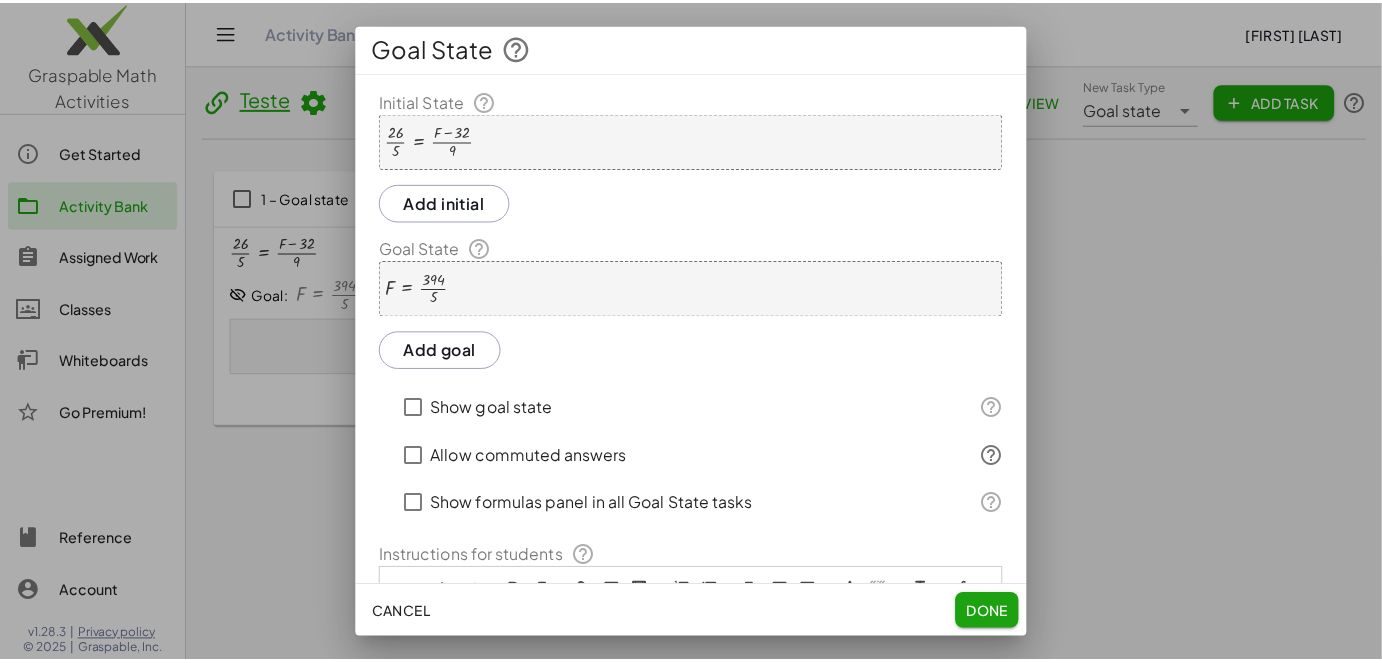 scroll, scrollTop: 156, scrollLeft: 0, axis: vertical 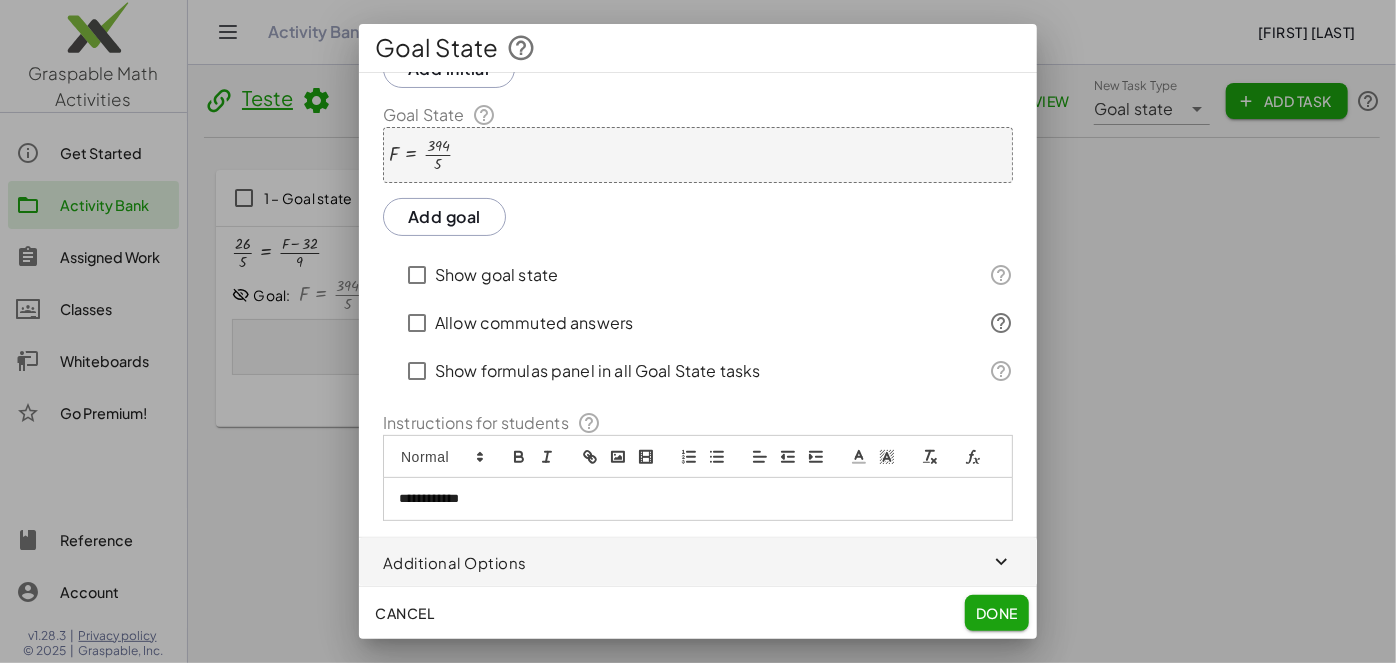 click on "**********" at bounding box center (698, 499) 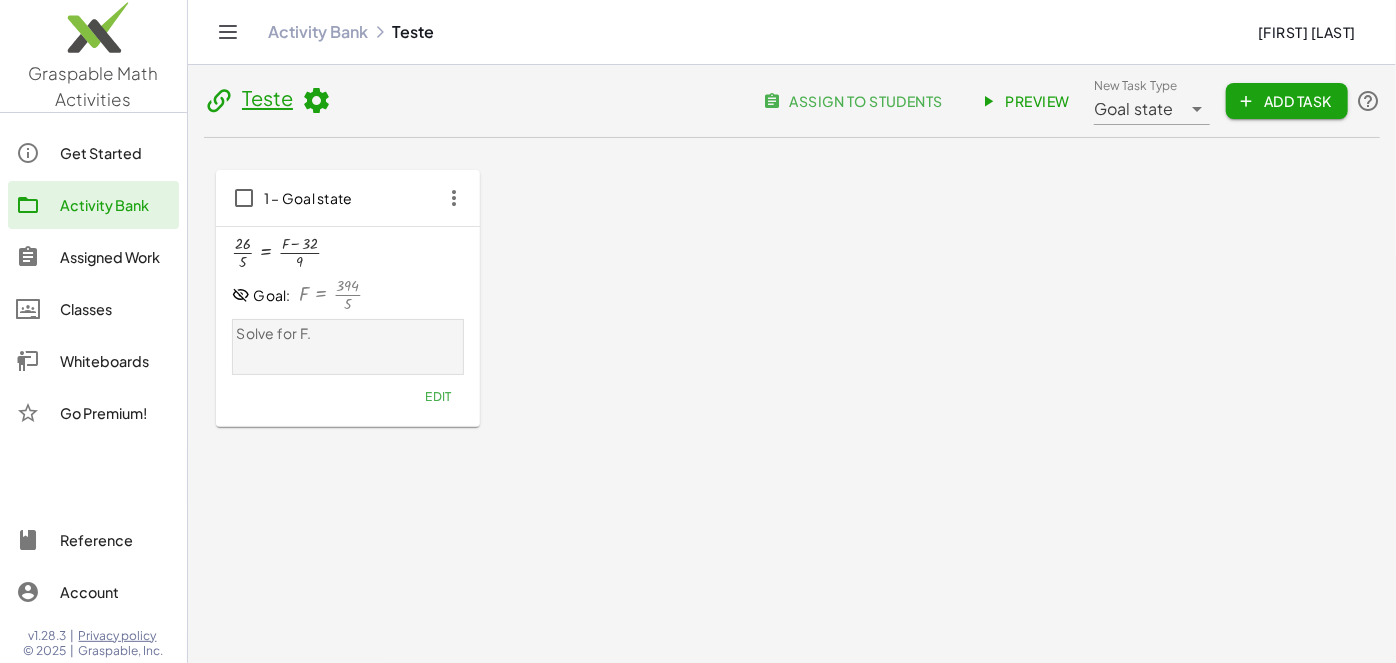 click at bounding box center (241, 295) 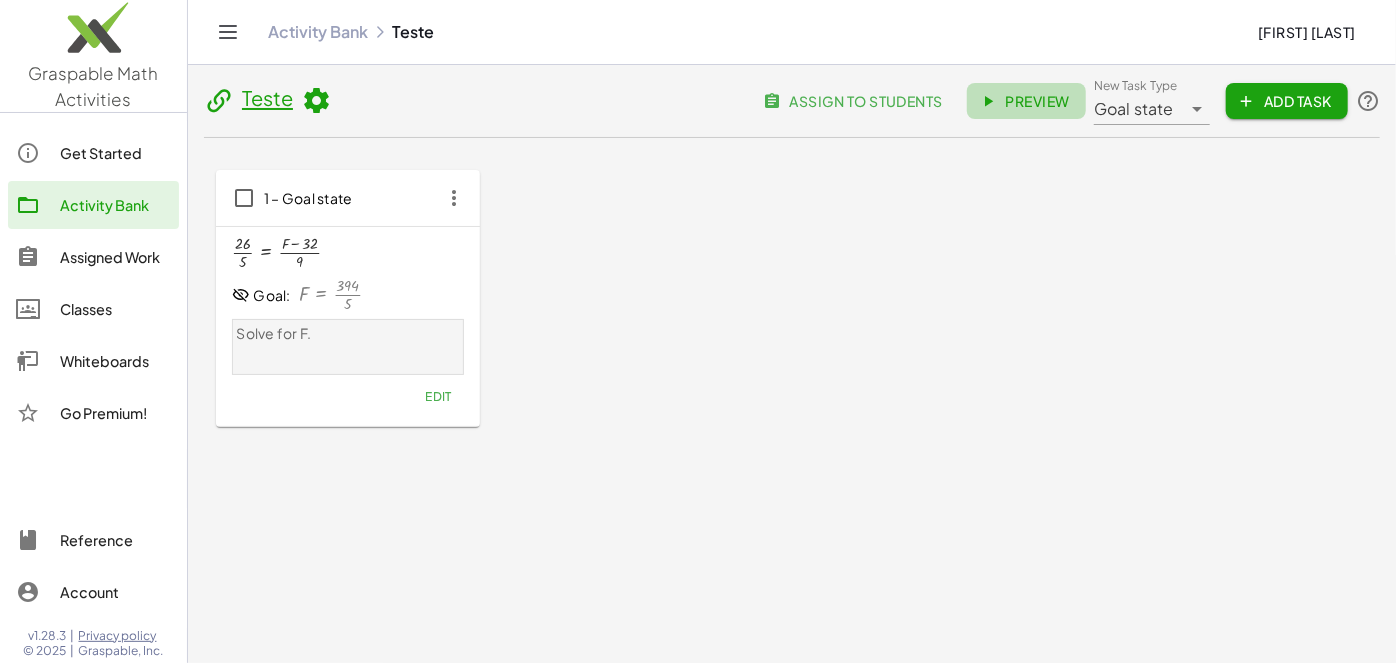 click on "Preview" 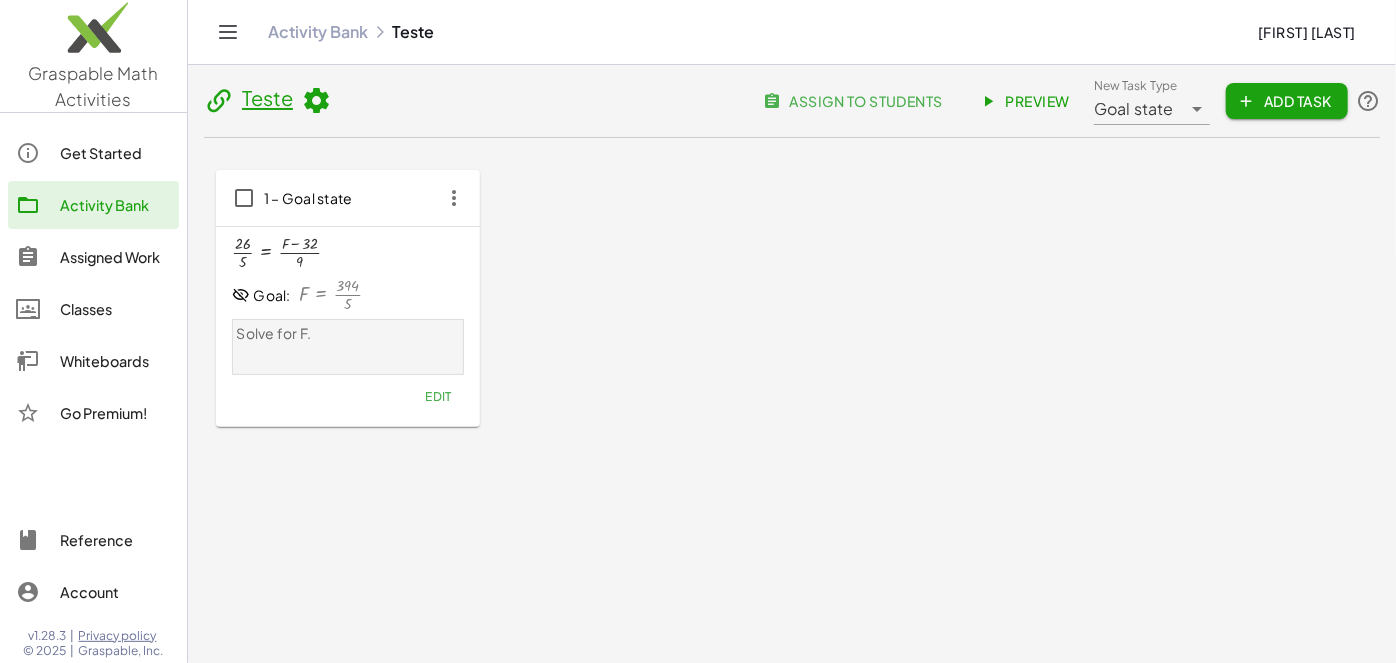 click on "Edit" 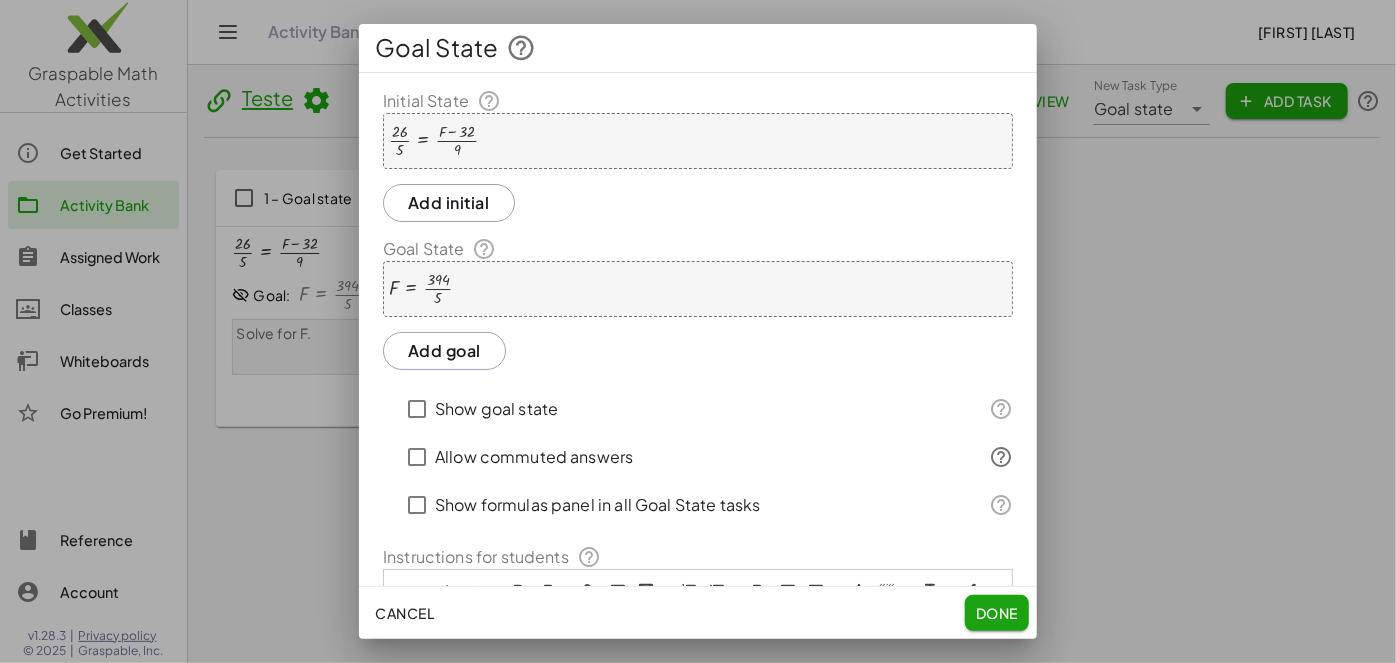 click on "Done" 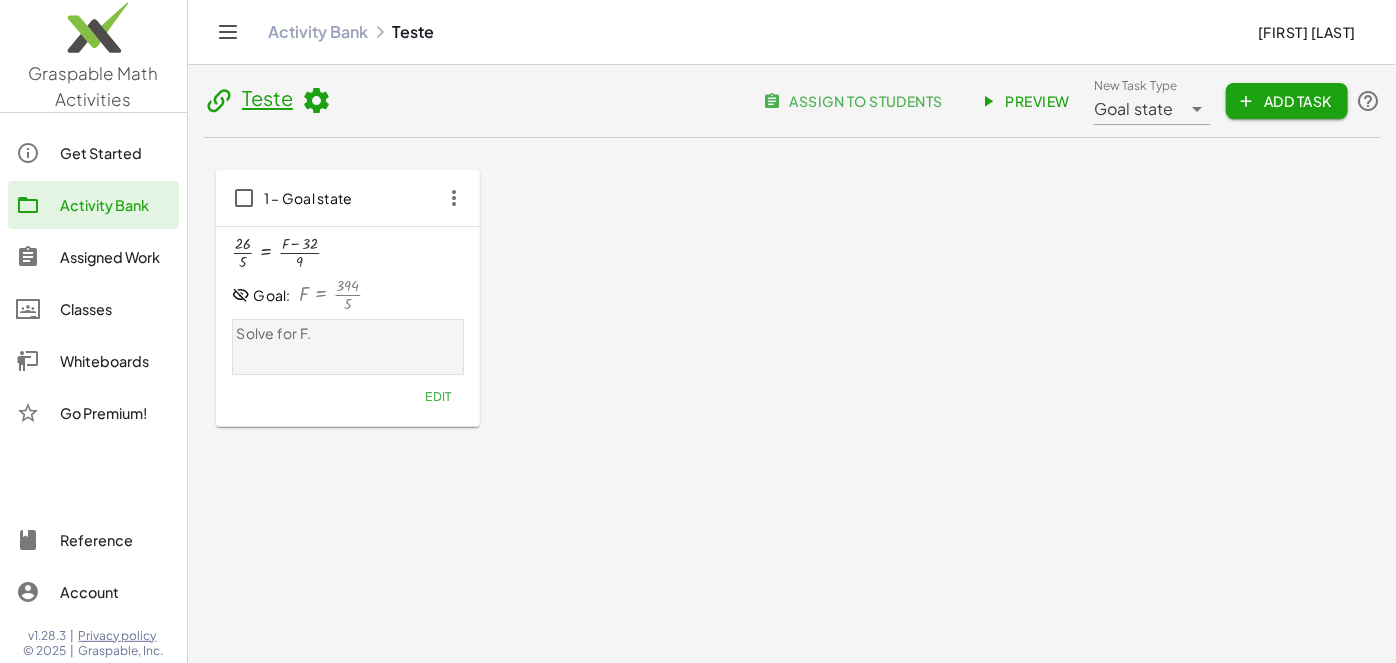 click on "assign to students" 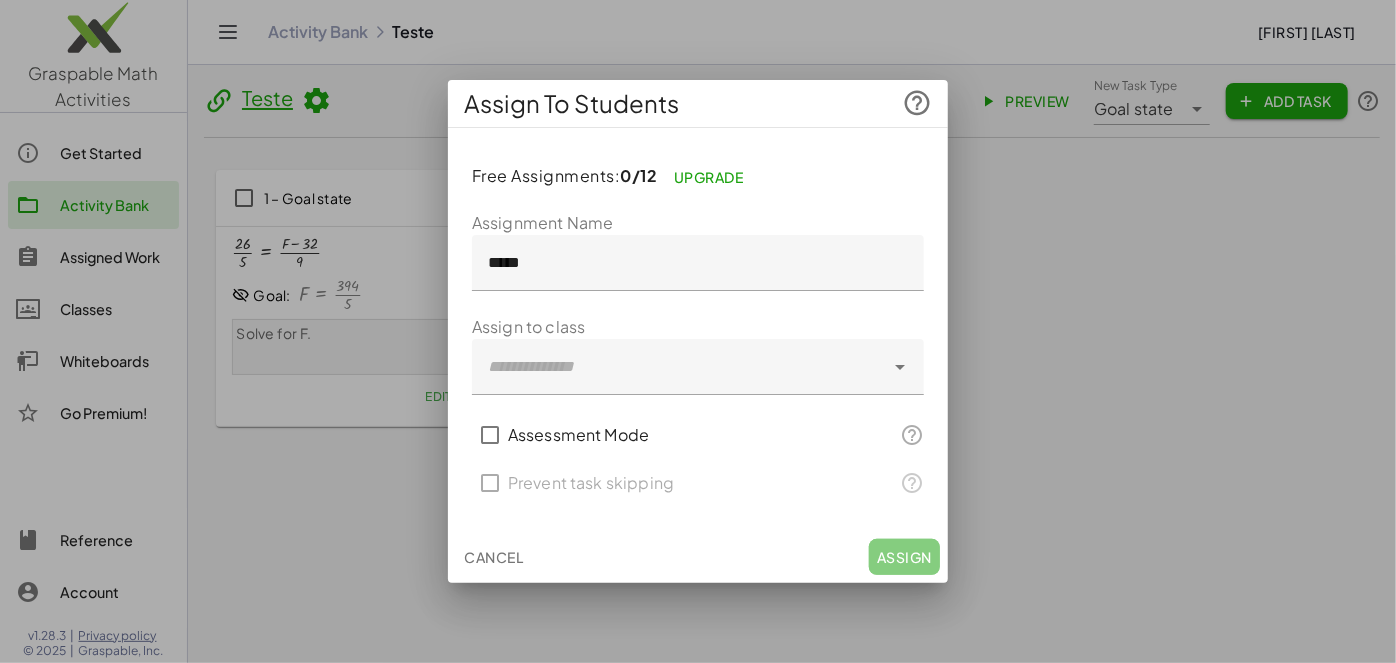 click 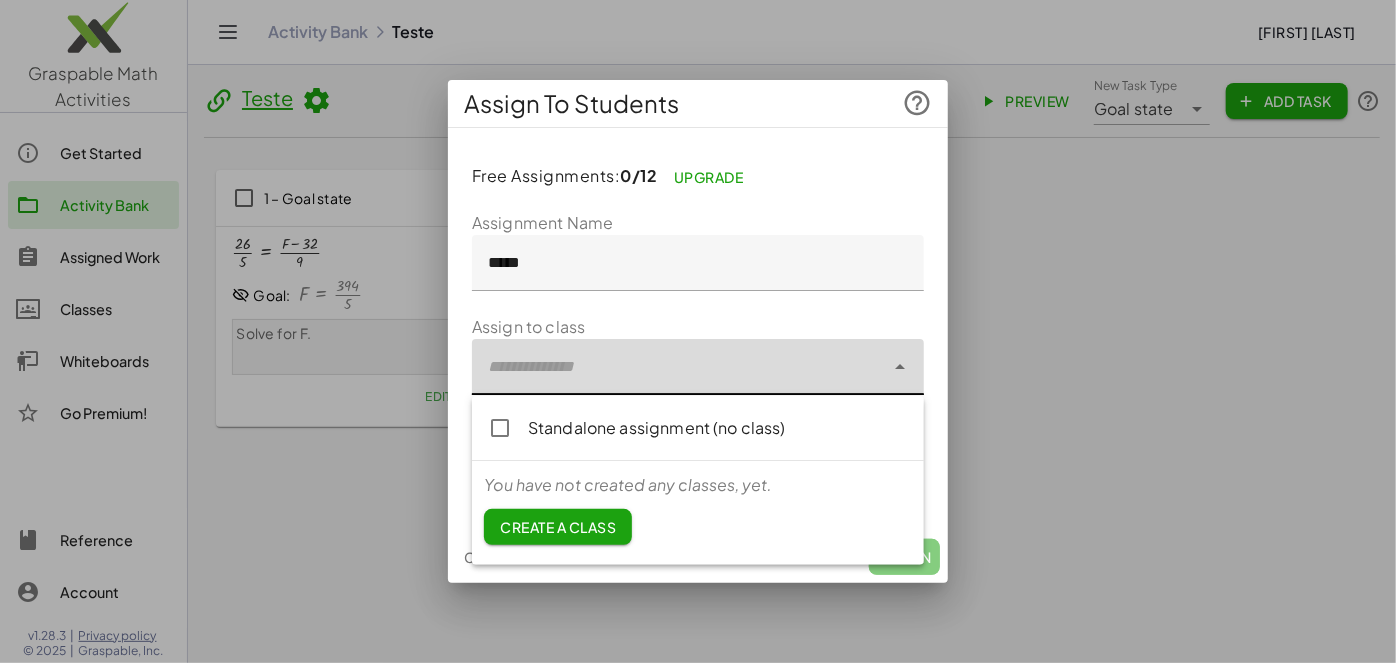 click on "Create a class" 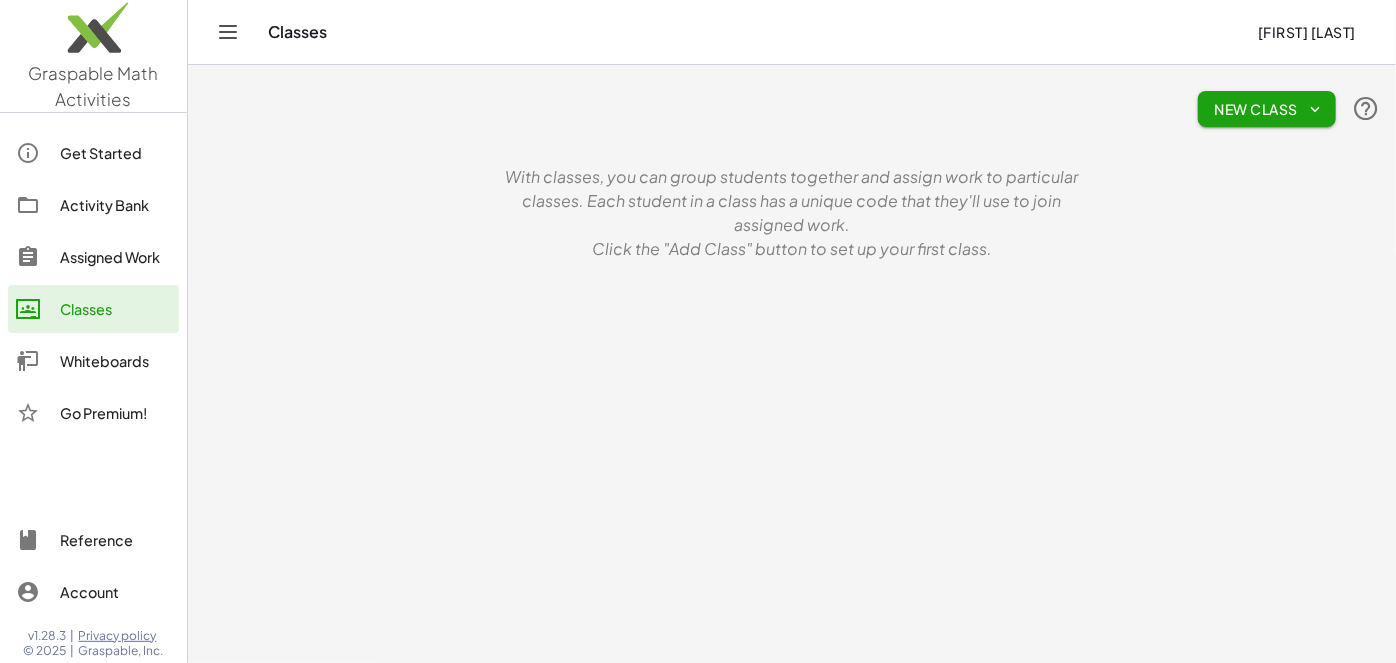 click on "New Class" 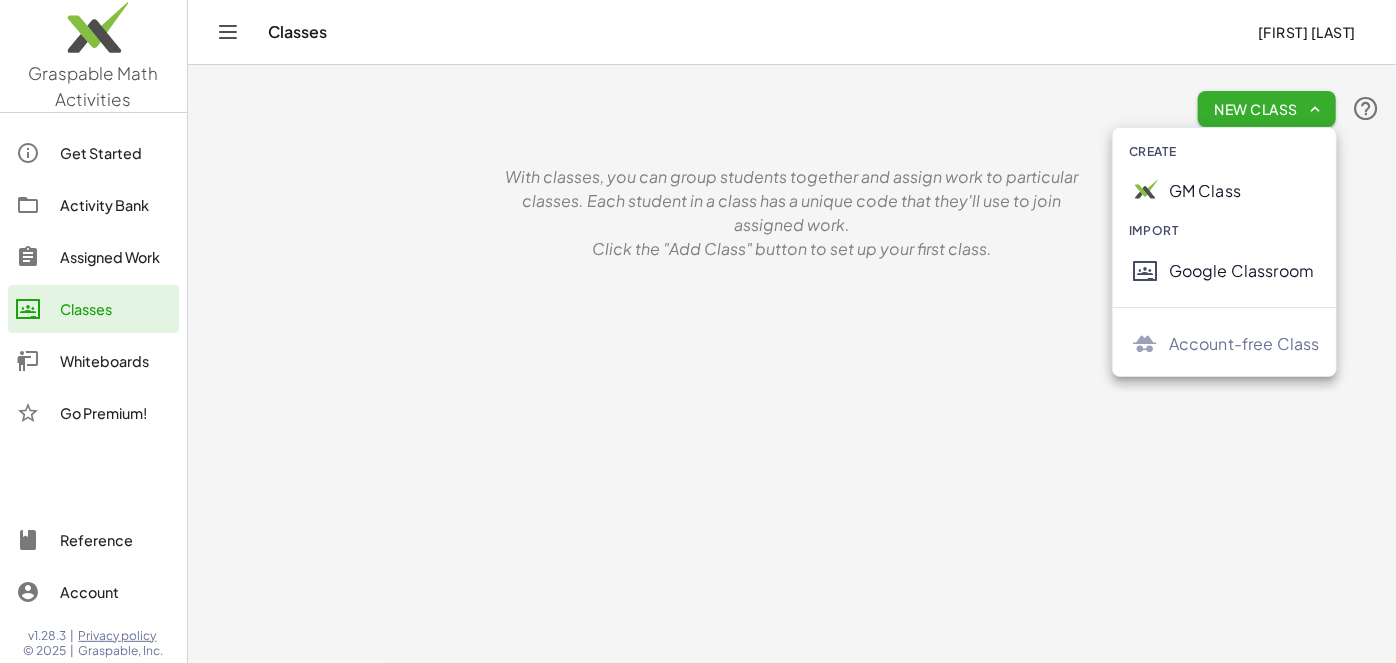 click on "GM Class" 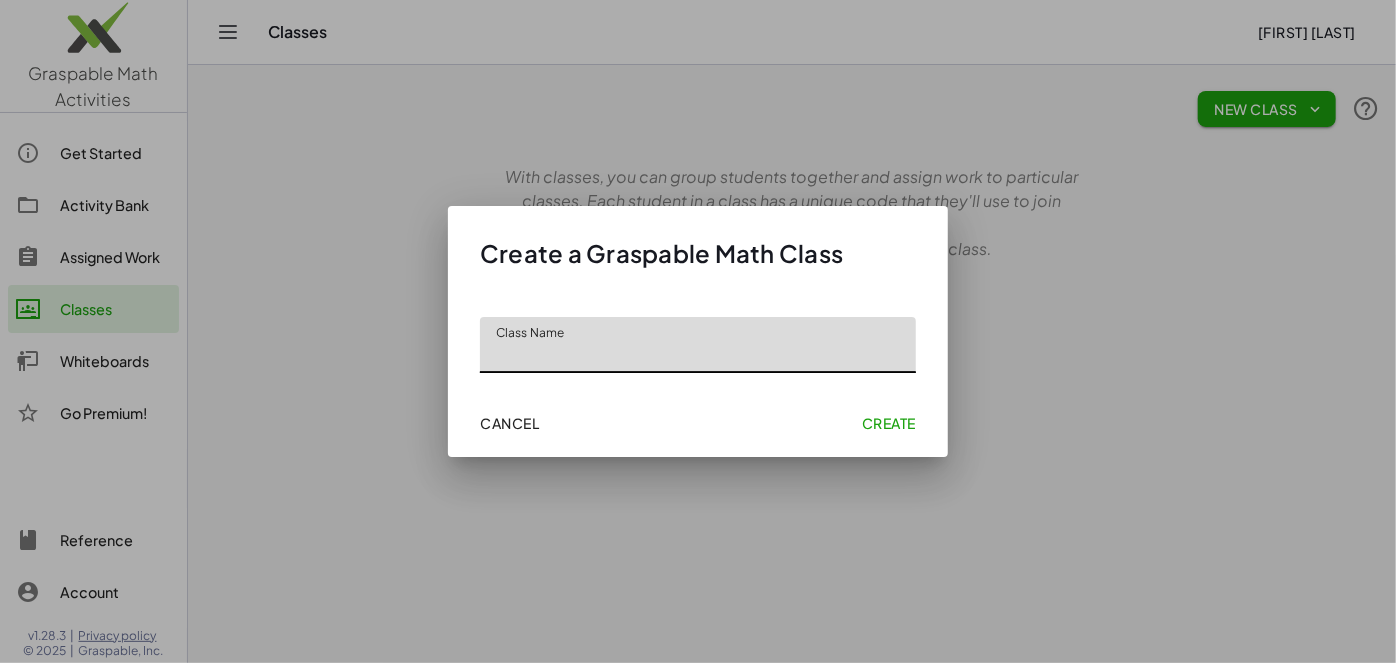 click on "Cancel" 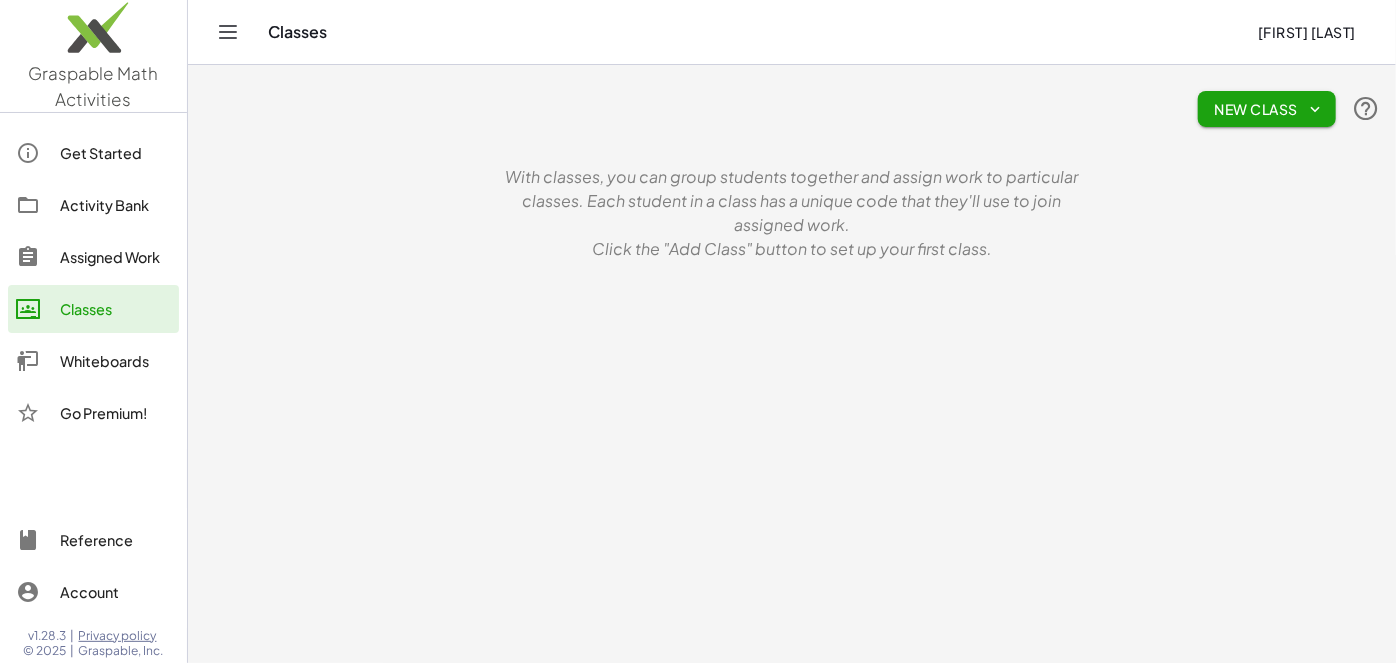 click on "New Class" 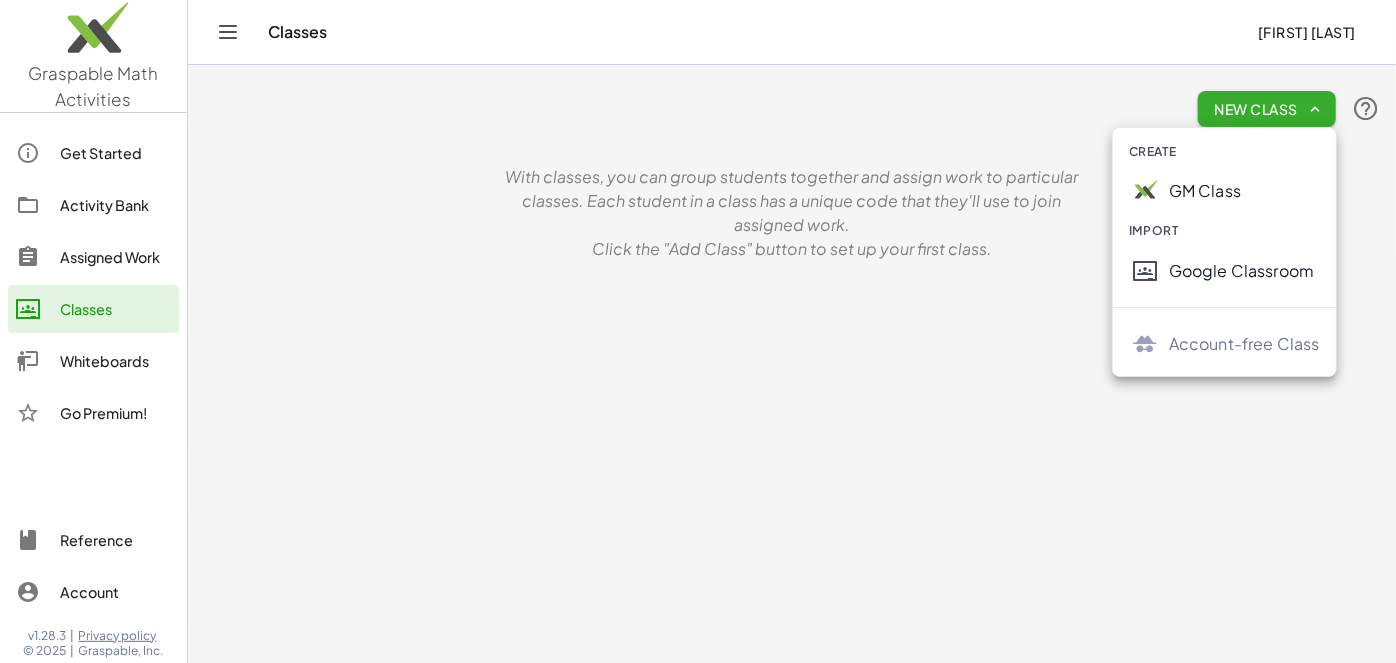 click on "GM Class" 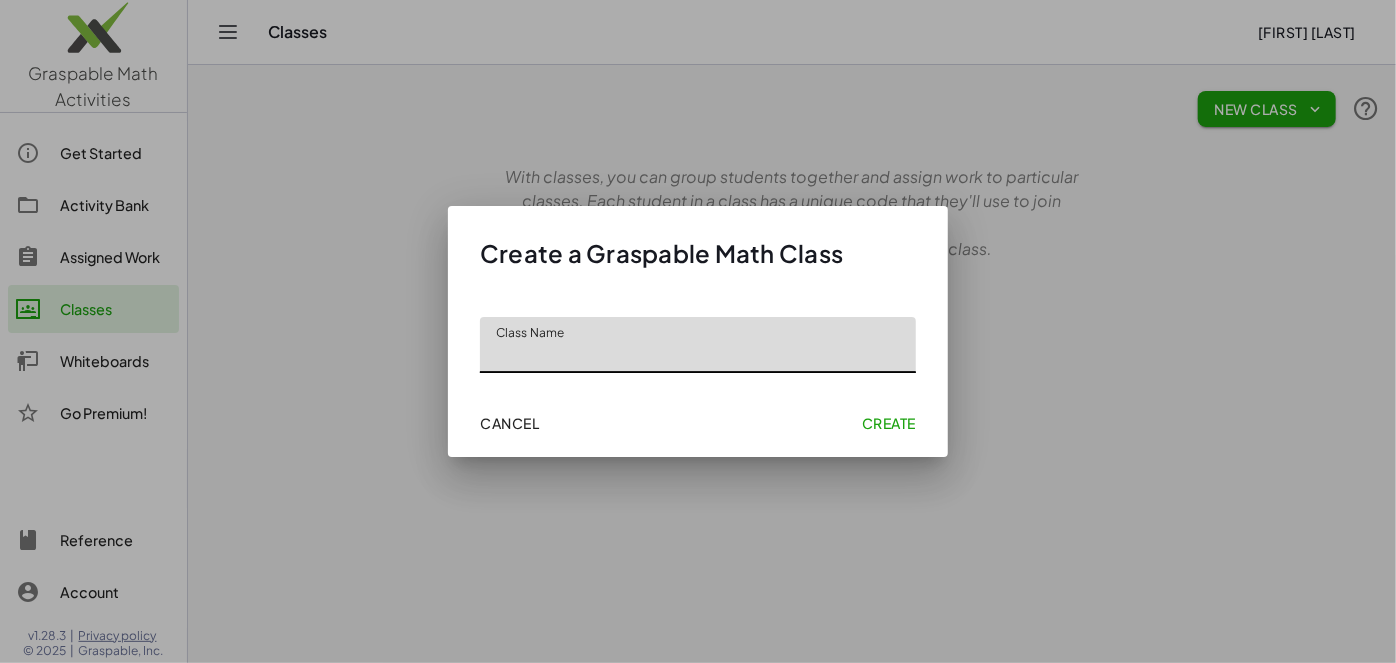 click on "Class Name" 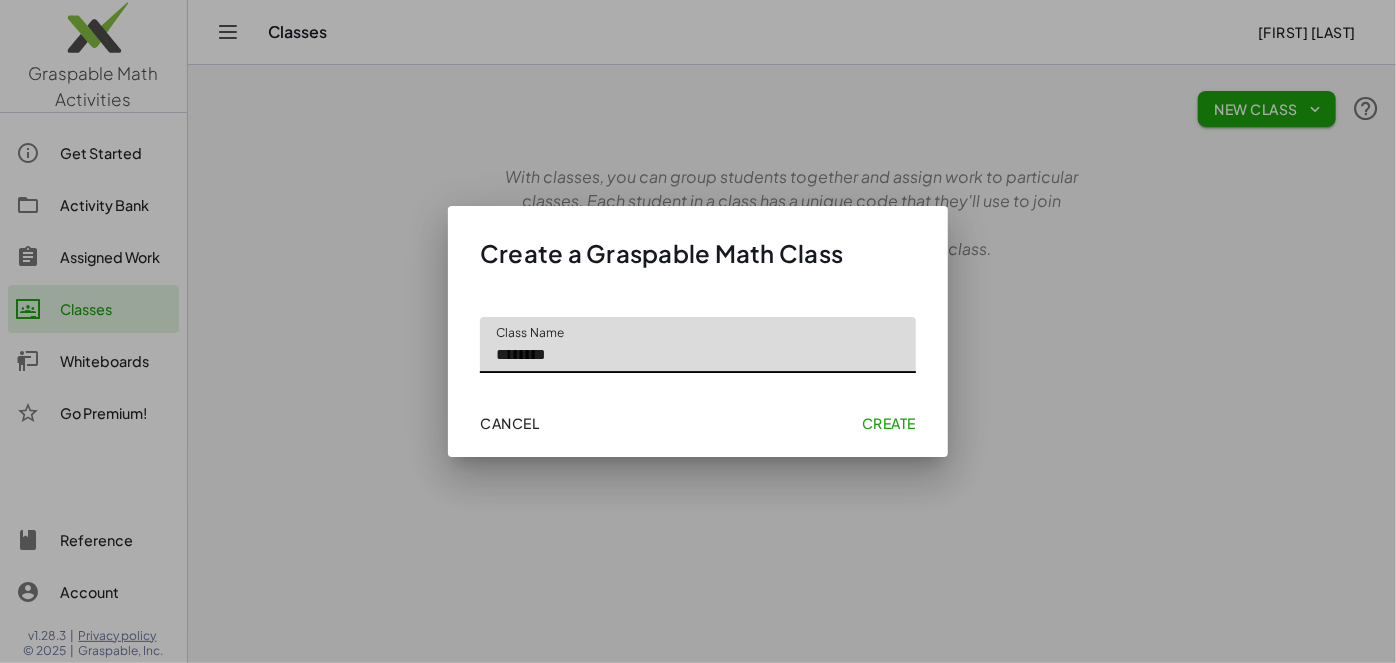 type on "********" 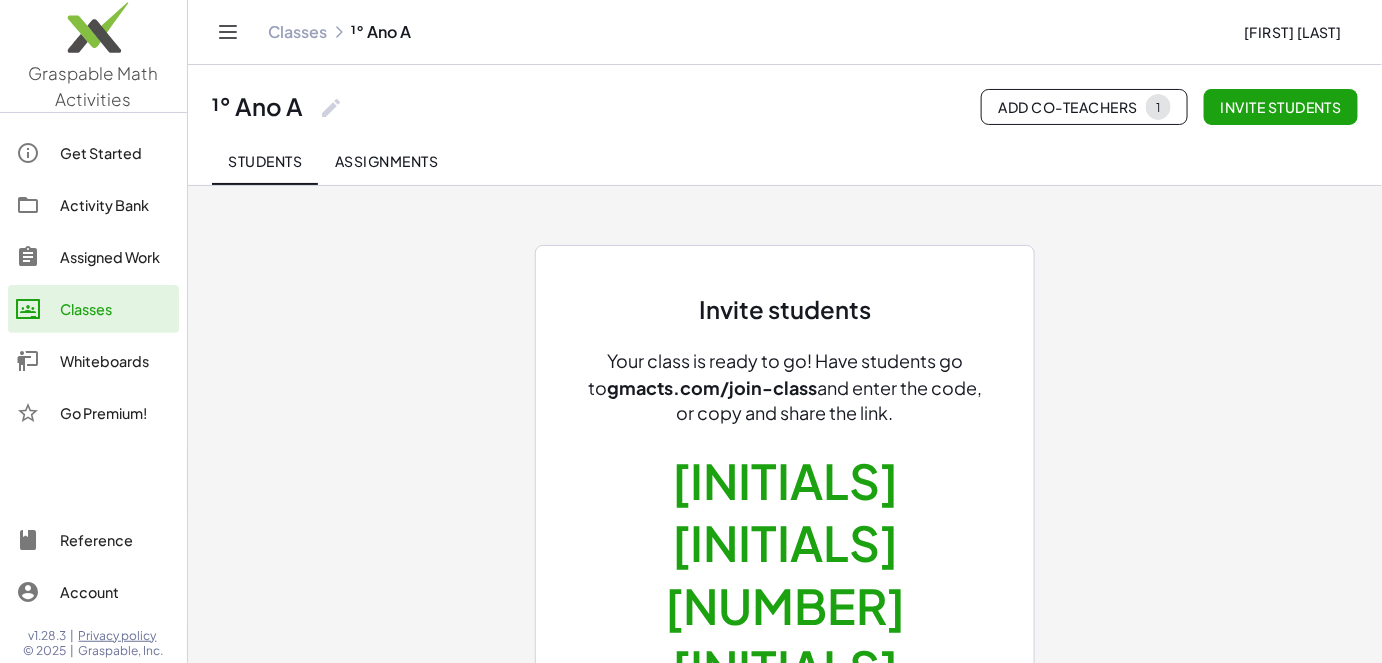 scroll, scrollTop: 87, scrollLeft: 0, axis: vertical 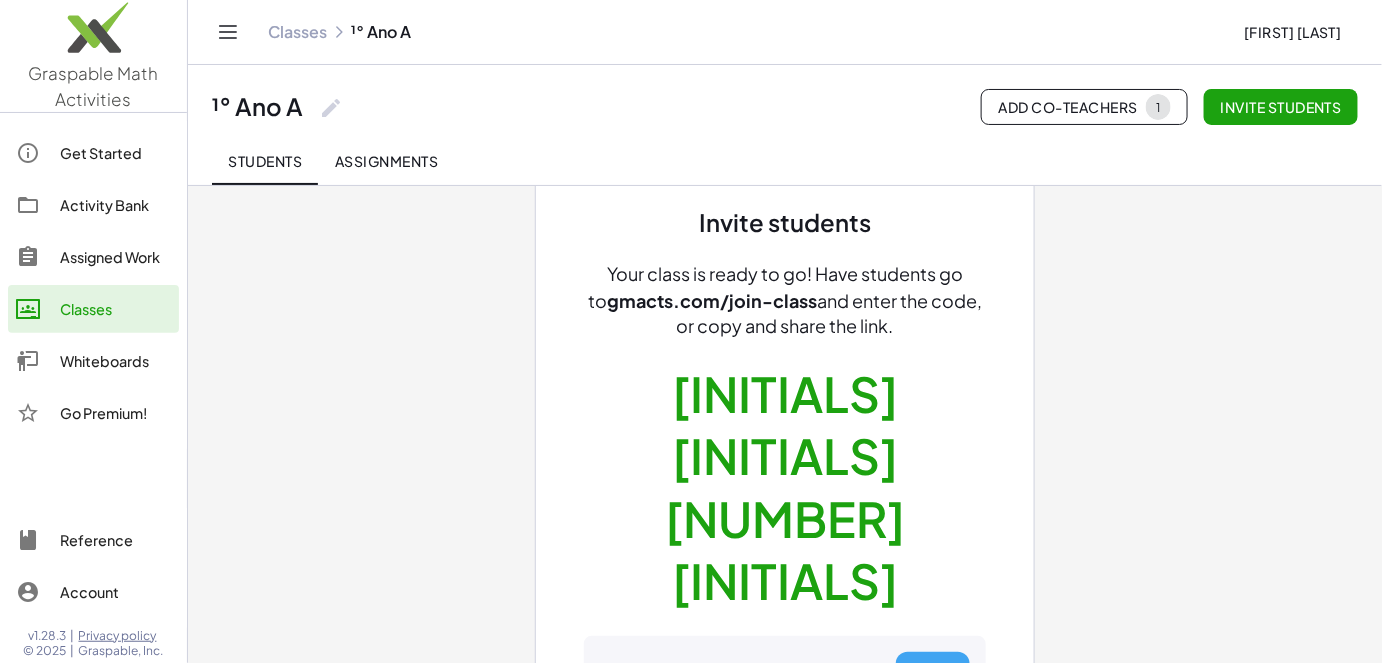 click on "Copy" at bounding box center [933, 673] 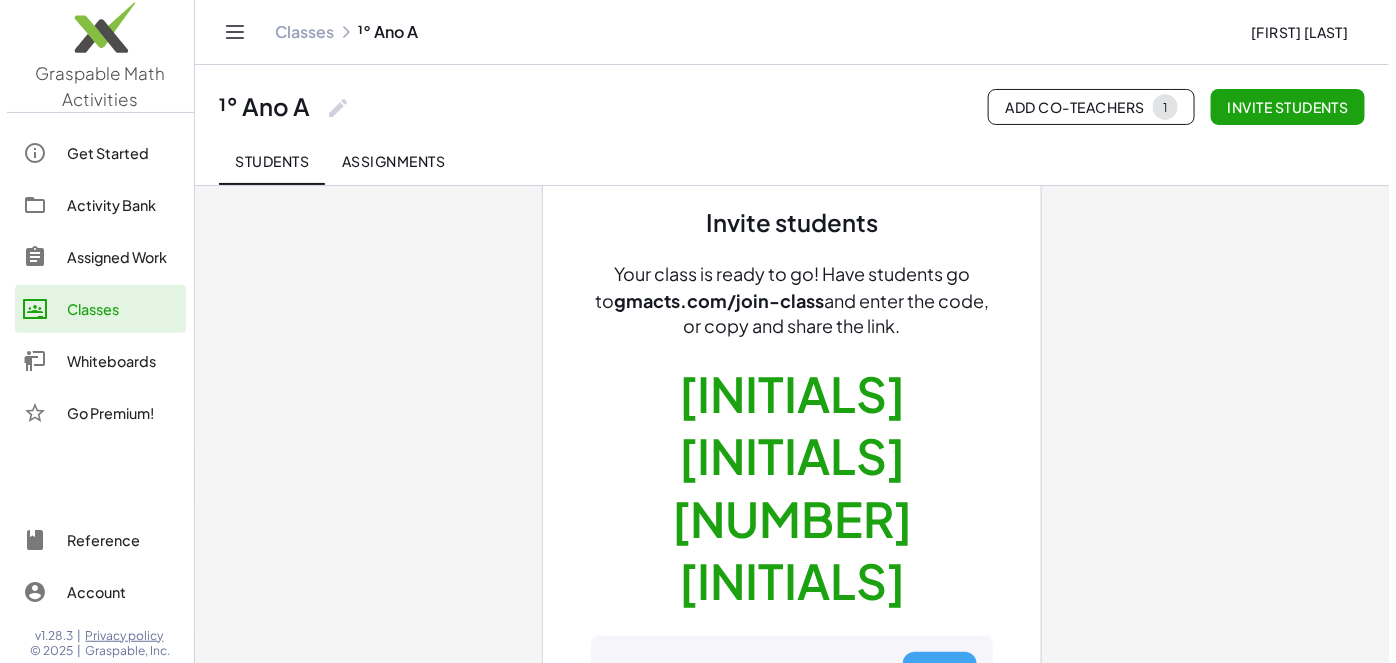 scroll, scrollTop: 0, scrollLeft: 0, axis: both 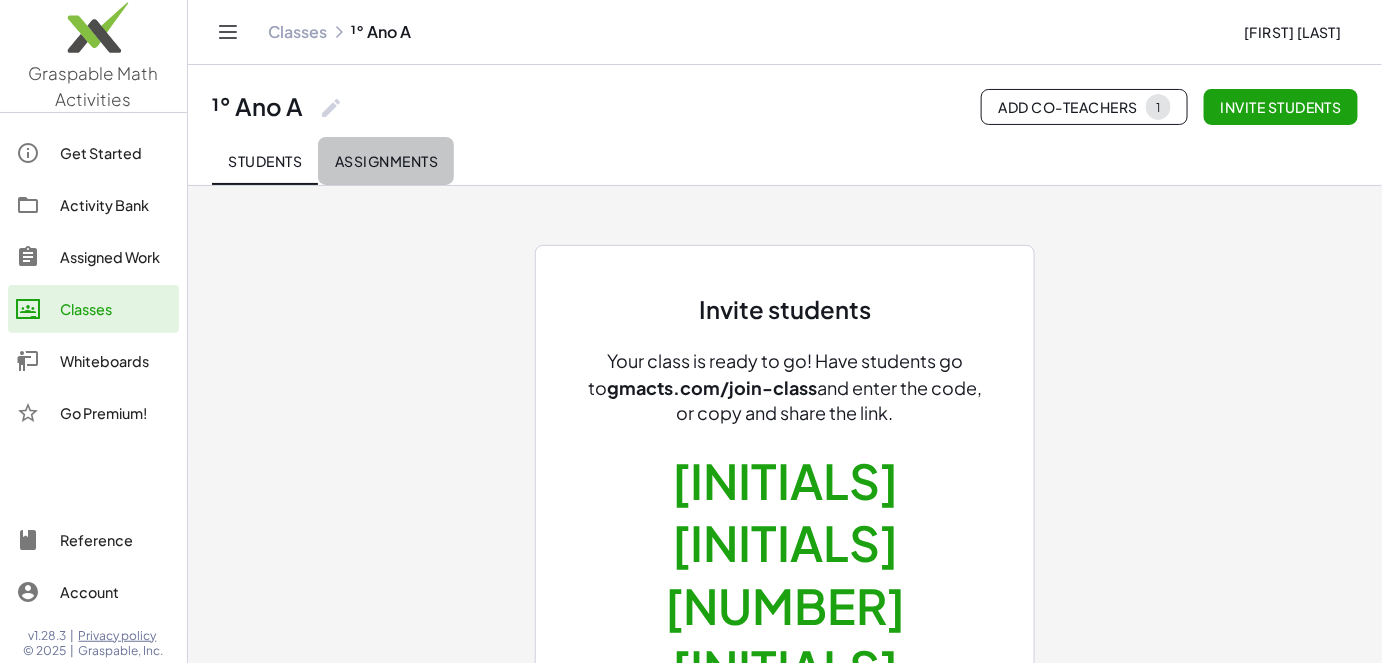 click on "Assignments" 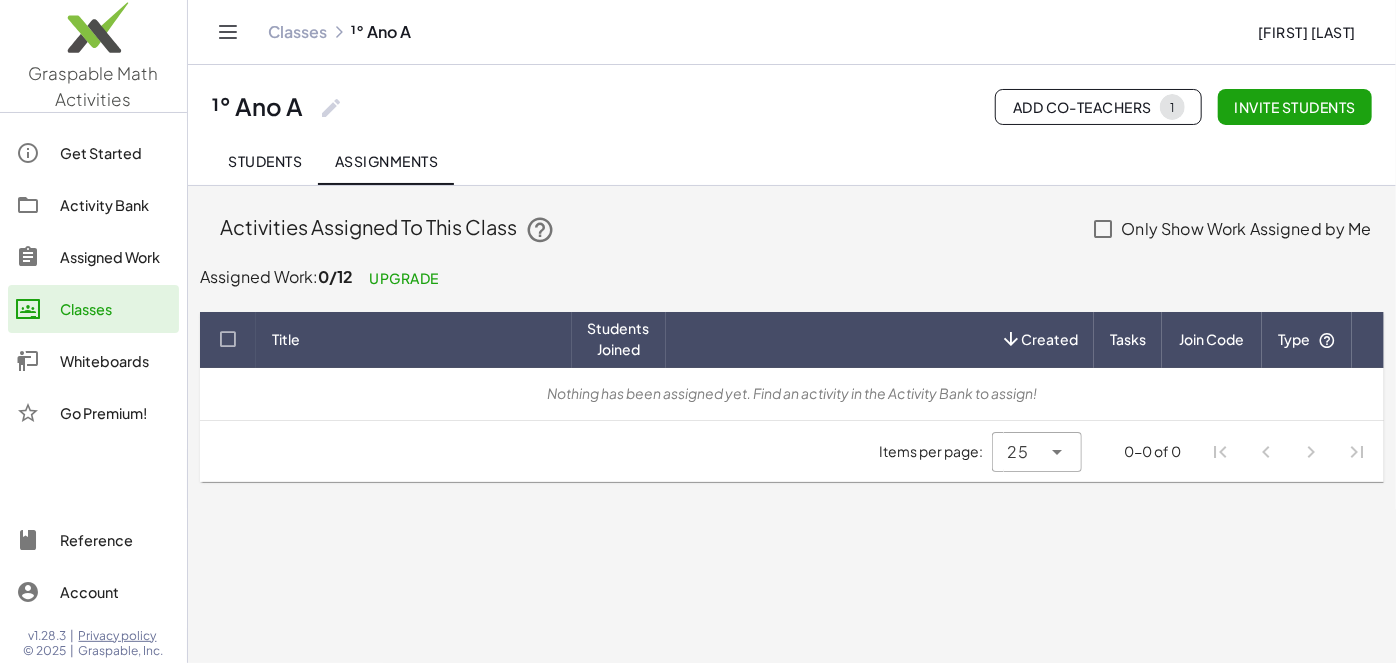 click on "Invite students Your class is ready to go! Have students go to  gmacts.com/join-class  and enter the code, or copy and share the link. JD DP 5N gmacts.com/join-class/JDDP5N  Copy  Enrollment is open  Activities Assigned To This Class  Only Show Work Assigned by Me  Assigned Work:  0/12 Upgrade  Title Students Joined Created Tasks Join Code Type  Nothing has been assigned yet. Find an activity in the Activity Bank to assign!  Items per page: 25 ** 0-0 of 0" 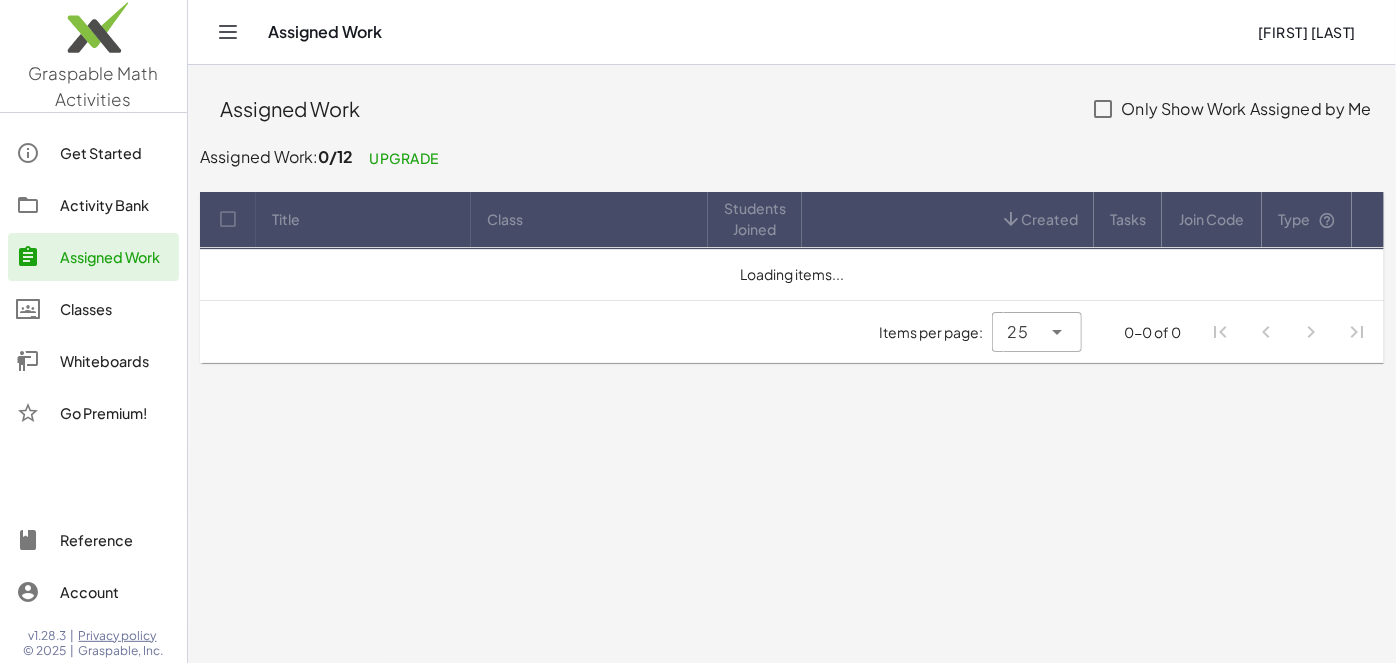click on "Activity Bank" 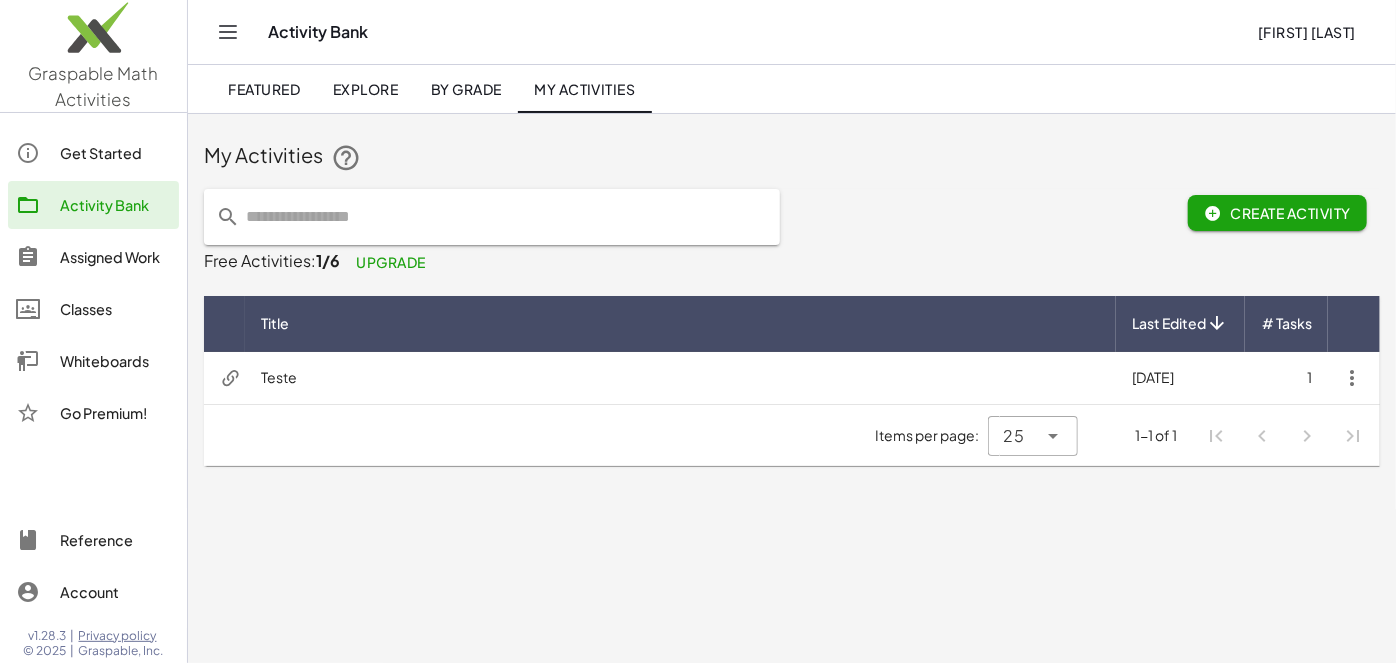 click on "Teste" at bounding box center [680, 378] 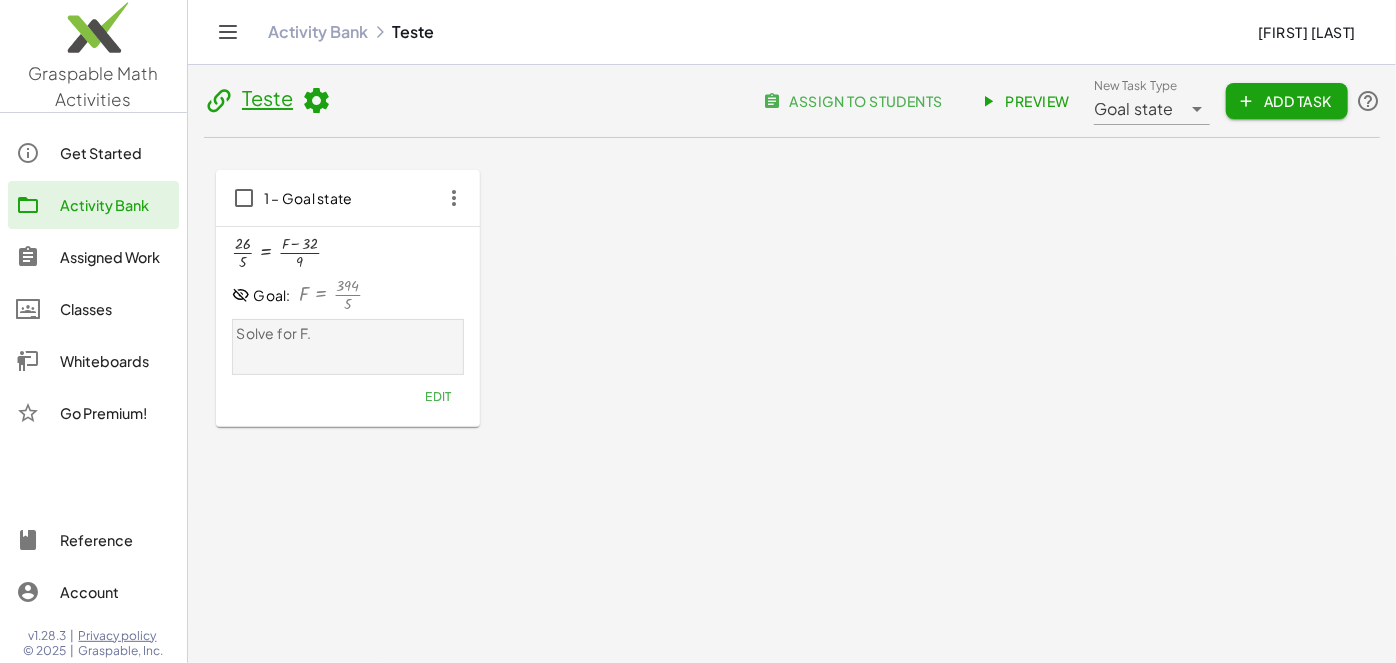 click 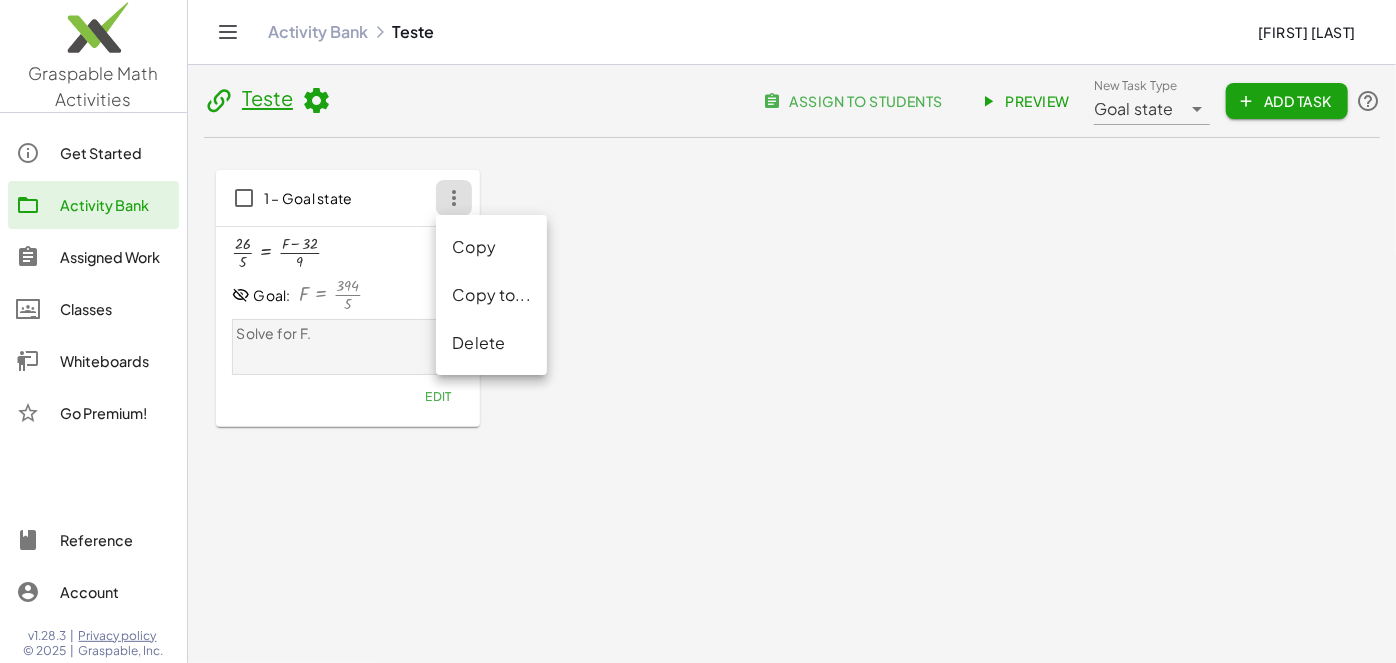 click on "1 – Goal state · 26 · 5 = · ( + F − 32 ) · 9 Goal: F = · 394 · 5 Solve for F.  Edit" at bounding box center [792, 298] 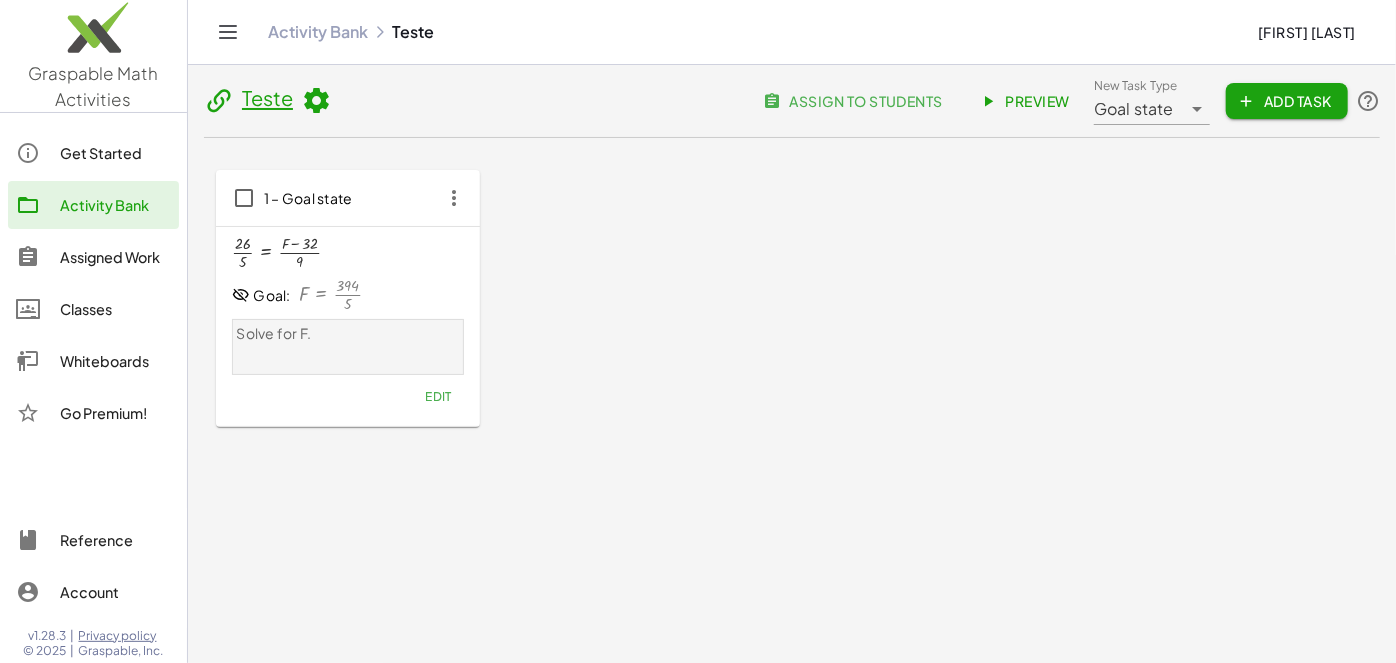click on "assign to students" 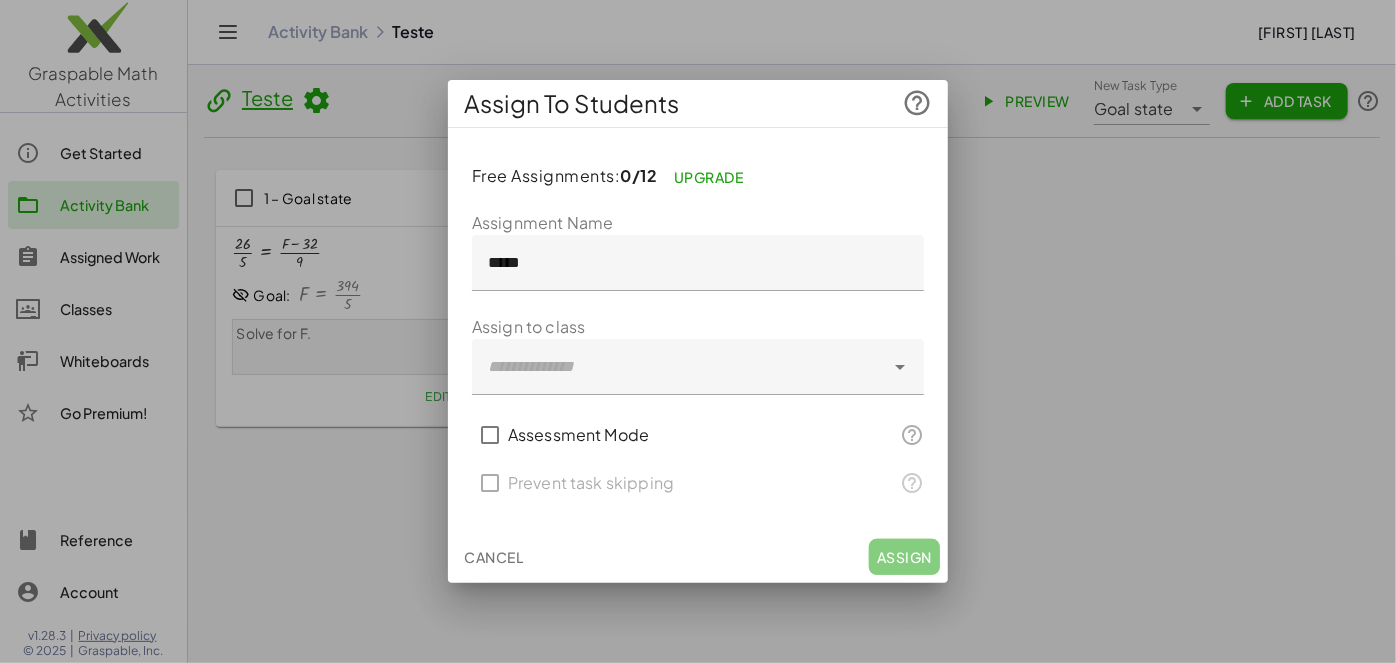 click 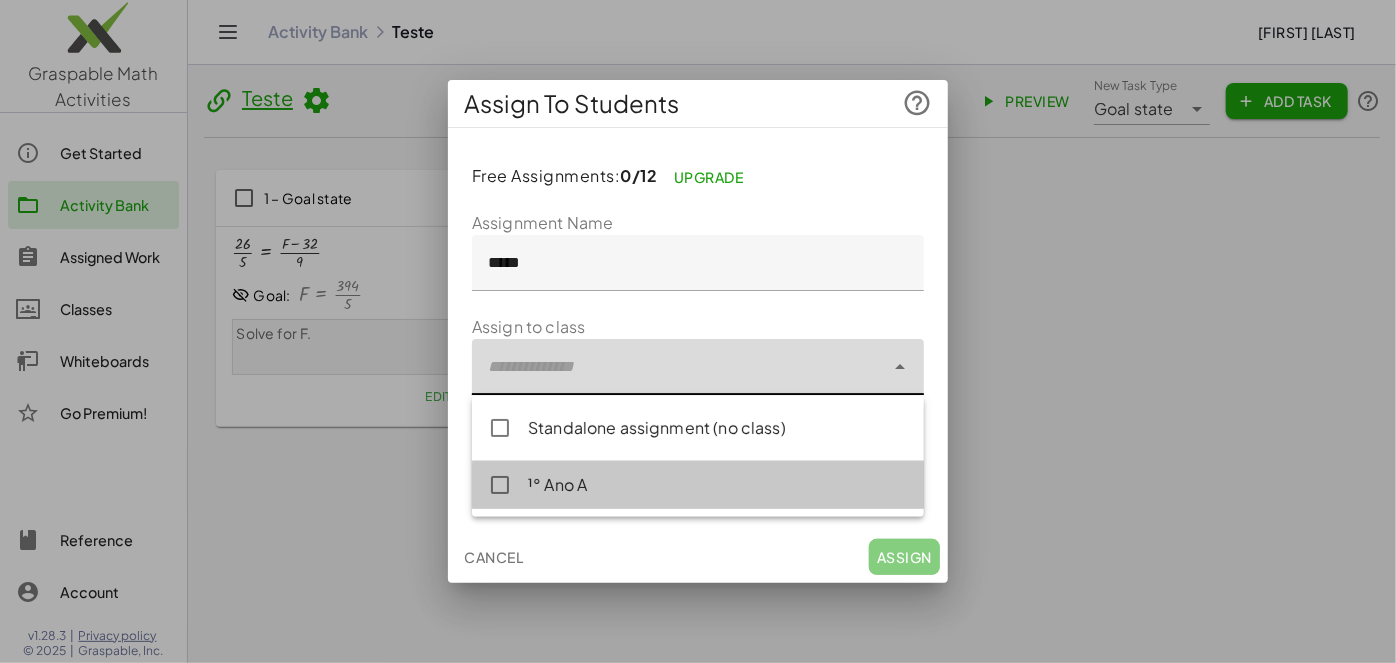 click on "¹° Ano A" 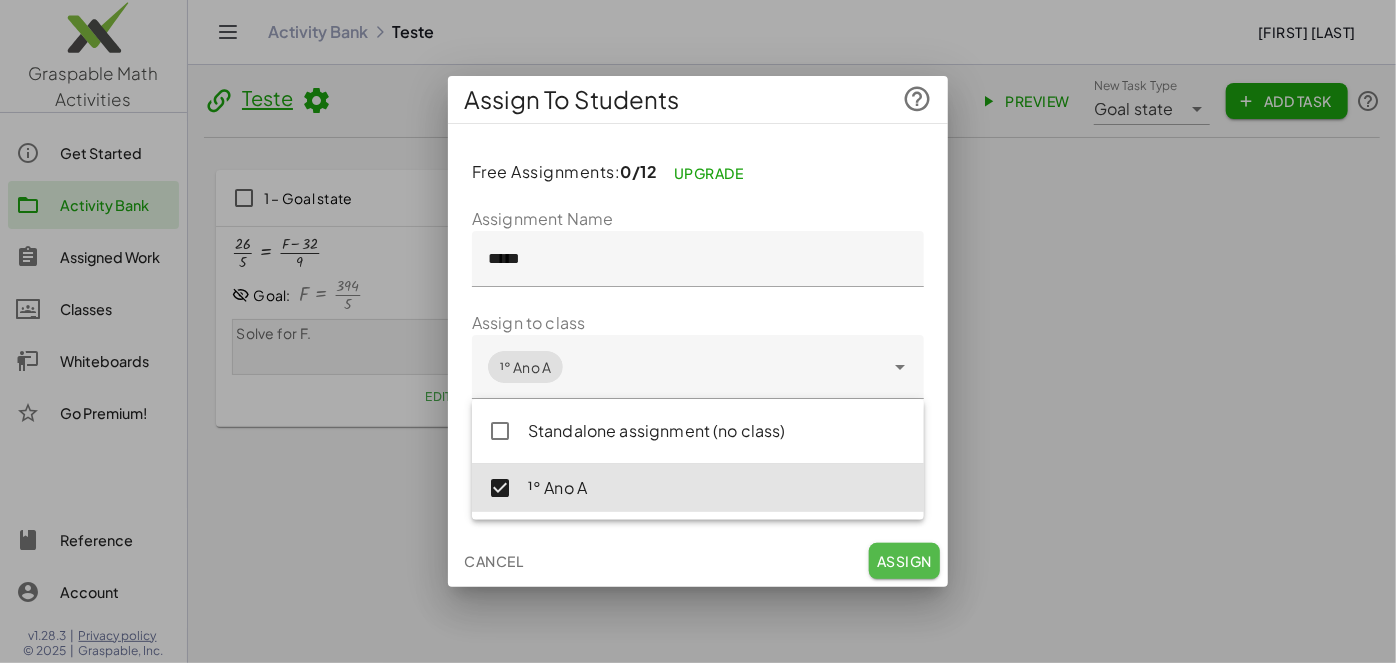 click on "Assign" 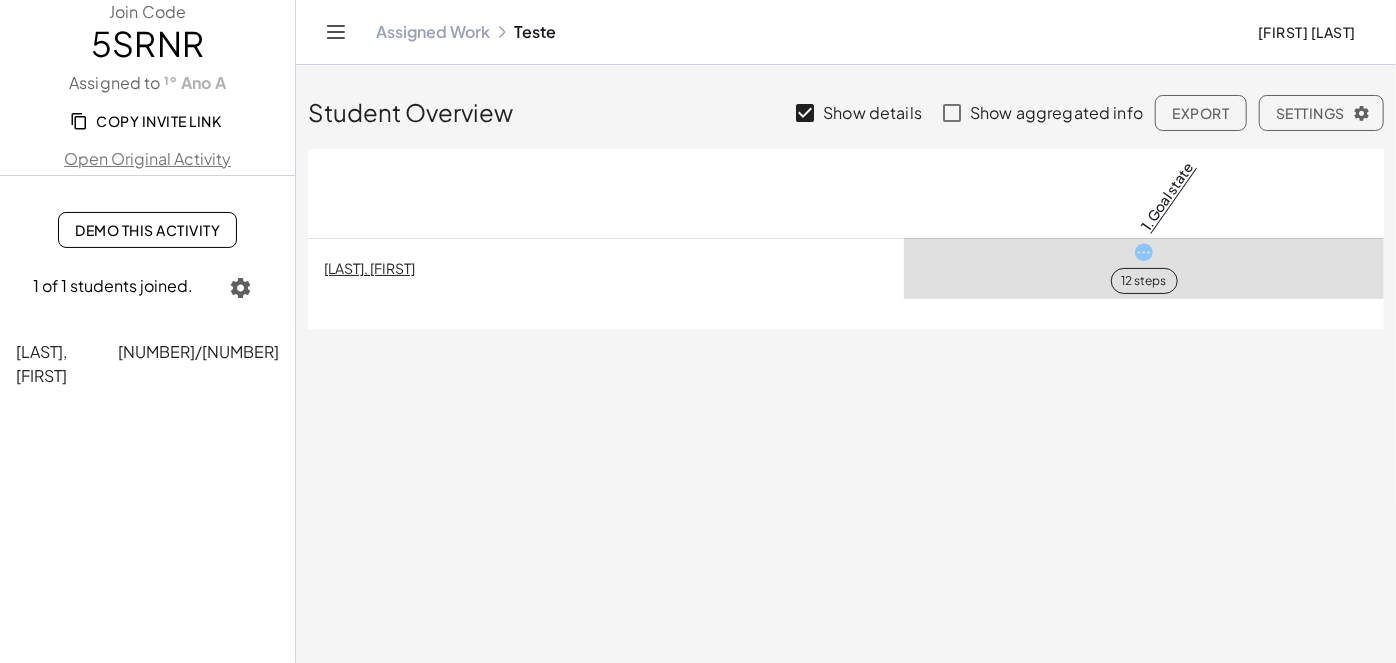 click 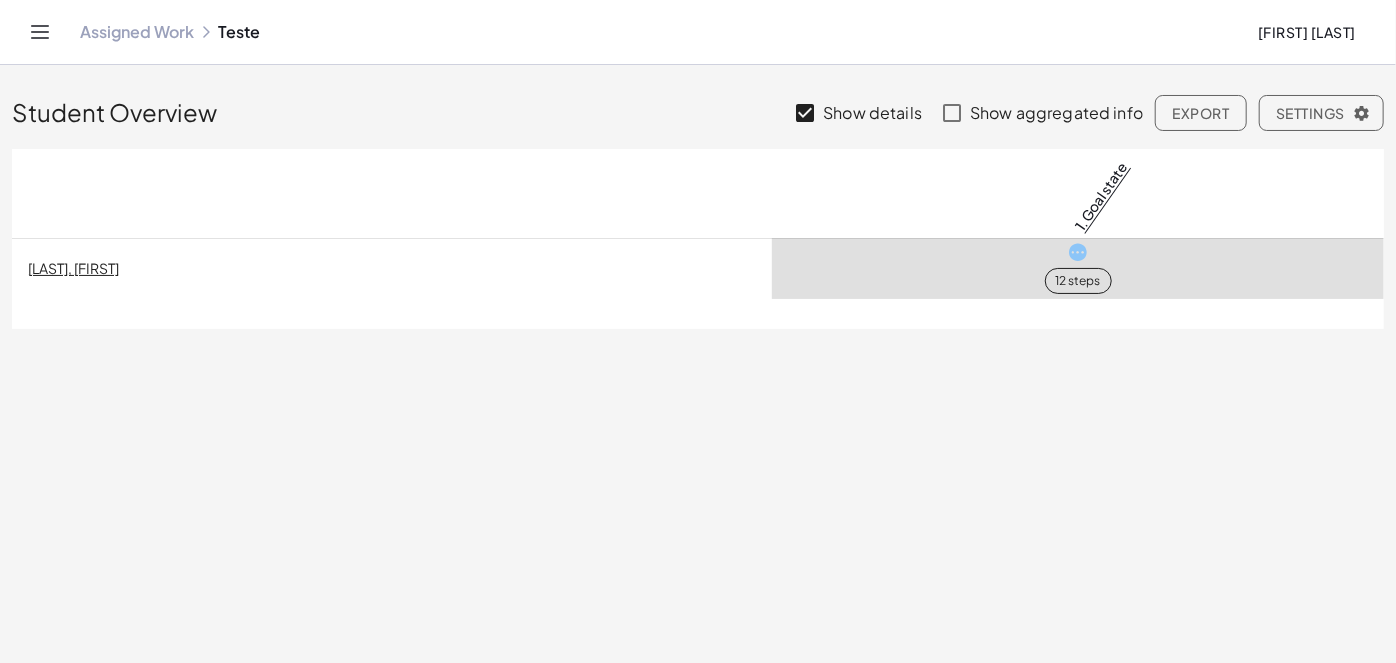 click 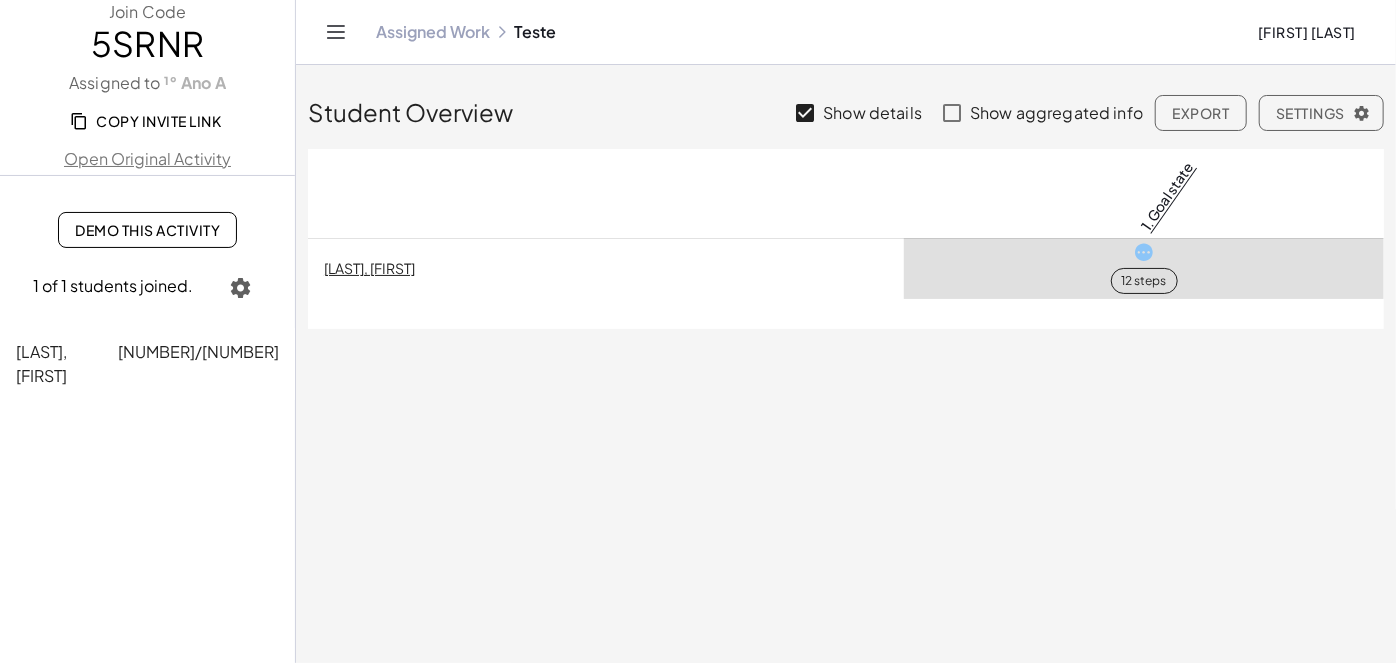 click 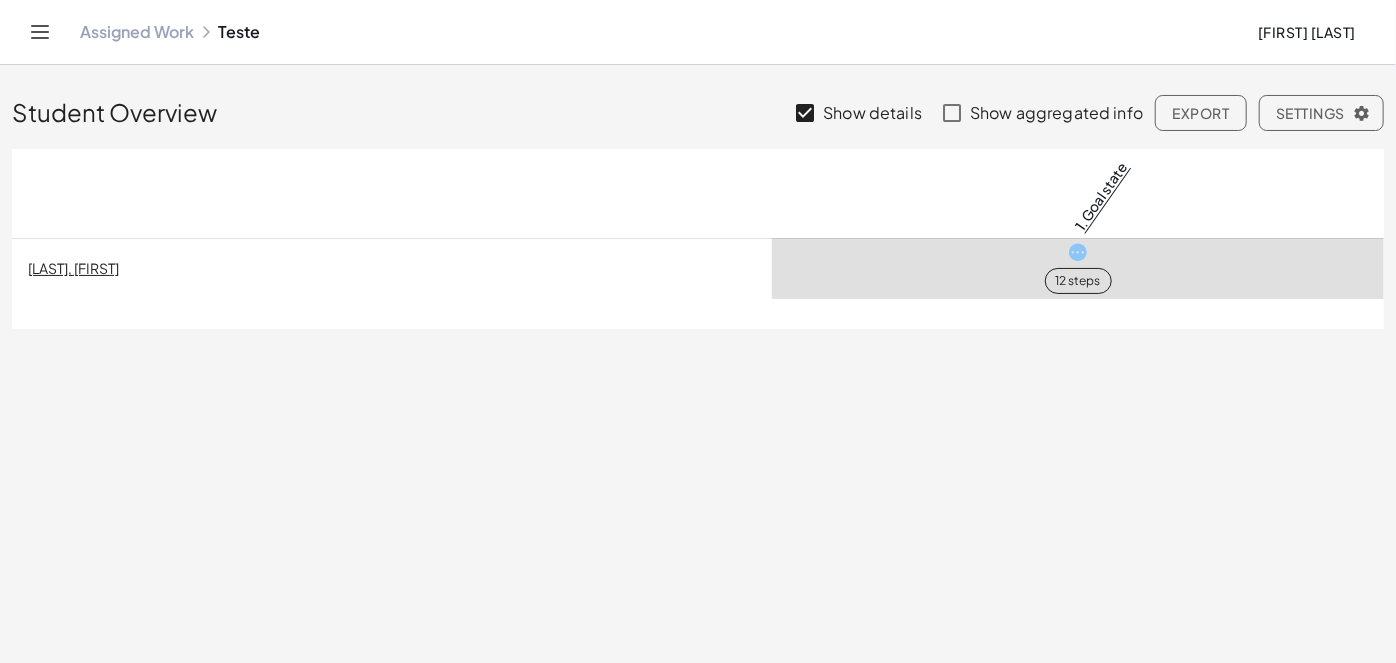 click 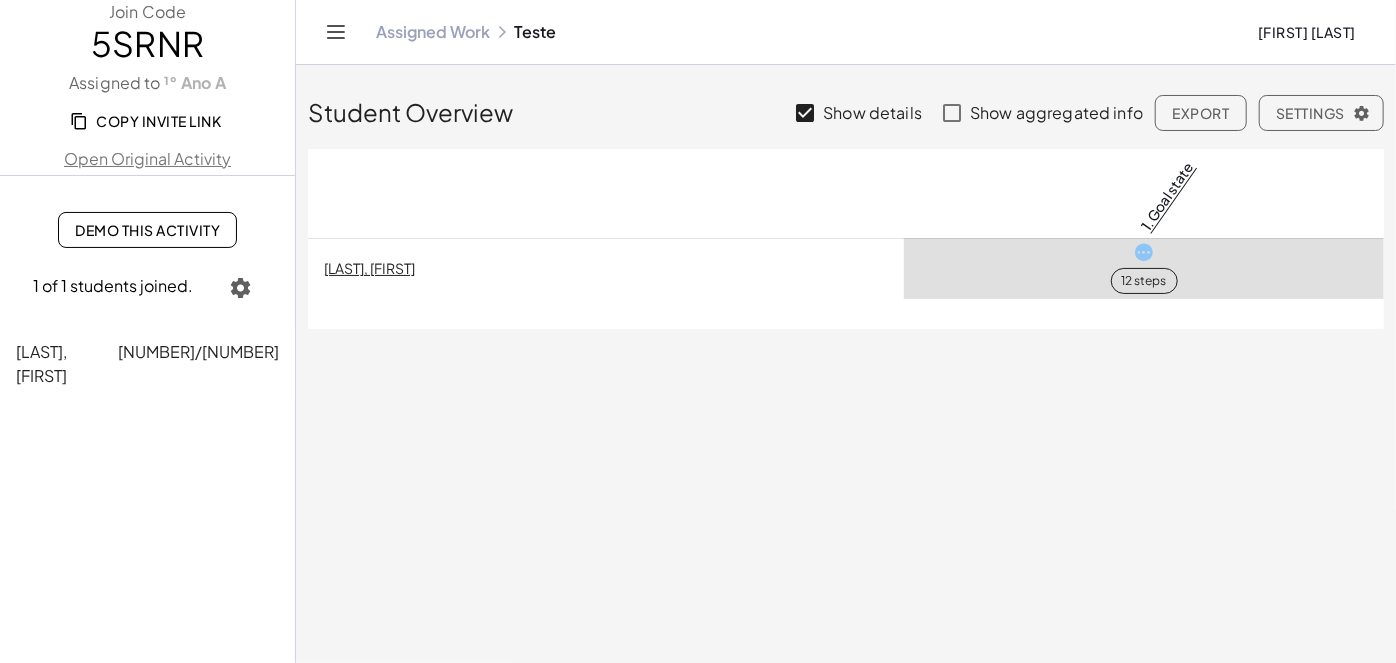 click on "Settings" 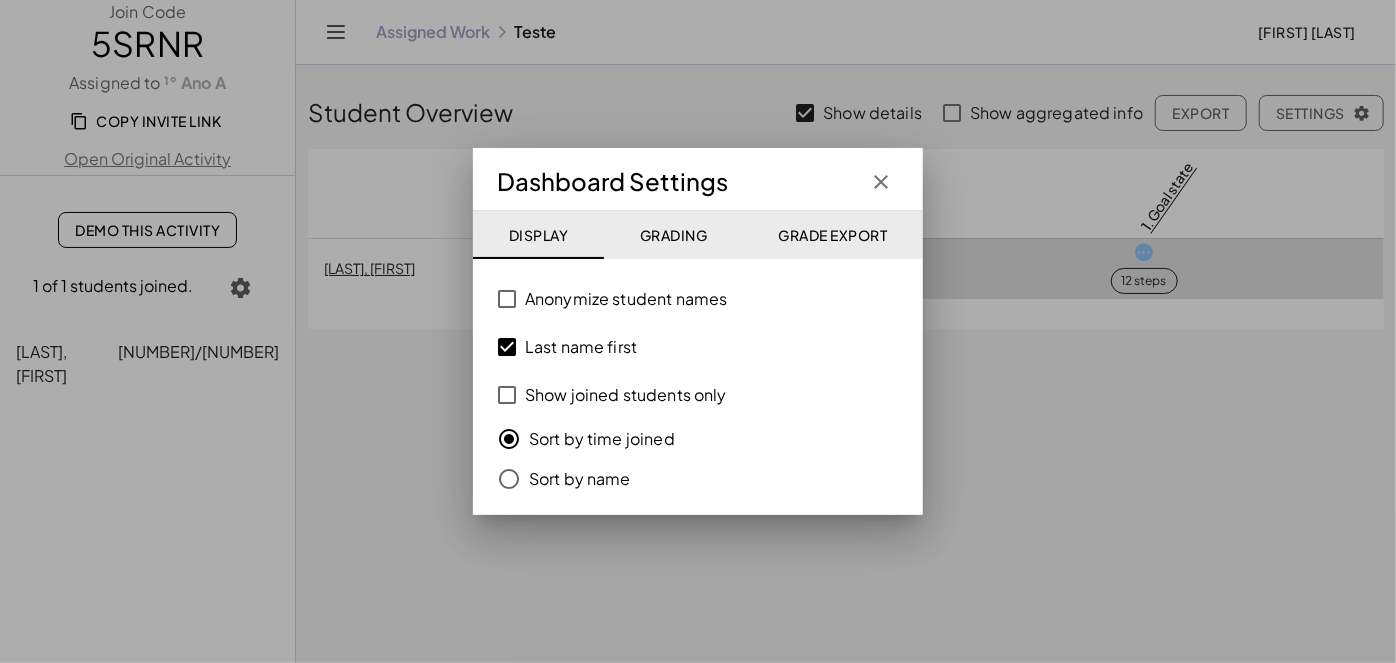 click at bounding box center (698, 331) 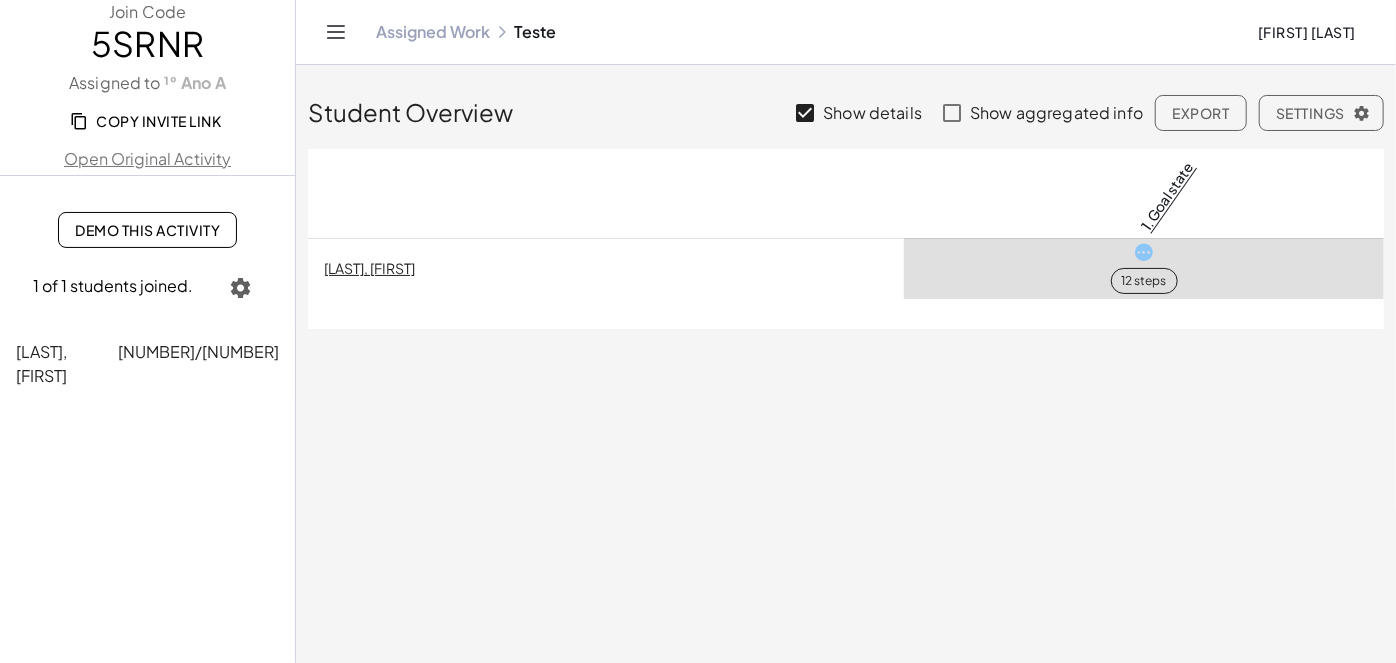 click on "[LAST], [FIRST]" at bounding box center [41, 363] 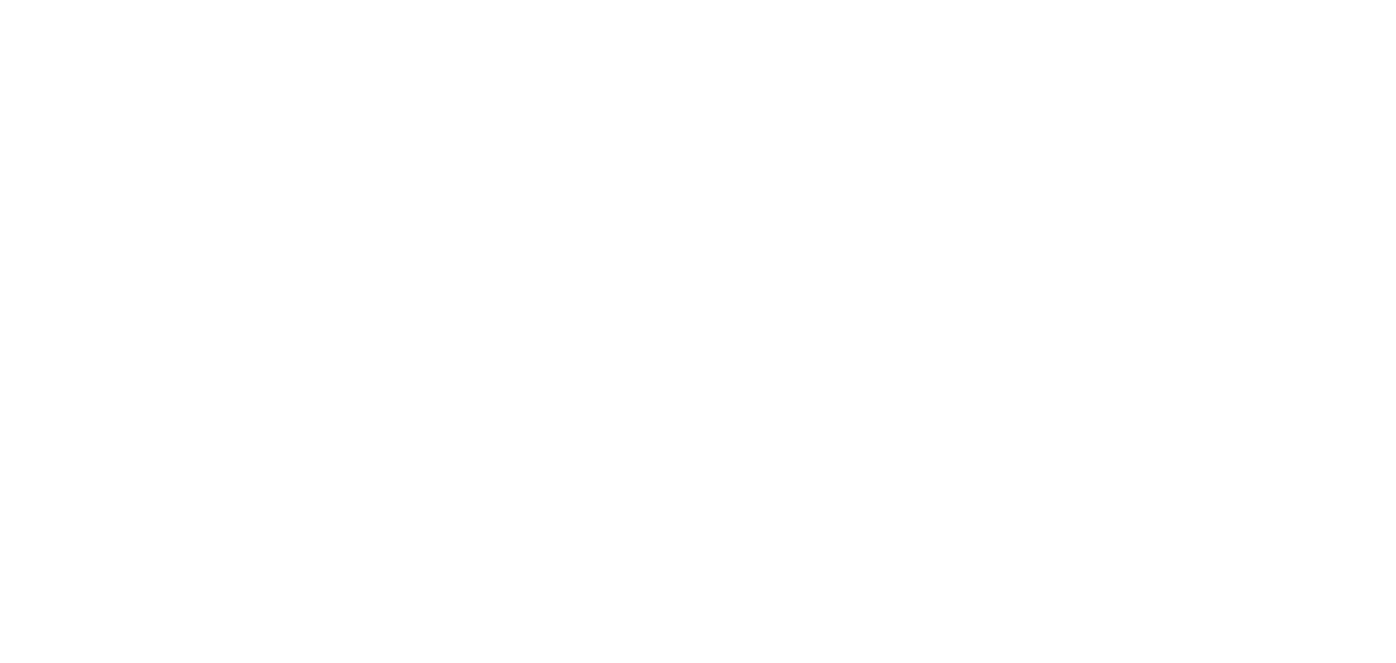 scroll, scrollTop: 0, scrollLeft: 0, axis: both 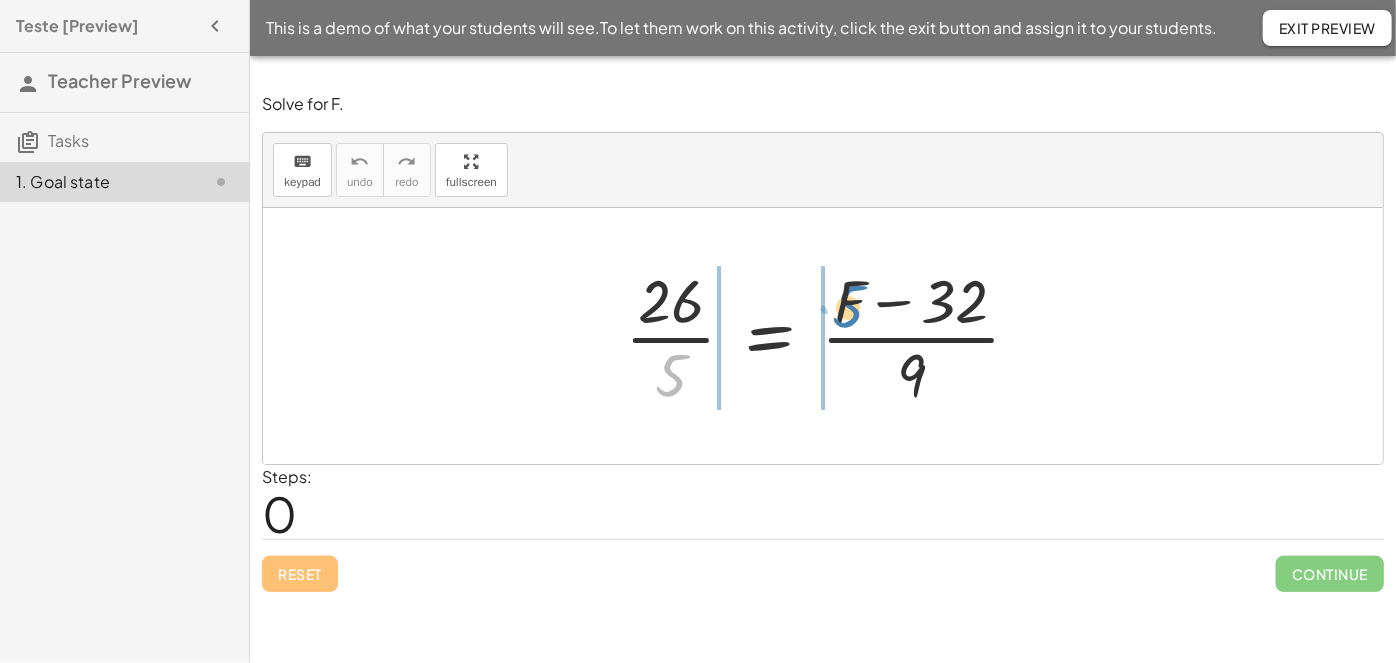 drag, startPoint x: 673, startPoint y: 384, endPoint x: 843, endPoint y: 317, distance: 182.72658 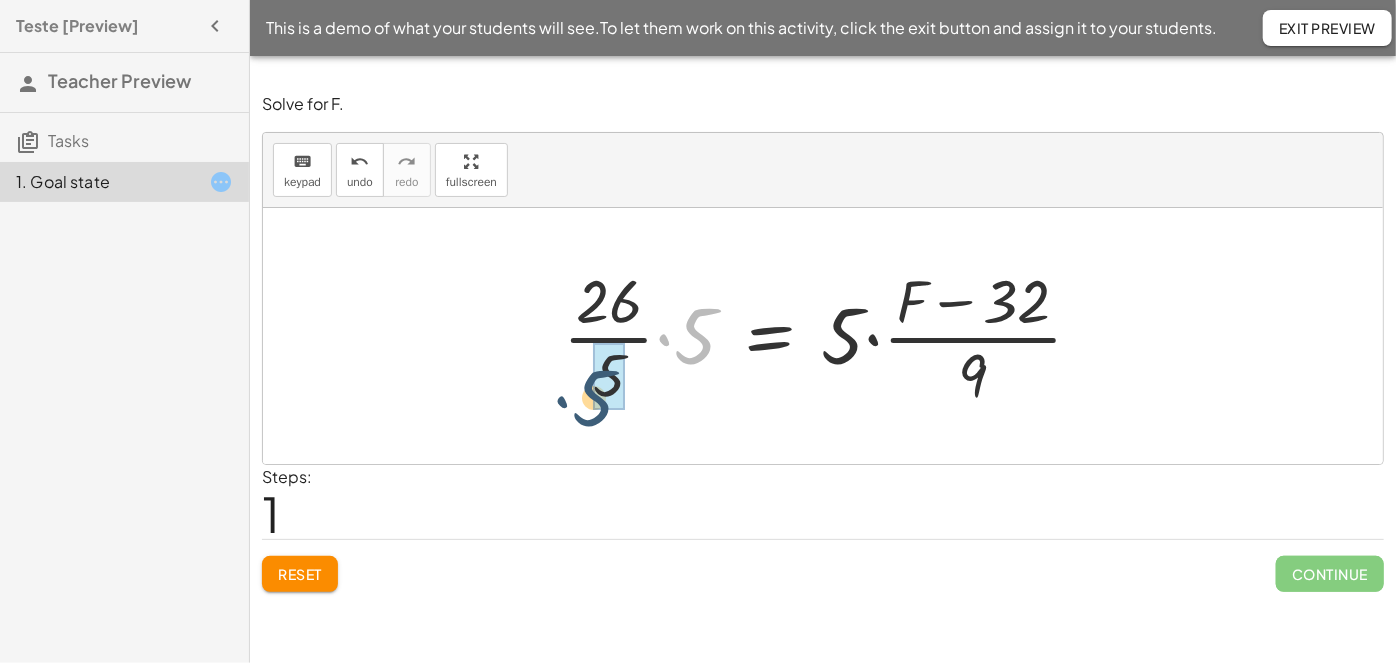drag, startPoint x: 680, startPoint y: 346, endPoint x: 616, endPoint y: 385, distance: 74.94665 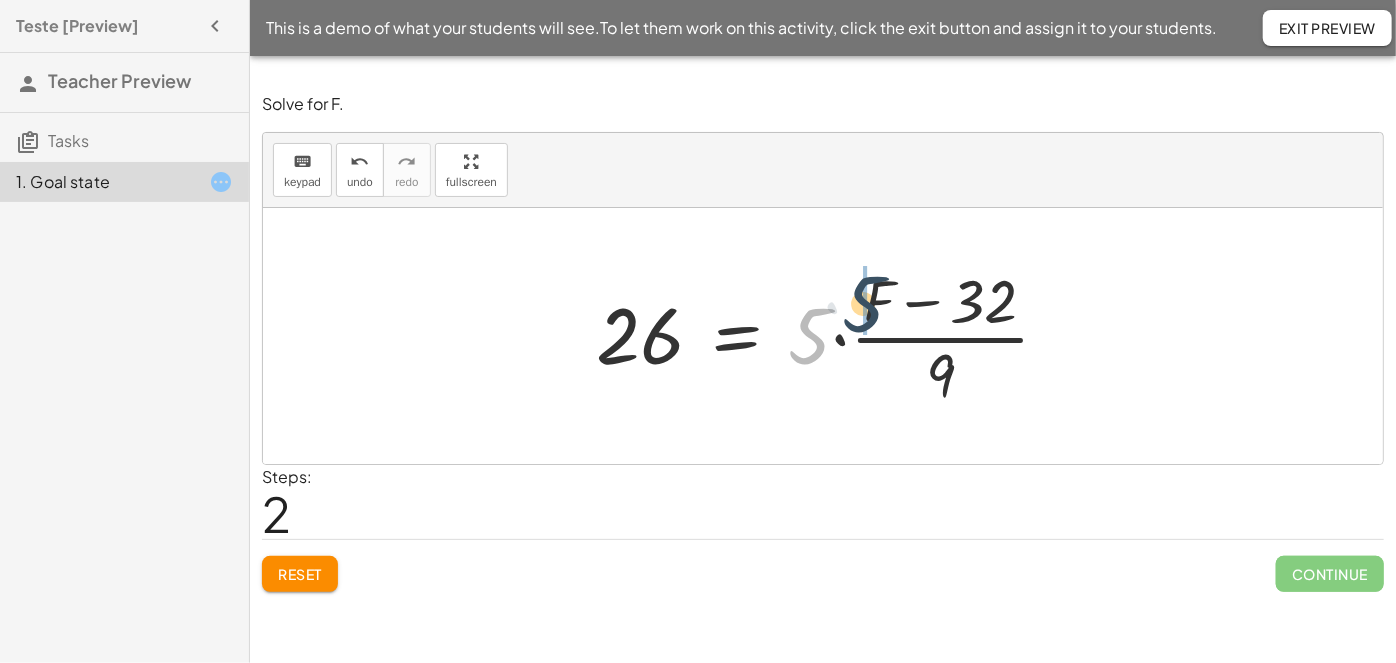 drag, startPoint x: 815, startPoint y: 326, endPoint x: 872, endPoint y: 297, distance: 63.953106 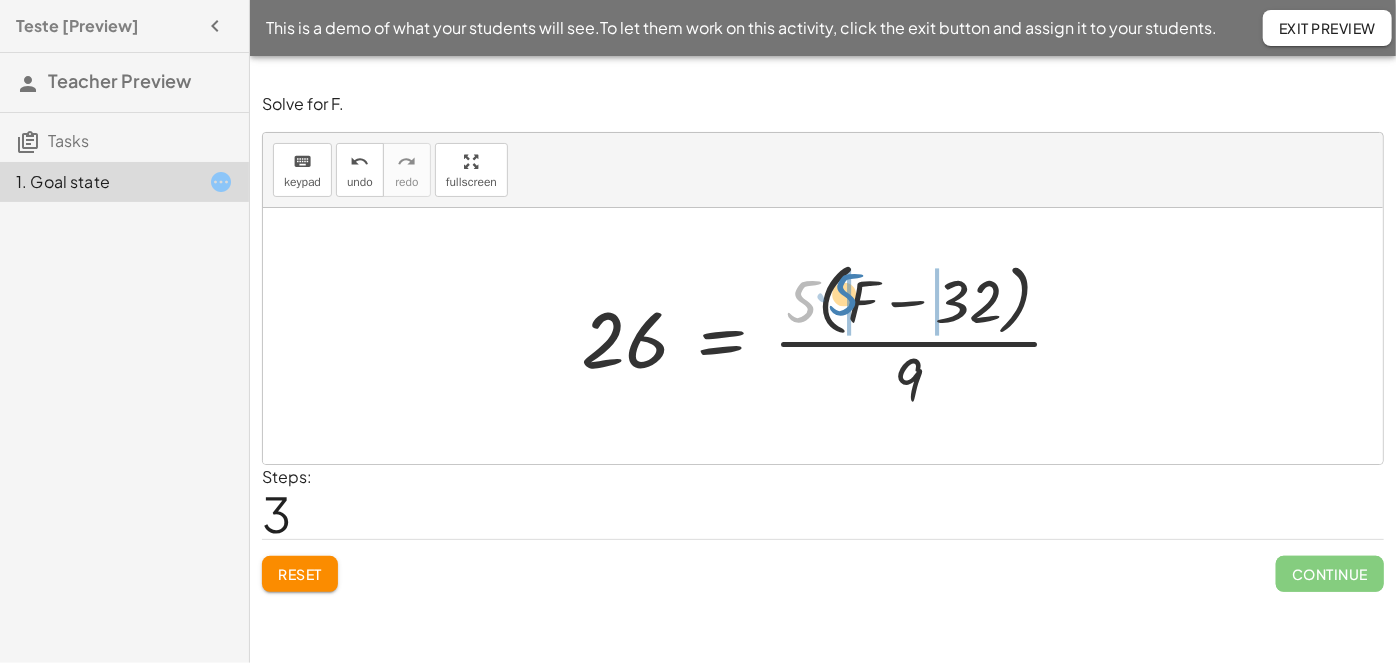drag, startPoint x: 802, startPoint y: 304, endPoint x: 854, endPoint y: 297, distance: 52.46904 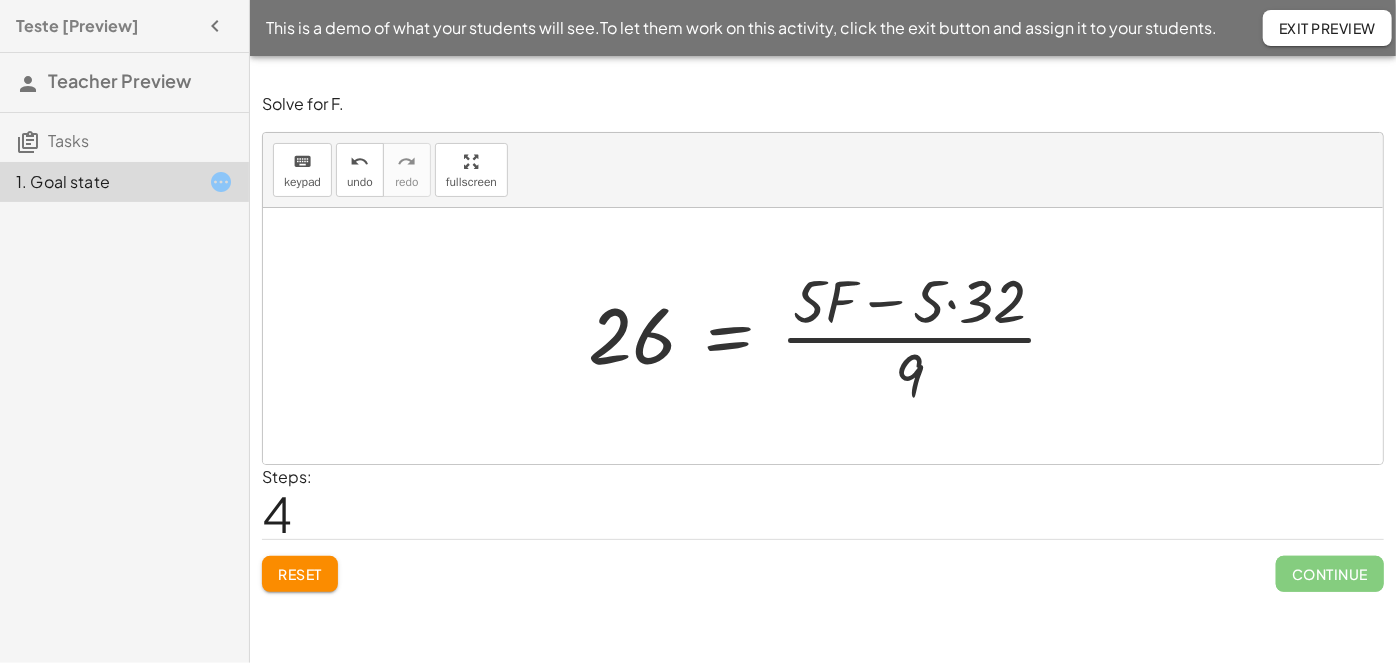 click at bounding box center (831, 336) 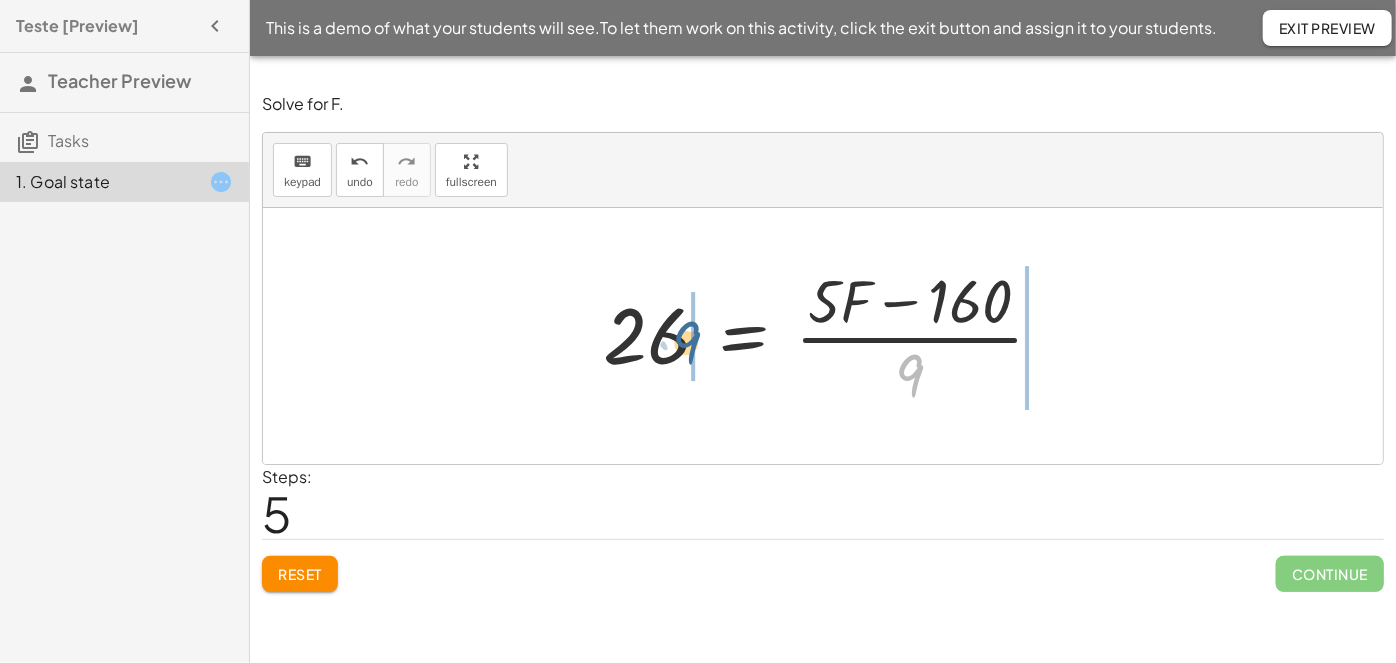 drag, startPoint x: 922, startPoint y: 379, endPoint x: 697, endPoint y: 345, distance: 227.55438 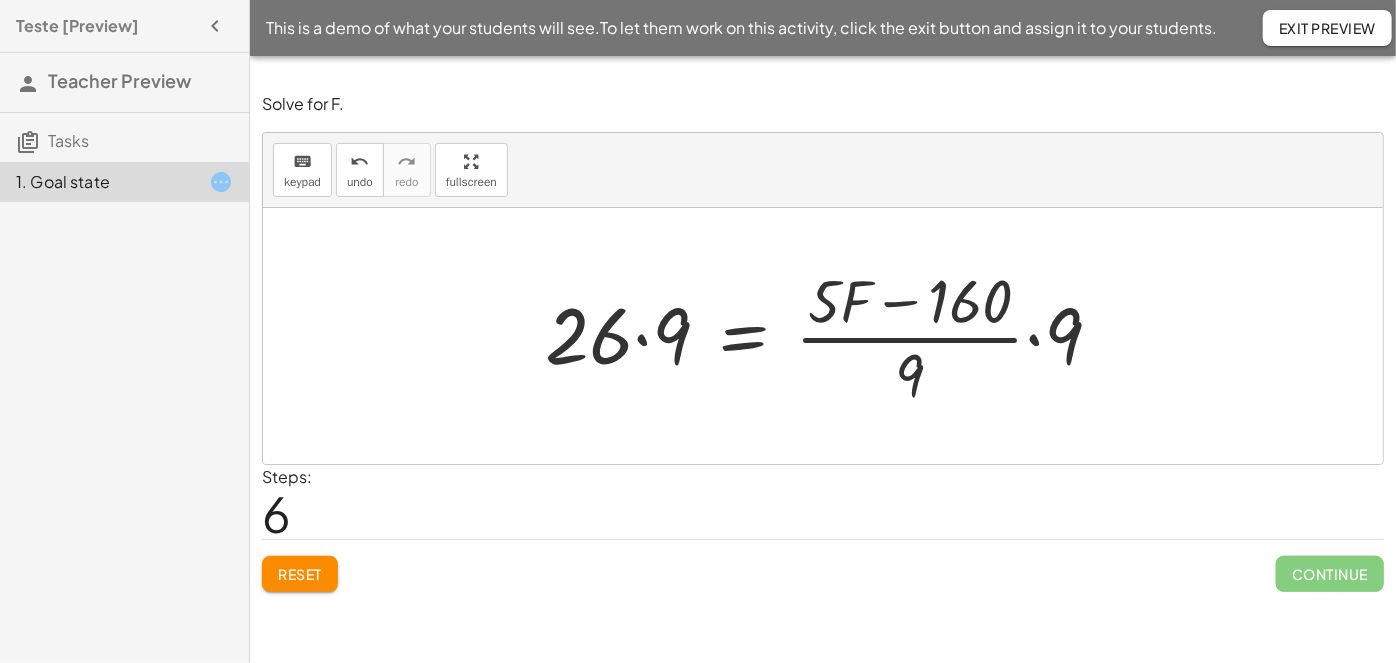 click at bounding box center [831, 336] 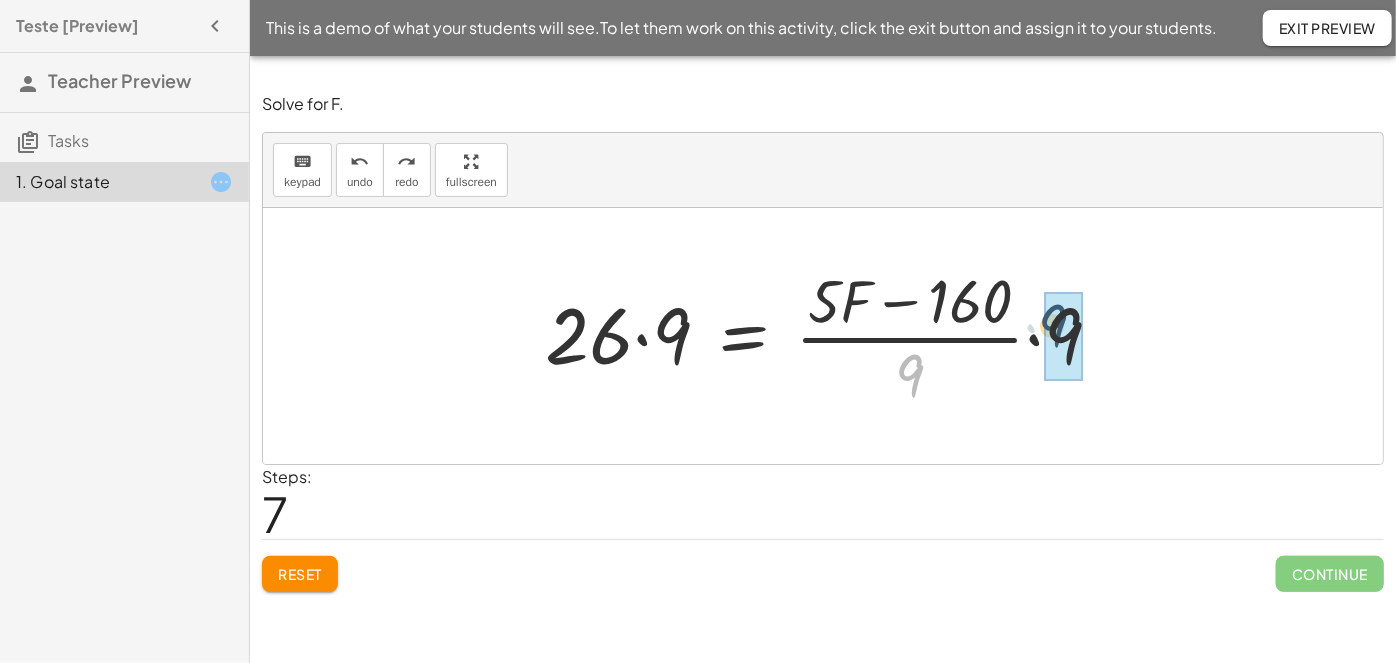 drag, startPoint x: 909, startPoint y: 371, endPoint x: 1059, endPoint y: 324, distance: 157.19096 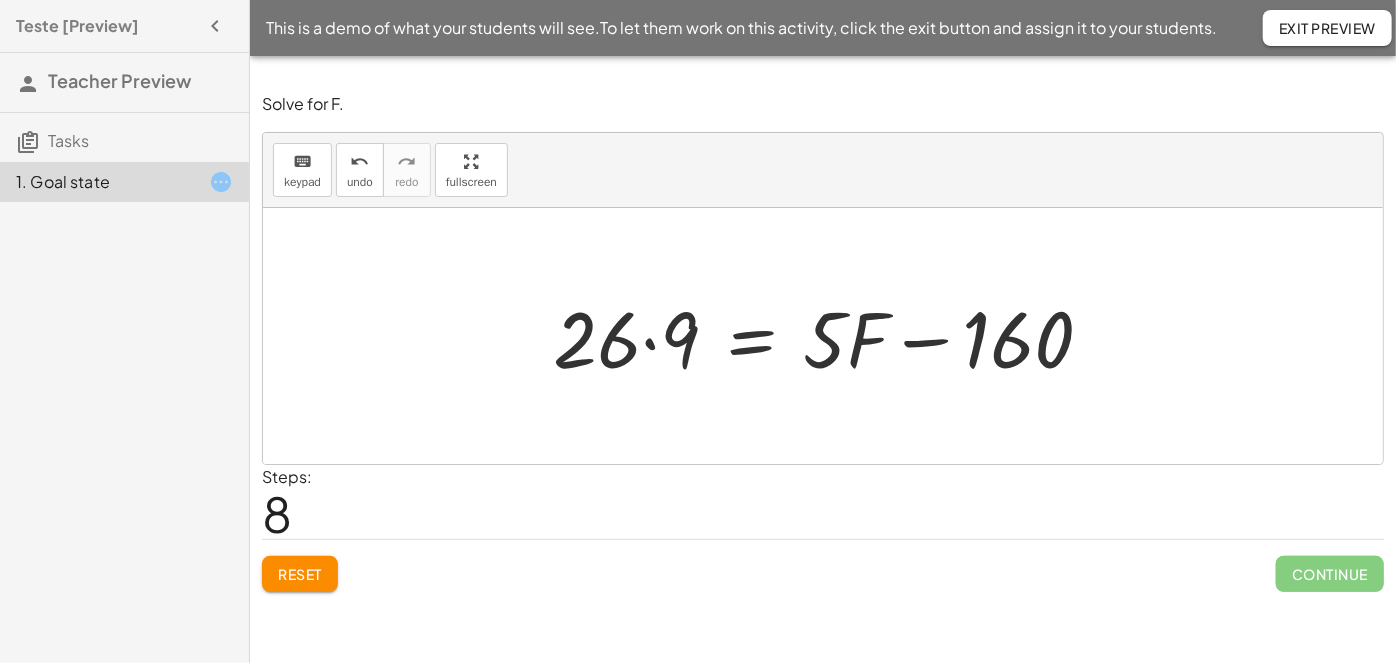 click at bounding box center [831, 336] 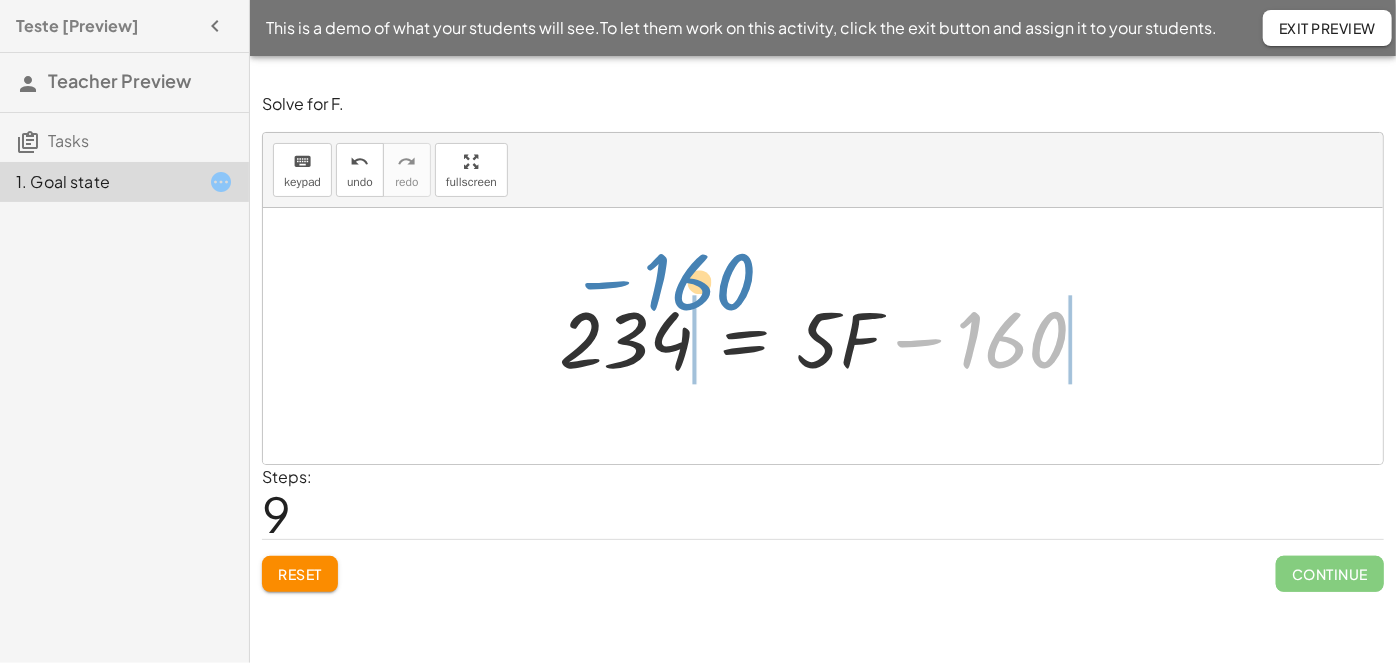 drag, startPoint x: 917, startPoint y: 345, endPoint x: 604, endPoint y: 287, distance: 318.32846 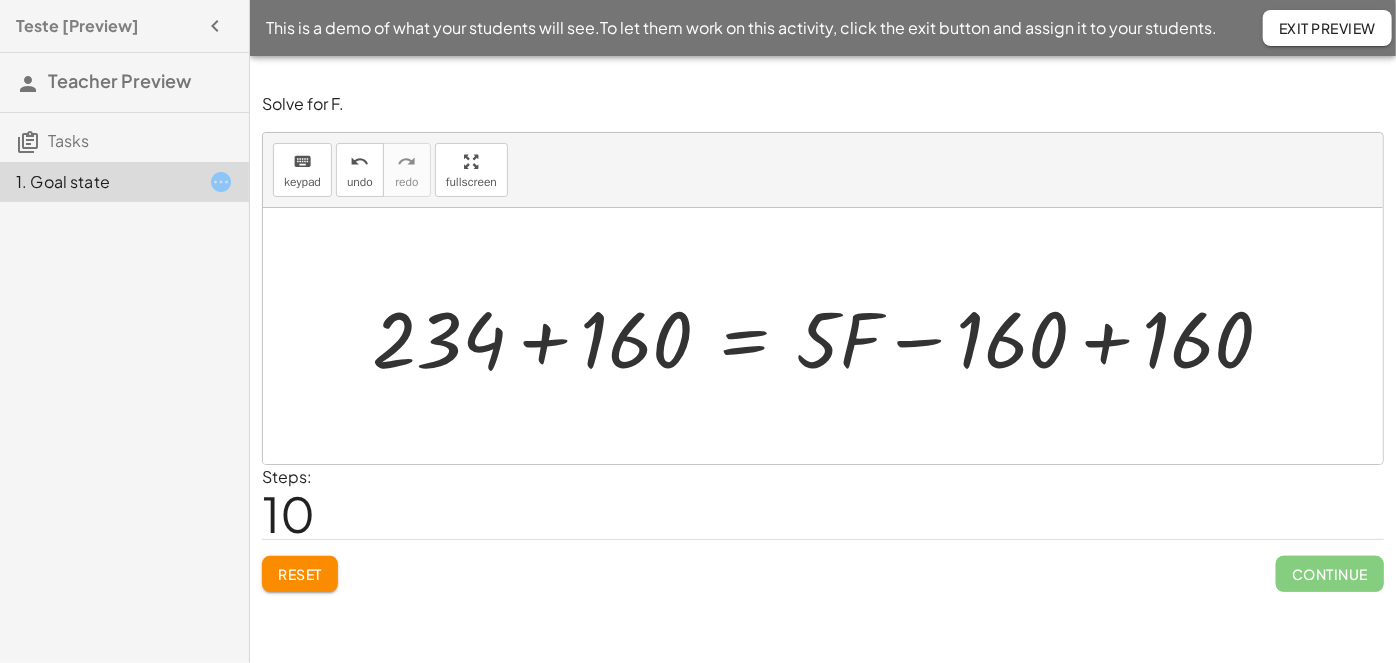 click at bounding box center (831, 336) 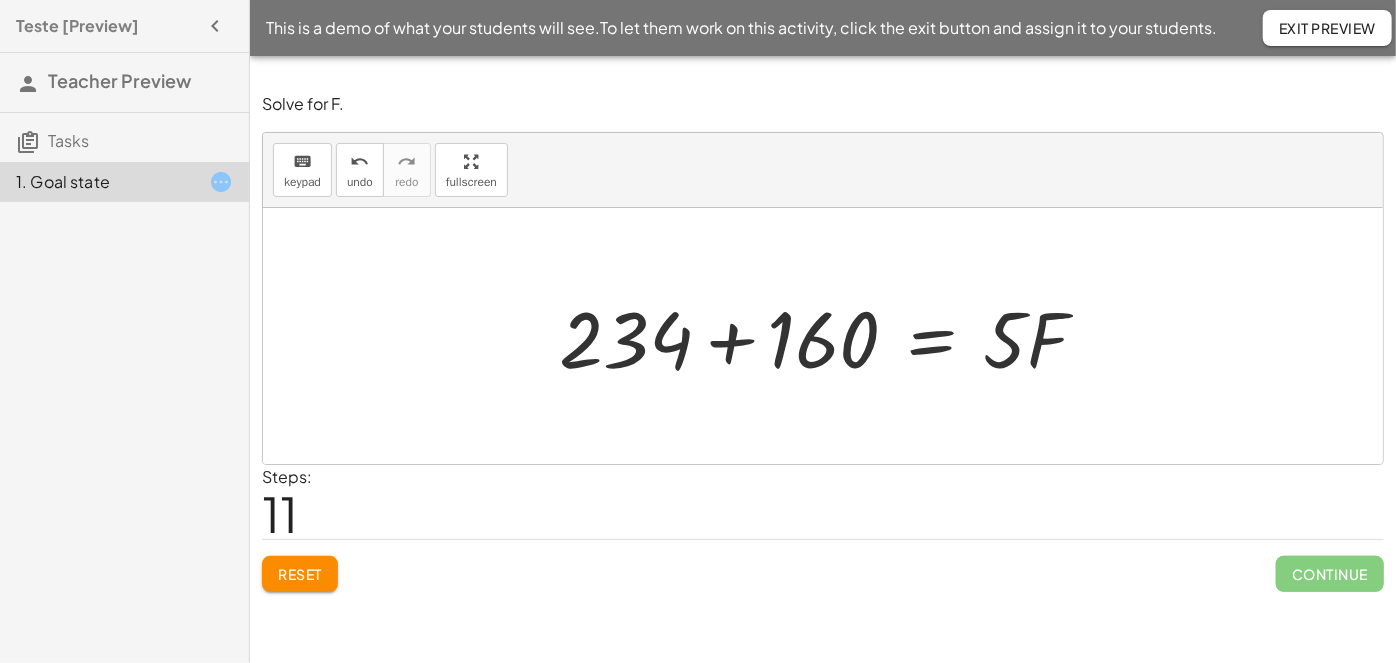 click at bounding box center (831, 336) 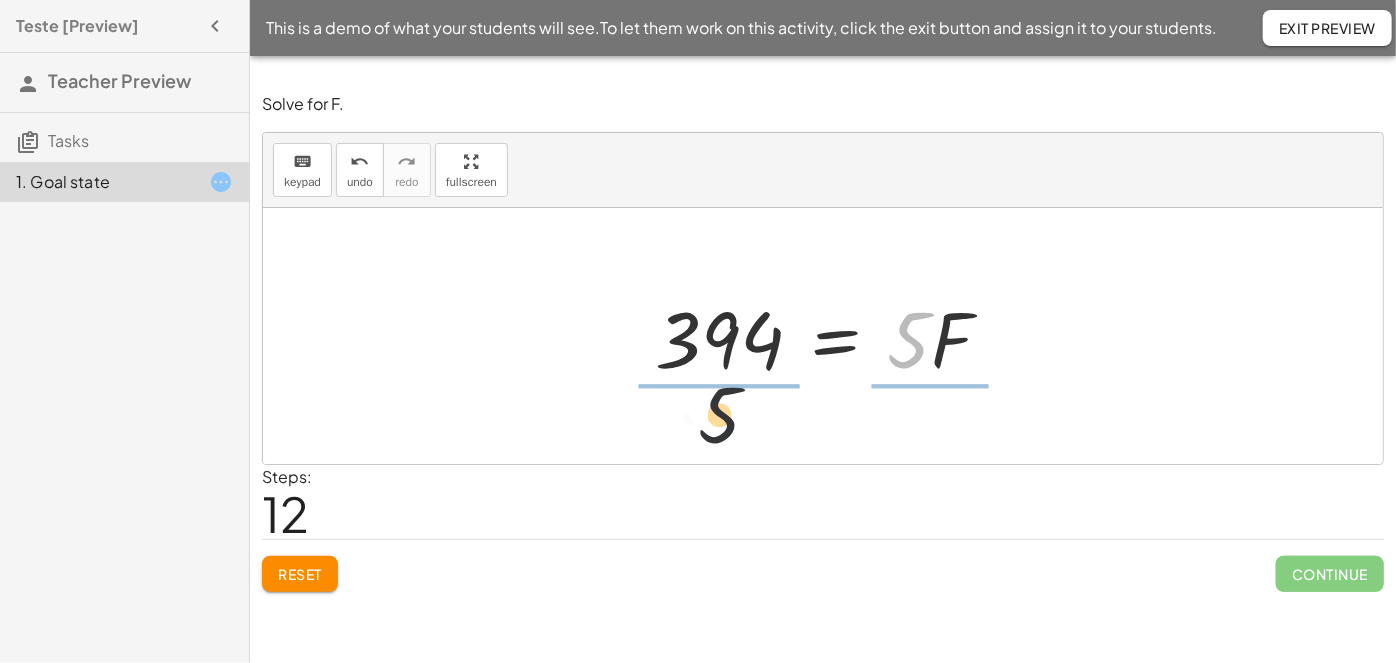 drag, startPoint x: 905, startPoint y: 340, endPoint x: 705, endPoint y: 416, distance: 213.95326 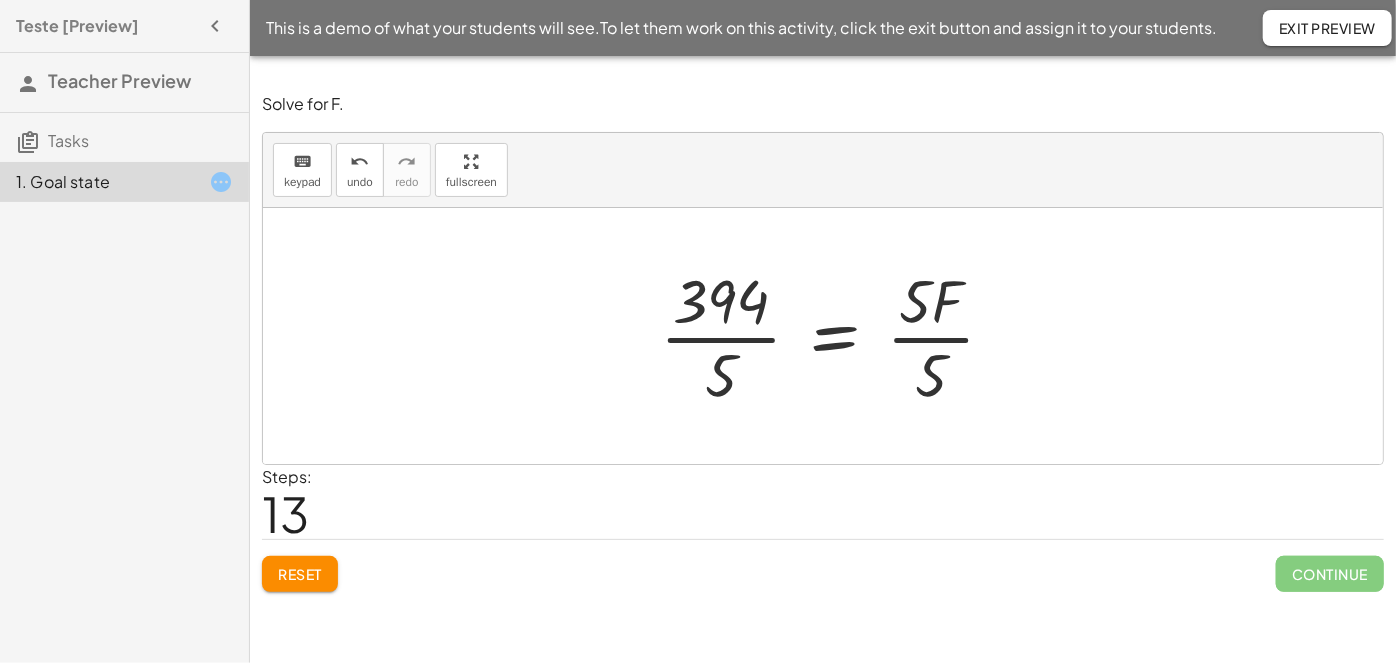 click at bounding box center (835, 336) 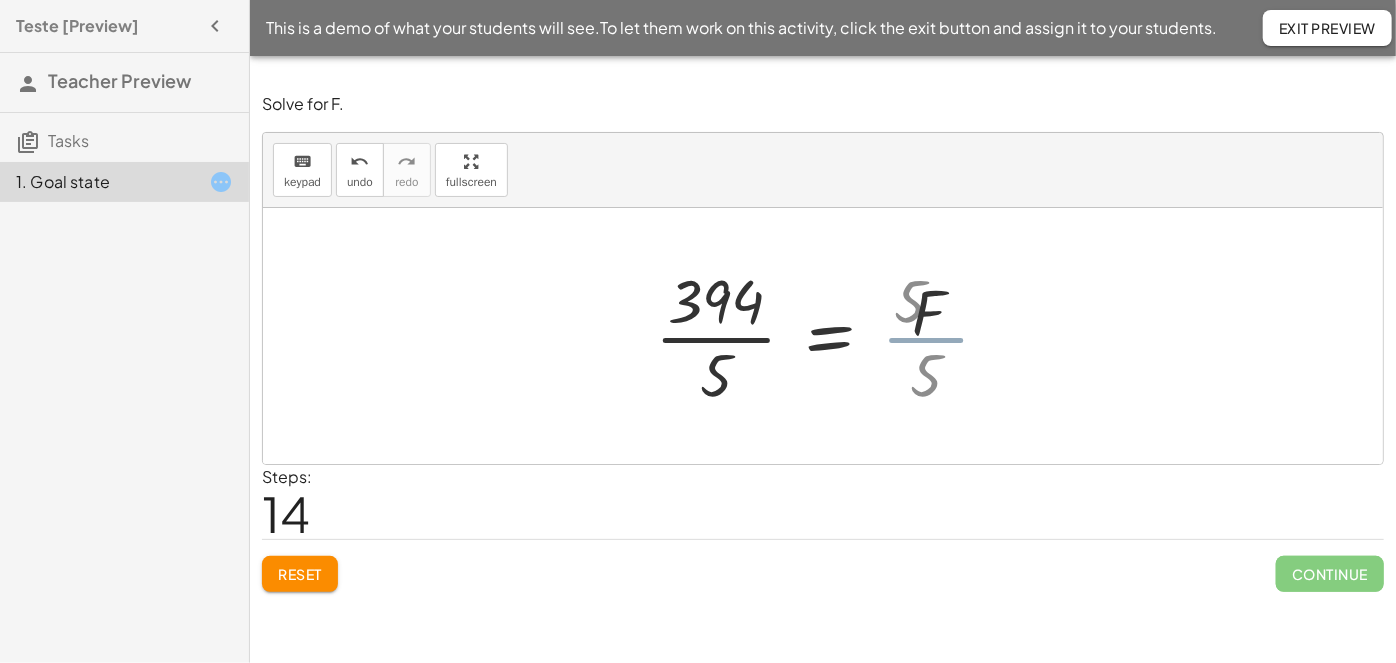 click at bounding box center (806, 336) 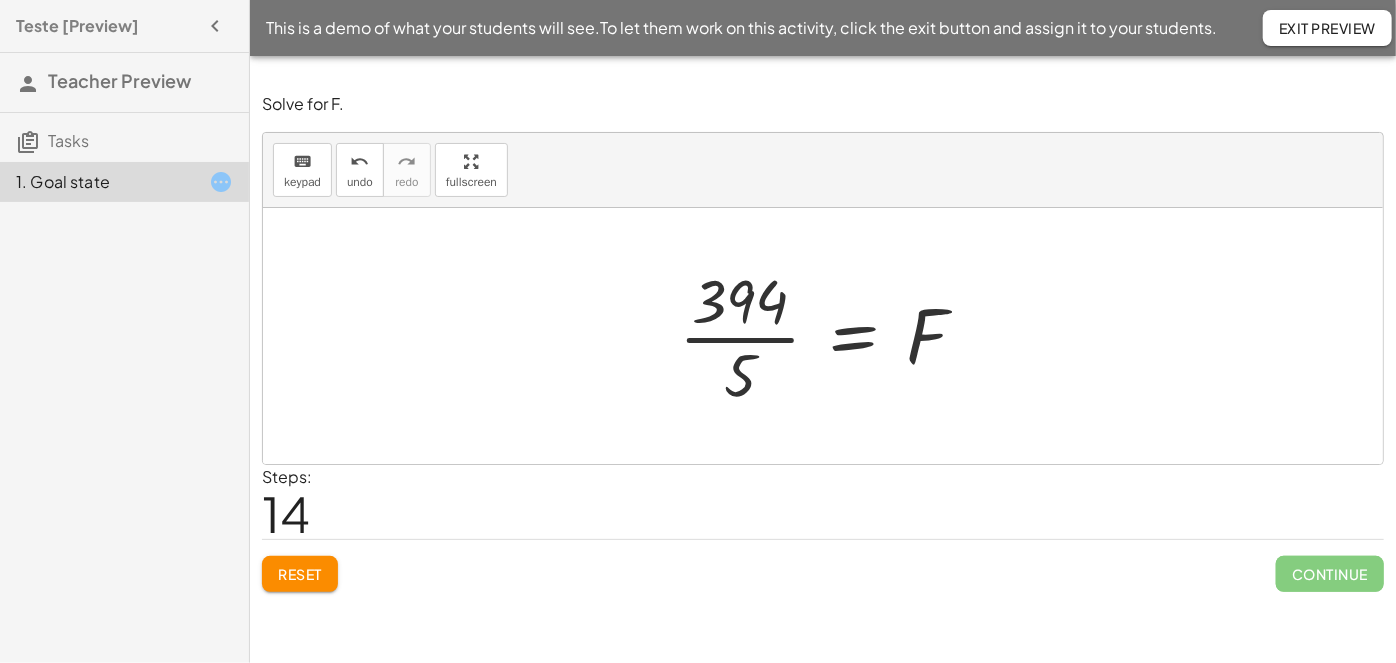 click at bounding box center [830, 336] 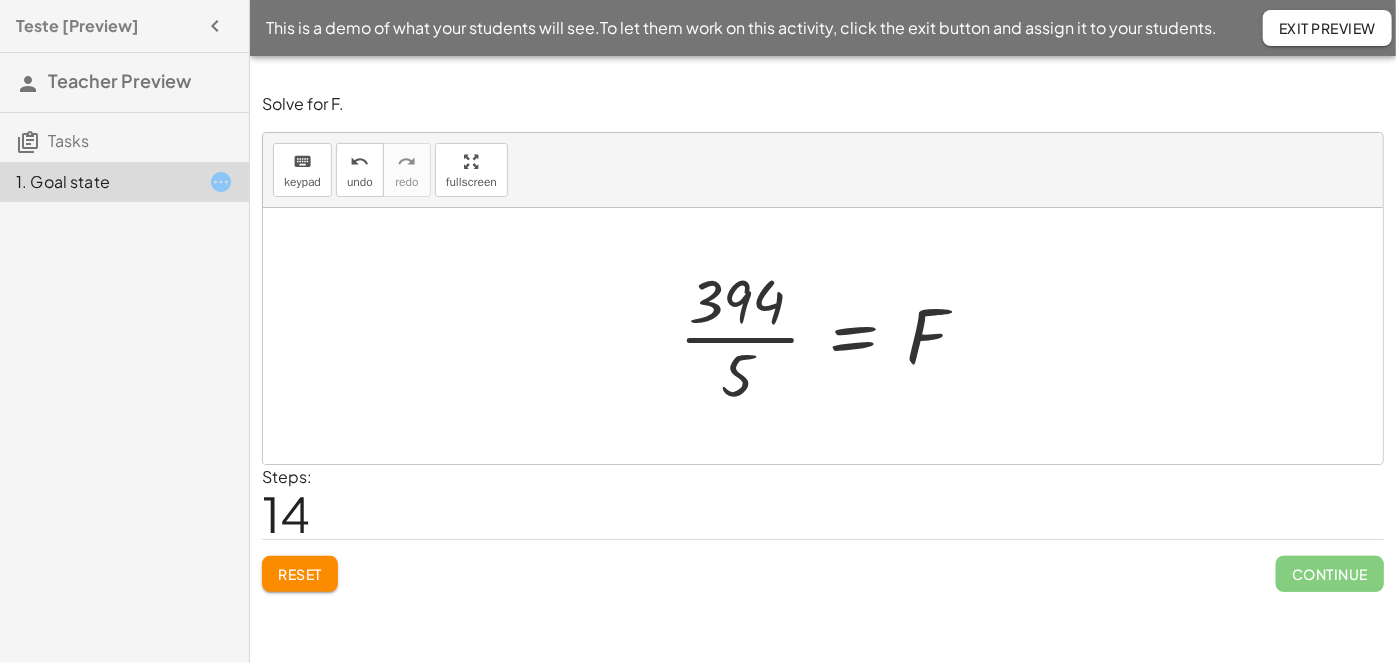 click at bounding box center [830, 336] 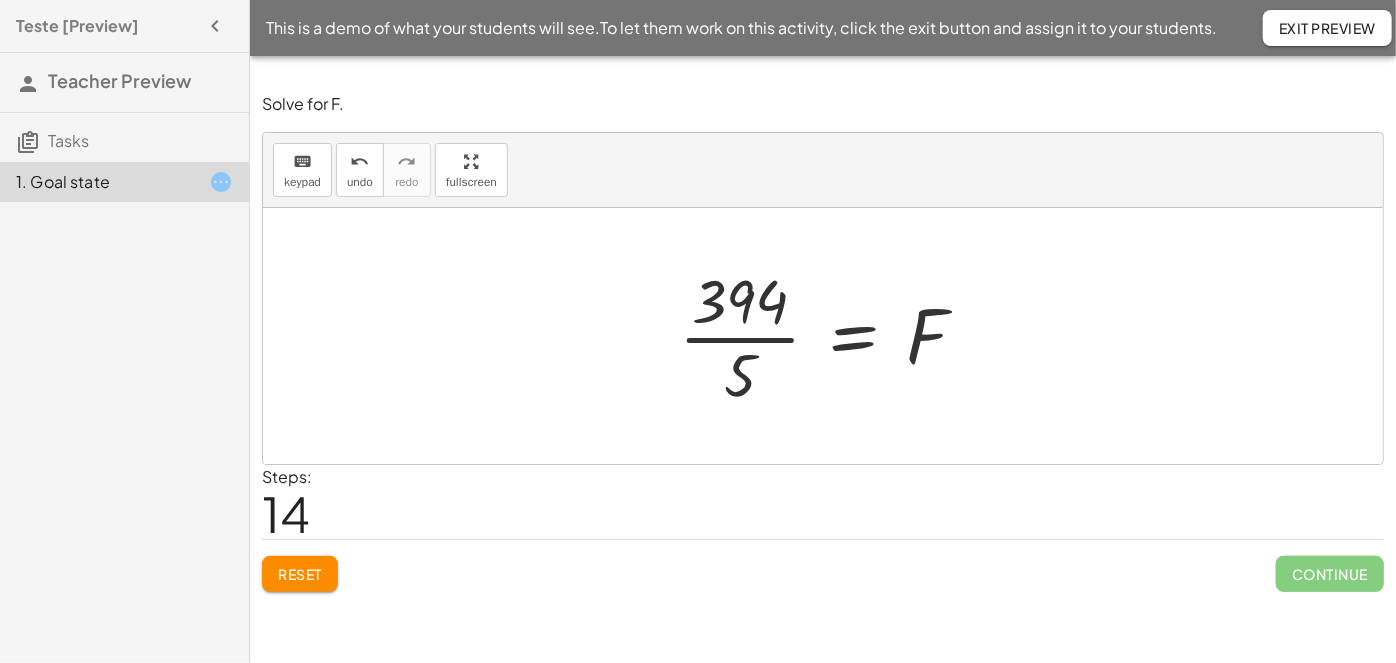 click at bounding box center (830, 336) 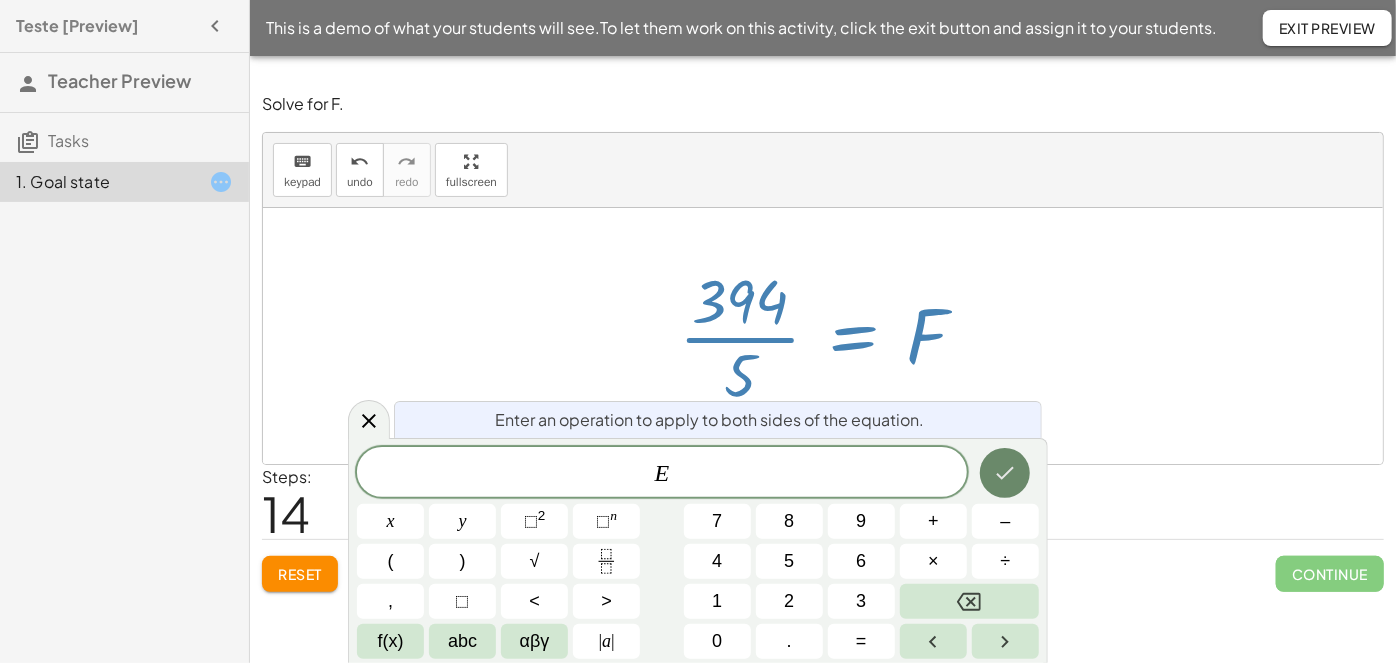 click 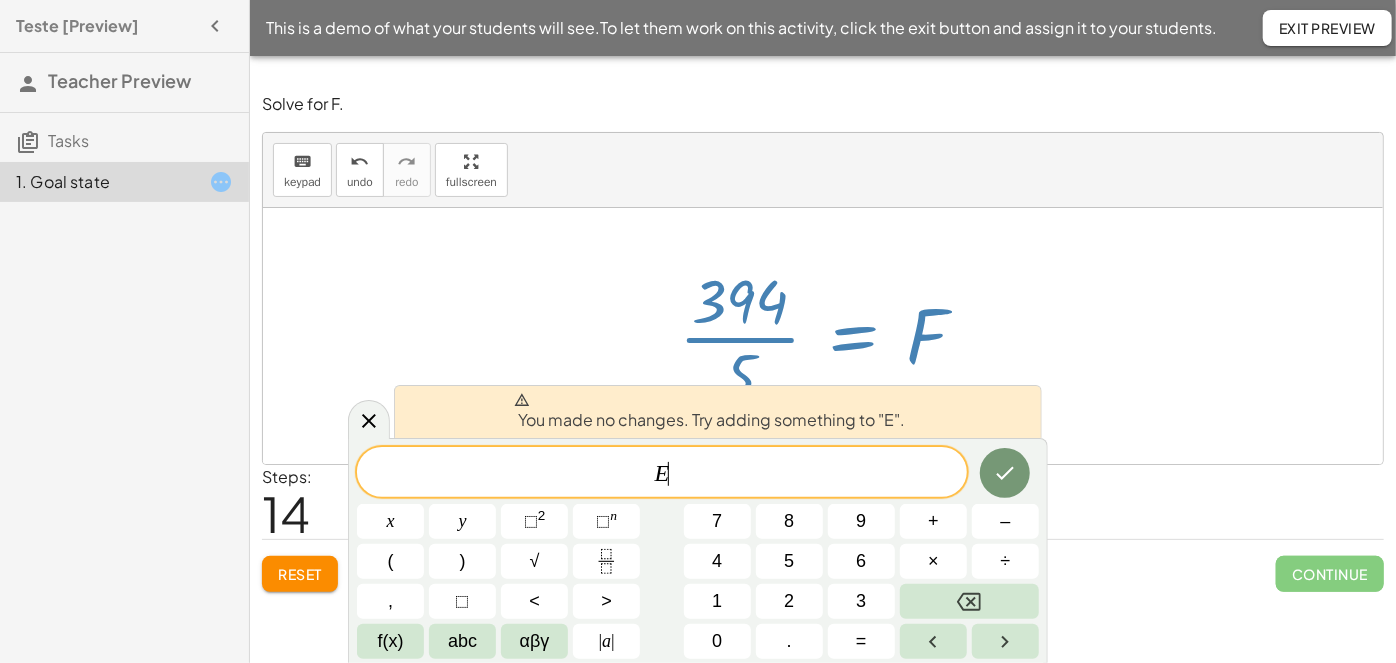 click 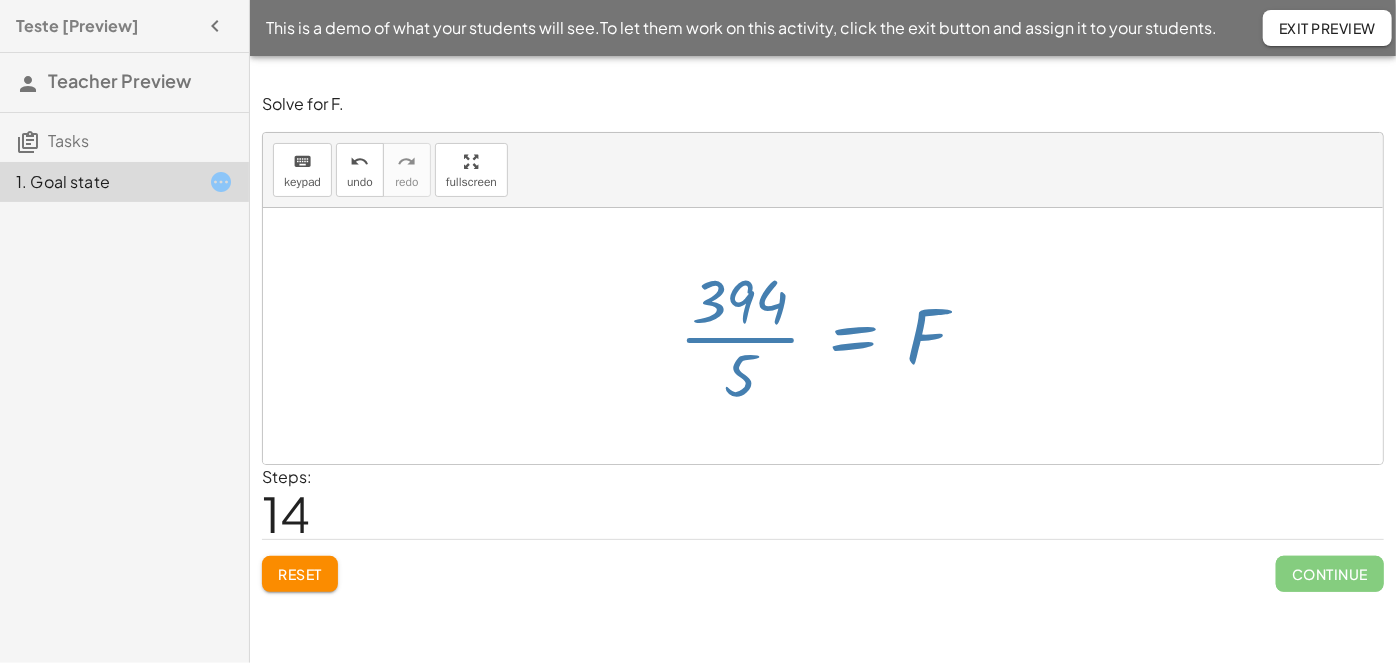 click at bounding box center (823, 336) 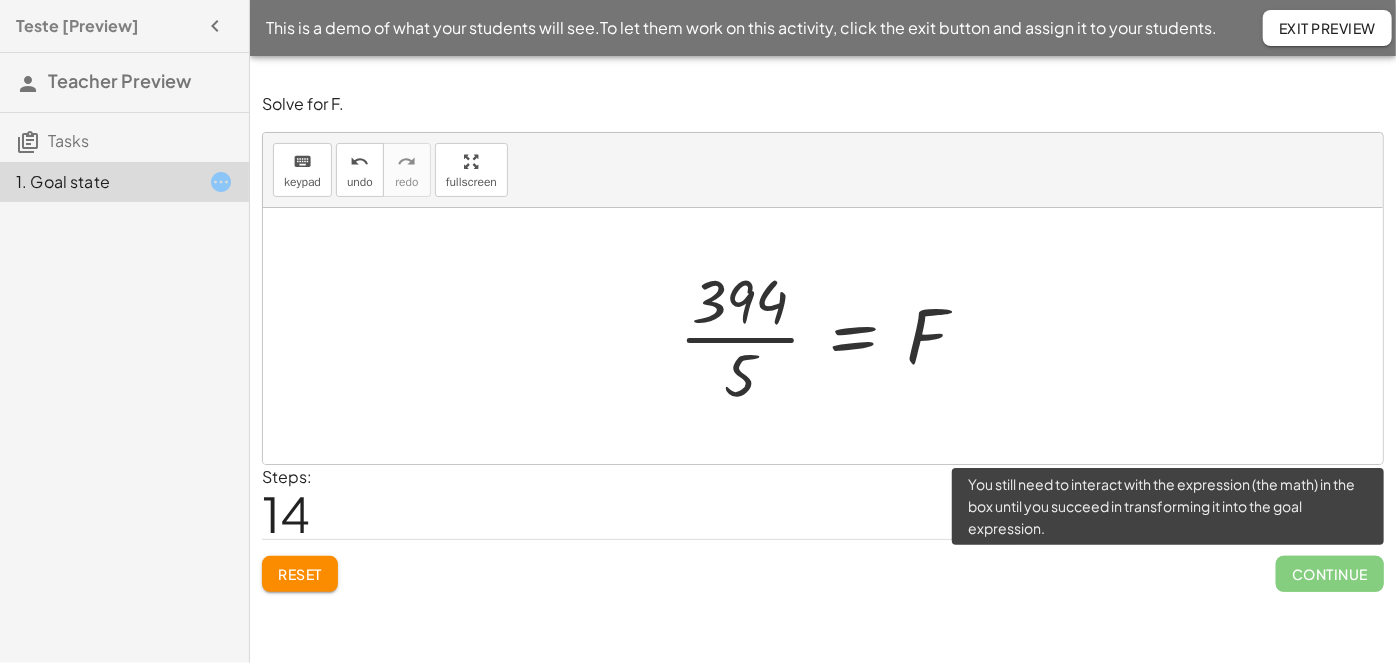 click on "Continue" 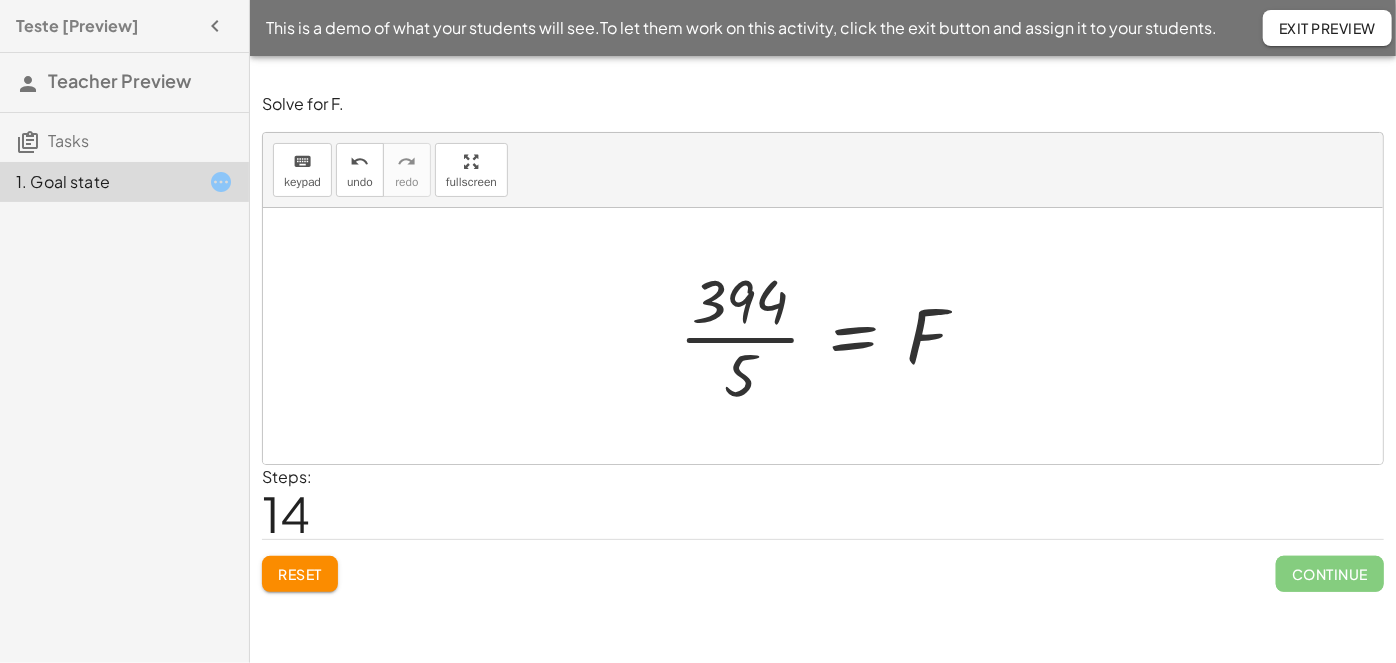 drag, startPoint x: 832, startPoint y: 336, endPoint x: 807, endPoint y: 334, distance: 25.079872 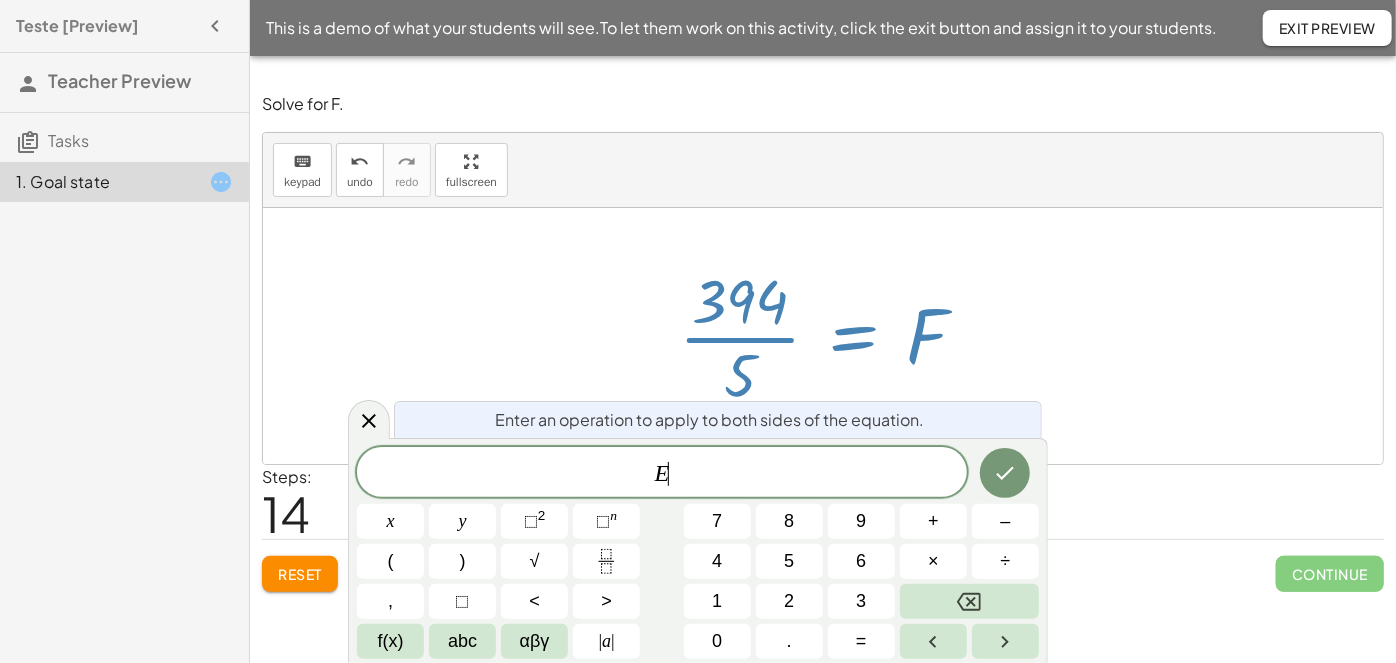click at bounding box center (830, 336) 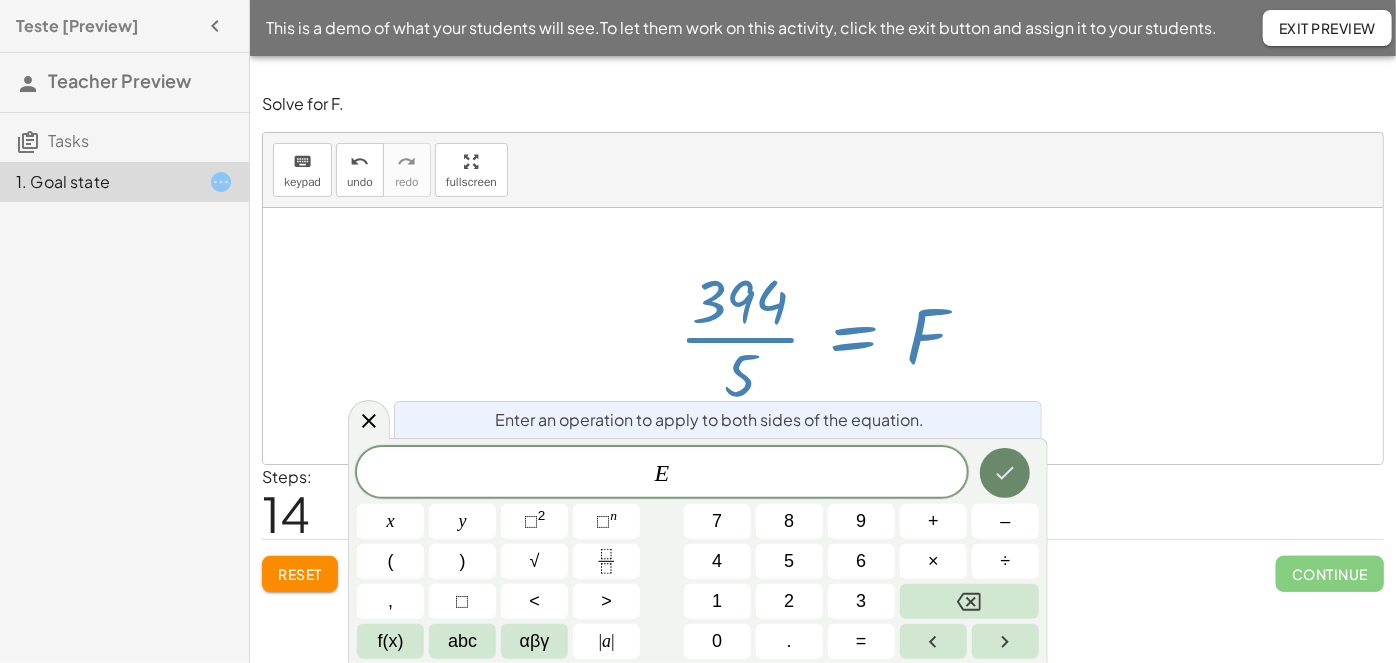 click 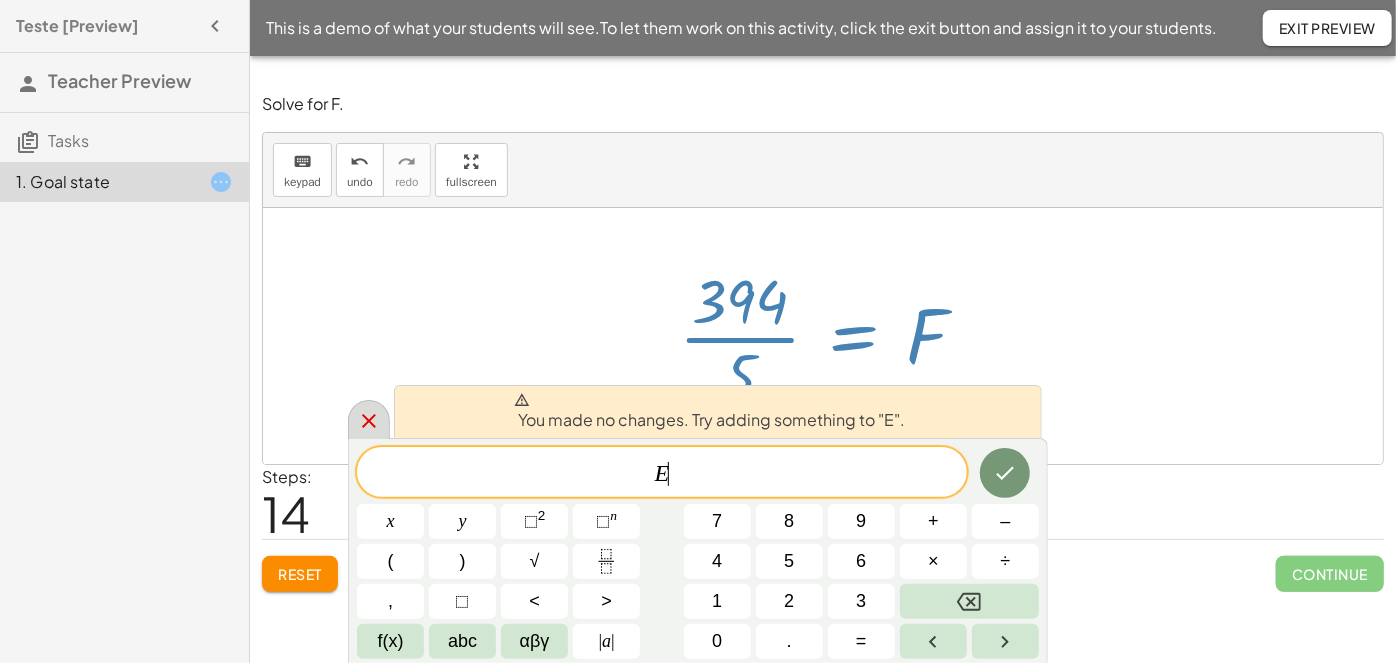 click 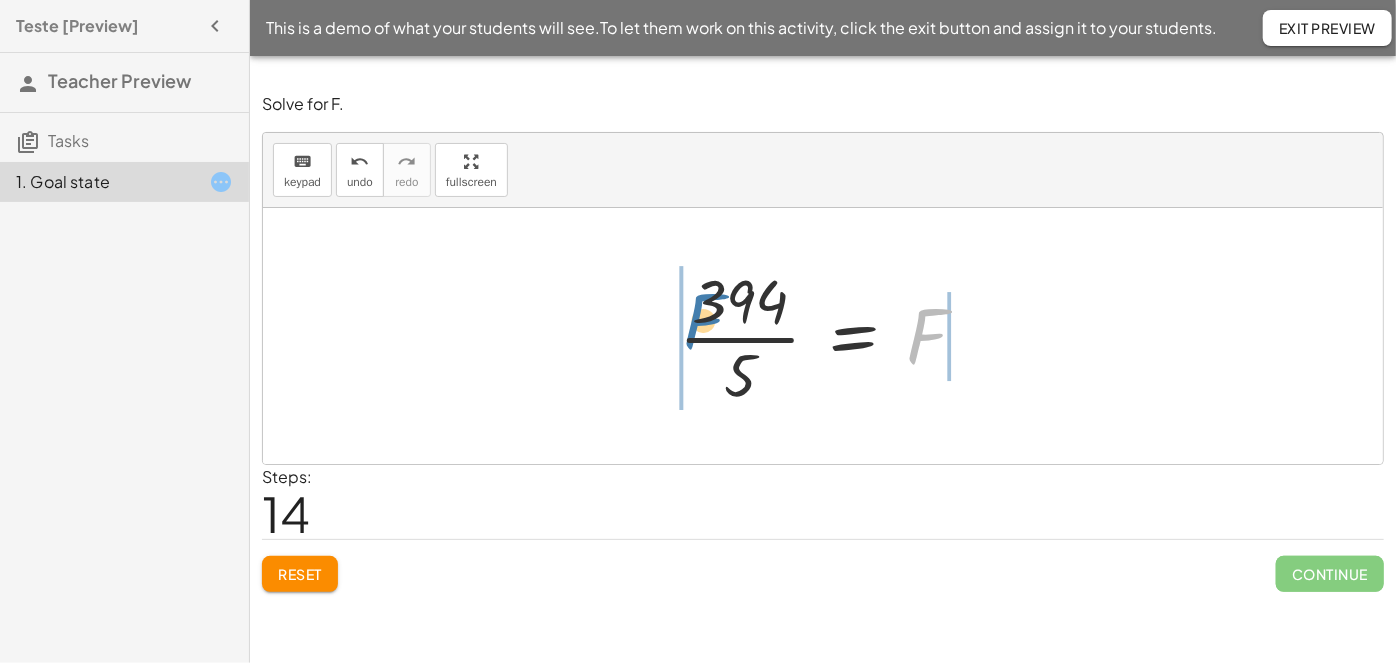 drag, startPoint x: 917, startPoint y: 350, endPoint x: 685, endPoint y: 340, distance: 232.21542 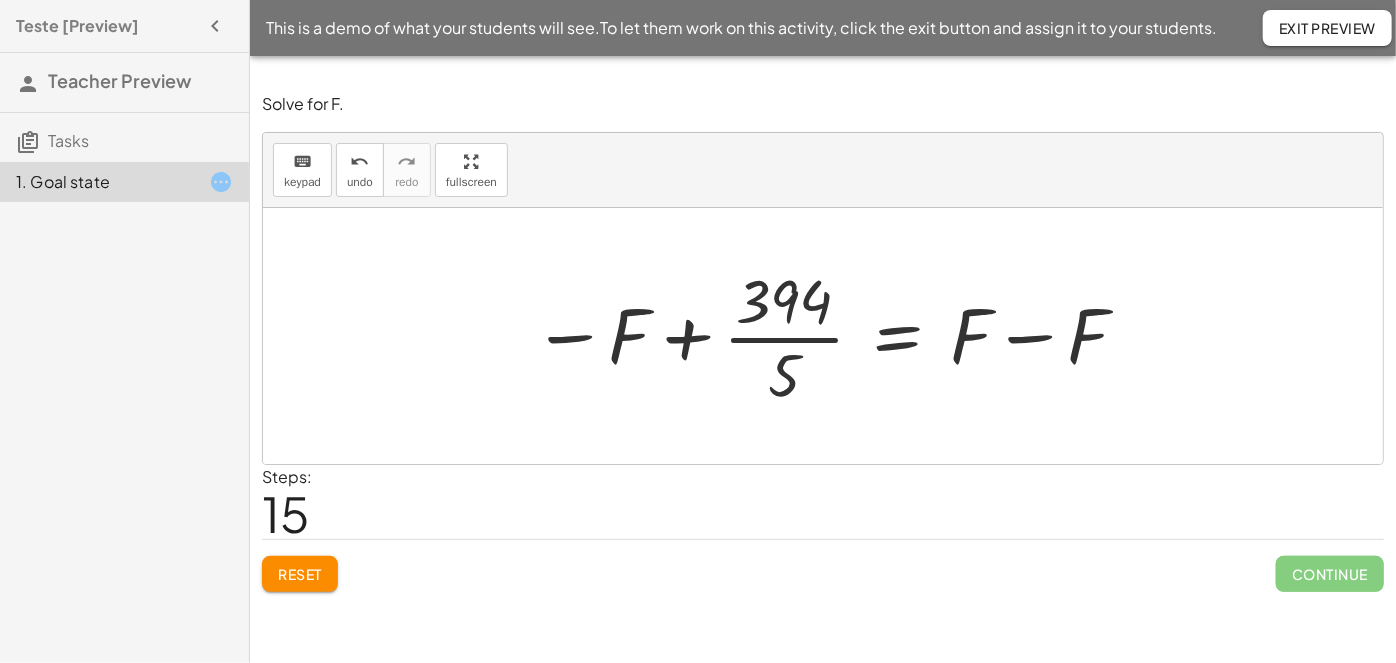 click at bounding box center (831, 336) 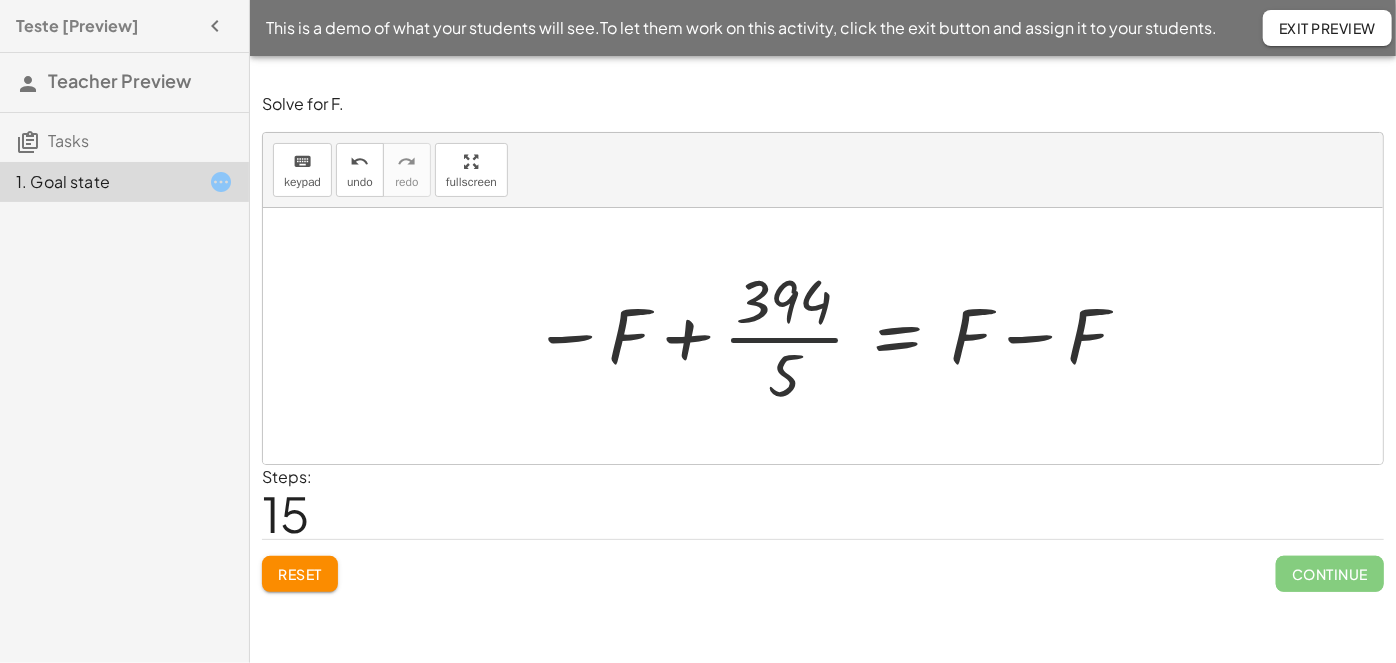 drag, startPoint x: 786, startPoint y: 334, endPoint x: 739, endPoint y: 339, distance: 47.26521 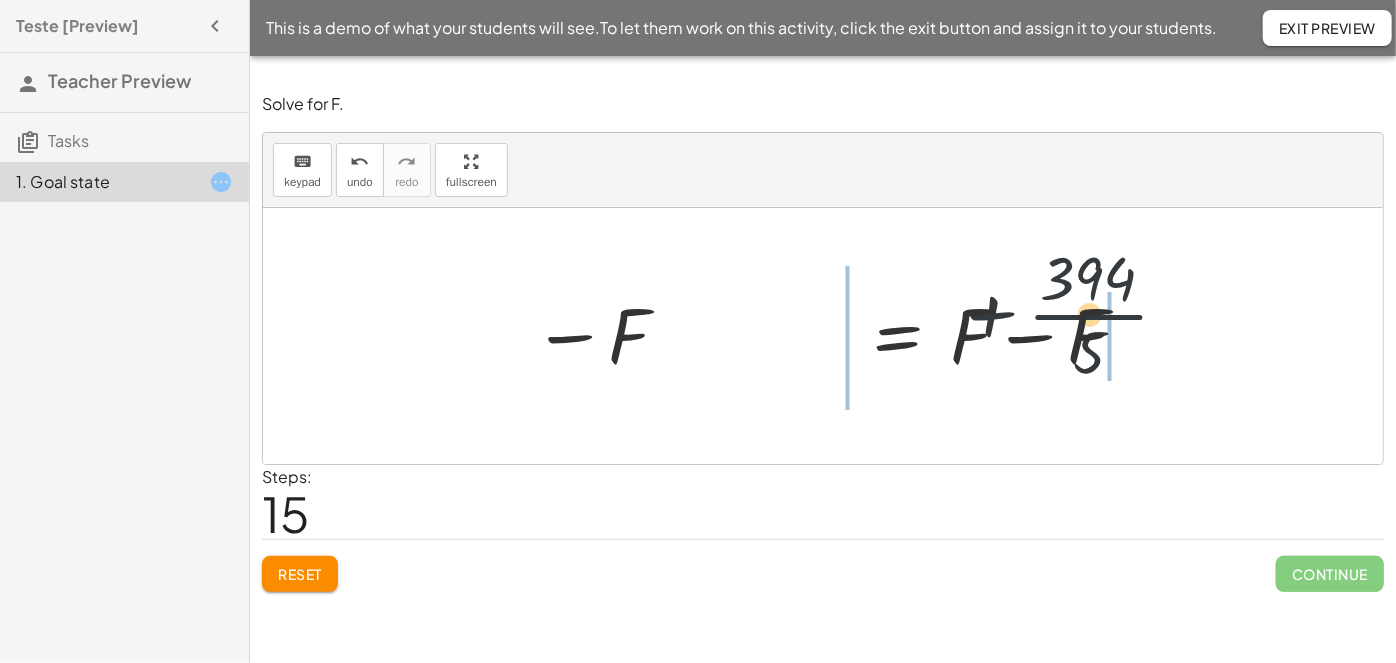drag, startPoint x: 688, startPoint y: 347, endPoint x: 1040, endPoint y: 339, distance: 352.0909 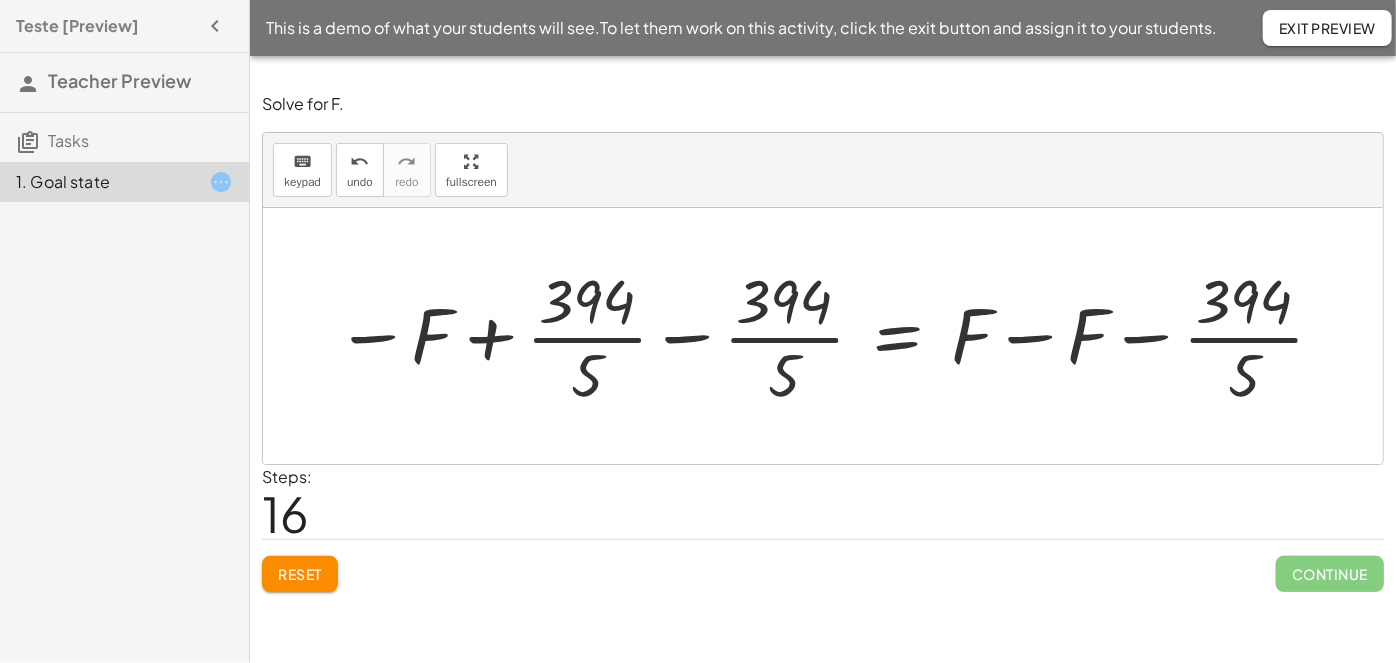 click at bounding box center (831, 336) 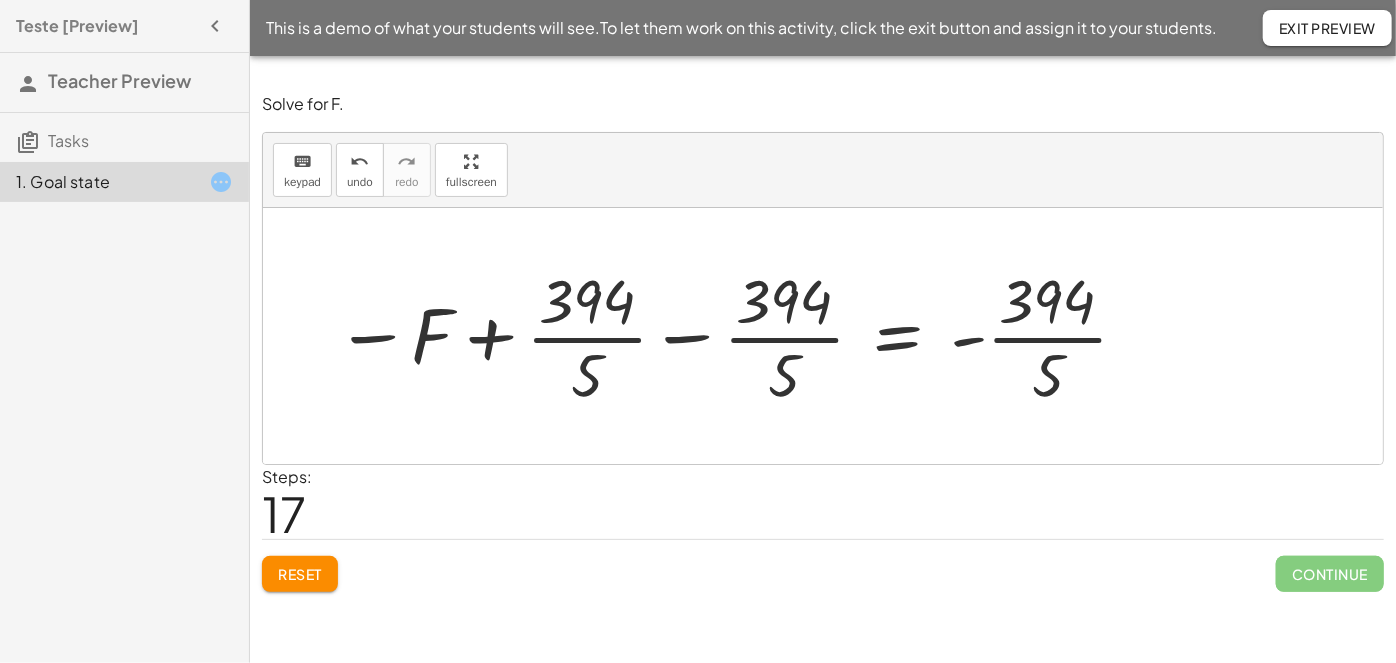 click at bounding box center [733, 336] 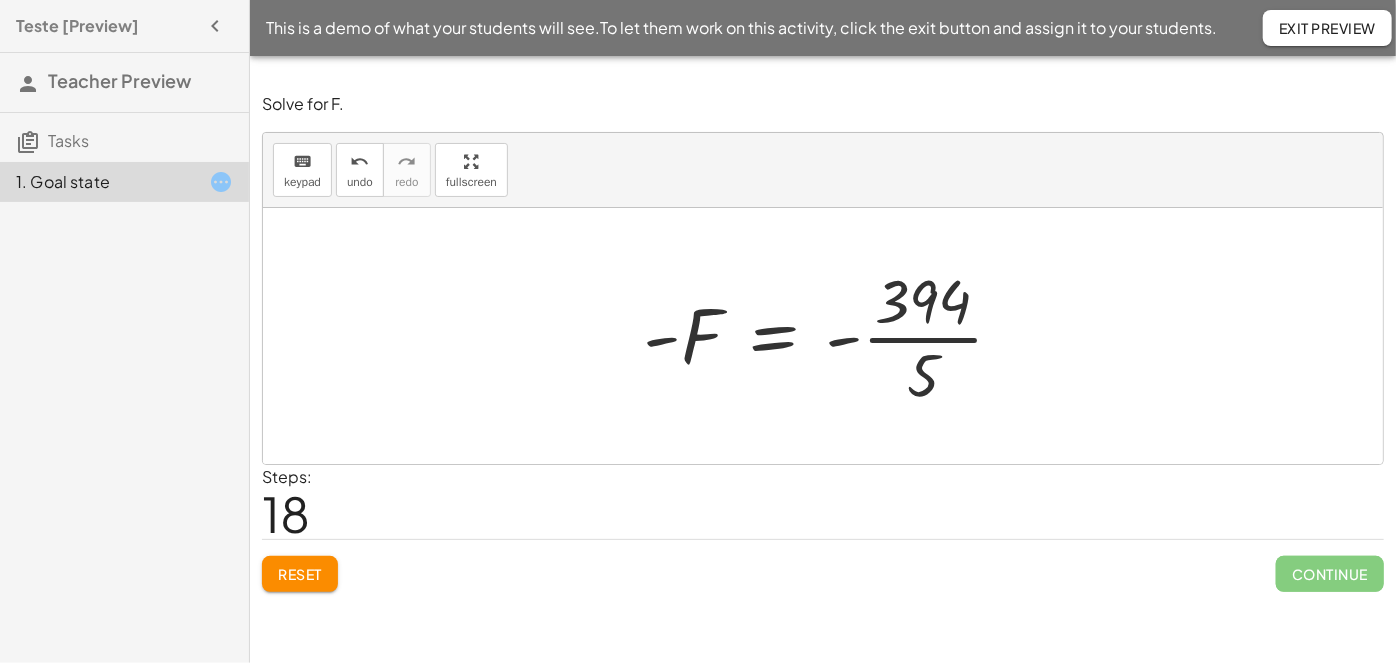 click at bounding box center [831, 336] 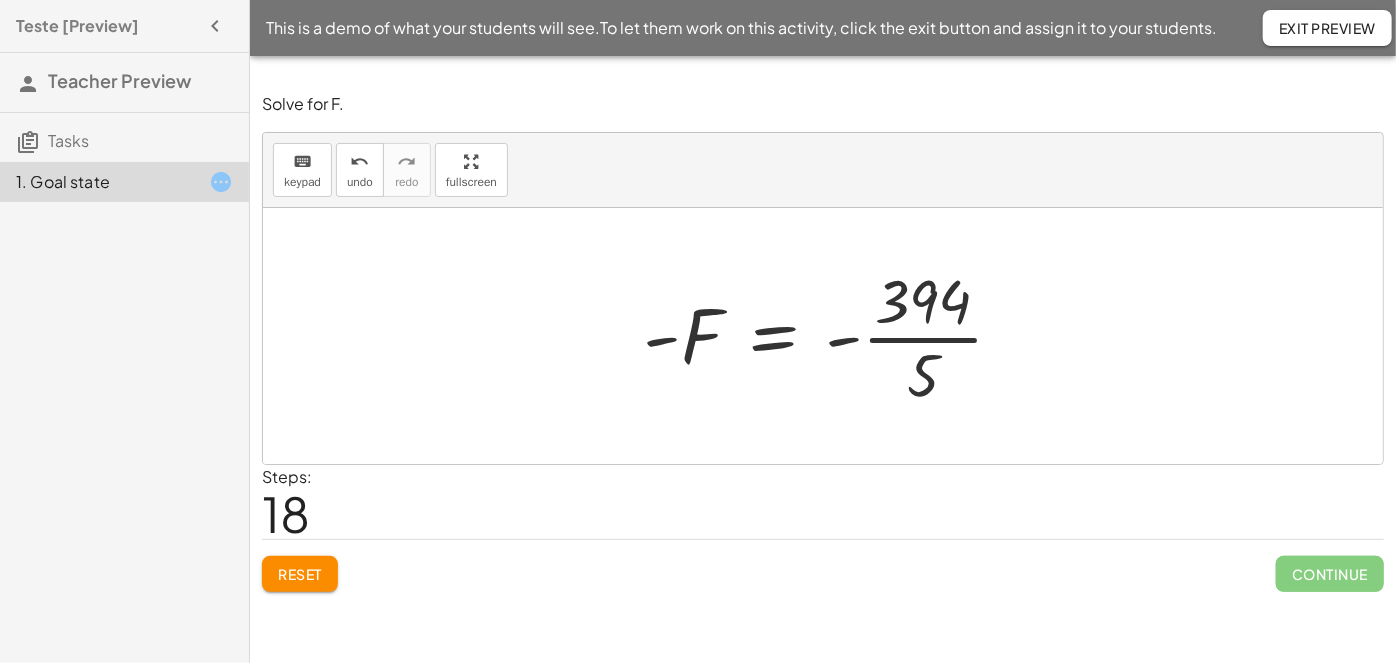 click at bounding box center (831, 336) 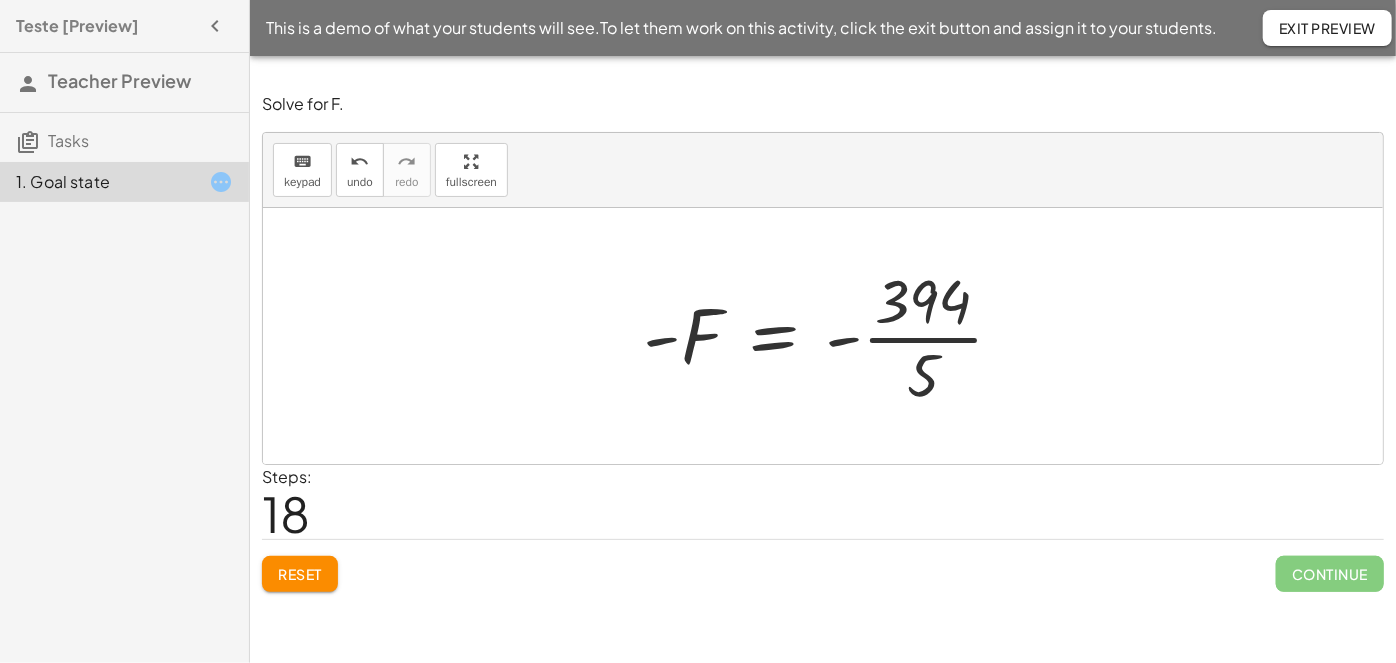 click at bounding box center [831, 336] 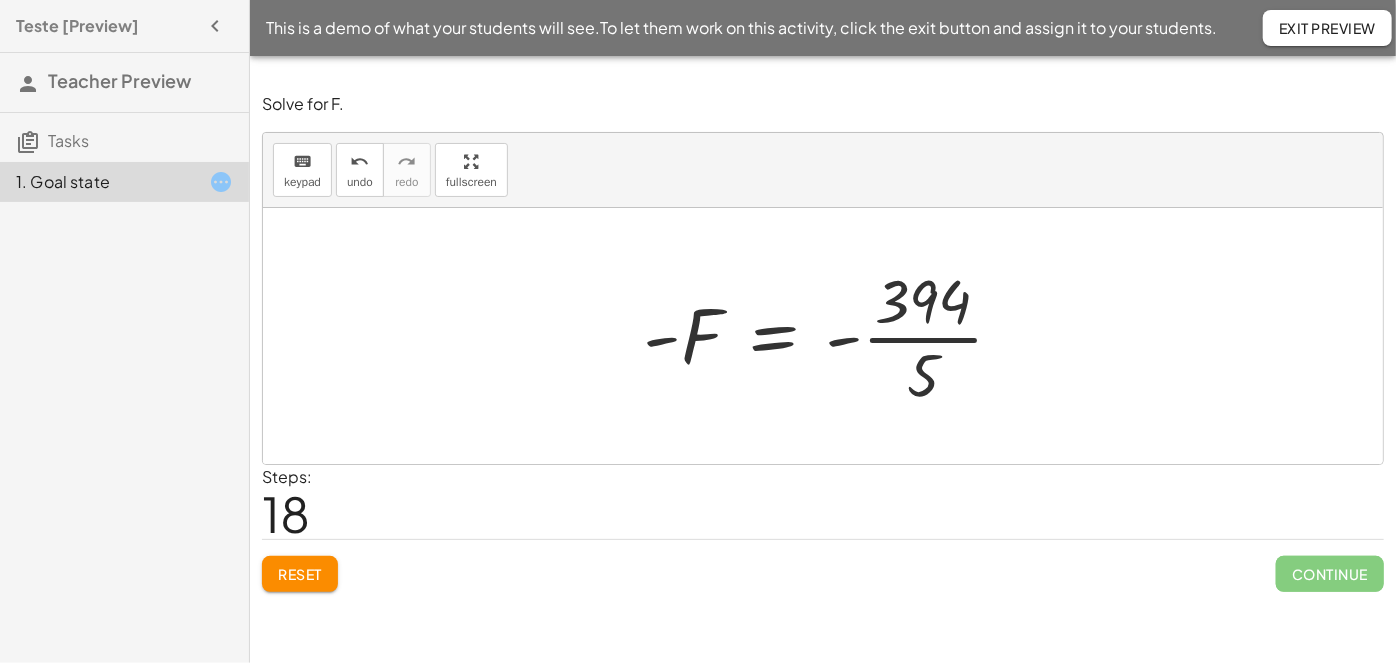 click at bounding box center (831, 336) 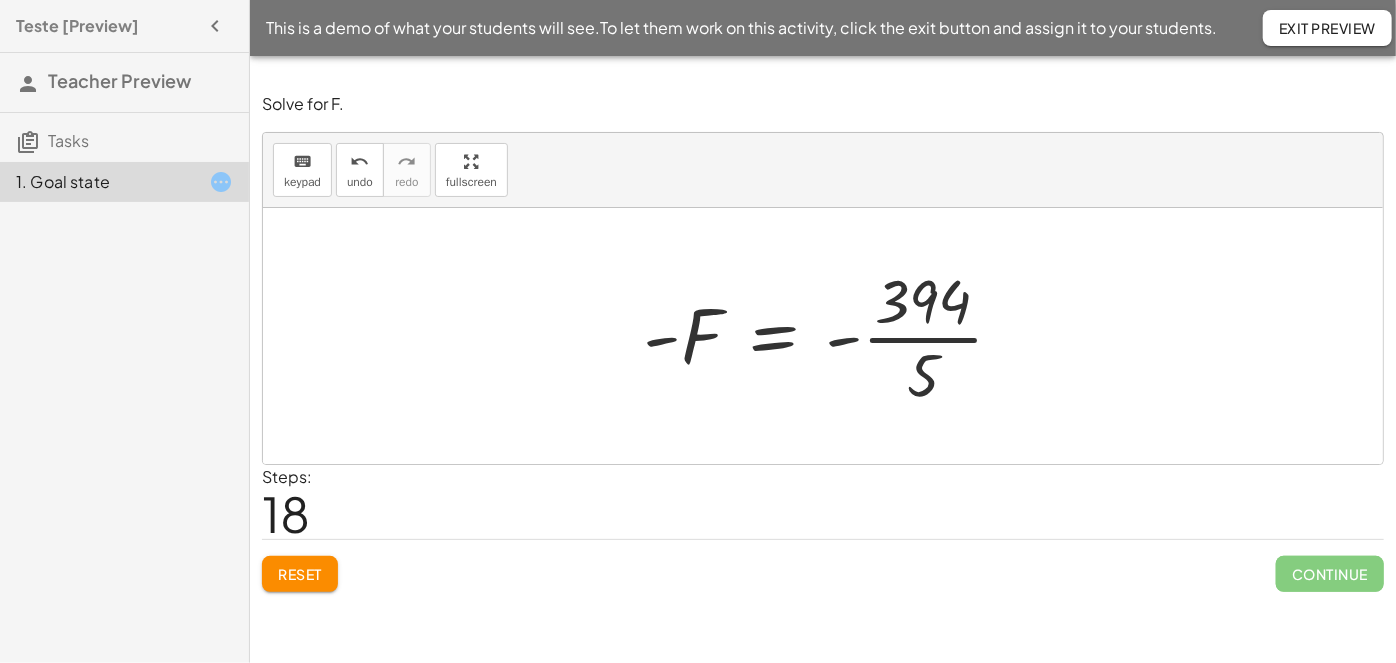 click at bounding box center [831, 336] 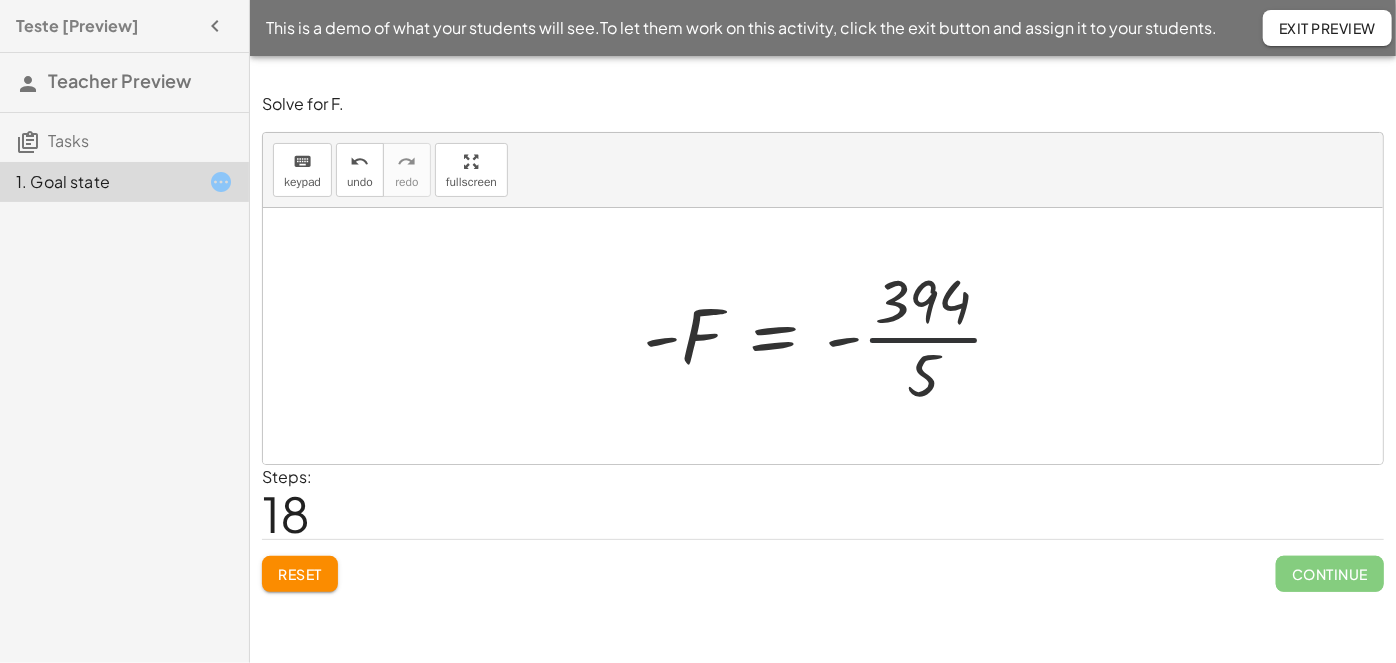 click at bounding box center [831, 336] 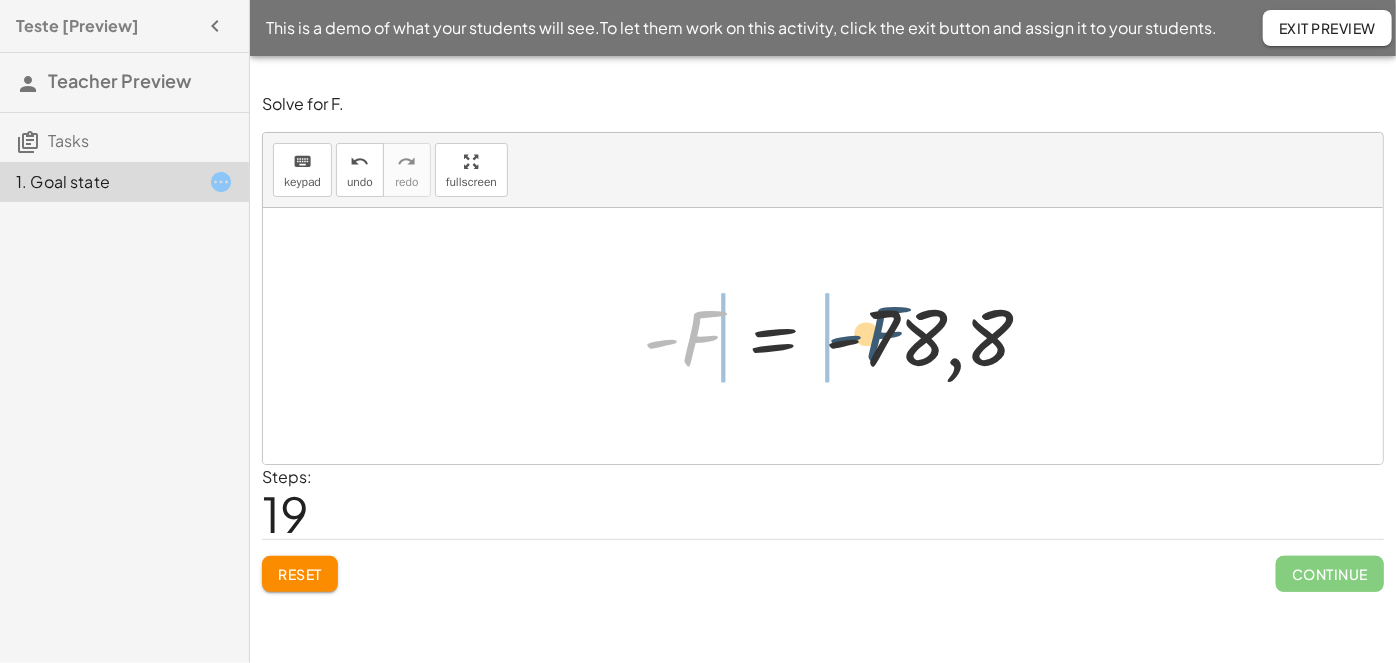 drag, startPoint x: 680, startPoint y: 349, endPoint x: 866, endPoint y: 346, distance: 186.02419 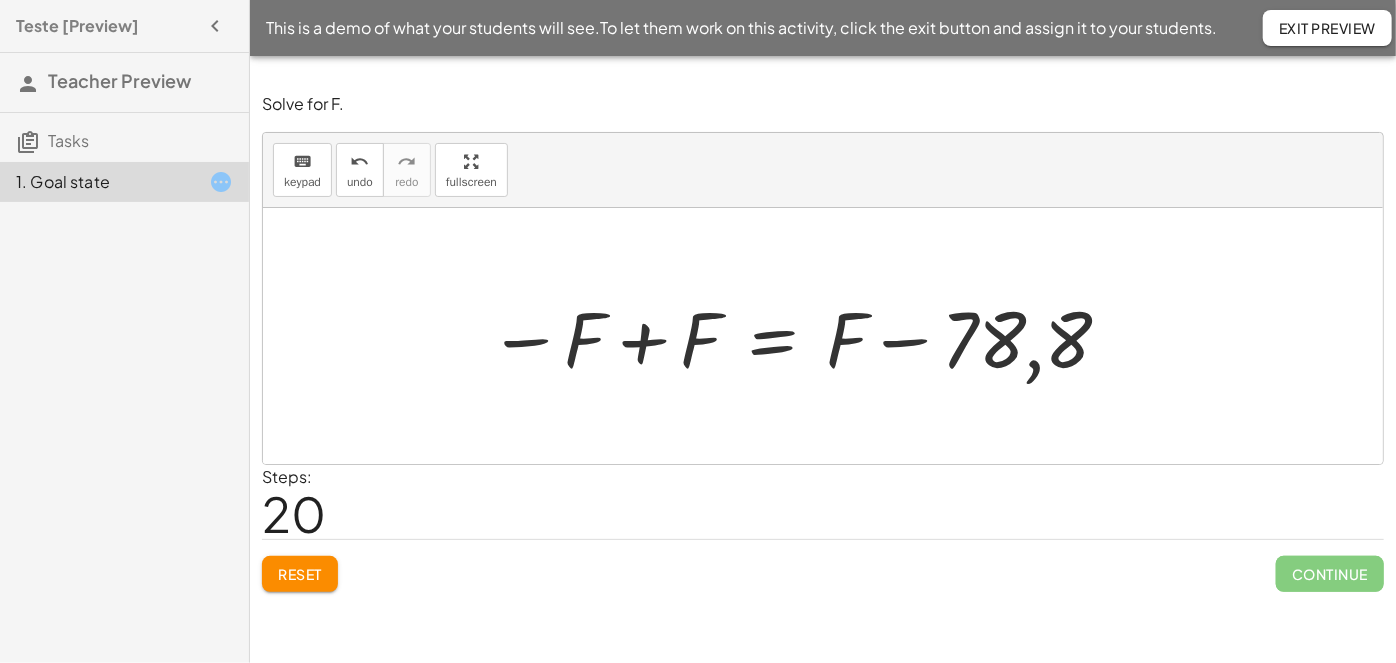 drag, startPoint x: 940, startPoint y: 355, endPoint x: 885, endPoint y: 366, distance: 56.089214 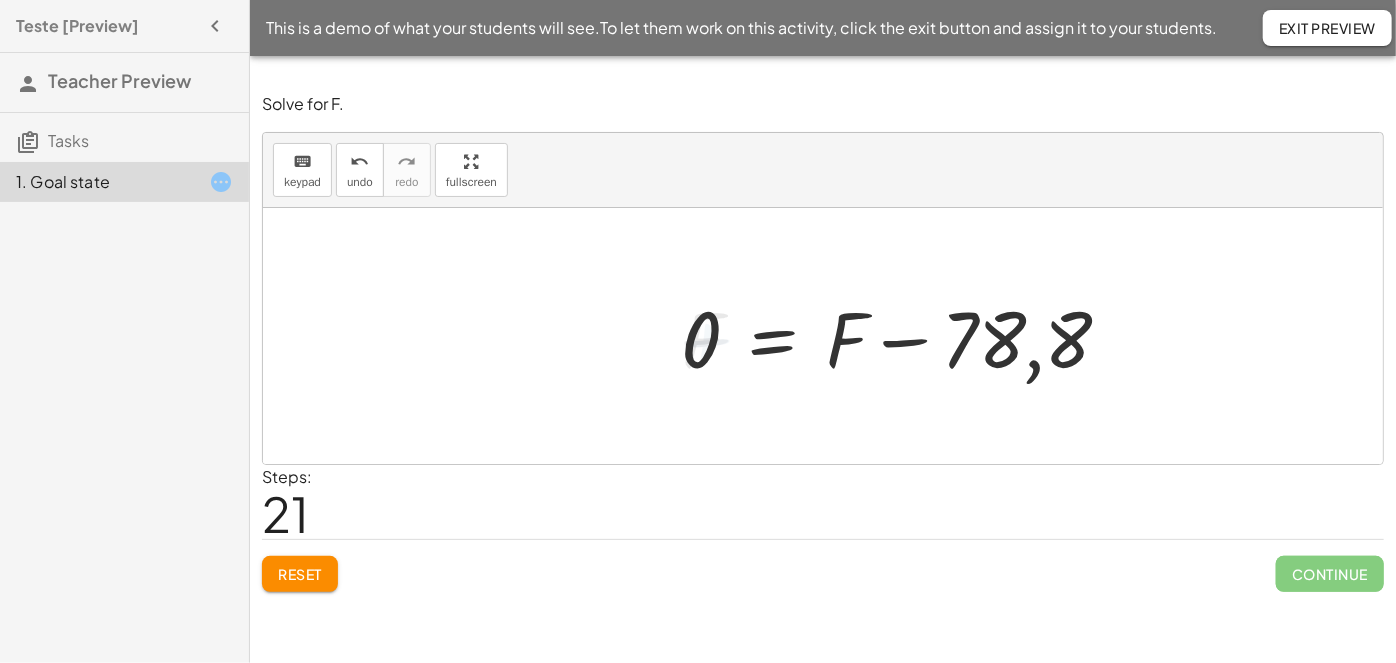 click at bounding box center (904, 336) 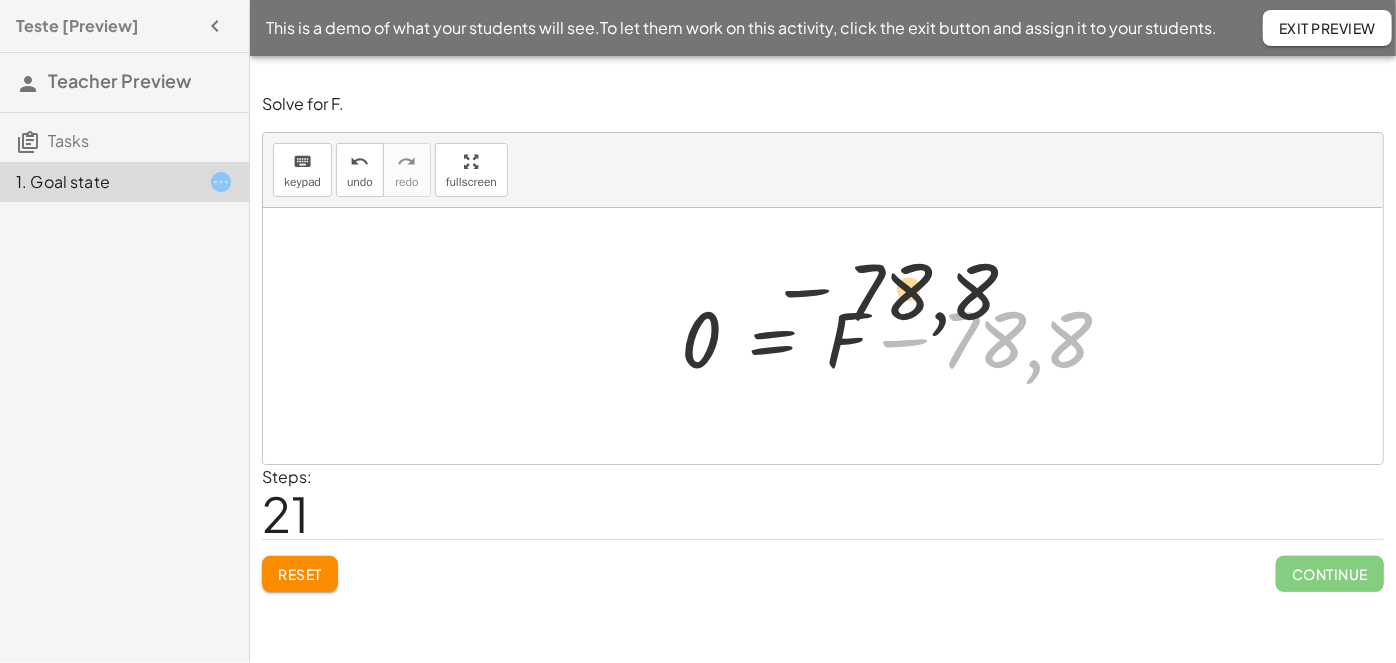 drag, startPoint x: 925, startPoint y: 349, endPoint x: 629, endPoint y: 306, distance: 299.107 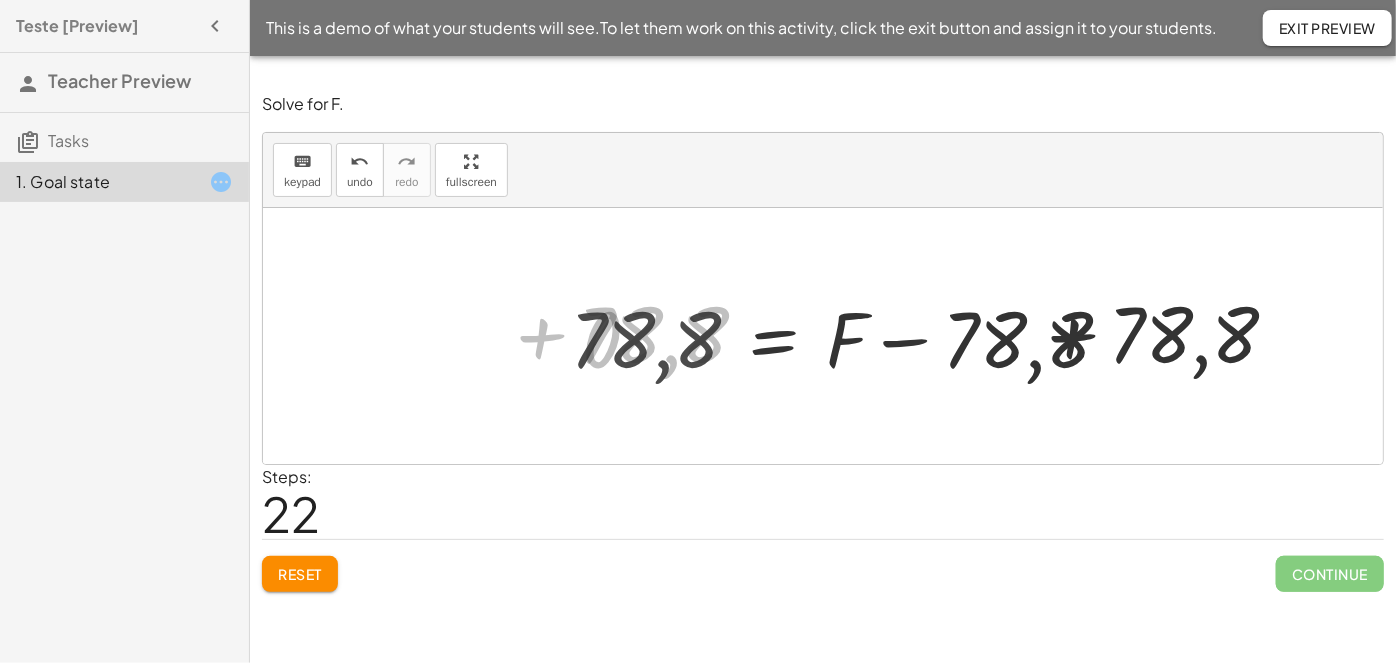 click at bounding box center [962, 336] 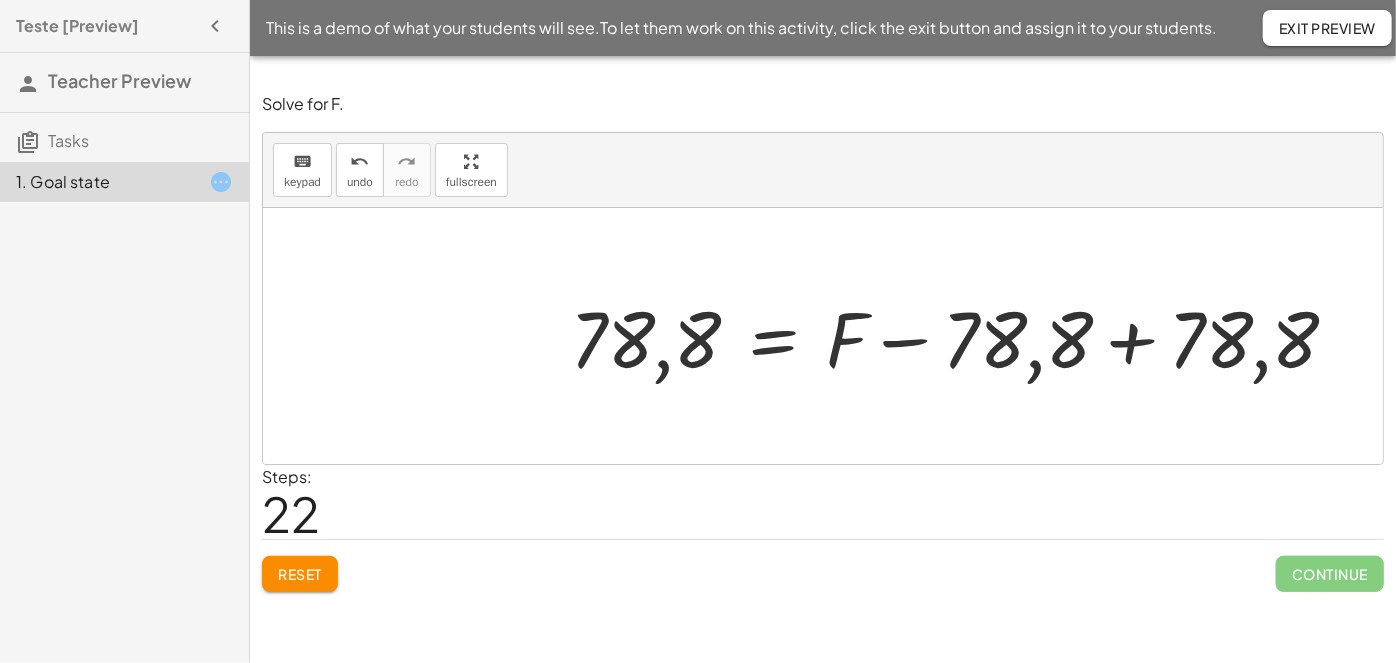 click at bounding box center [962, 336] 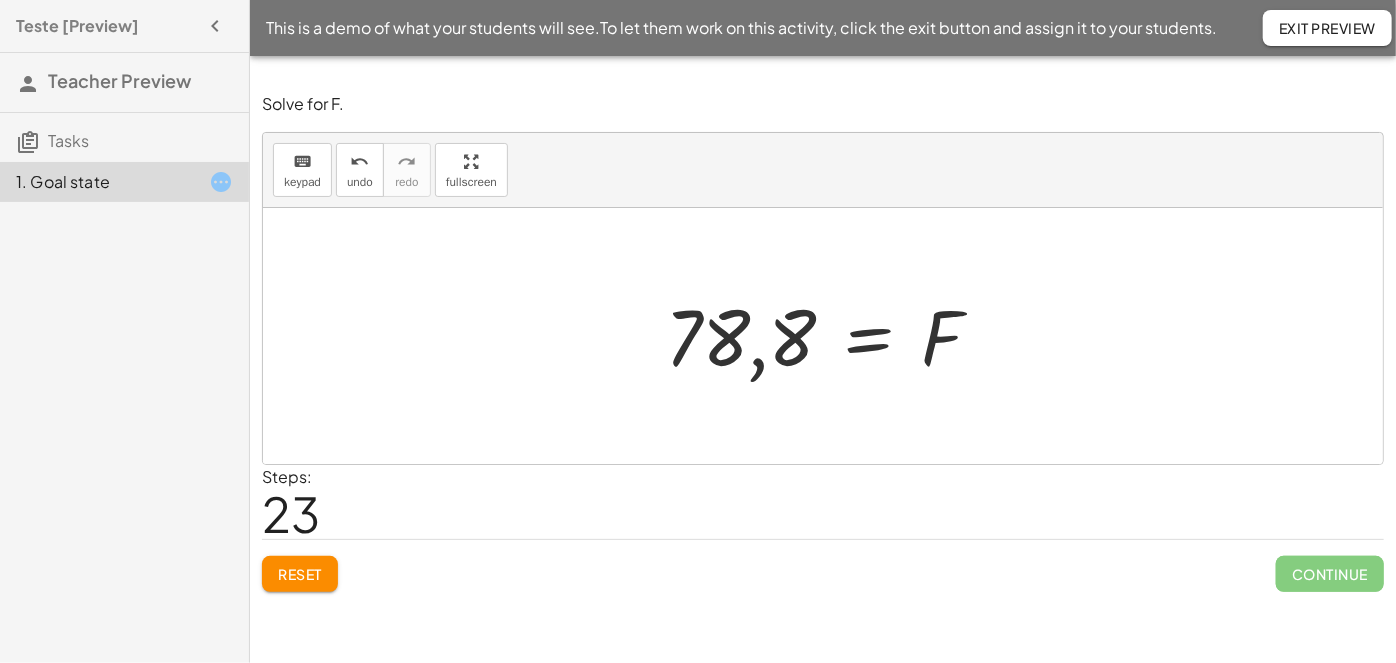 click on "Reset" 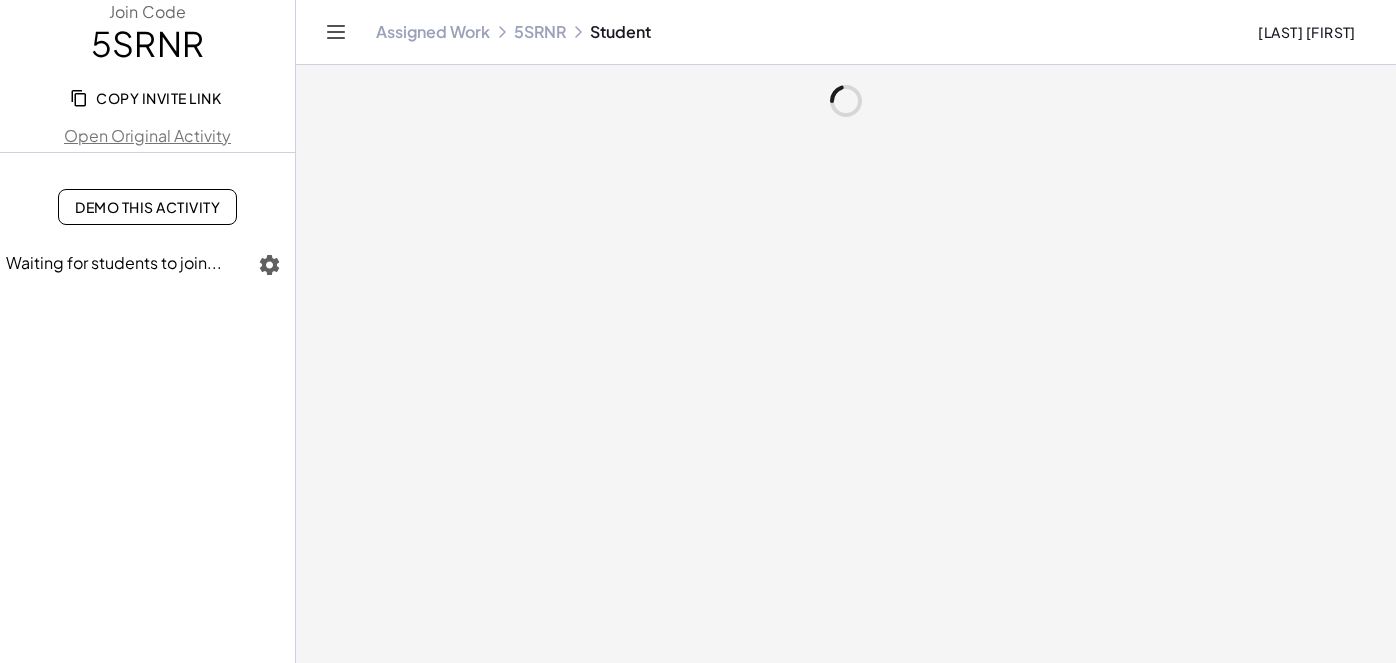 scroll, scrollTop: 0, scrollLeft: 0, axis: both 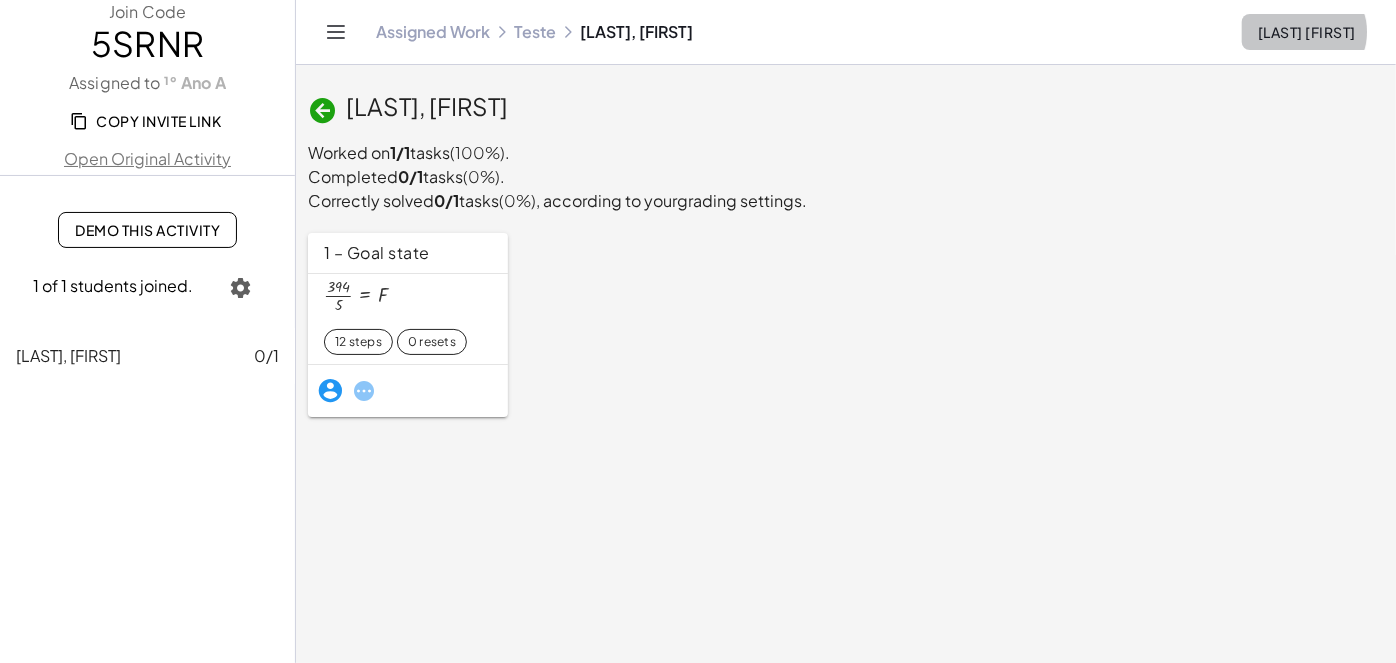 click on "[LAST] [FIRST]" 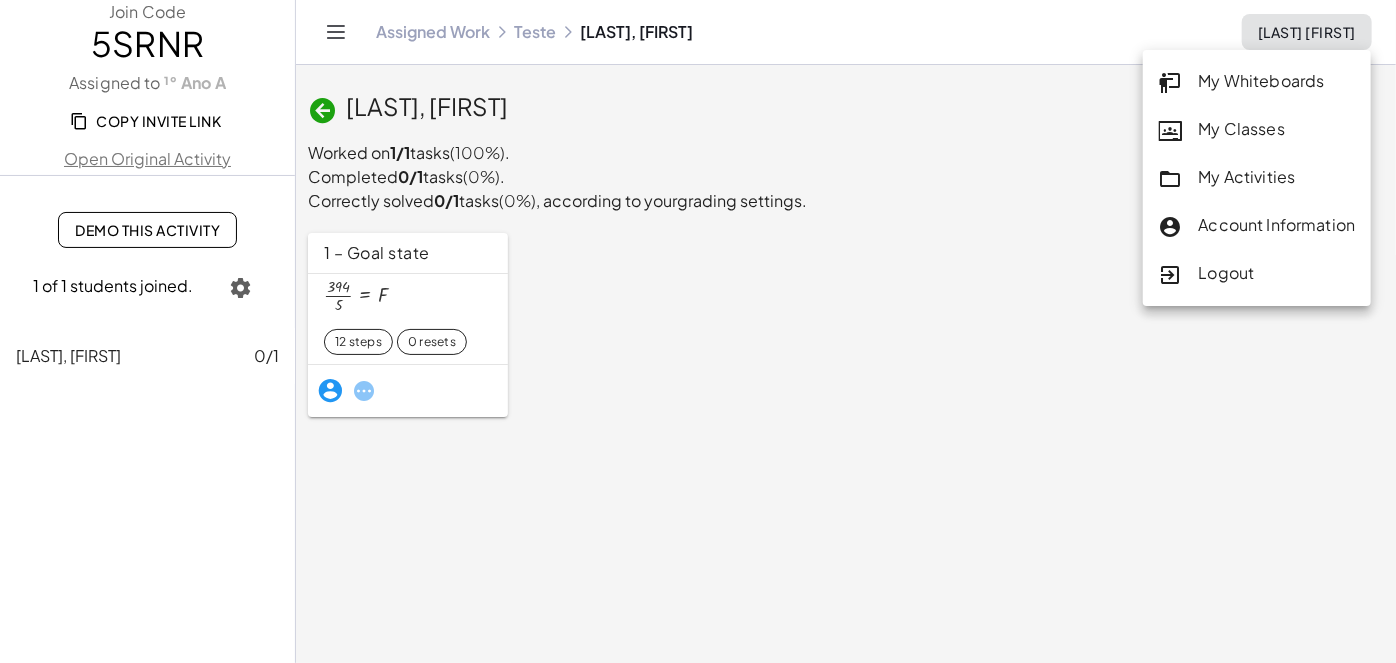 click on "My Whiteboards" 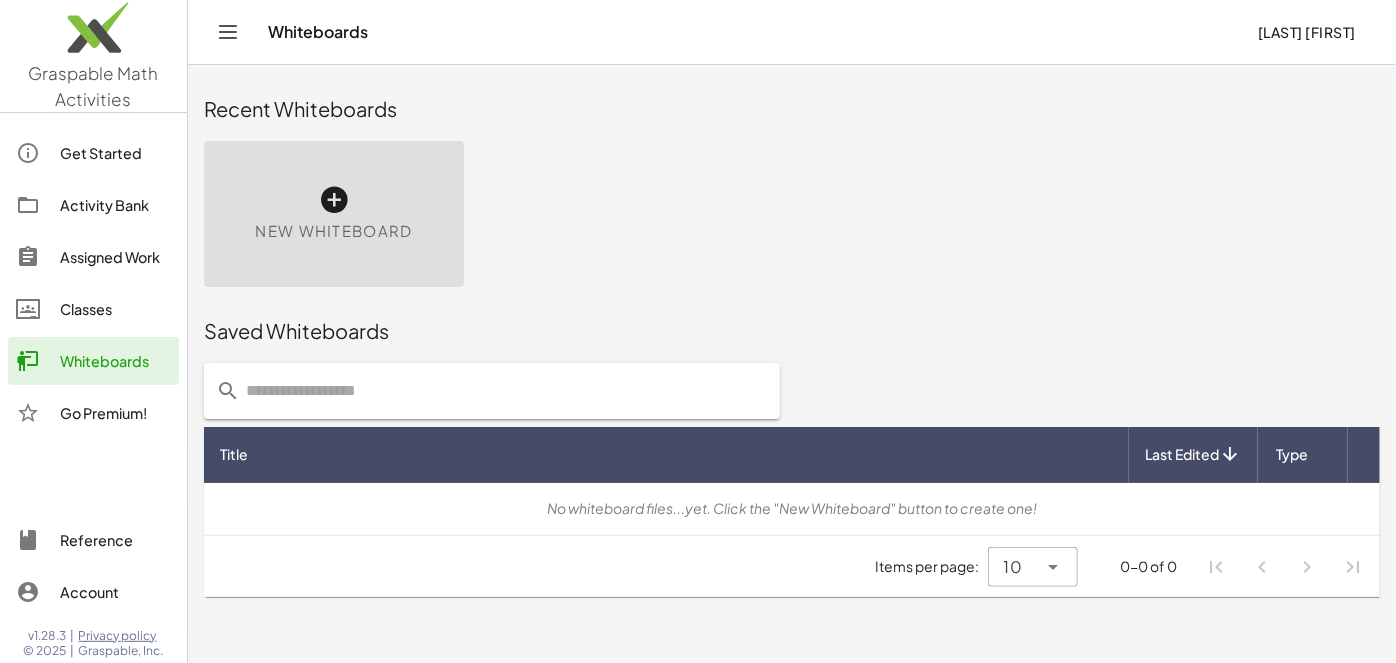 click 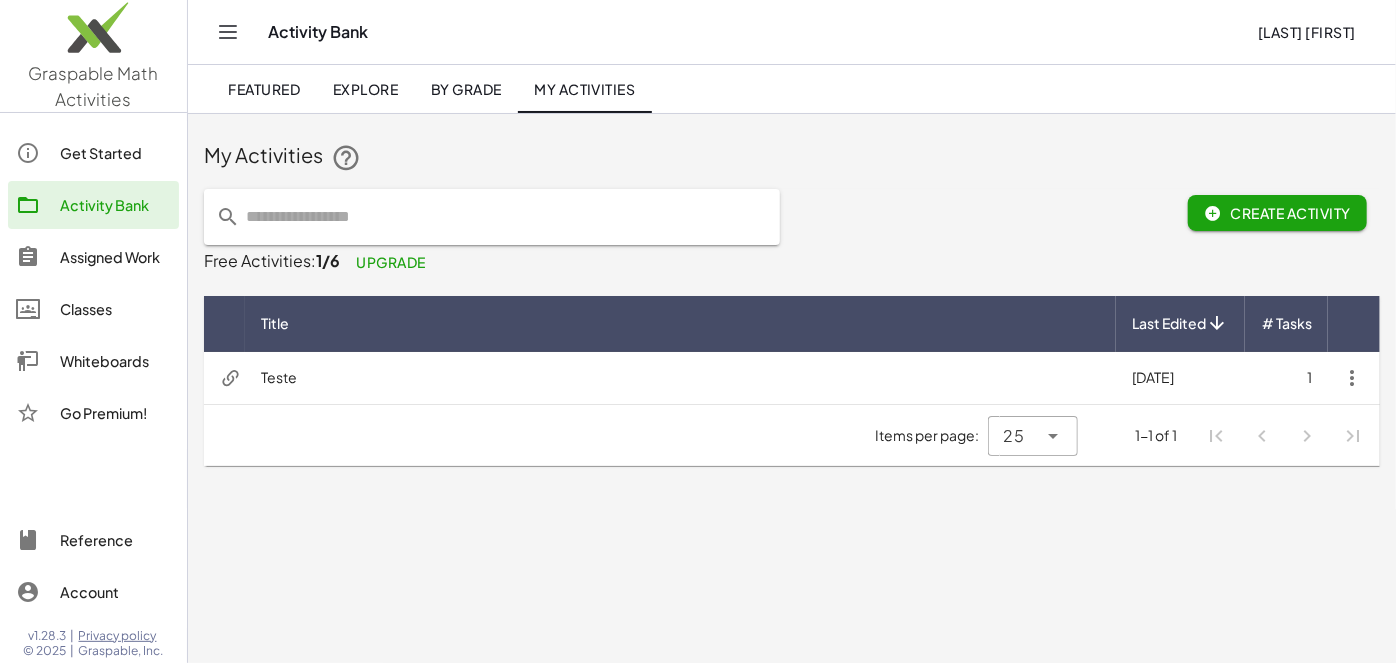 click at bounding box center [1352, 378] 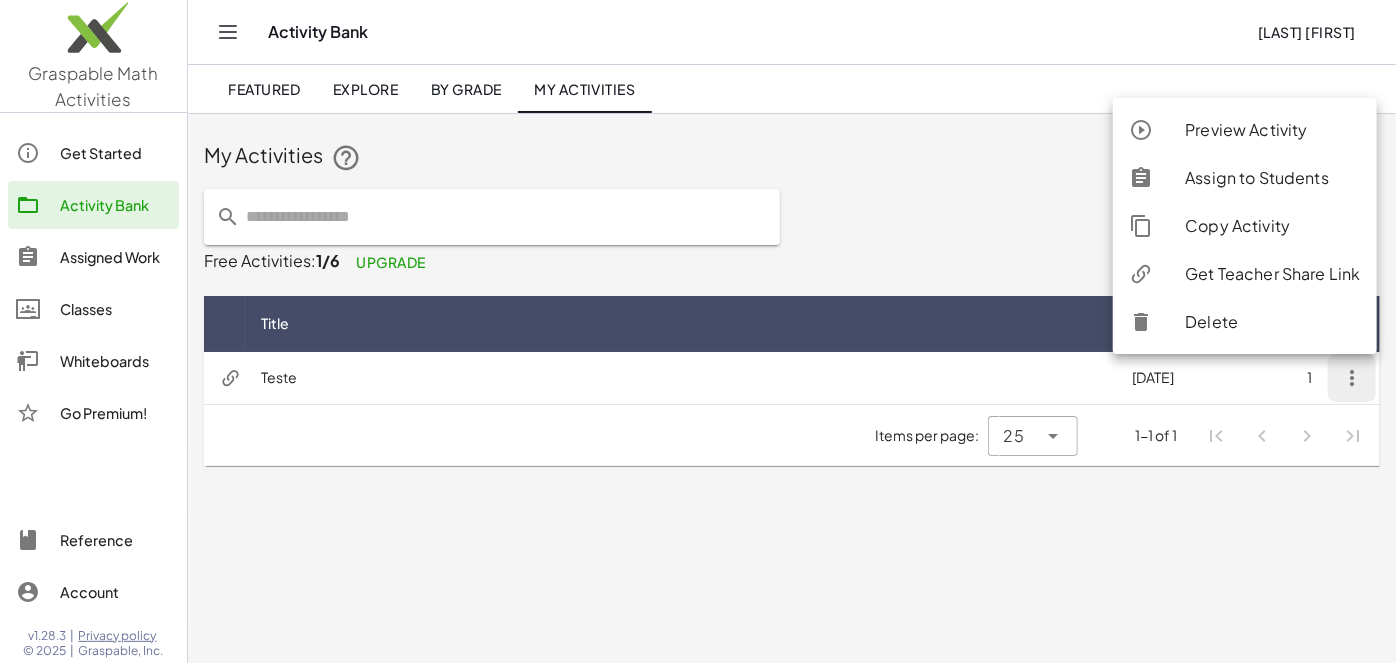 click at bounding box center (1352, 378) 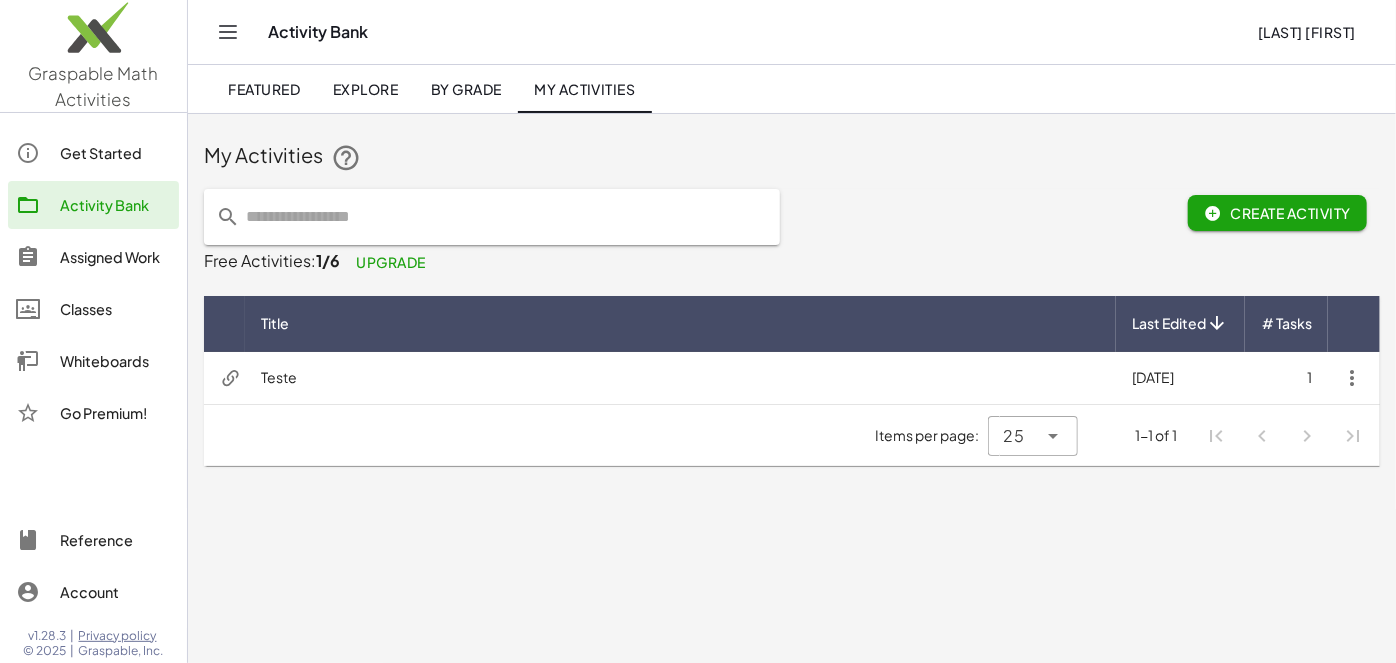 click on "Teste" at bounding box center (680, 378) 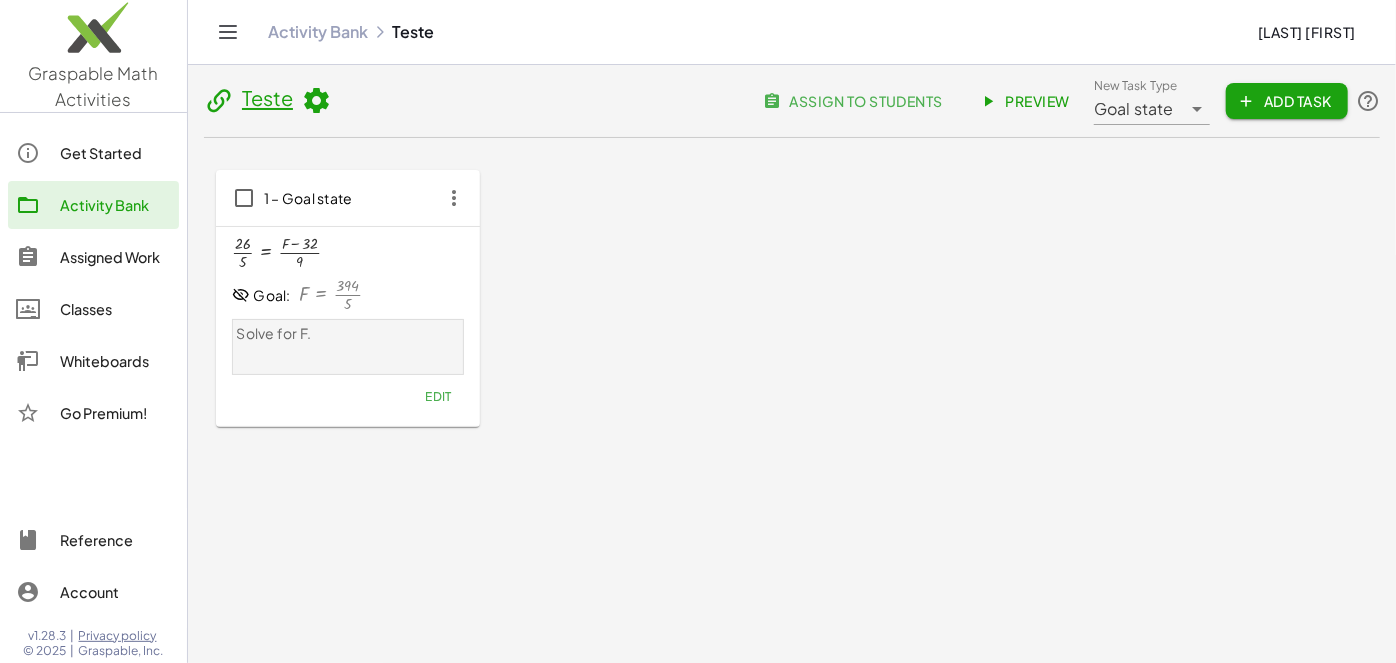 click on "Edit" 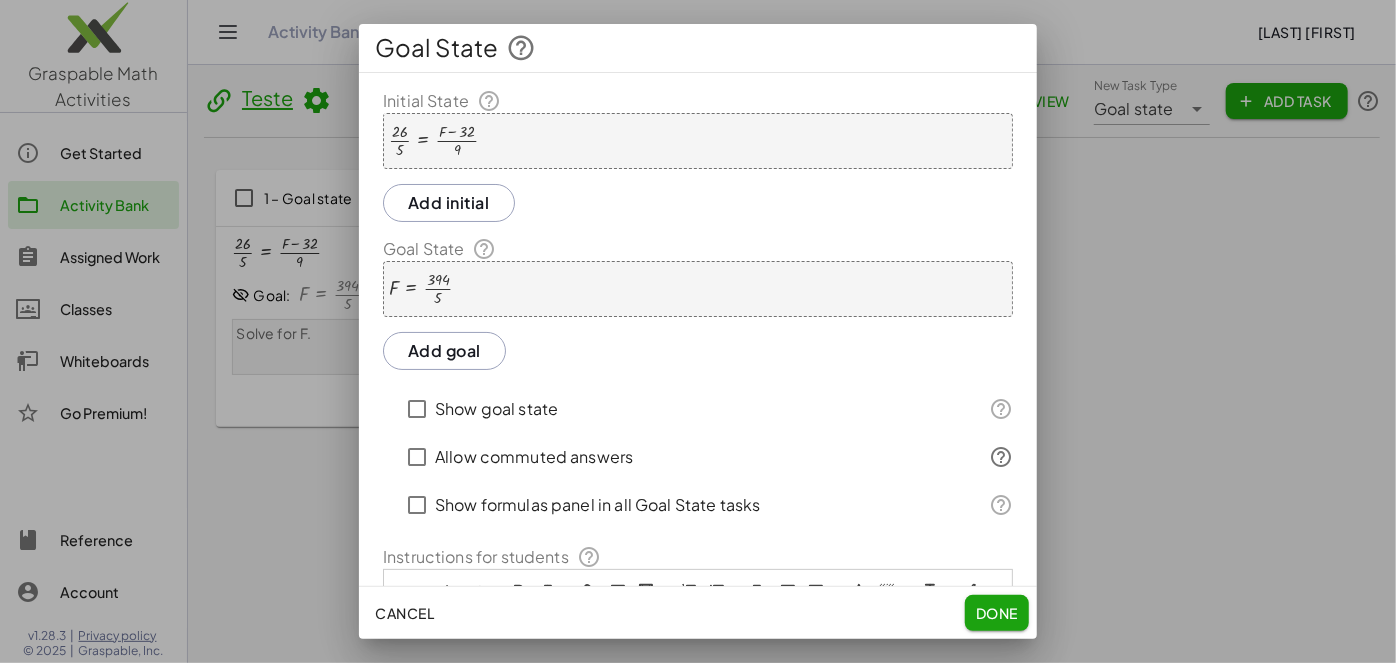 click on "Add goal" at bounding box center (444, 351) 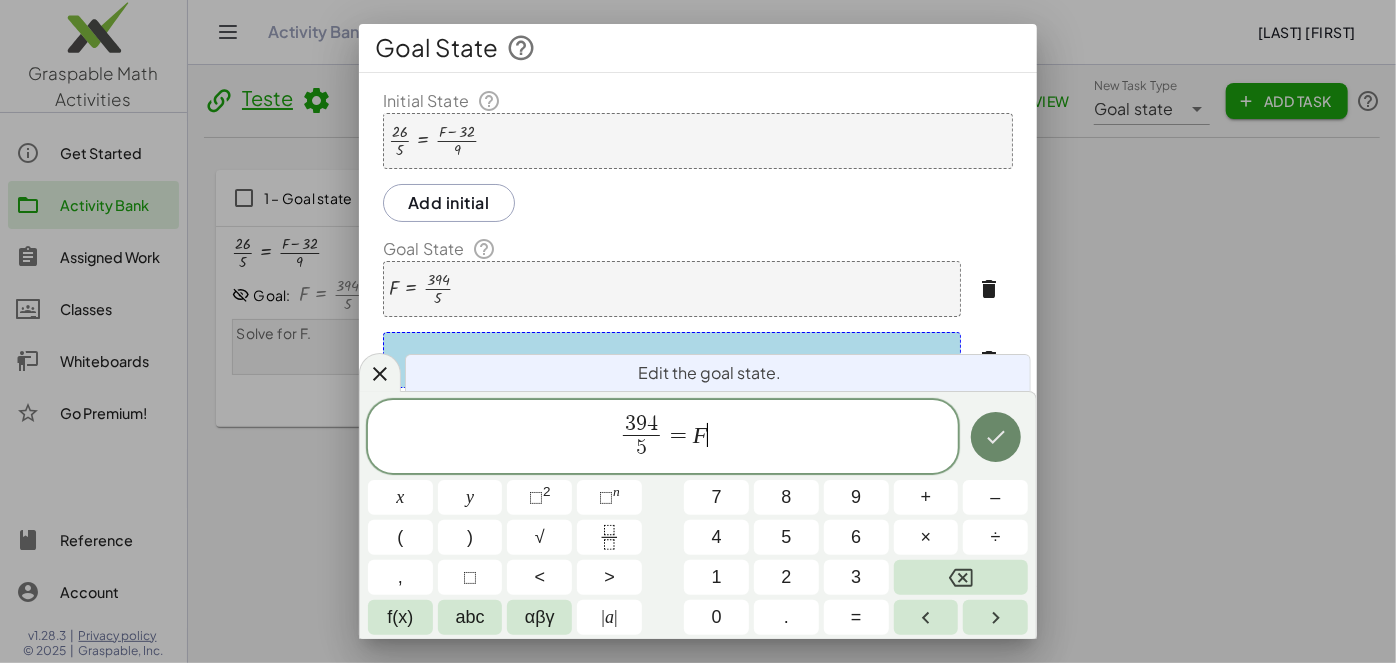 click at bounding box center (996, 437) 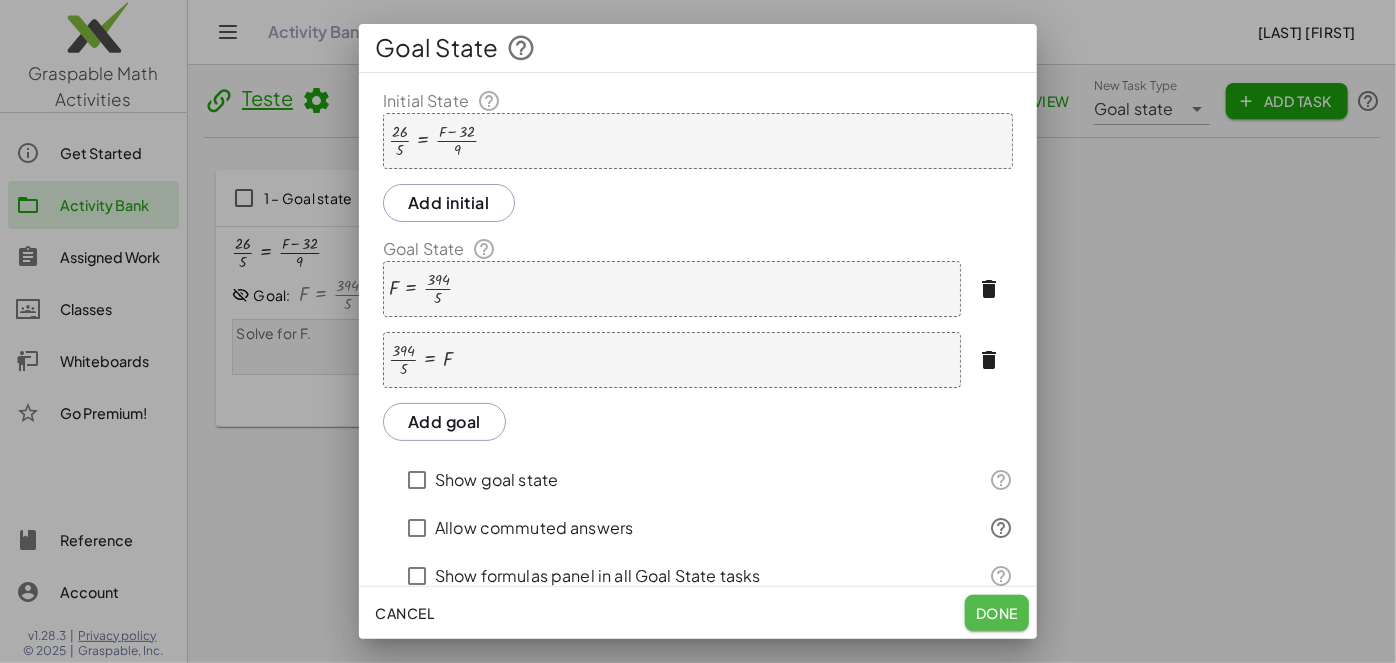 click on "Done" 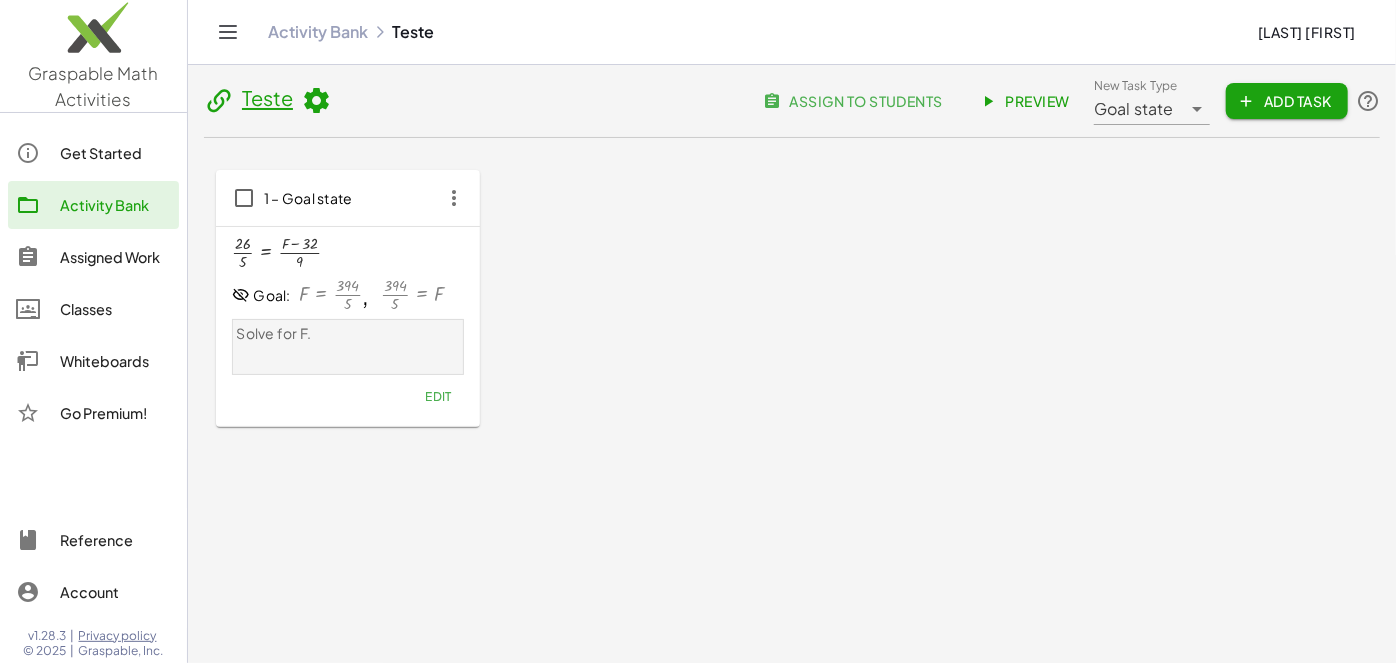 click on "1 – Goal state · 26 · 5 = · ( + F − 32 ) · 9 Goal: F = · 394 · 5 ,  · 394 · 5 = F Solve for F.  Edit" 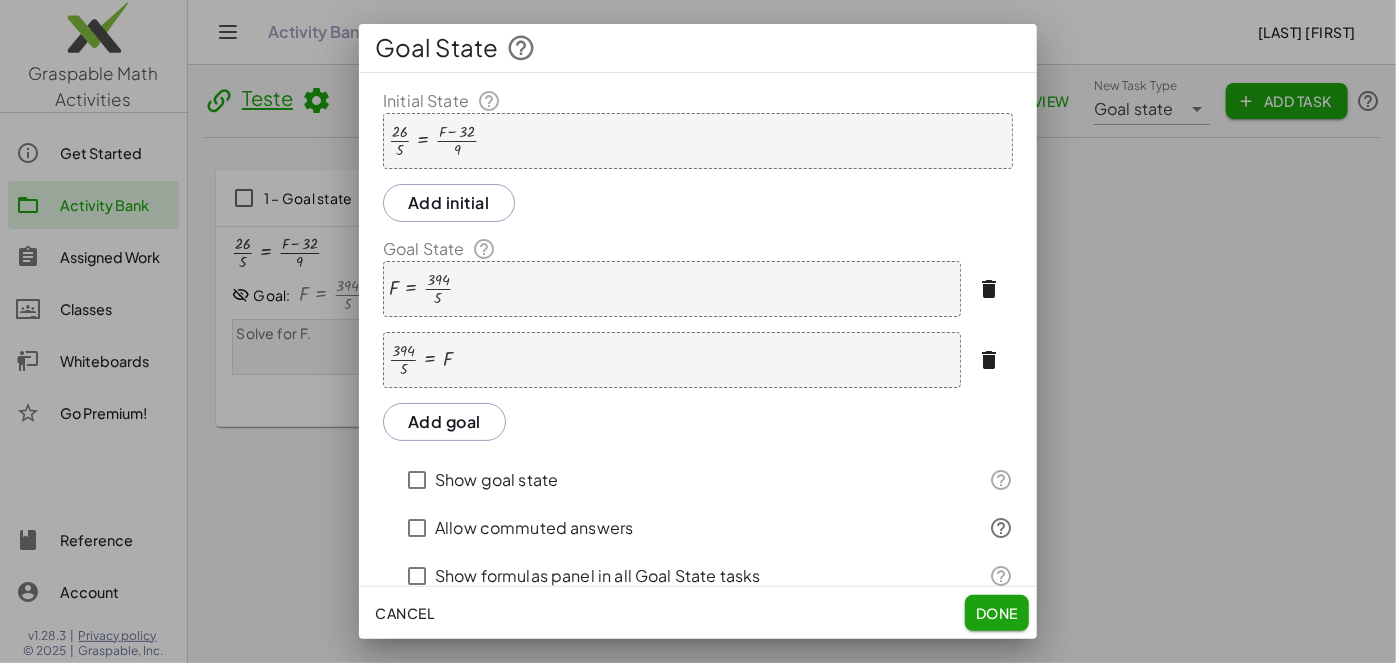 scroll, scrollTop: 227, scrollLeft: 0, axis: vertical 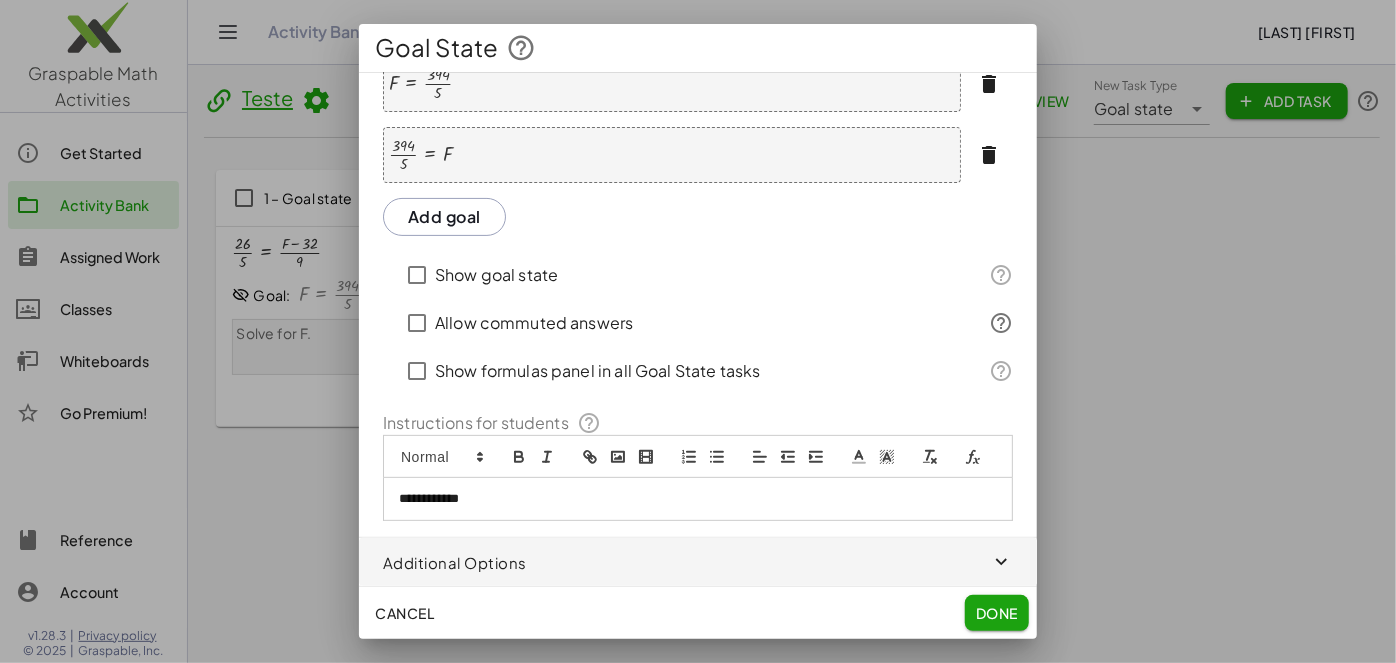 click at bounding box center (698, 562) 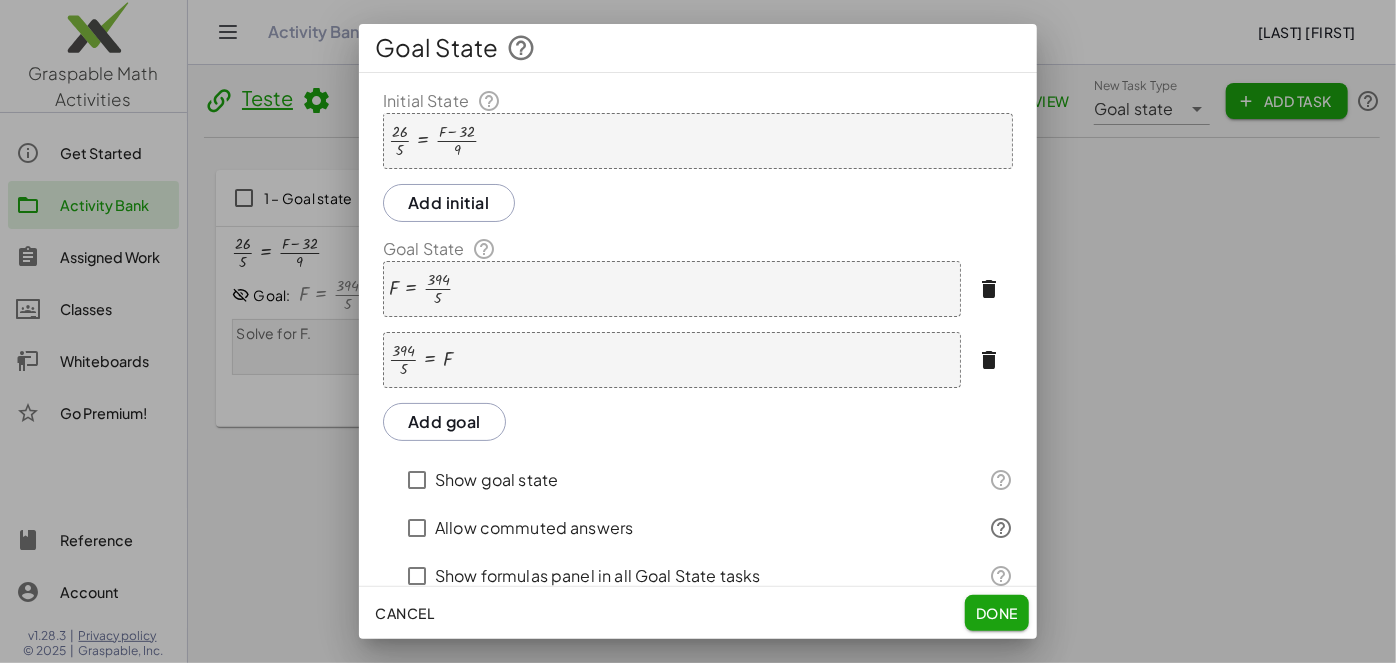 scroll, scrollTop: 90, scrollLeft: 0, axis: vertical 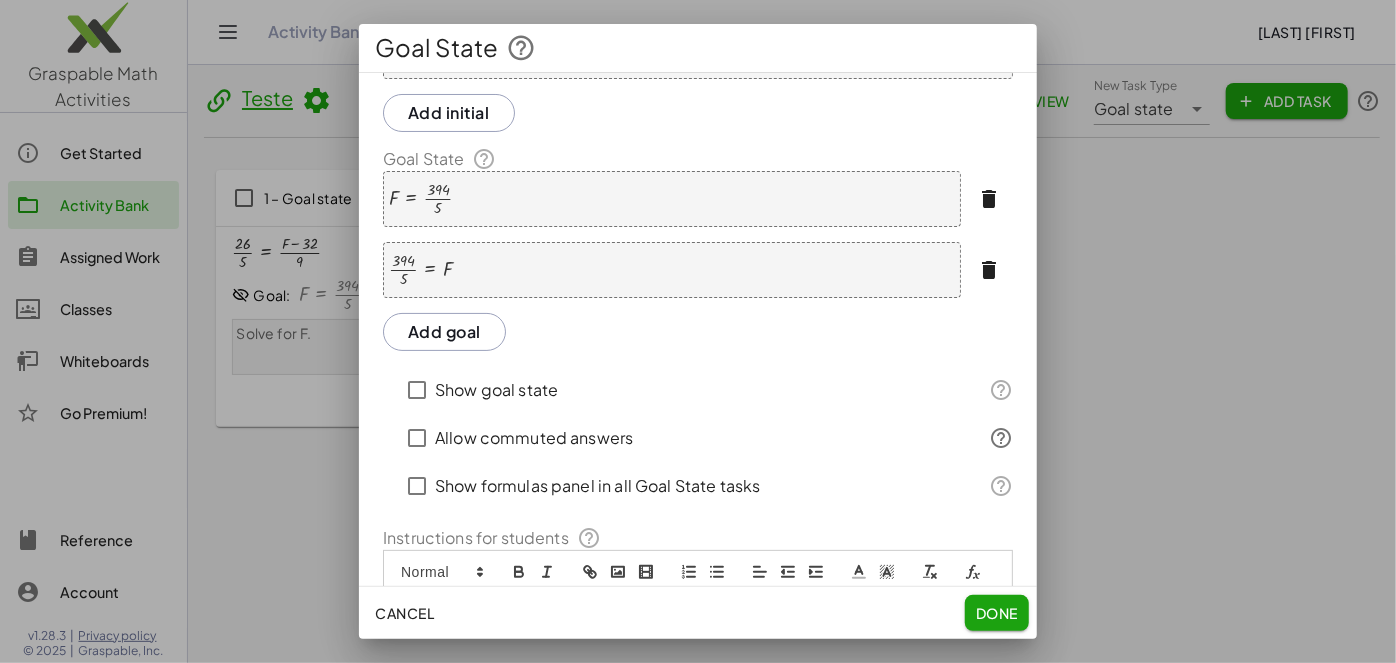 click on "Done" 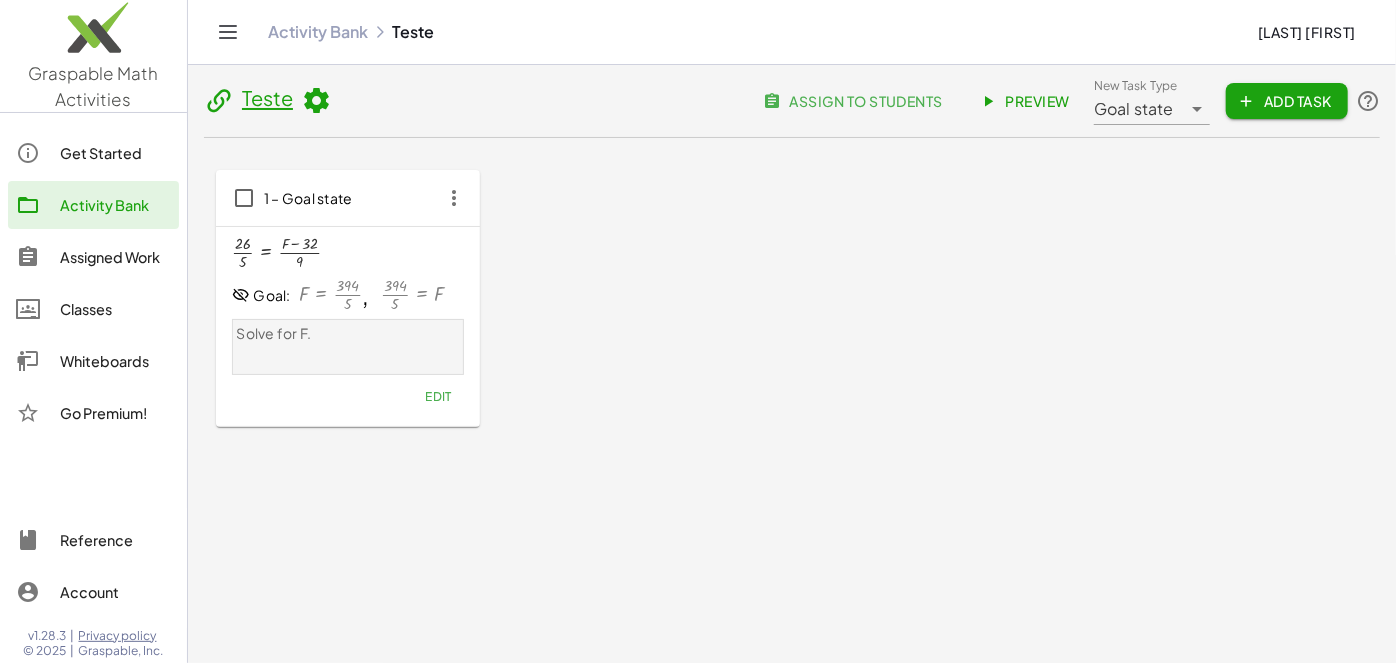type 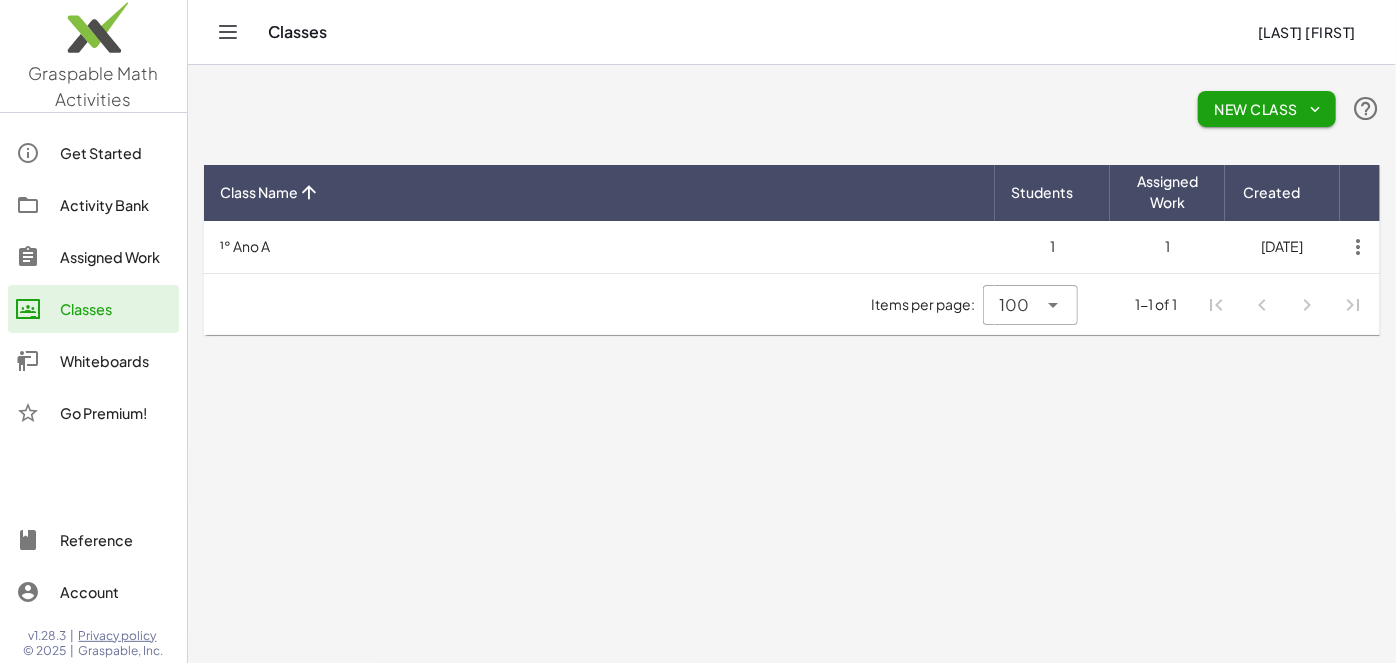 click on "¹° Ano A" at bounding box center [599, 247] 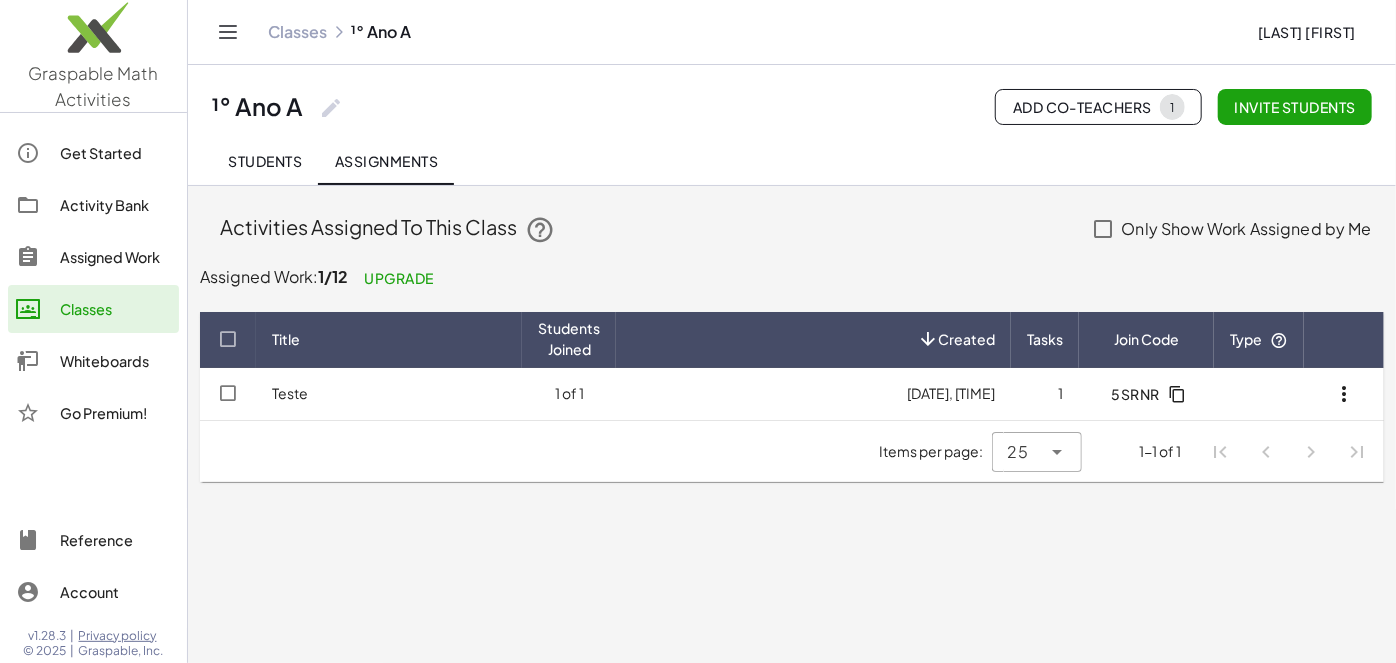 click 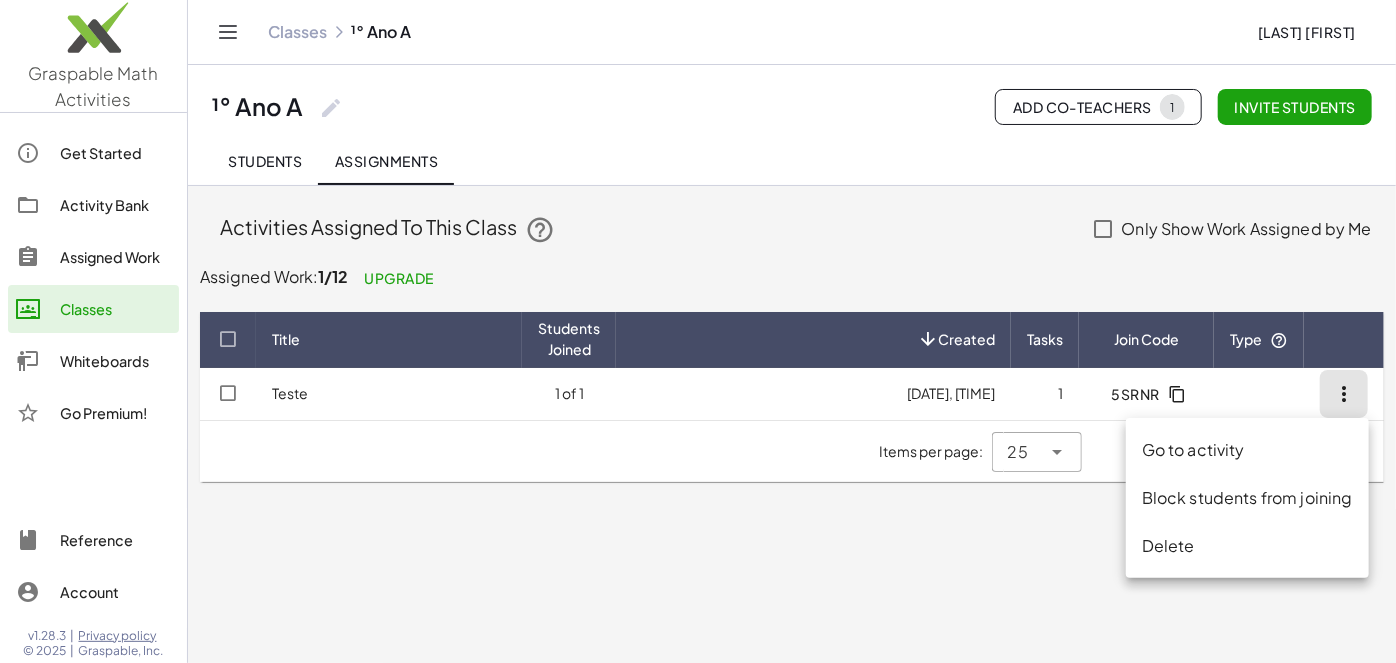 click on "Delete" 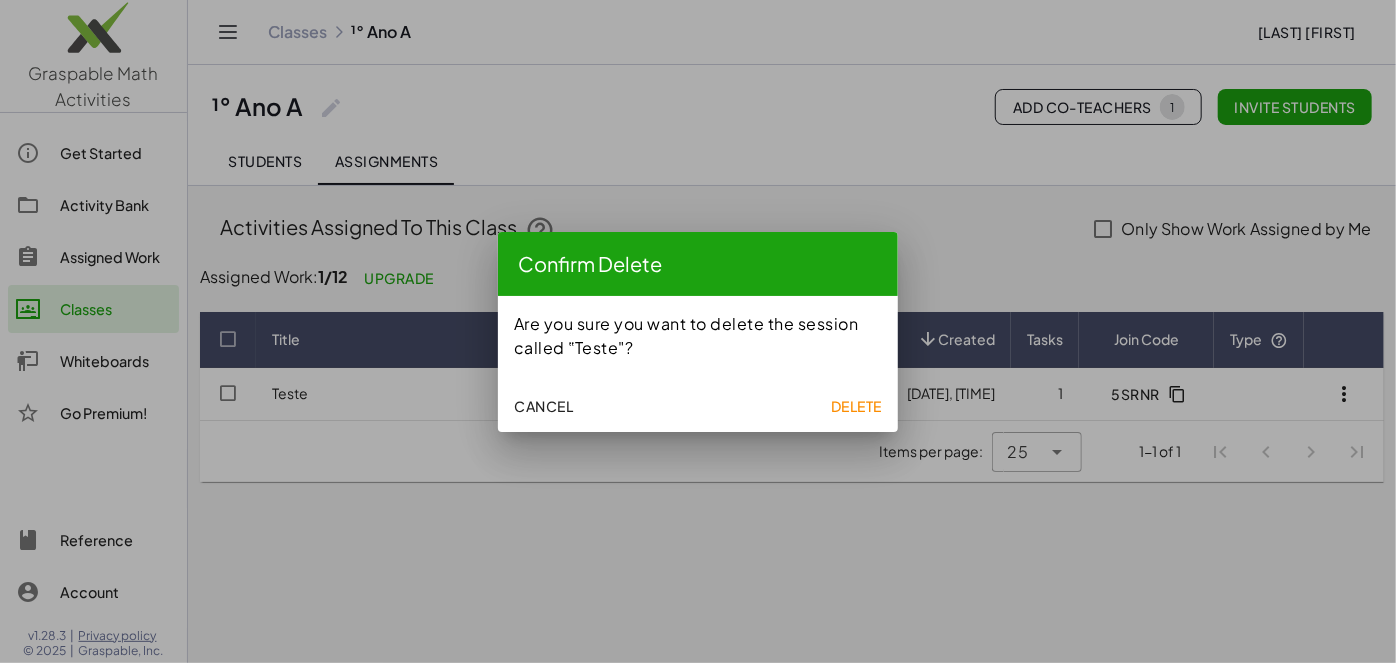 click on "Cancel Delete" 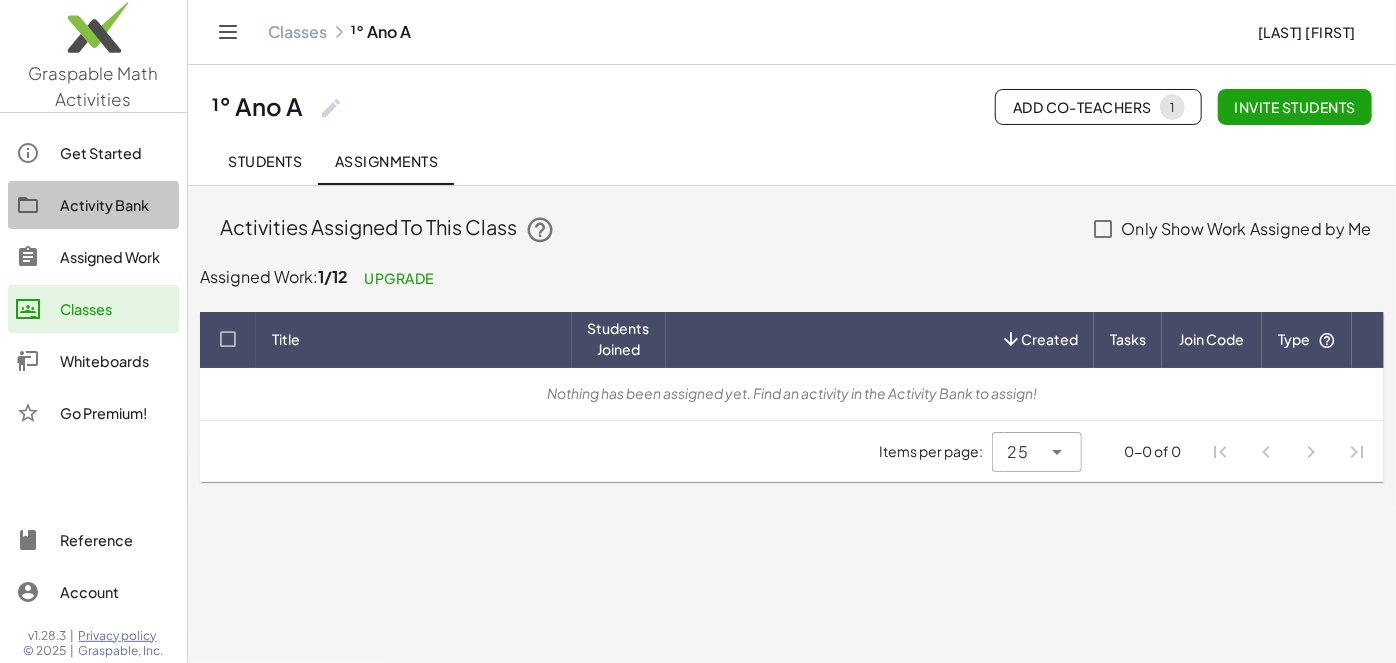 click on "Activity Bank" 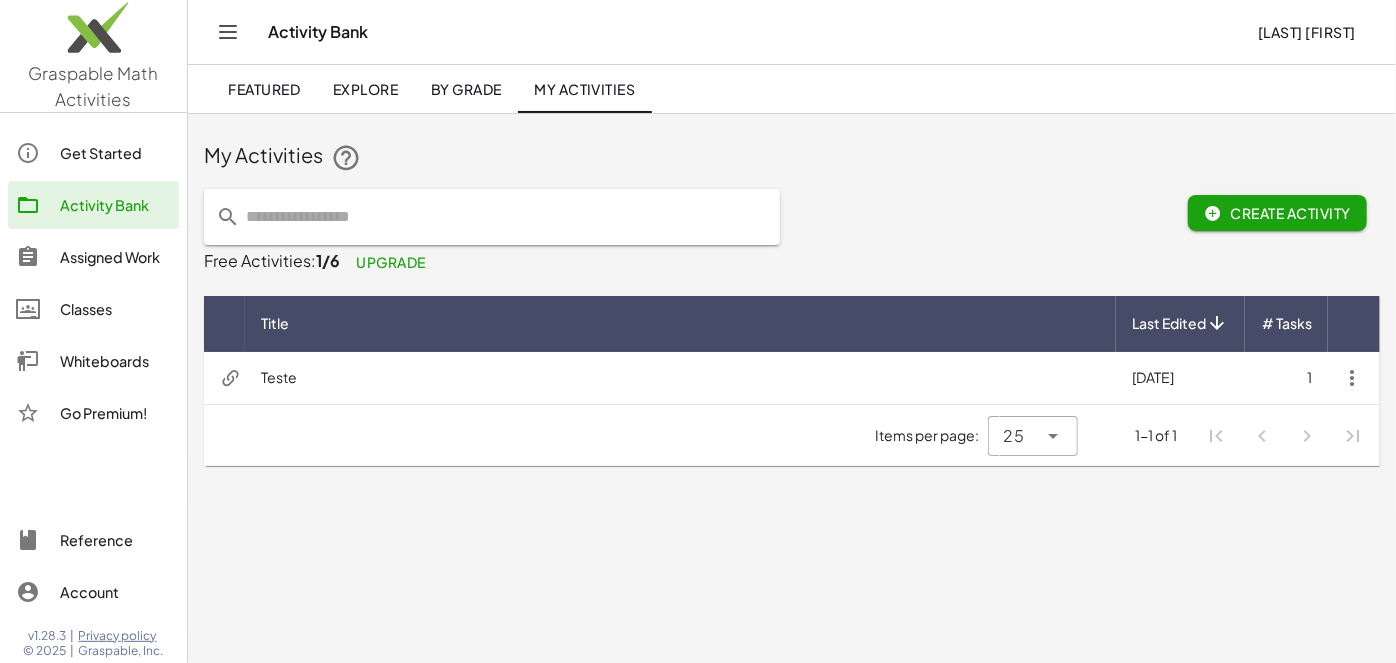click on "[DATE]" at bounding box center [1180, 378] 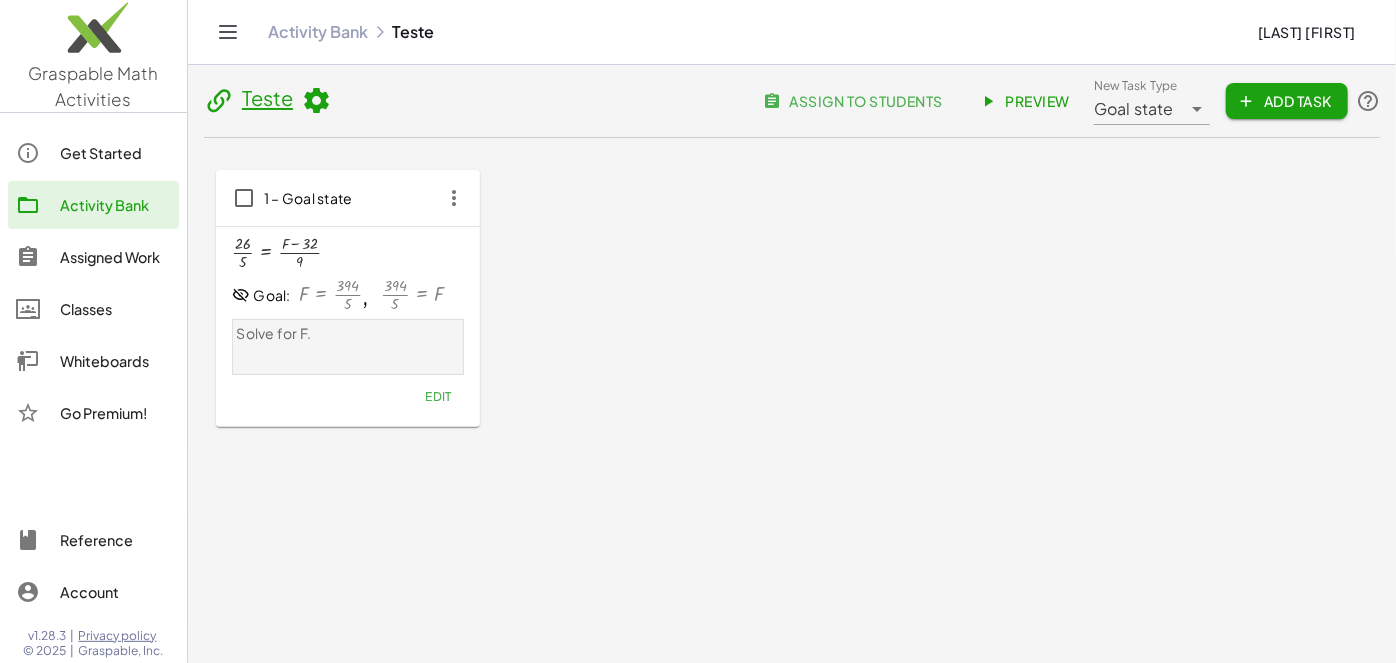 click on "Edit" 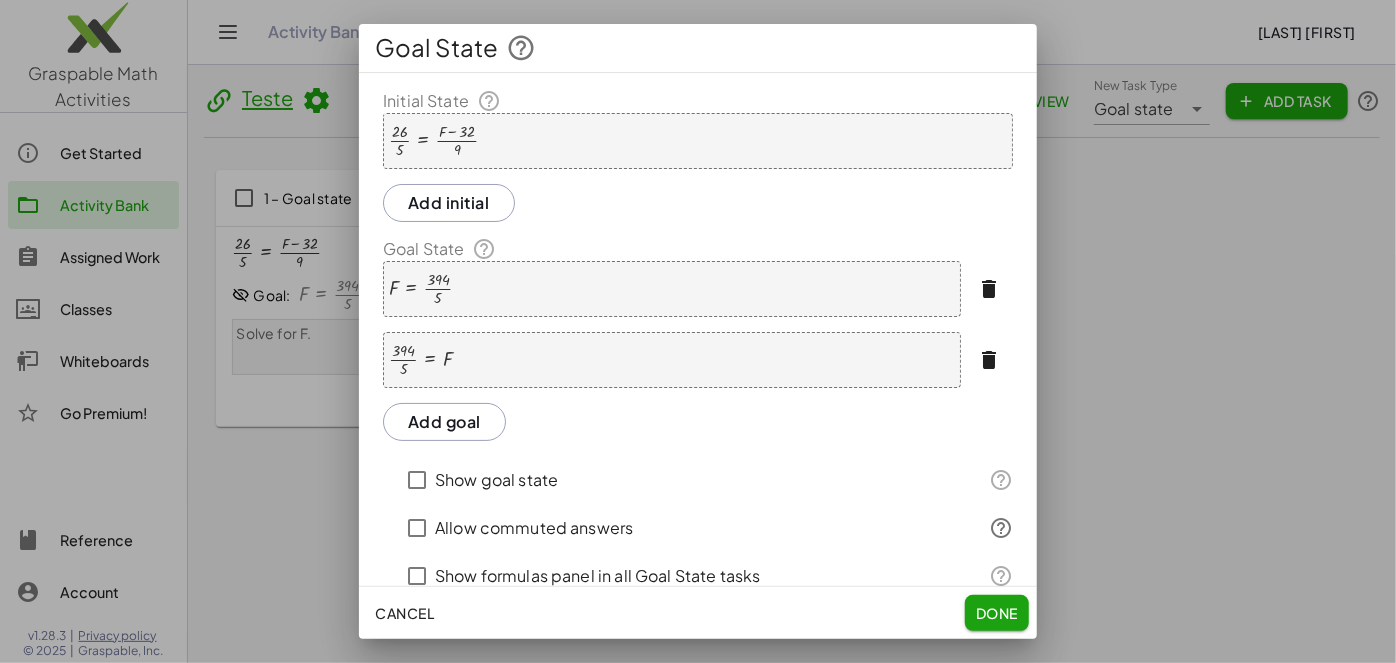 drag, startPoint x: 486, startPoint y: 417, endPoint x: 492, endPoint y: 427, distance: 11.661903 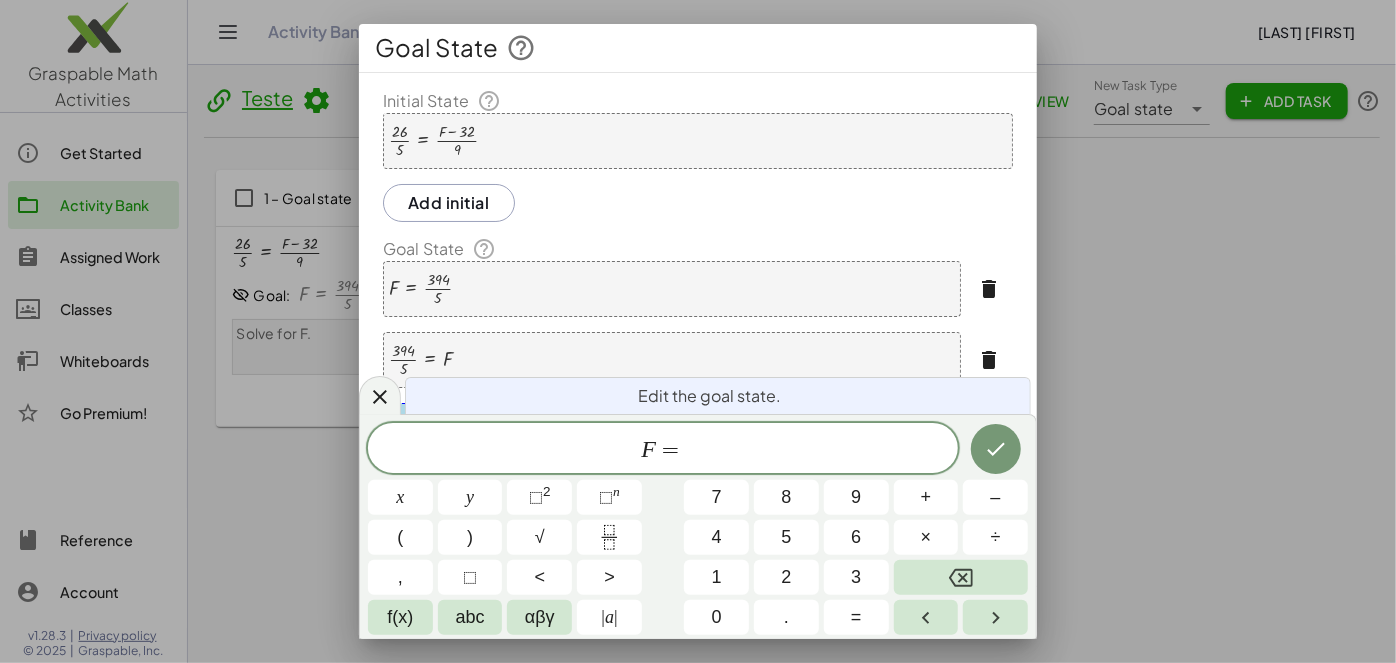 click on "F =" at bounding box center [663, 450] 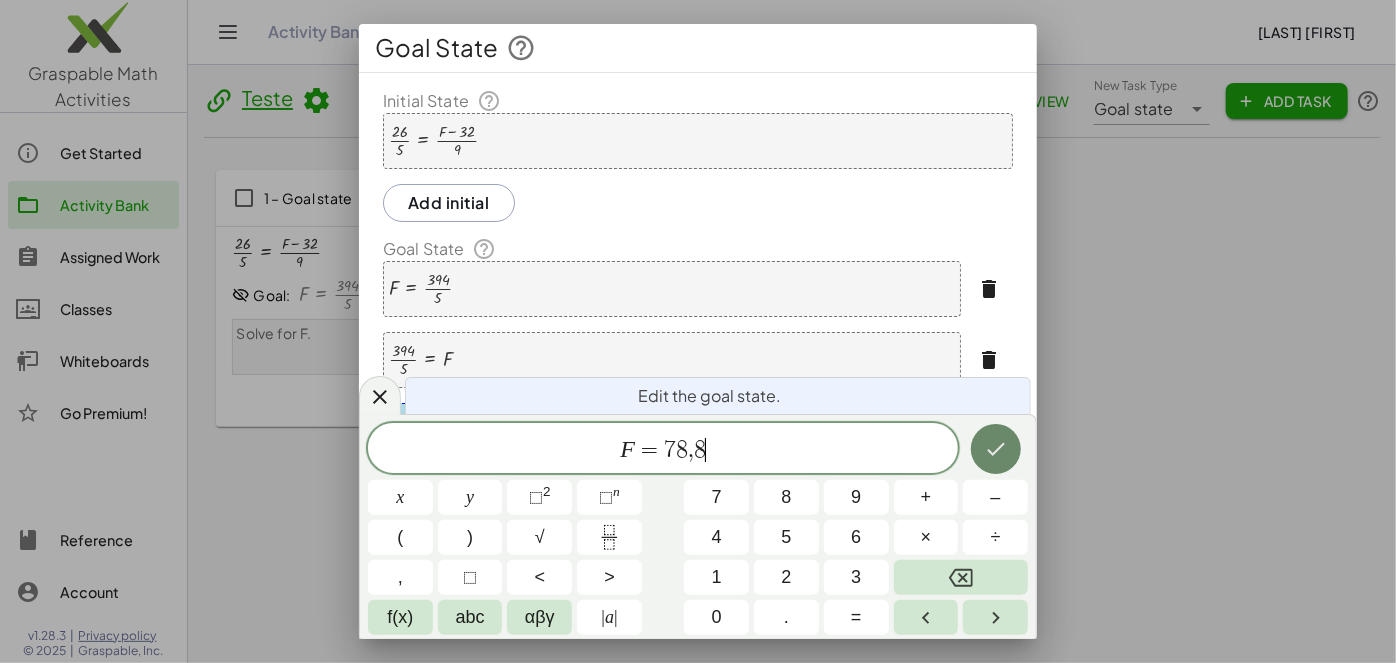click at bounding box center [996, 449] 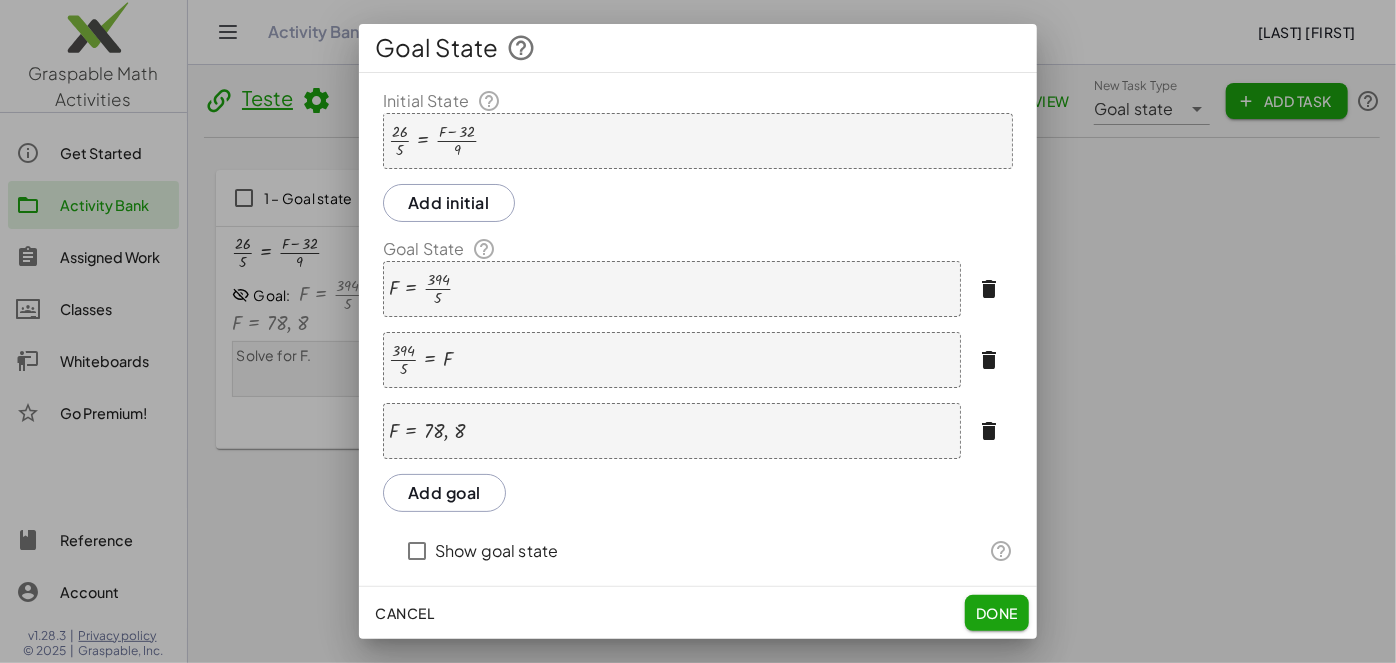 click on "Add goal" at bounding box center [444, 493] 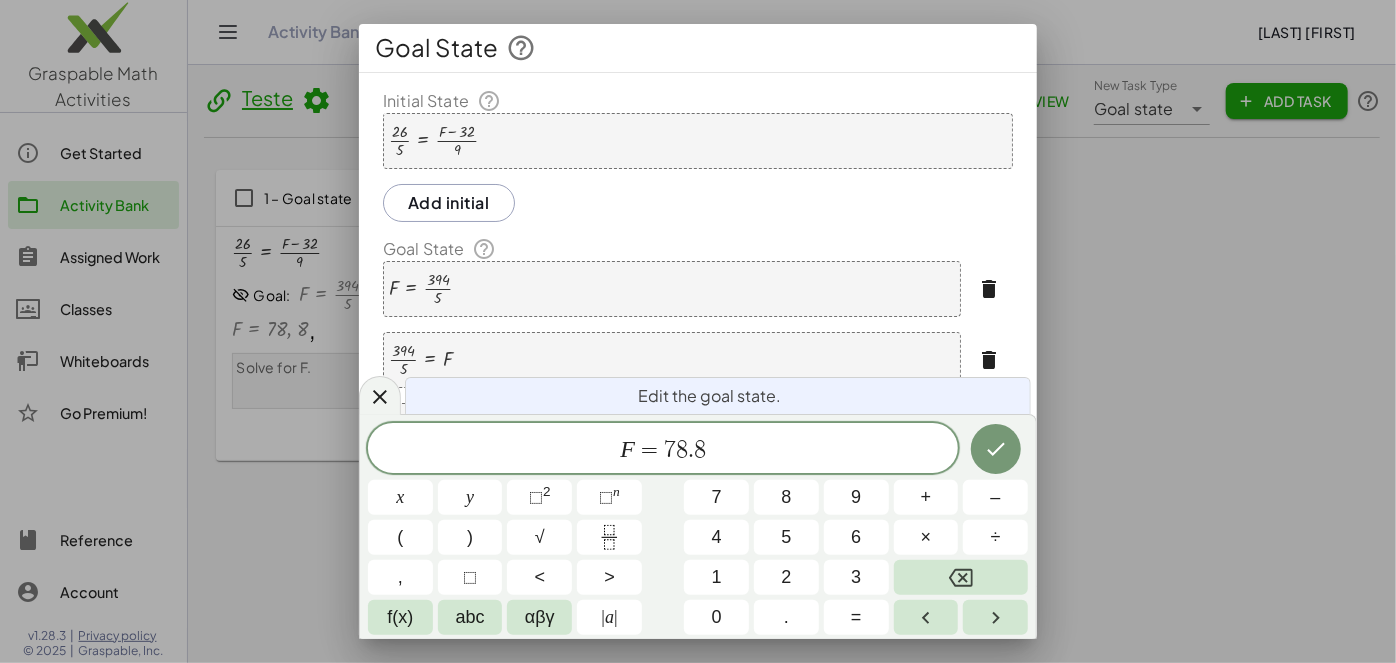 click at bounding box center (996, 449) 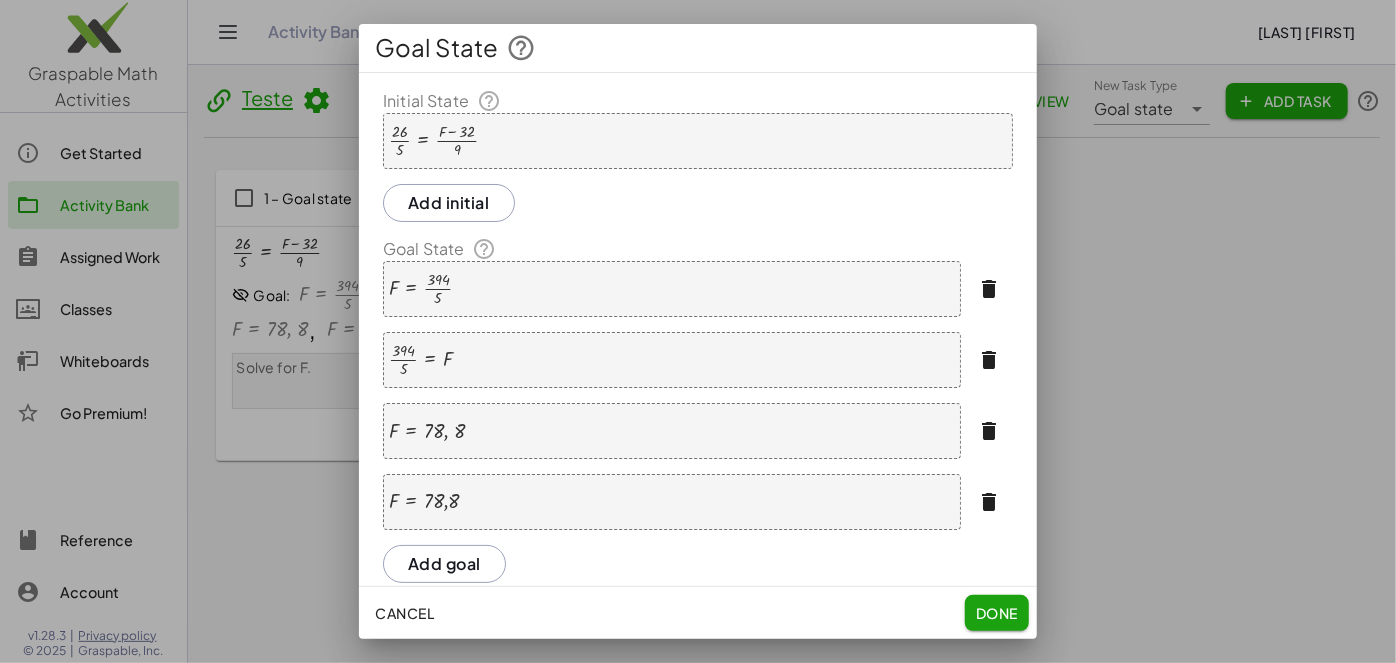 click on "Done" 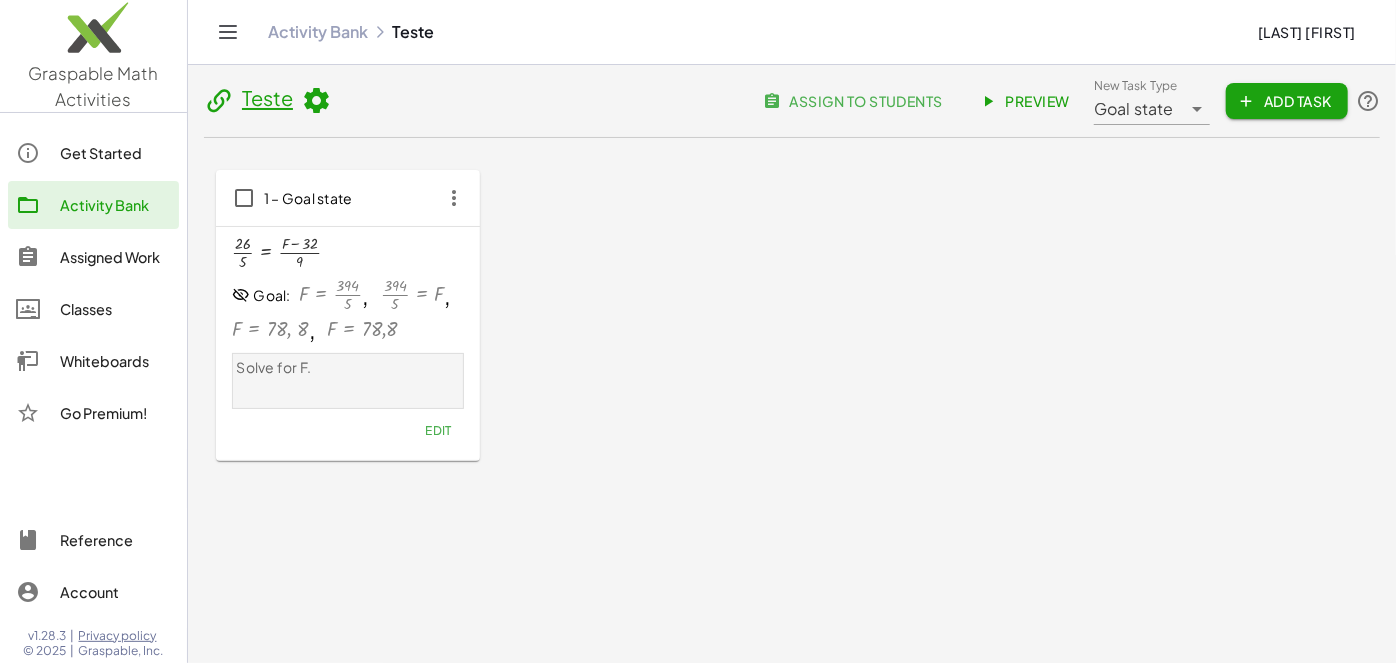 click on "Edit" 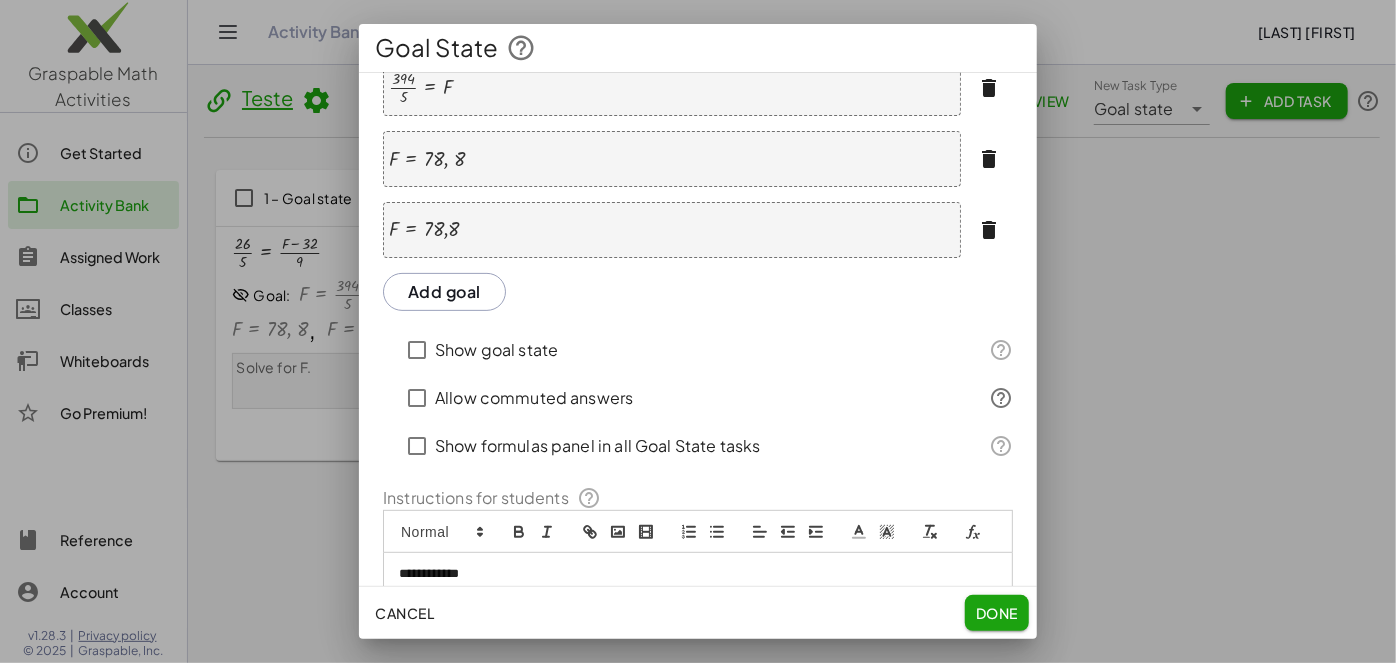 scroll, scrollTop: 181, scrollLeft: 0, axis: vertical 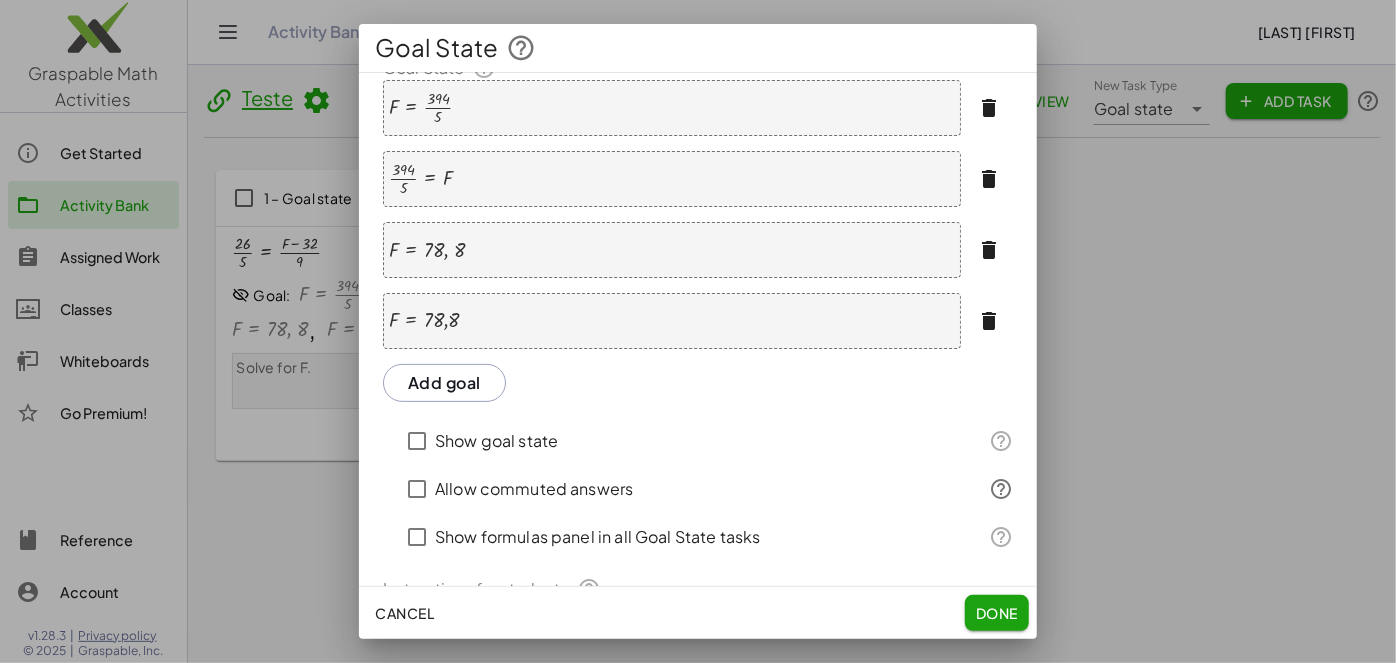 click on "Add goal" at bounding box center (444, 383) 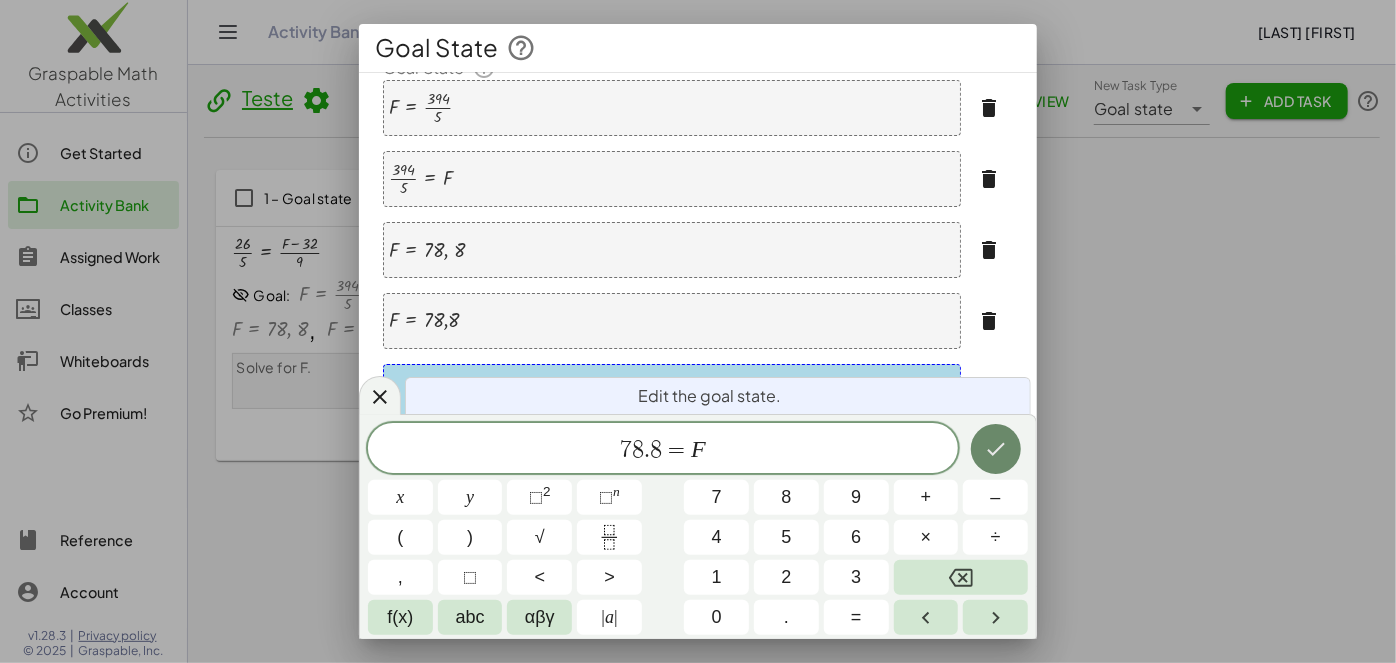 click 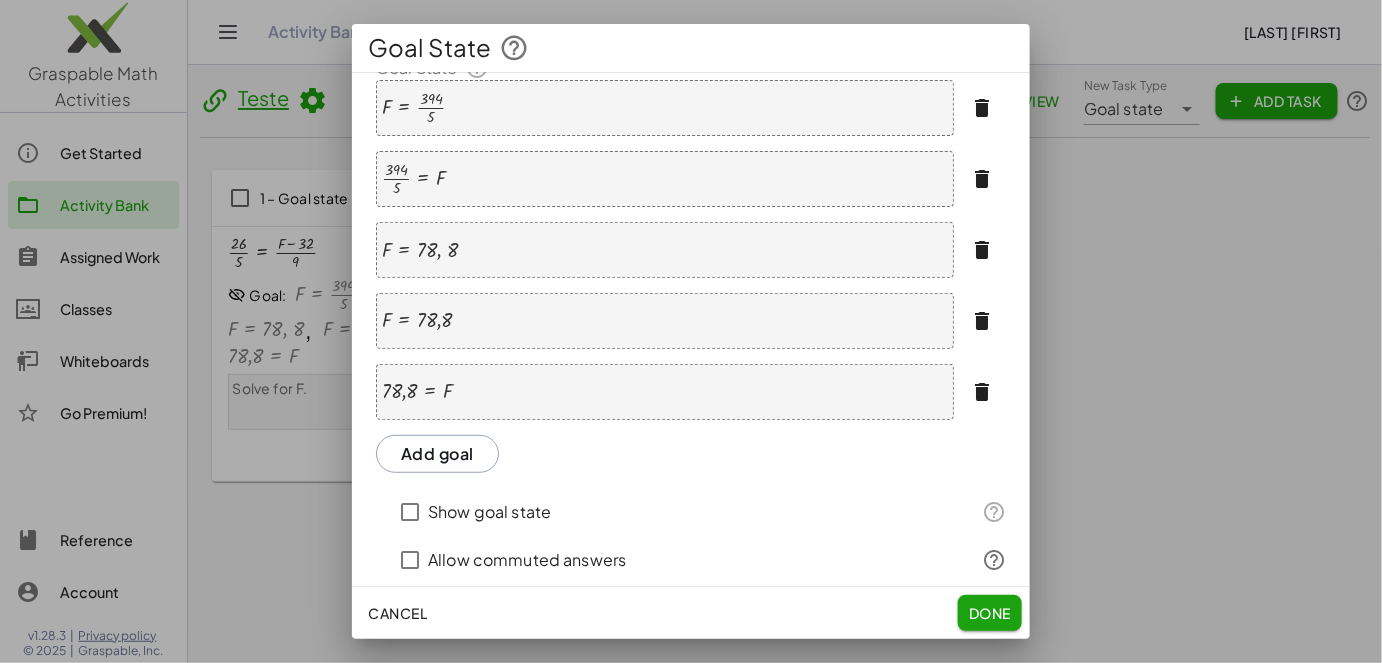 click on "Add goal" at bounding box center [437, 454] 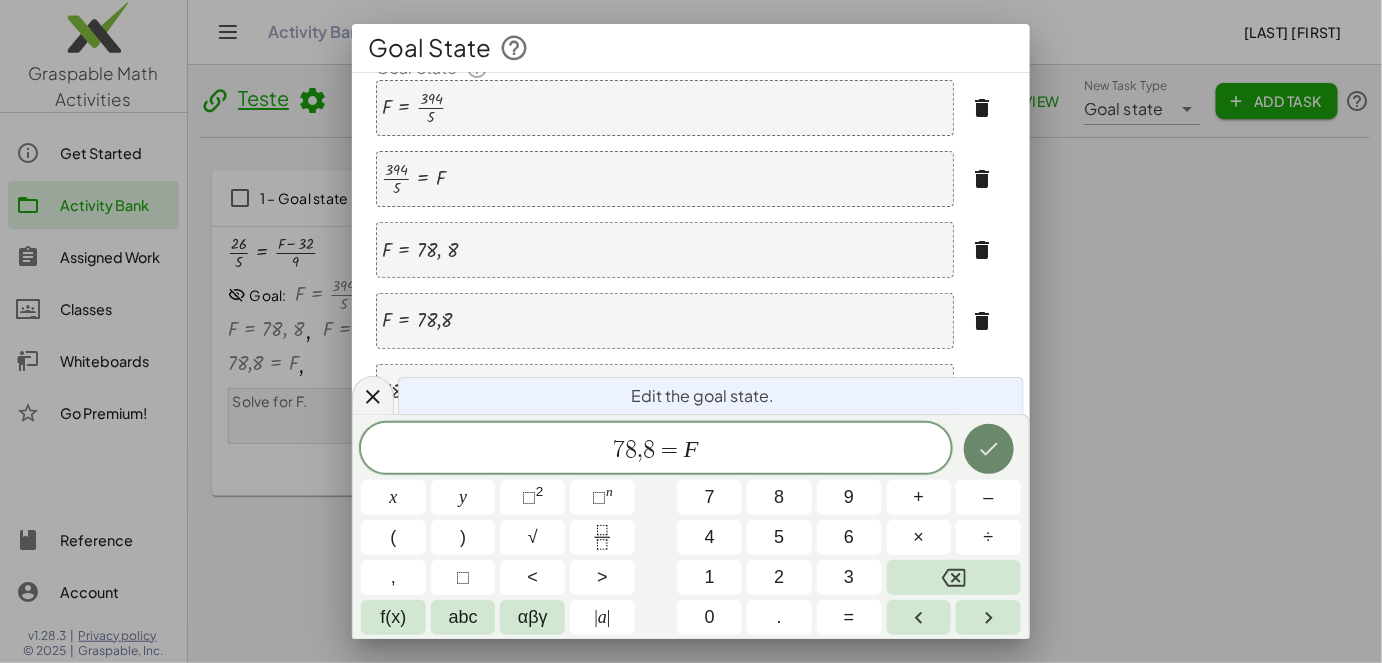 click 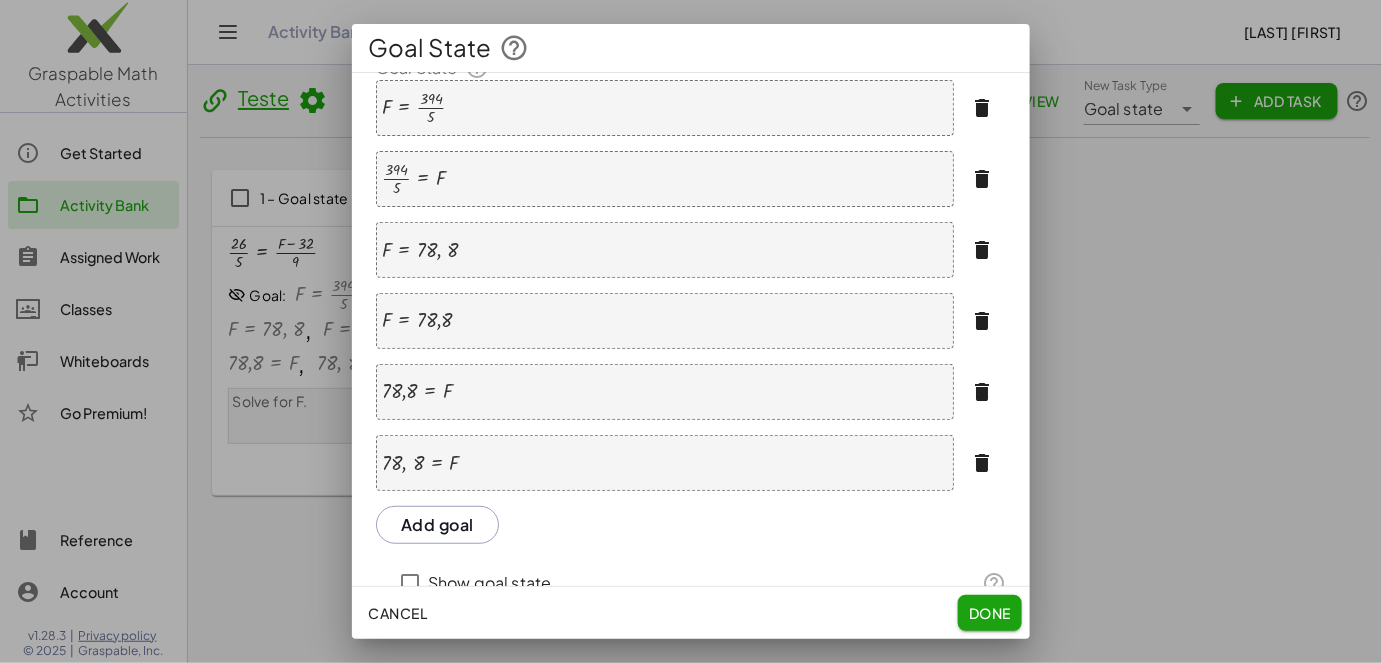 click on "Done" 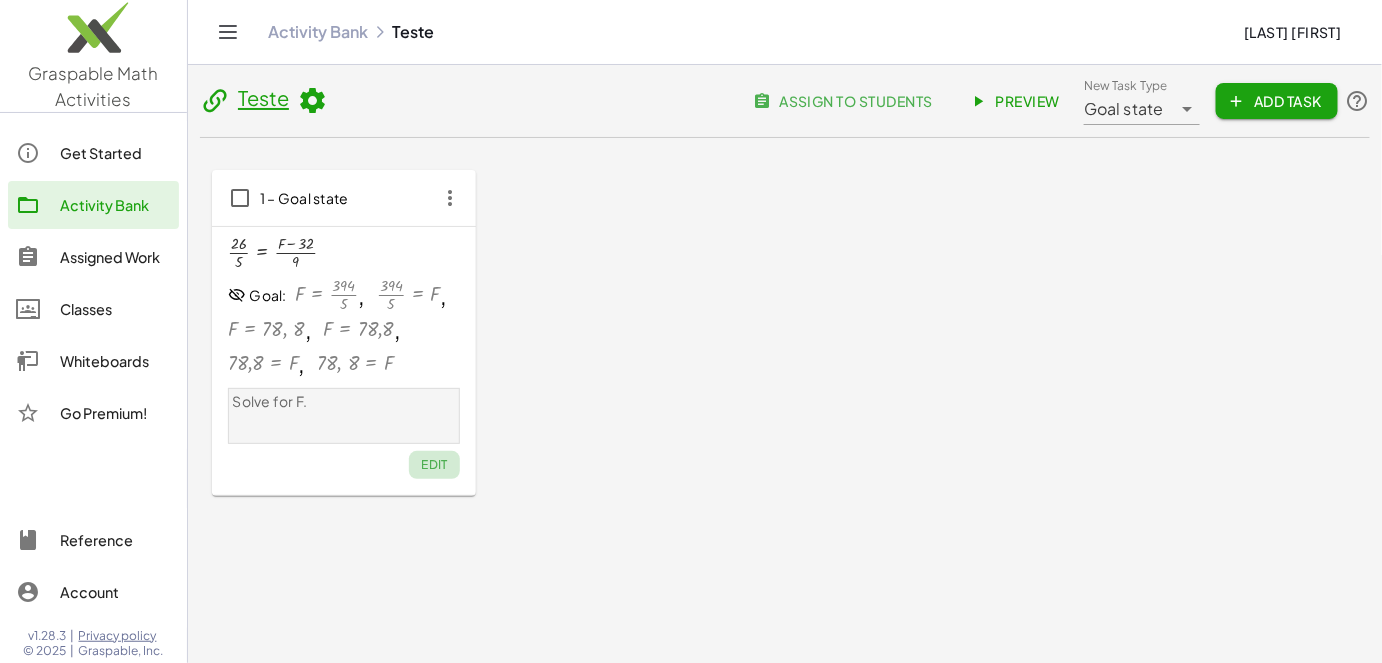 click on "Edit" 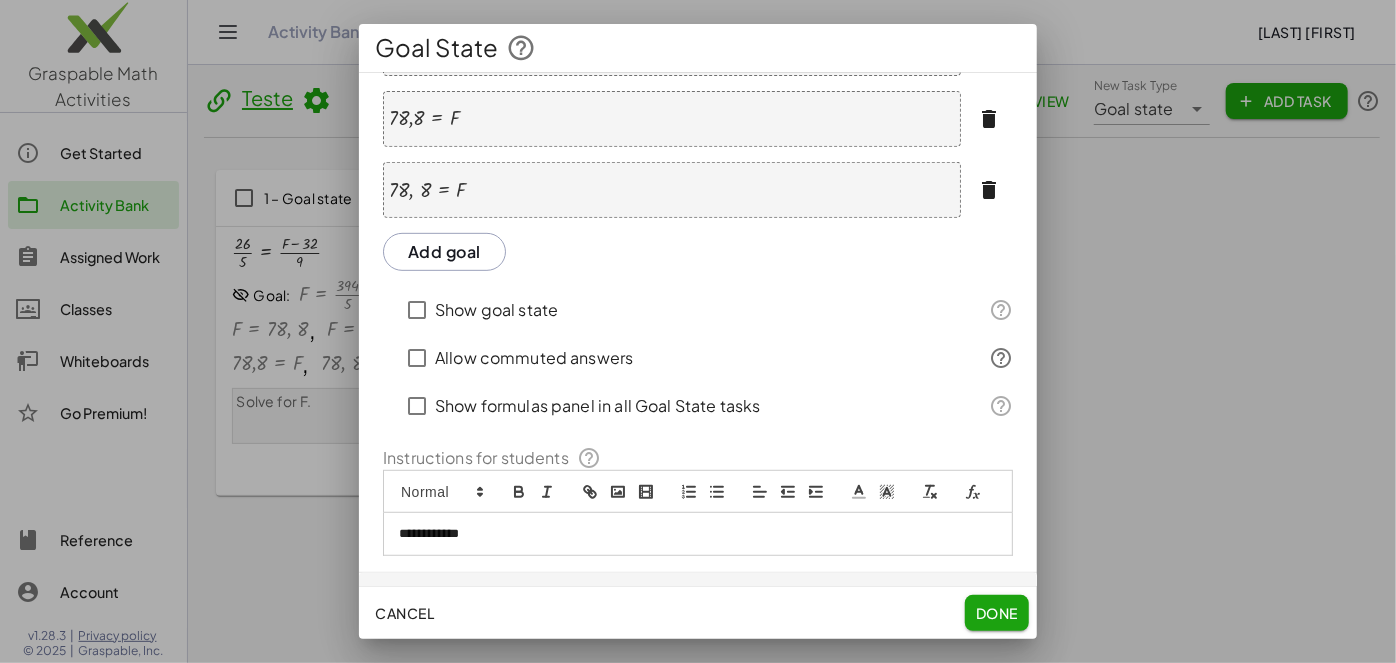 scroll, scrollTop: 511, scrollLeft: 0, axis: vertical 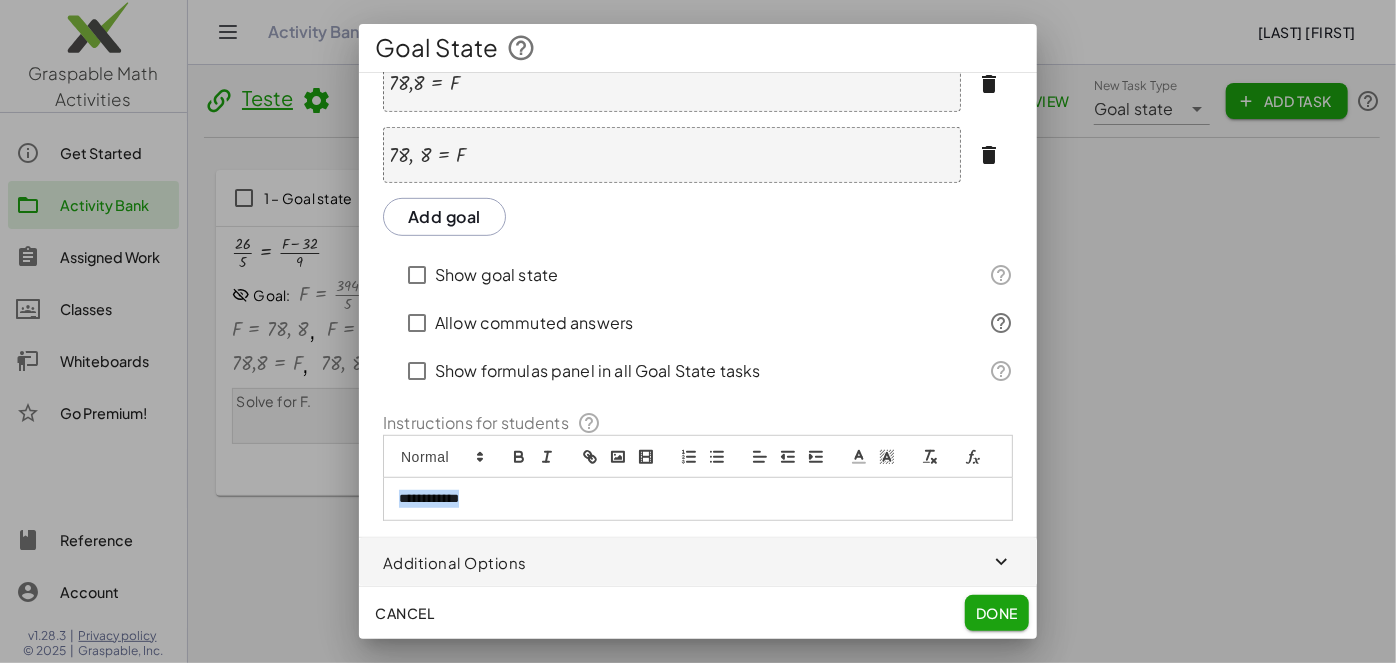 drag, startPoint x: 405, startPoint y: 487, endPoint x: 287, endPoint y: 473, distance: 118.82761 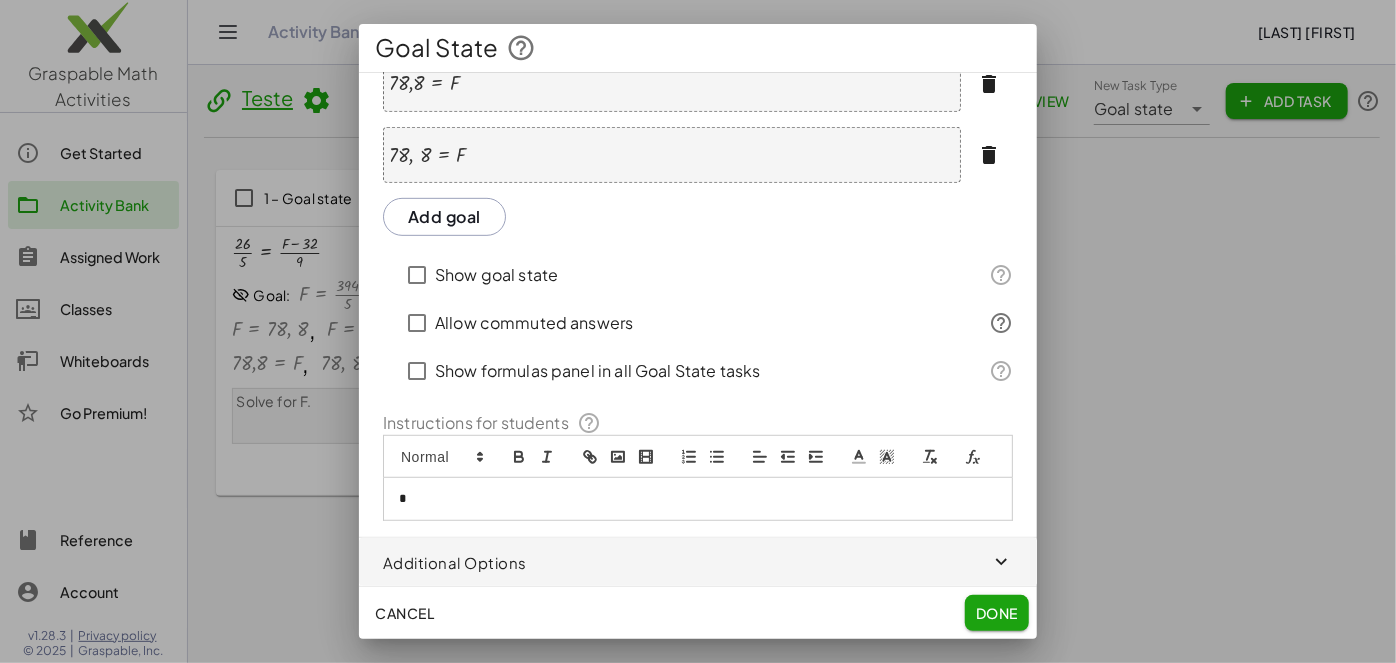 type 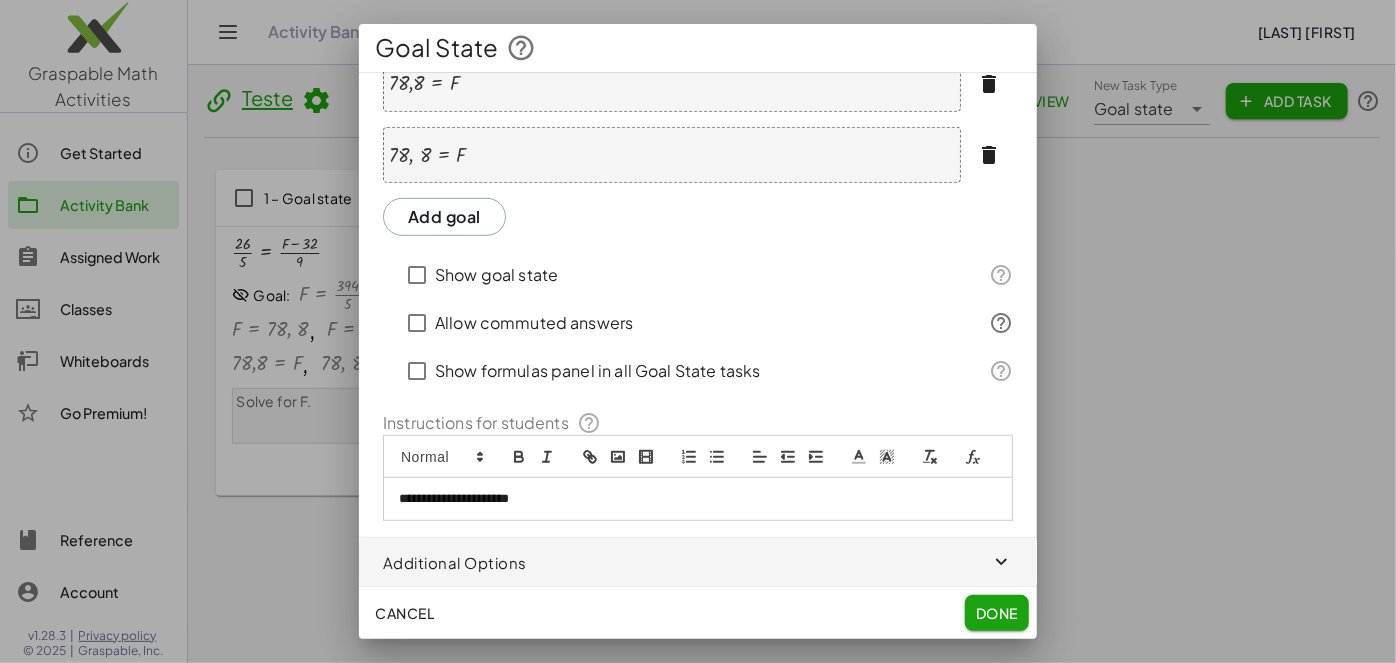 click on "Done" 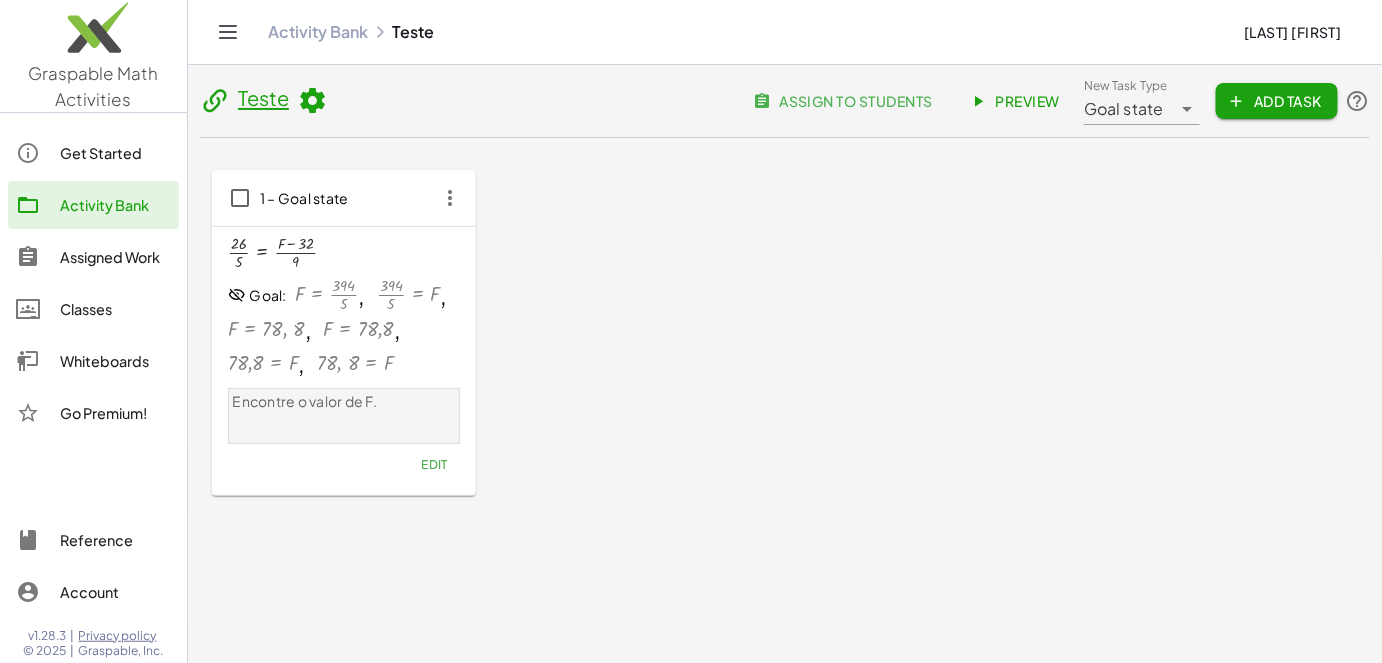 click on "assign to students" 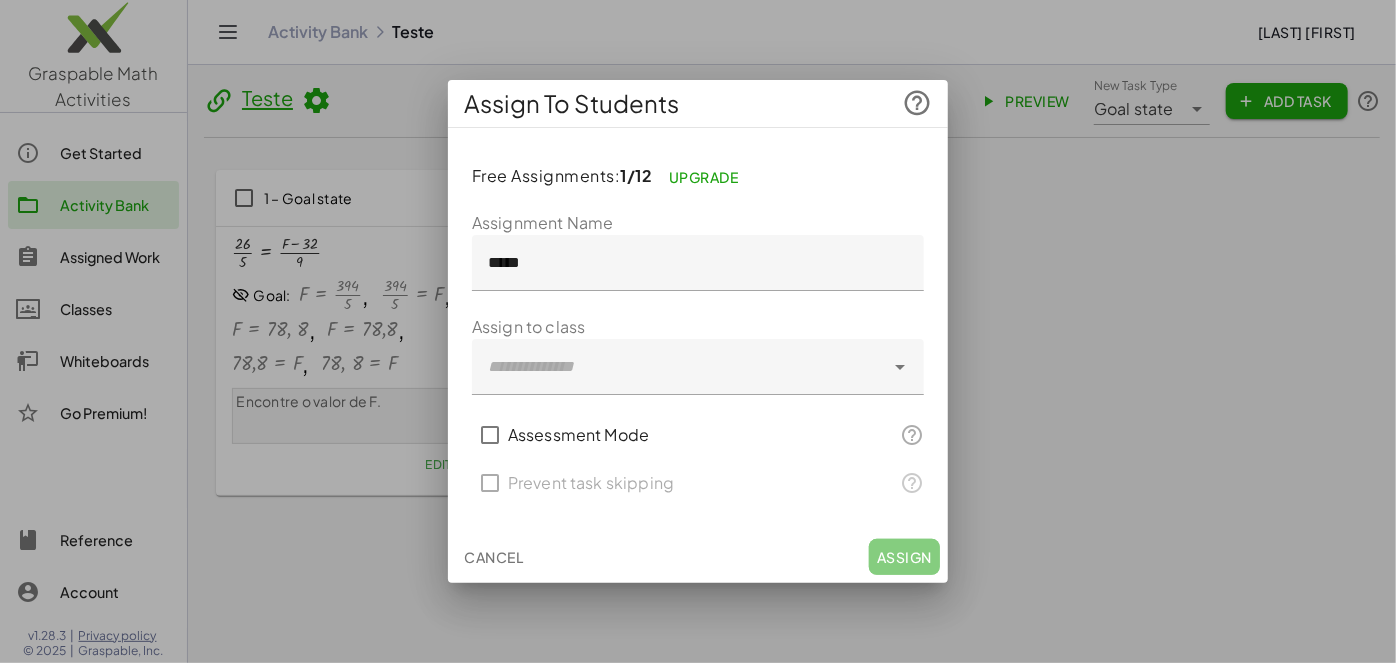 click 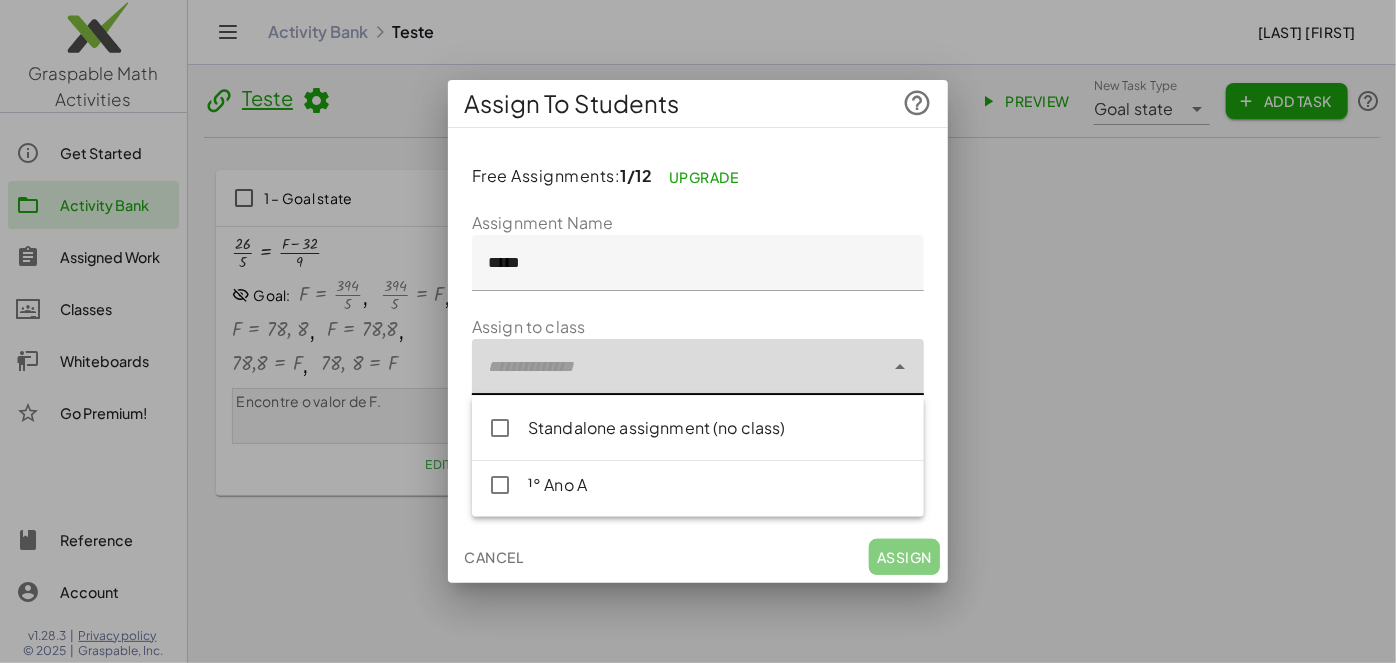 click on "¹° Ano A" 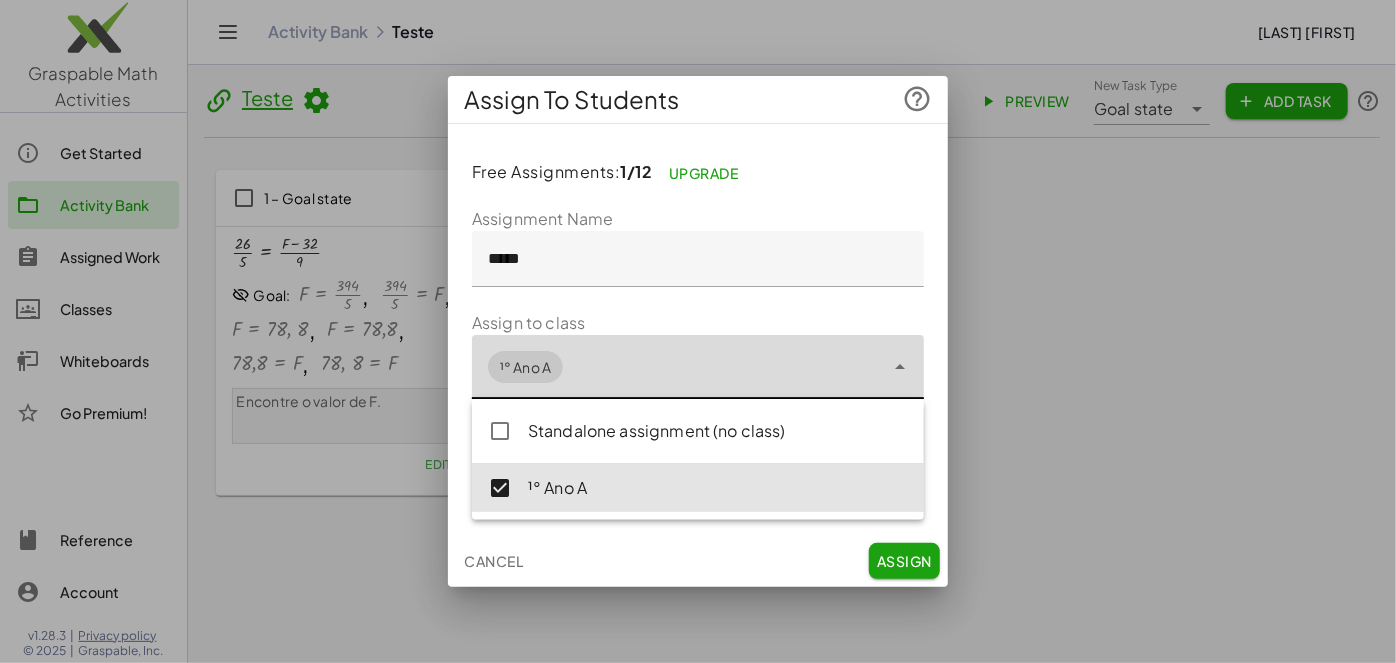 click on "Assign" 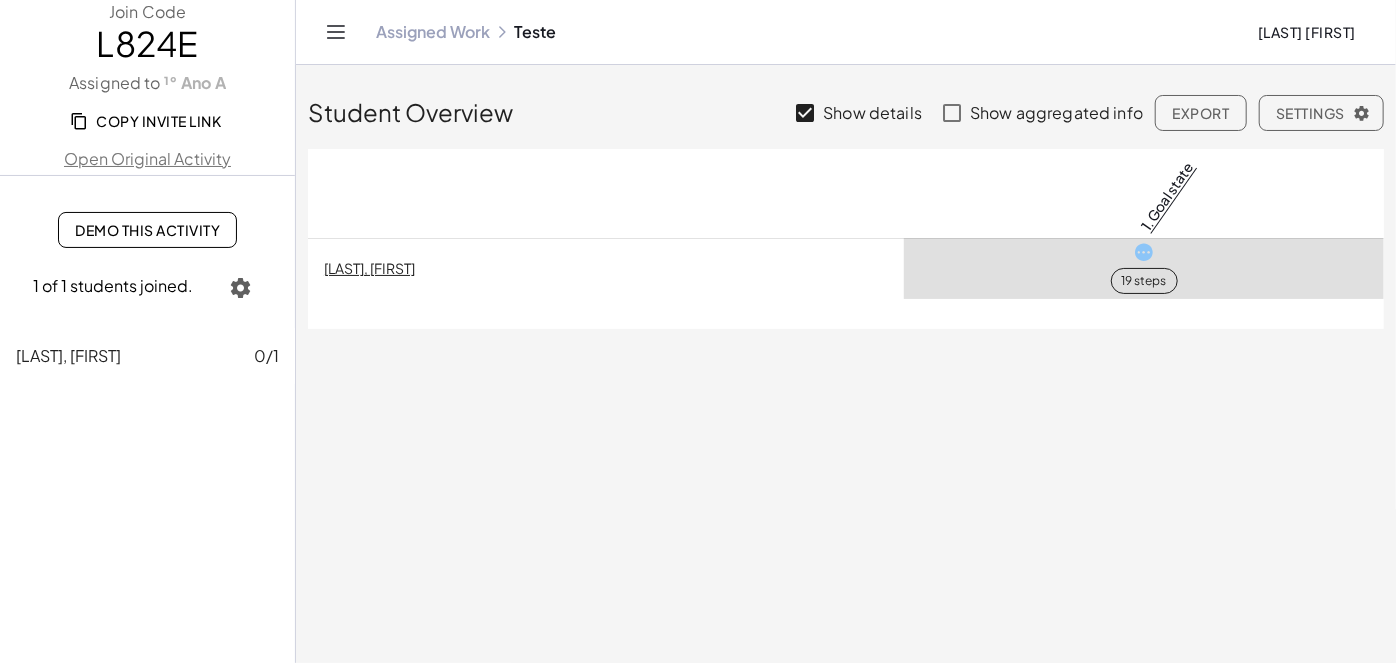 click on "19 steps" 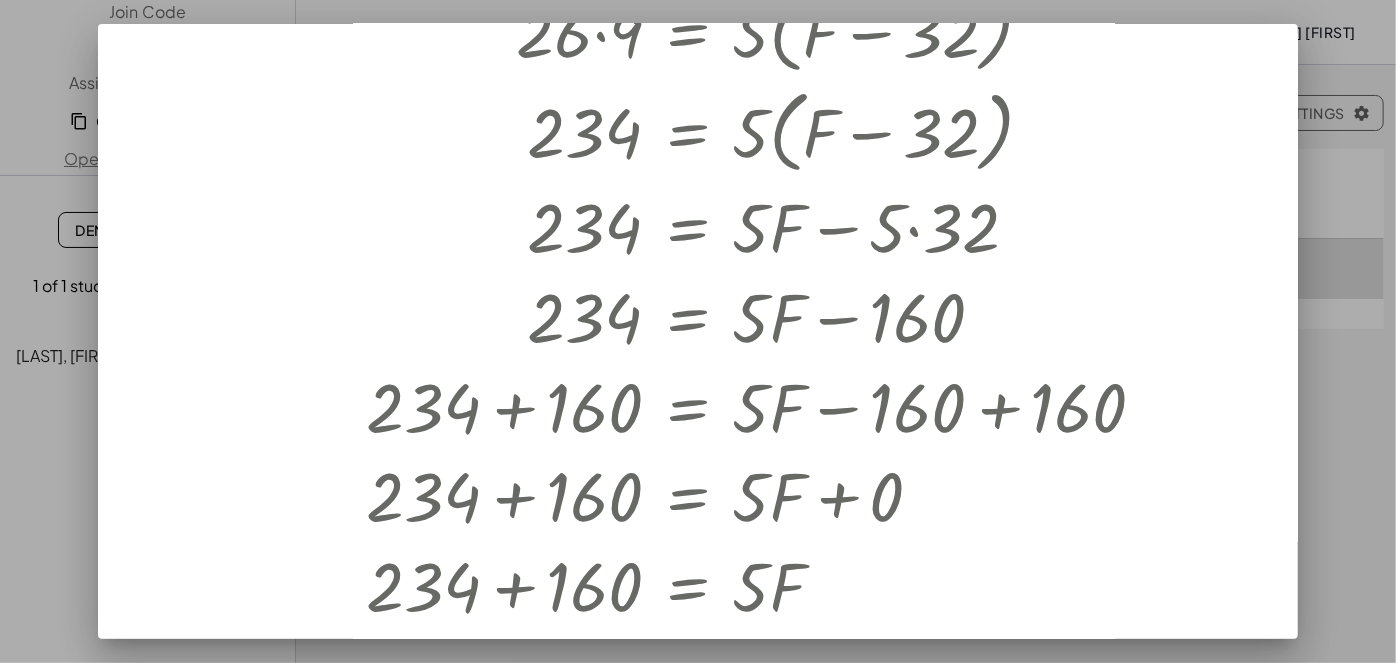 scroll, scrollTop: 0, scrollLeft: 0, axis: both 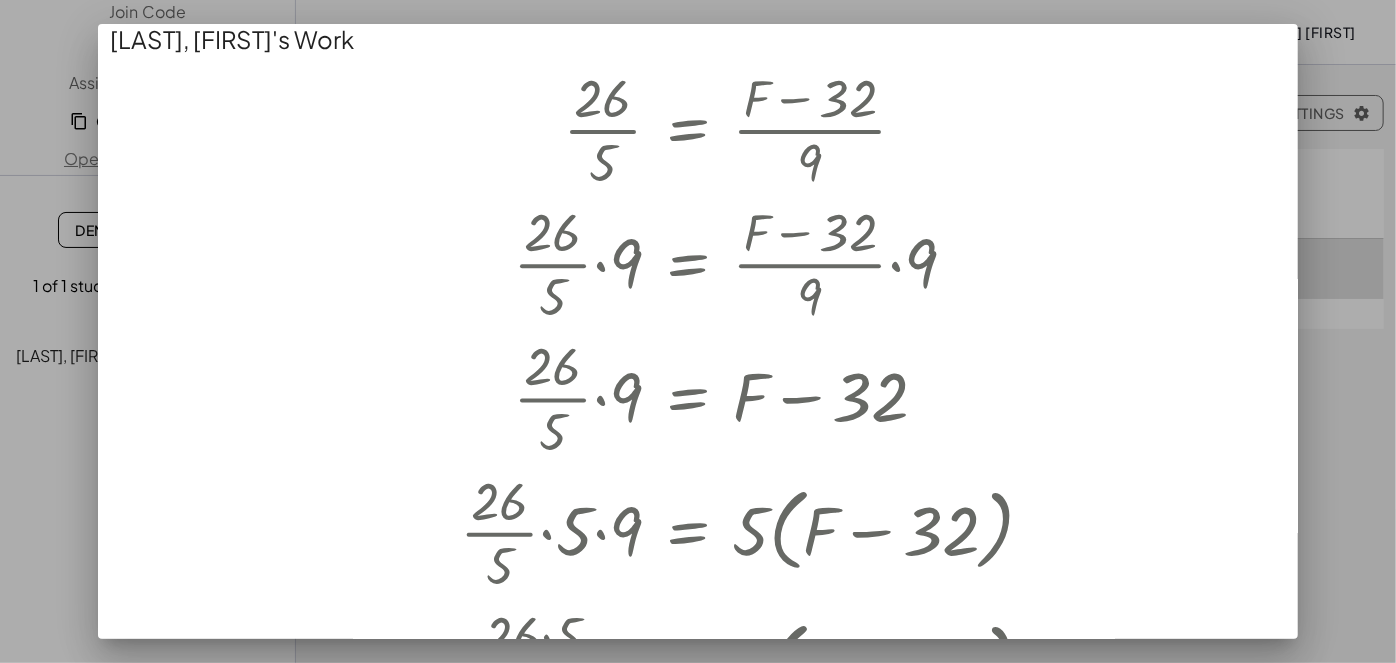 click at bounding box center (698, 331) 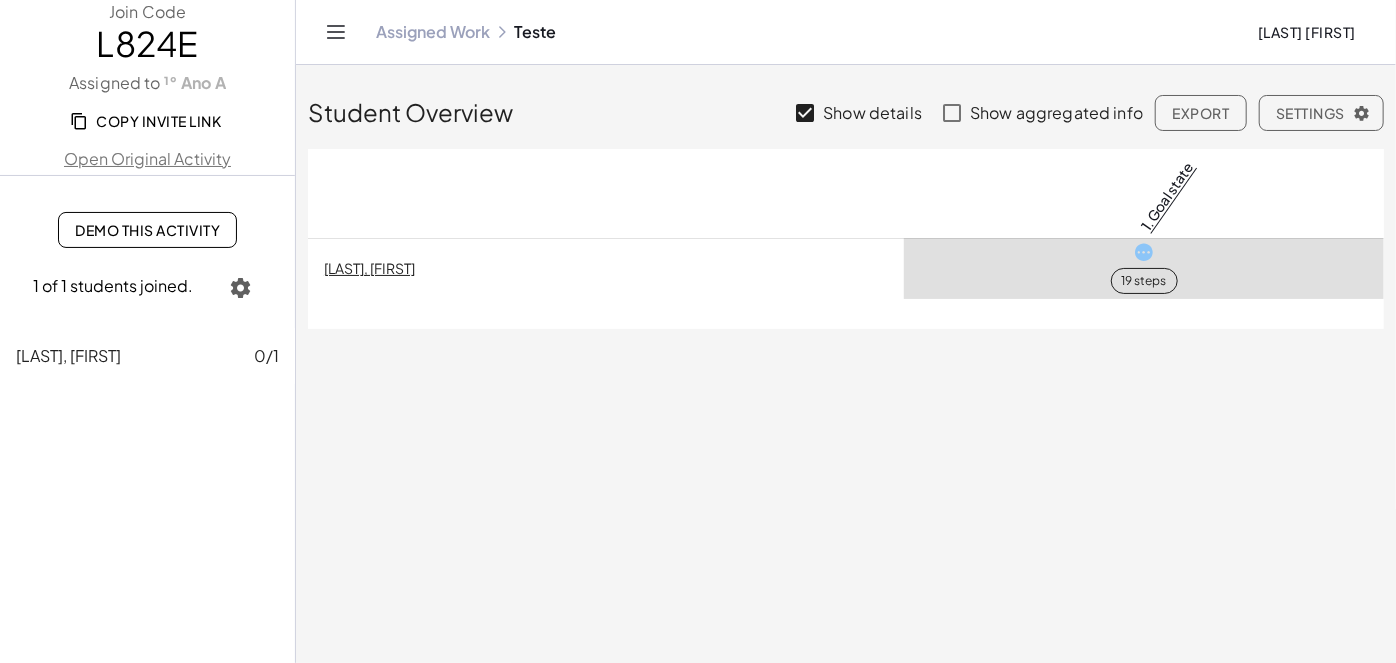 click on "Student Overview Show details Show aggregated info  Export  Settings  1. Goal state [LAST], [FIRST] 19 steps" 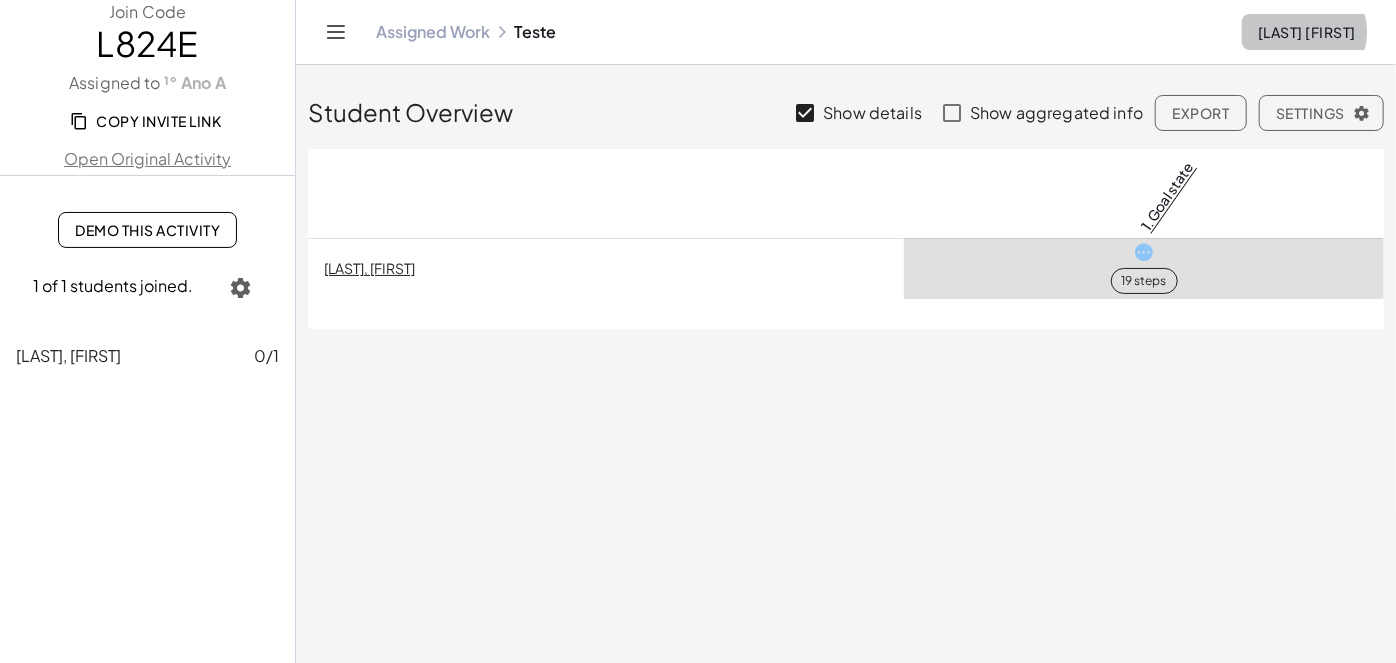 click on "[LAST] [FIRST]" 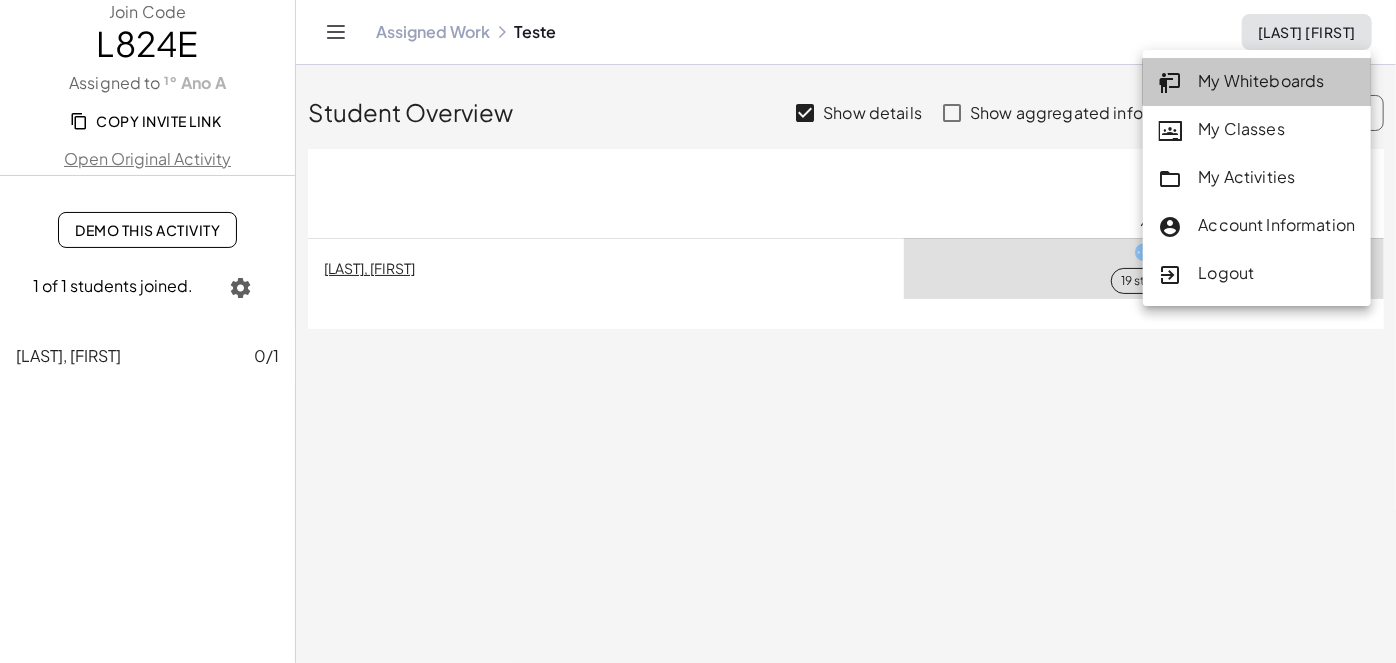 click on "My Whiteboards" 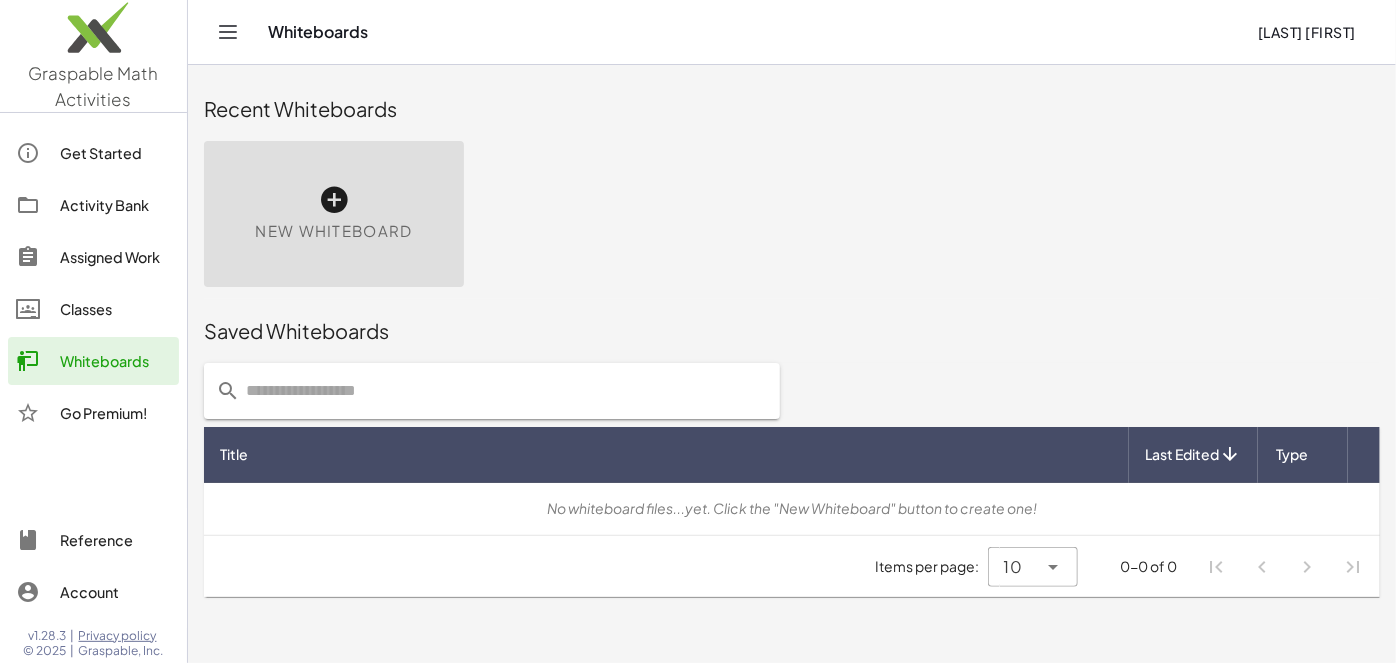 click on "New Whiteboard" at bounding box center (333, 231) 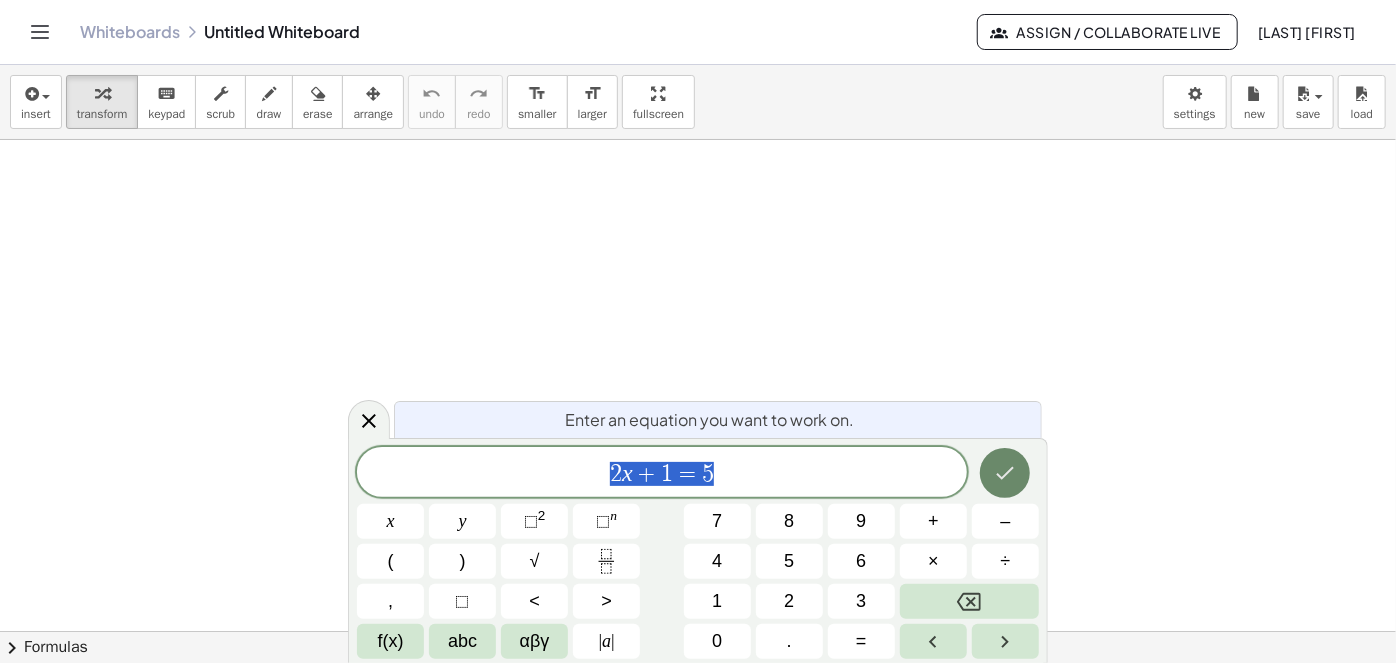 click 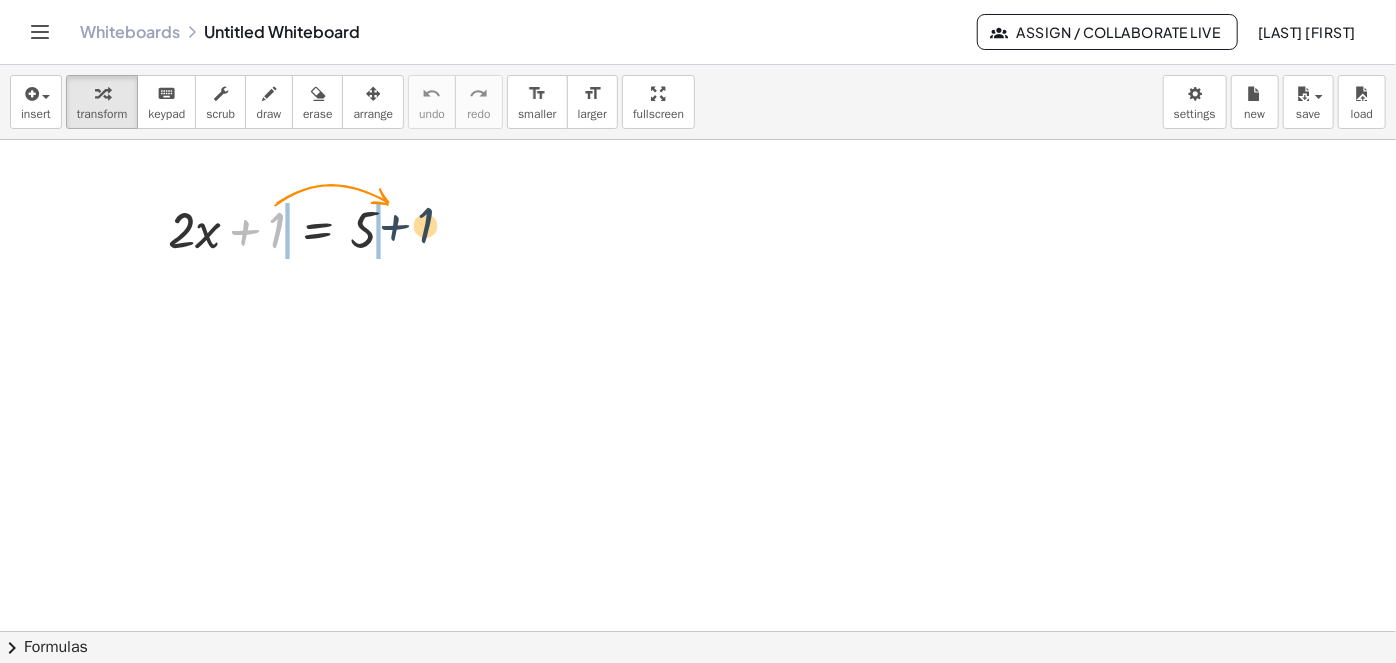 drag, startPoint x: 242, startPoint y: 232, endPoint x: 390, endPoint y: 227, distance: 148.08444 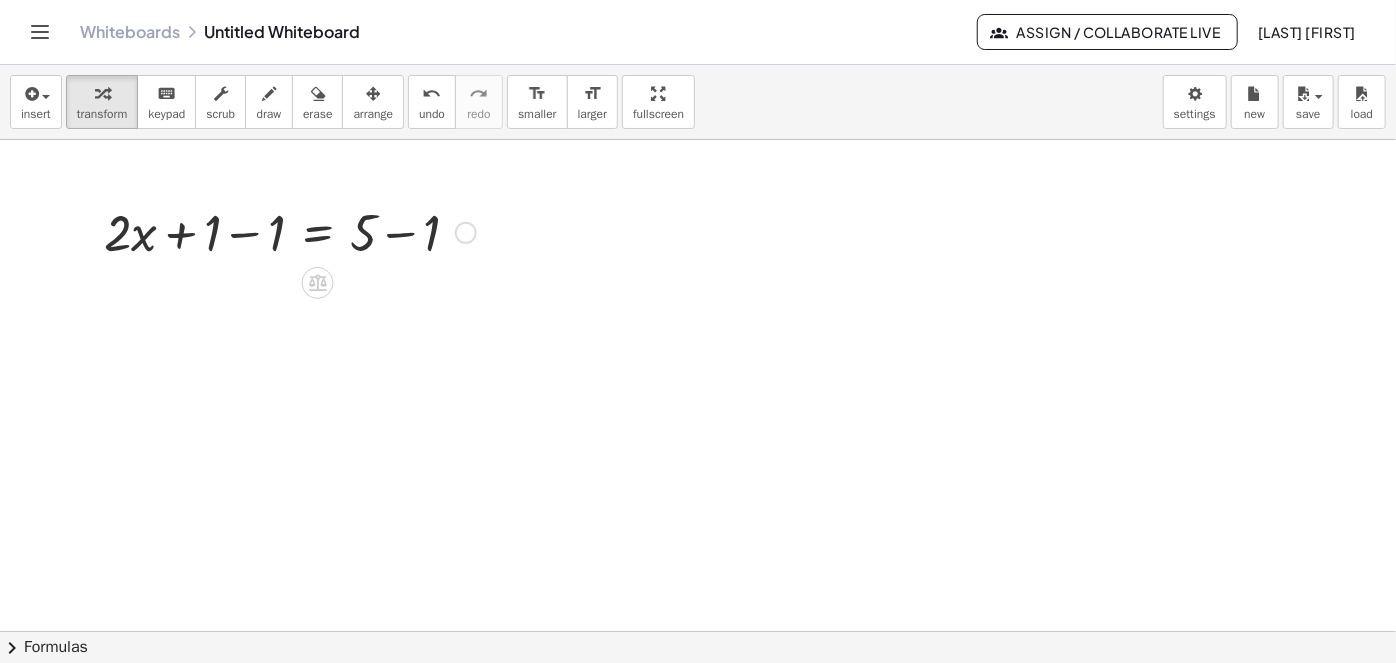 drag, startPoint x: 370, startPoint y: 236, endPoint x: 392, endPoint y: 238, distance: 22.090721 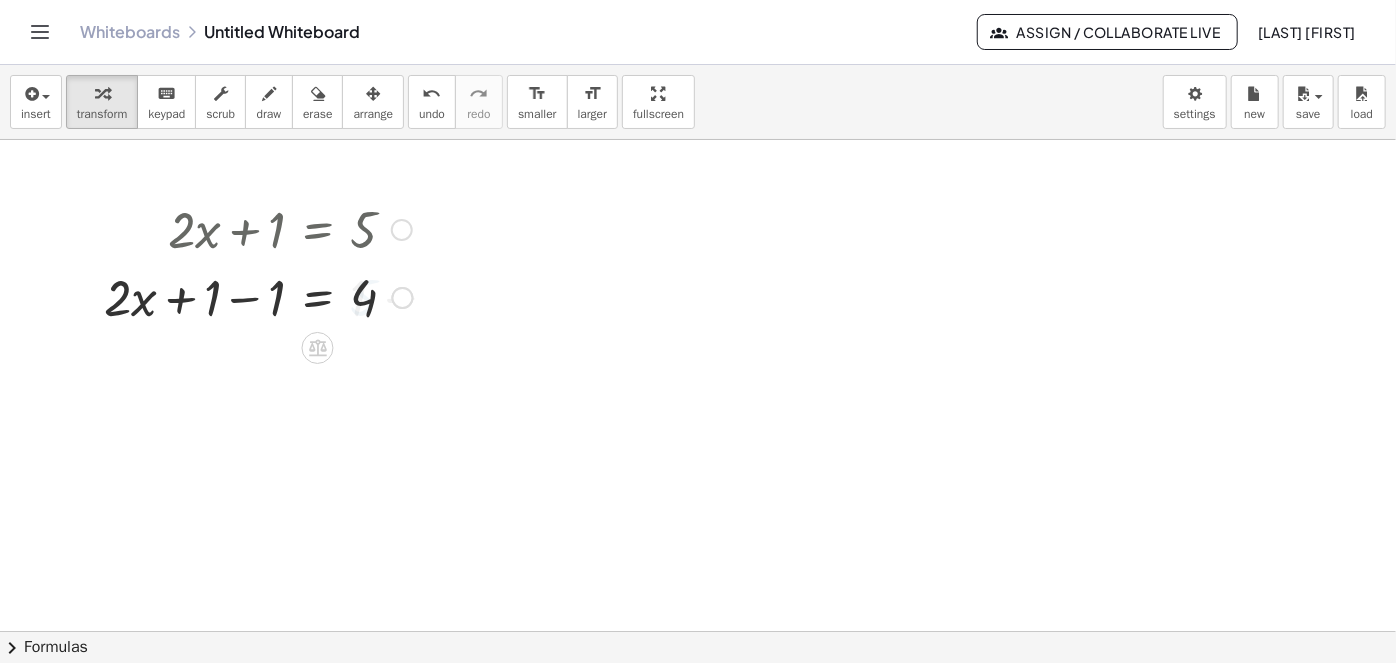 click at bounding box center (258, 296) 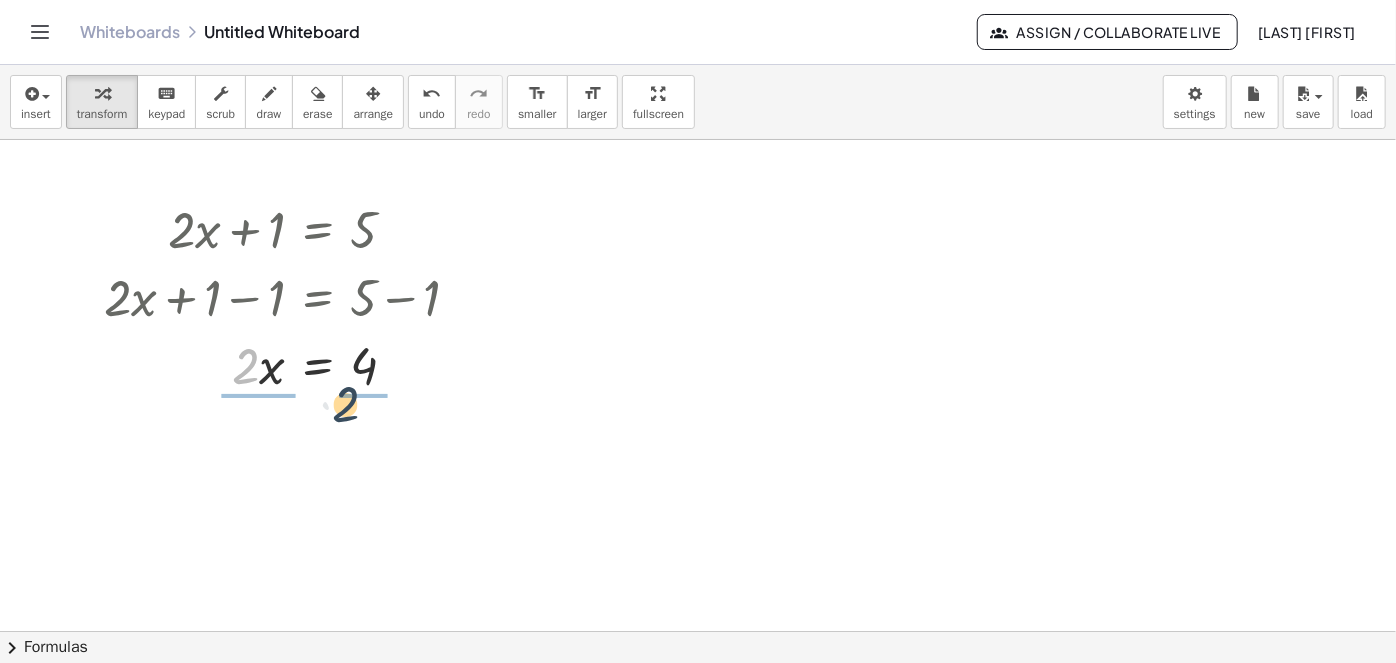 drag, startPoint x: 241, startPoint y: 383, endPoint x: 352, endPoint y: 414, distance: 115.24756 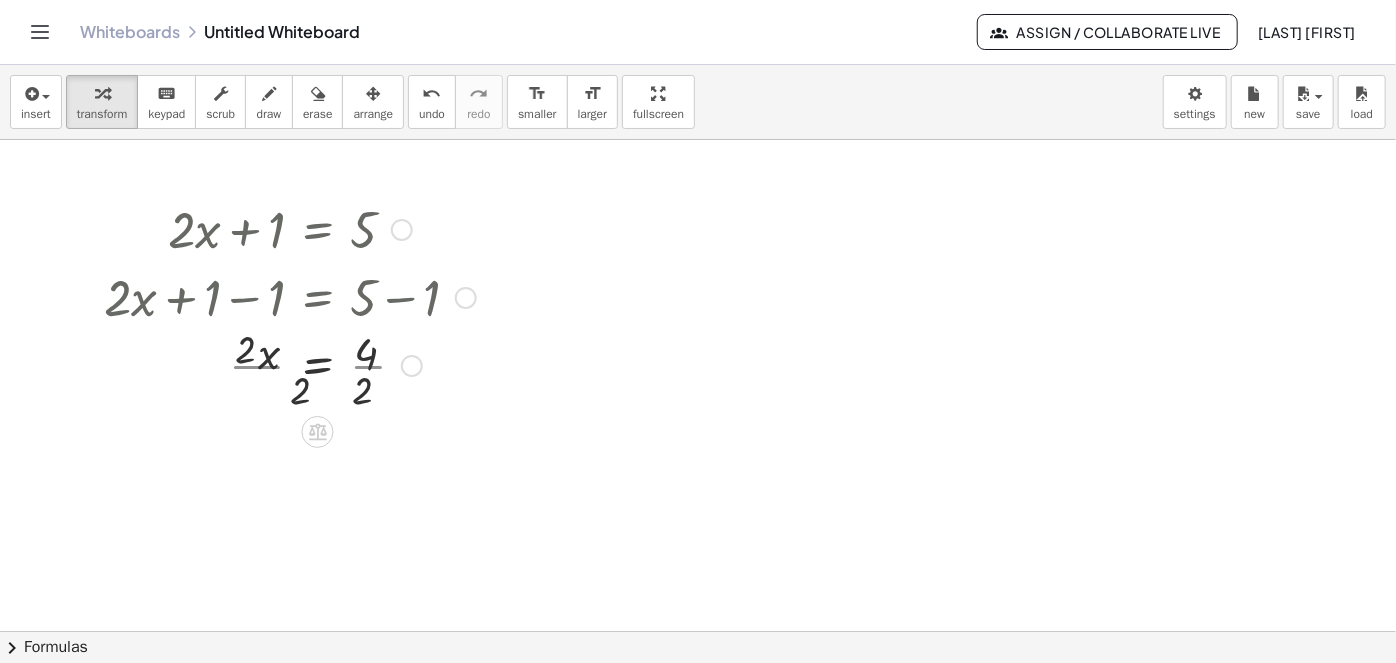 click at bounding box center (290, 364) 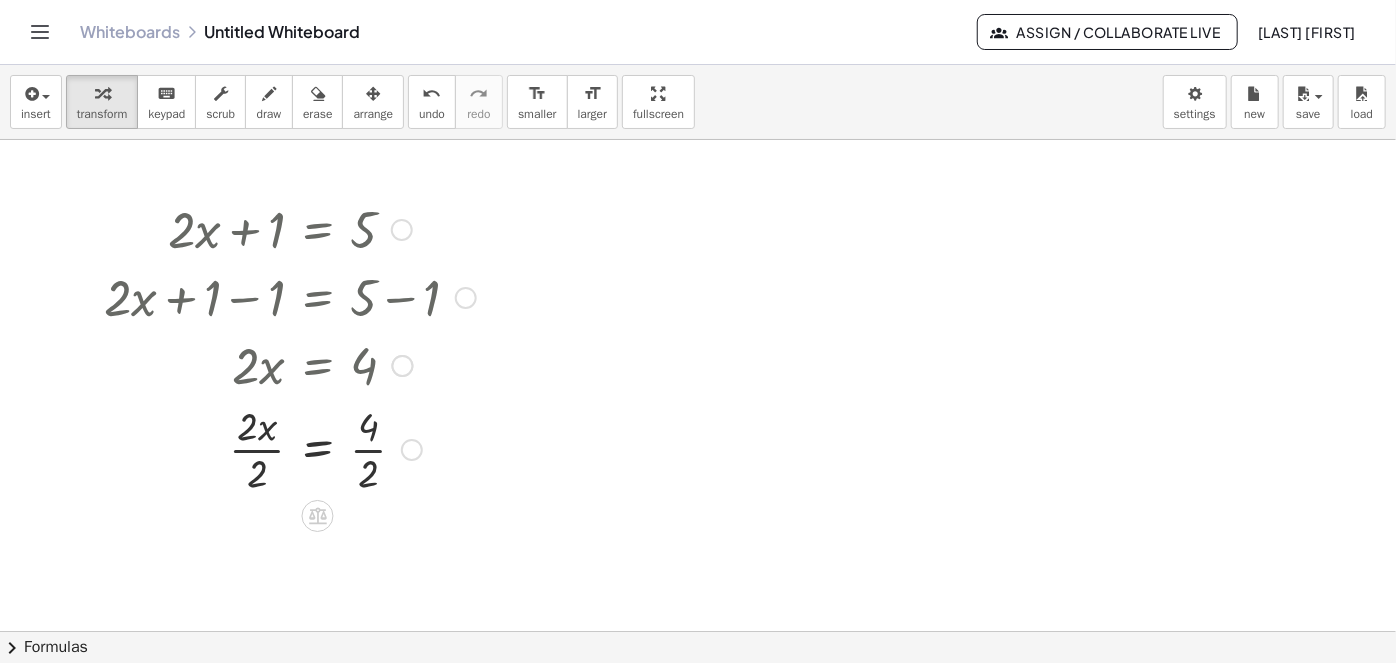 click at bounding box center [290, 448] 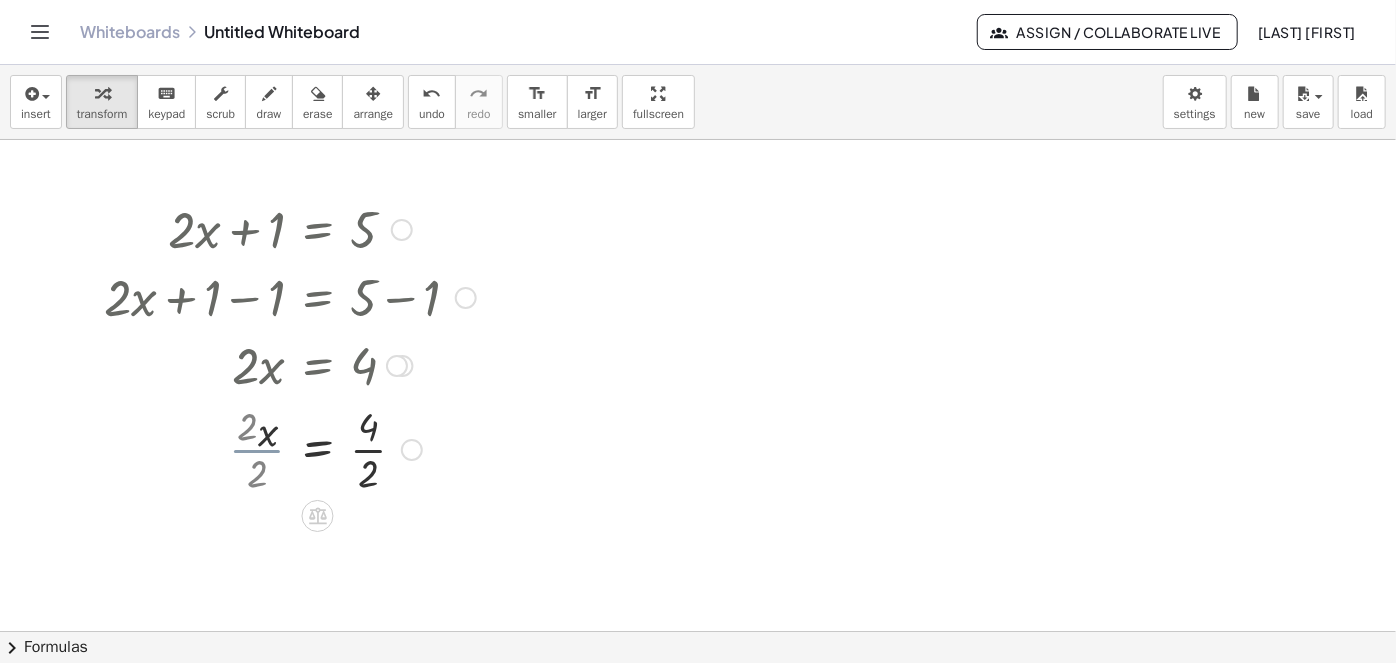 click at bounding box center (290, 448) 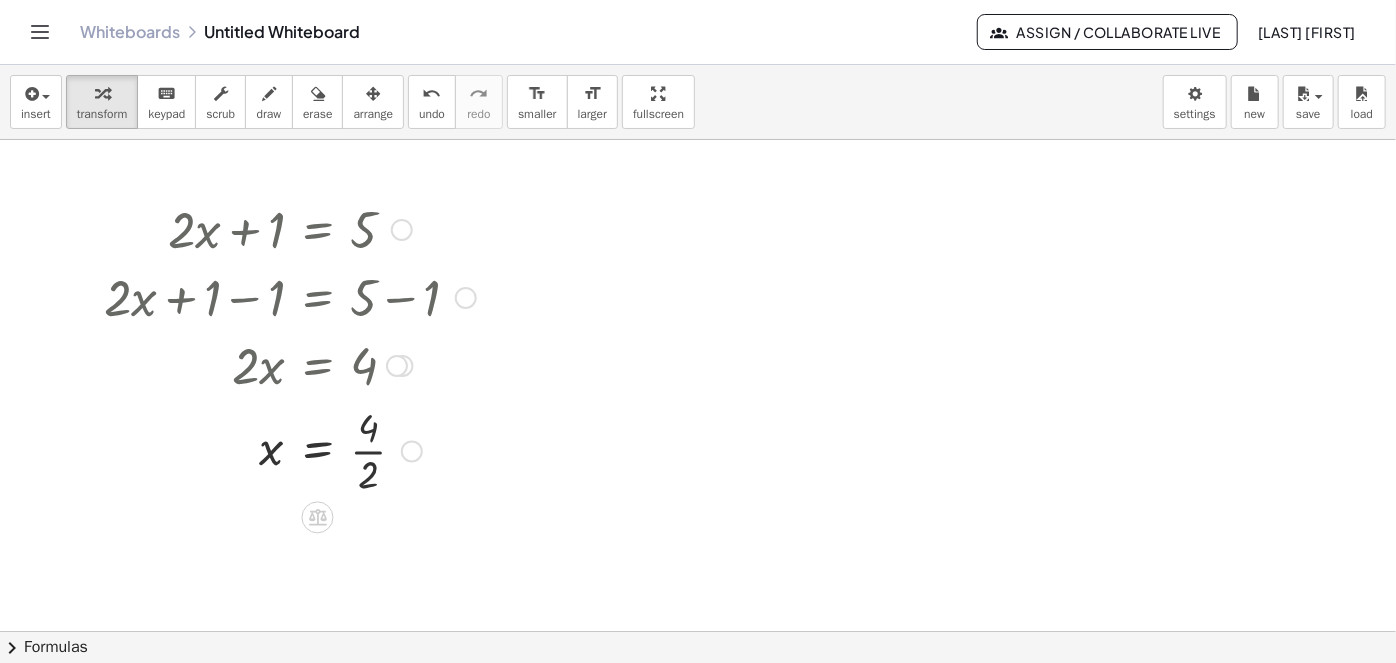 click at bounding box center [275, 448] 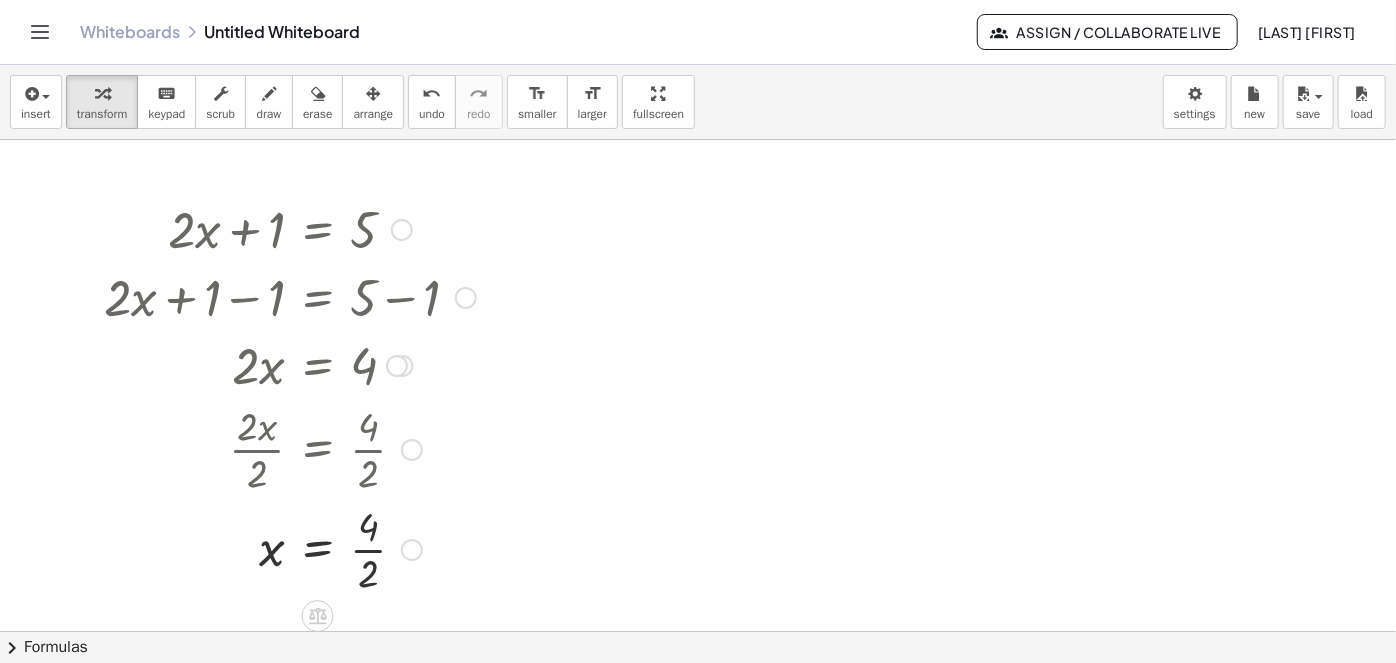 click at bounding box center [290, 548] 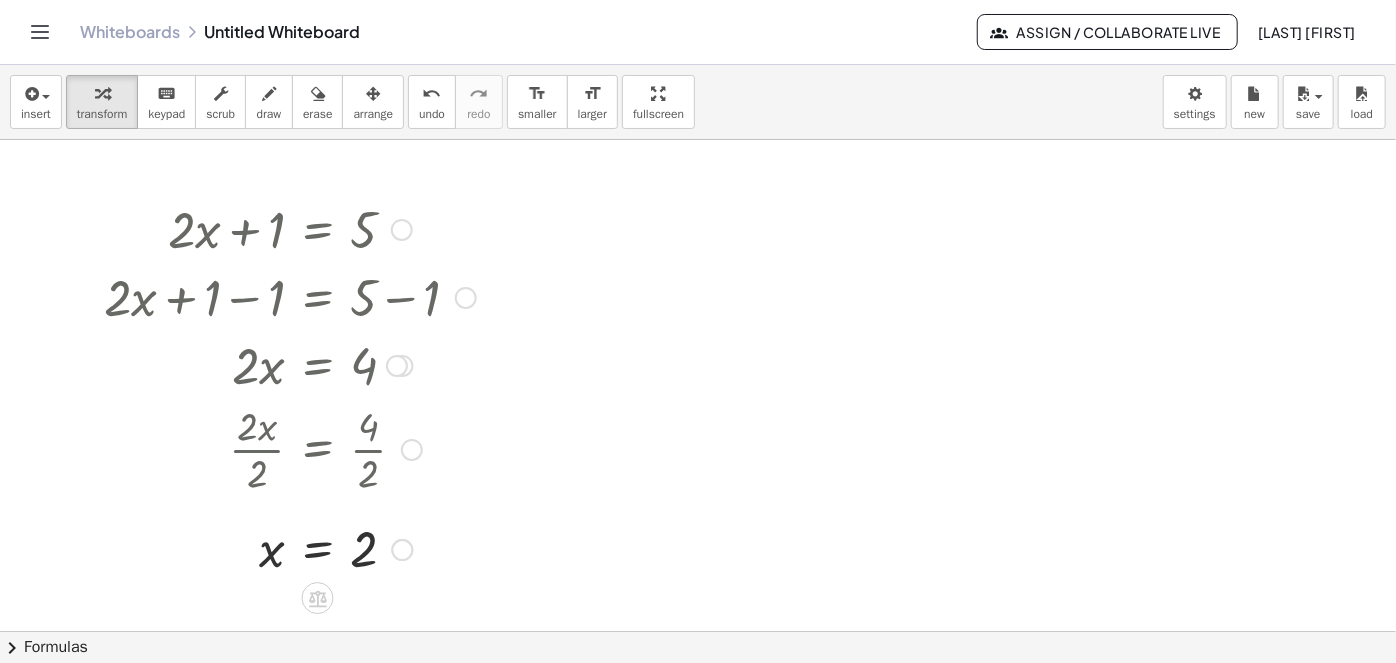scroll, scrollTop: 90, scrollLeft: 0, axis: vertical 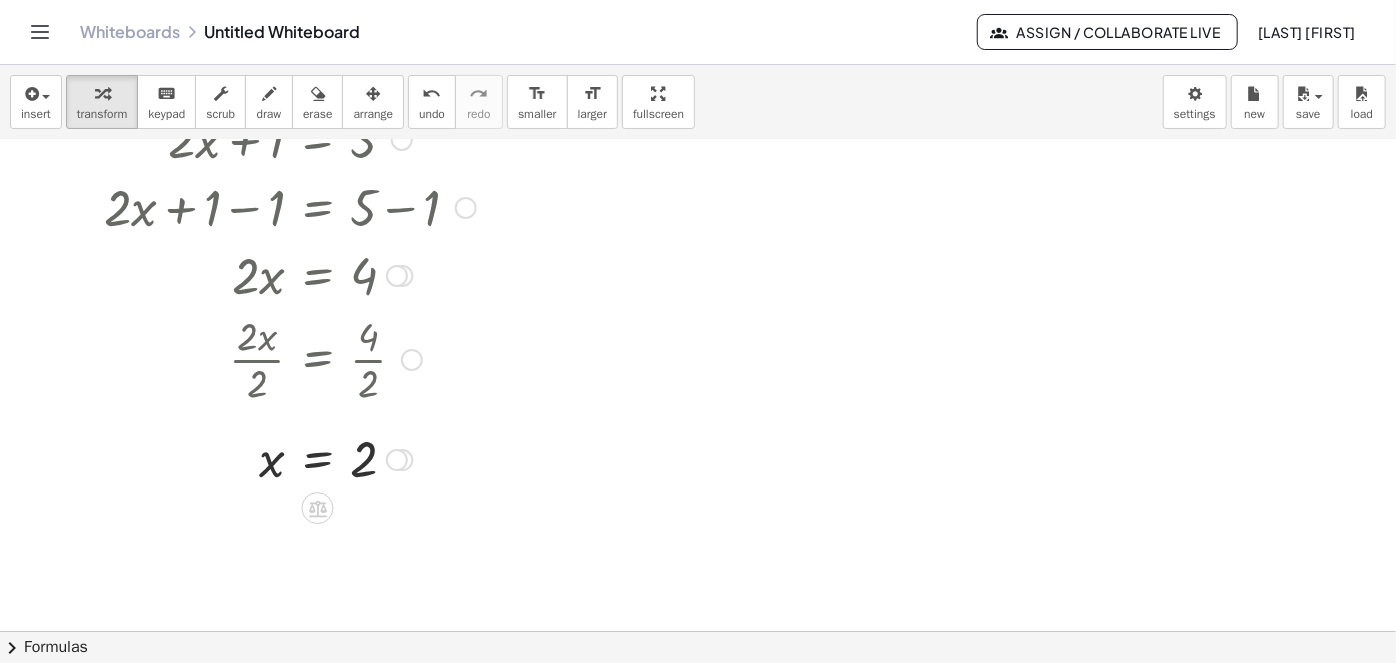 click 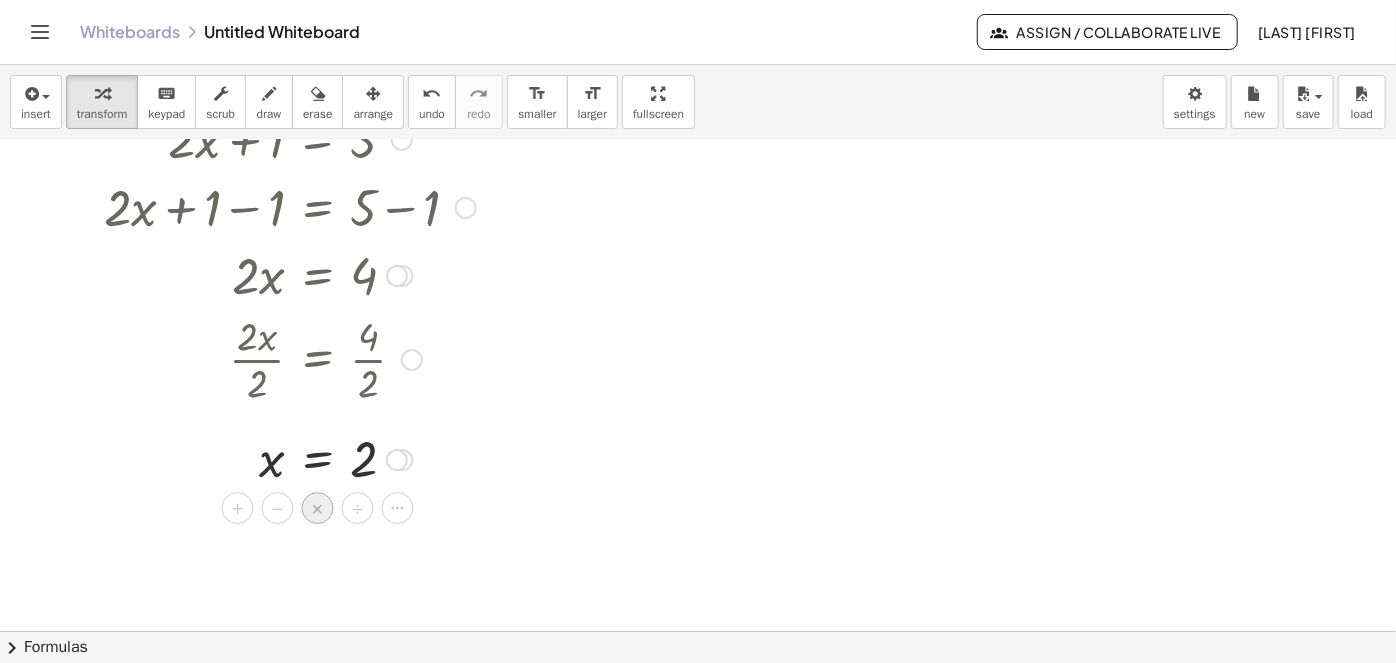 click on "×" at bounding box center (318, 509) 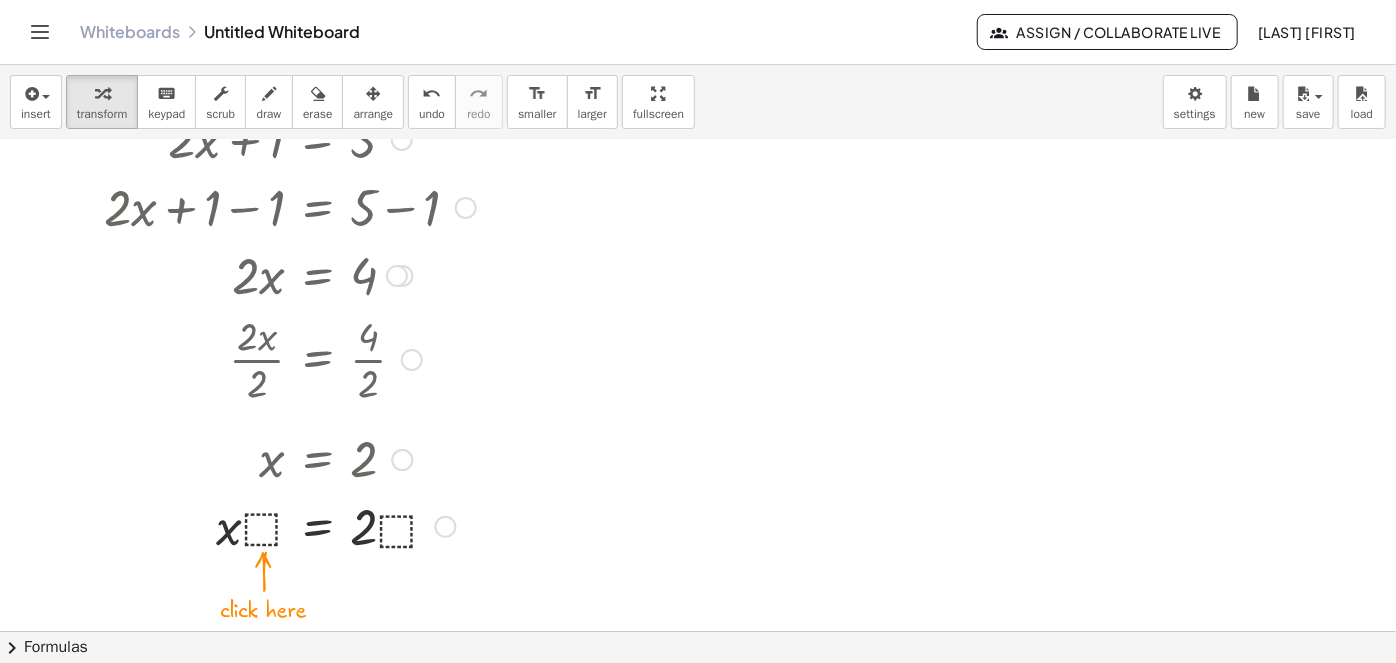 click at bounding box center (290, 525) 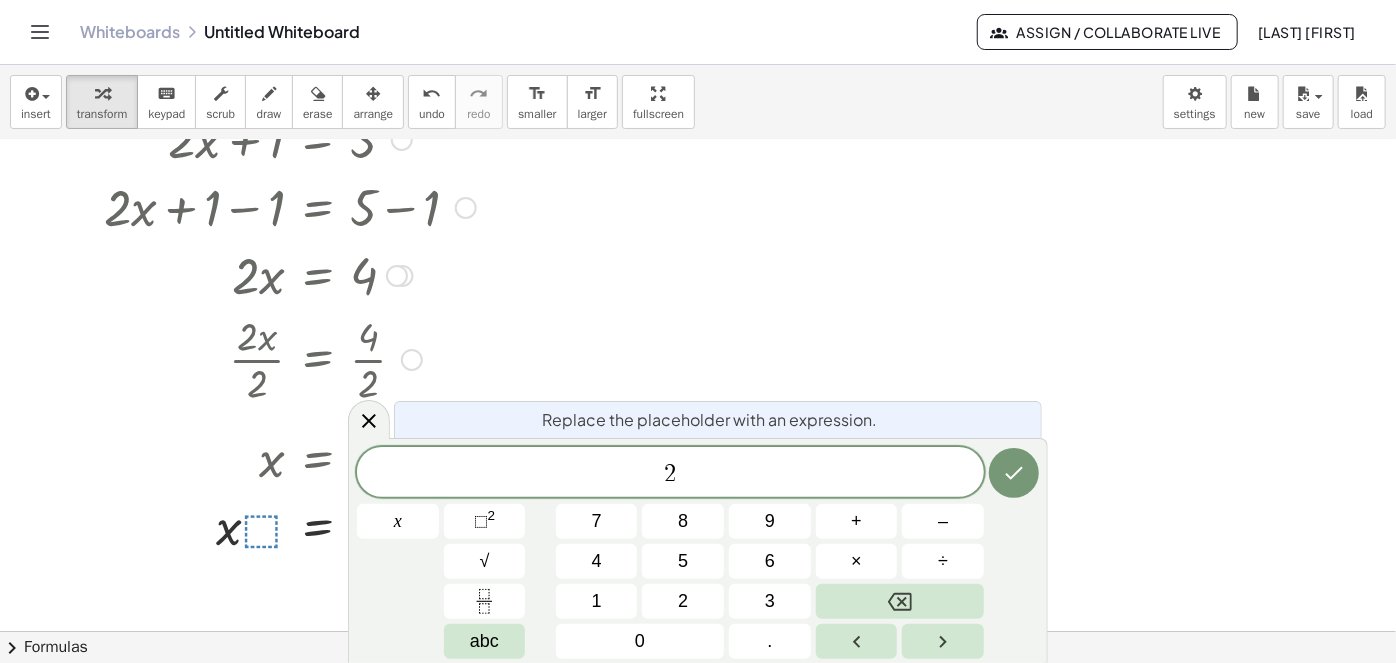 click at bounding box center [1014, 473] 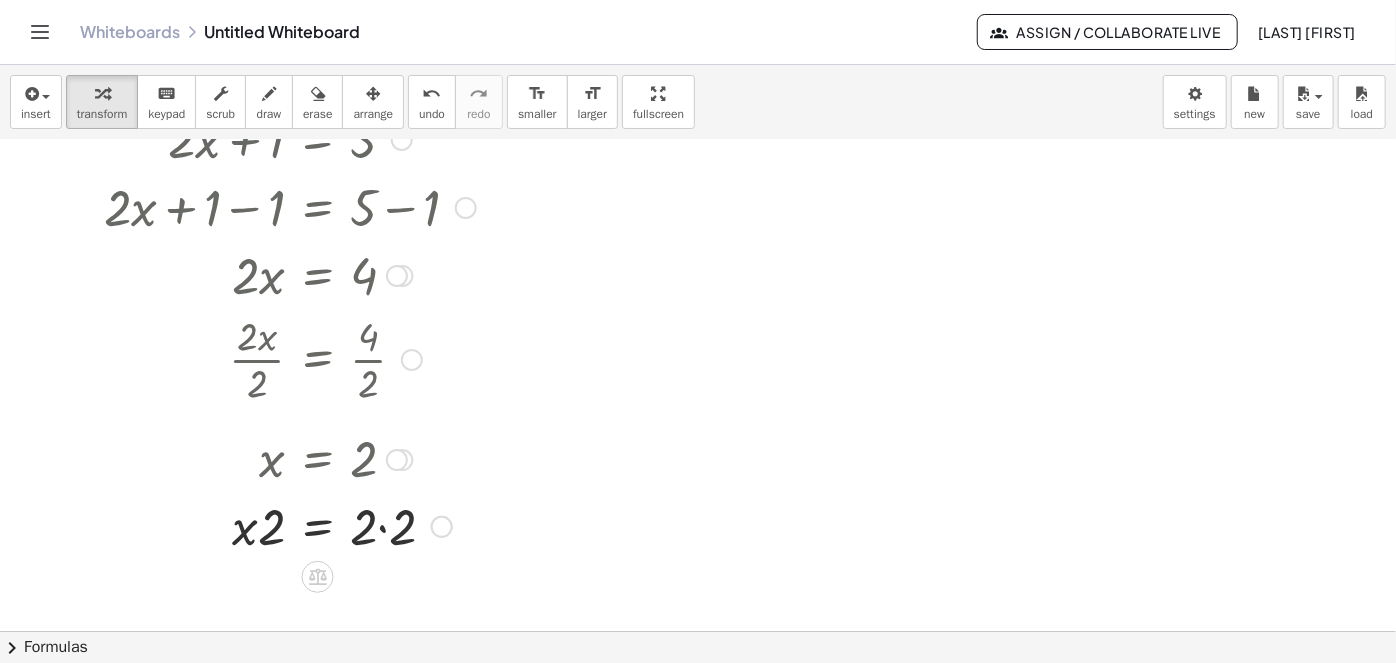 click at bounding box center [290, 525] 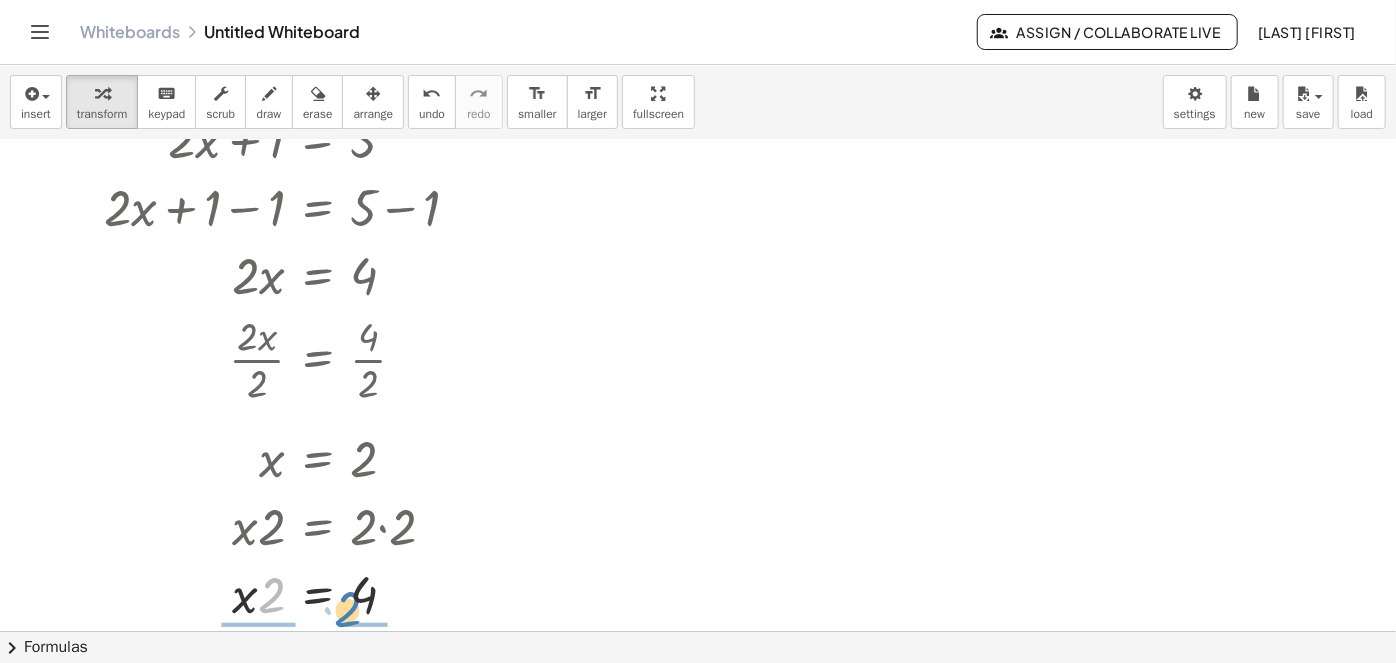 drag, startPoint x: 272, startPoint y: 596, endPoint x: 365, endPoint y: 611, distance: 94.20191 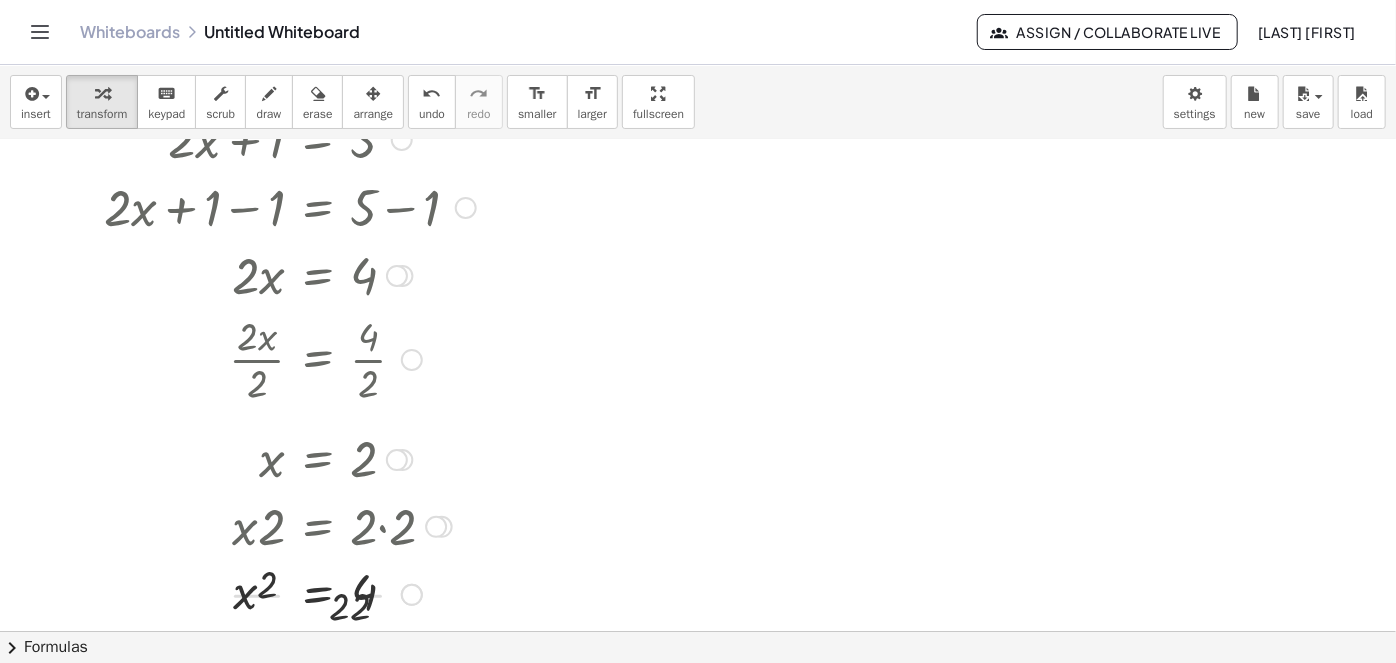 scroll, scrollTop: 181, scrollLeft: 0, axis: vertical 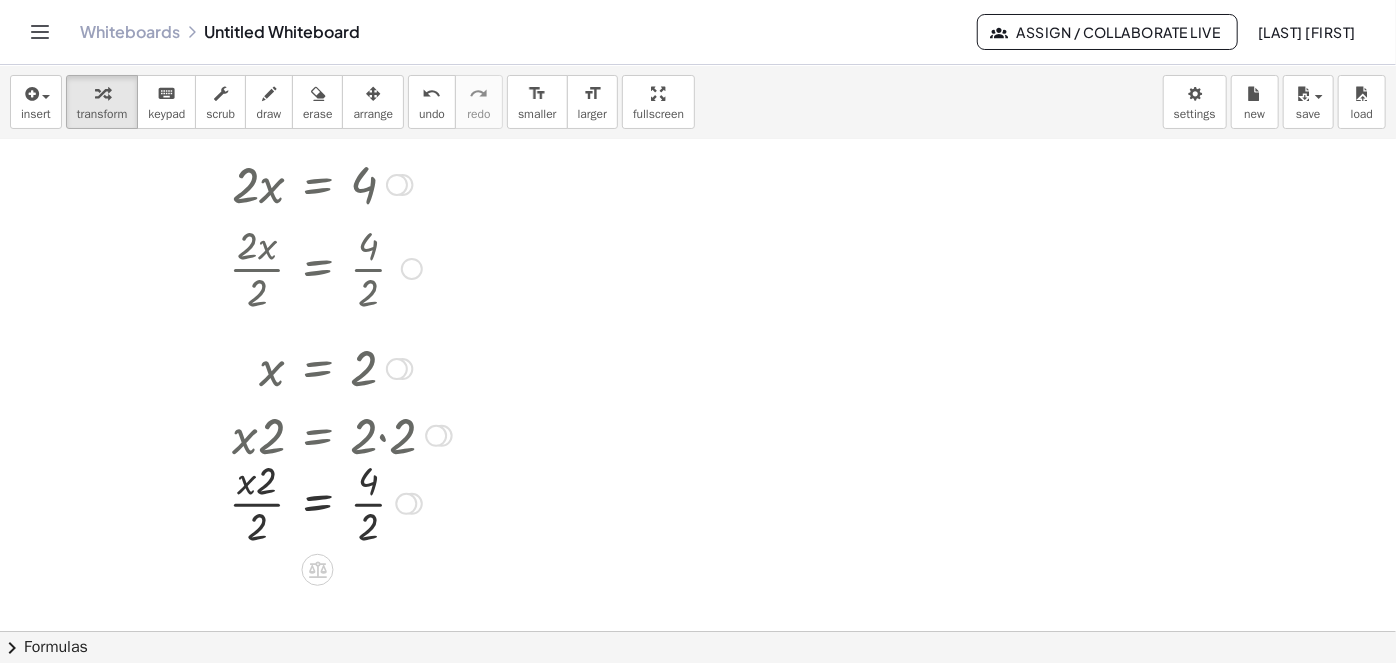 click at bounding box center [290, 502] 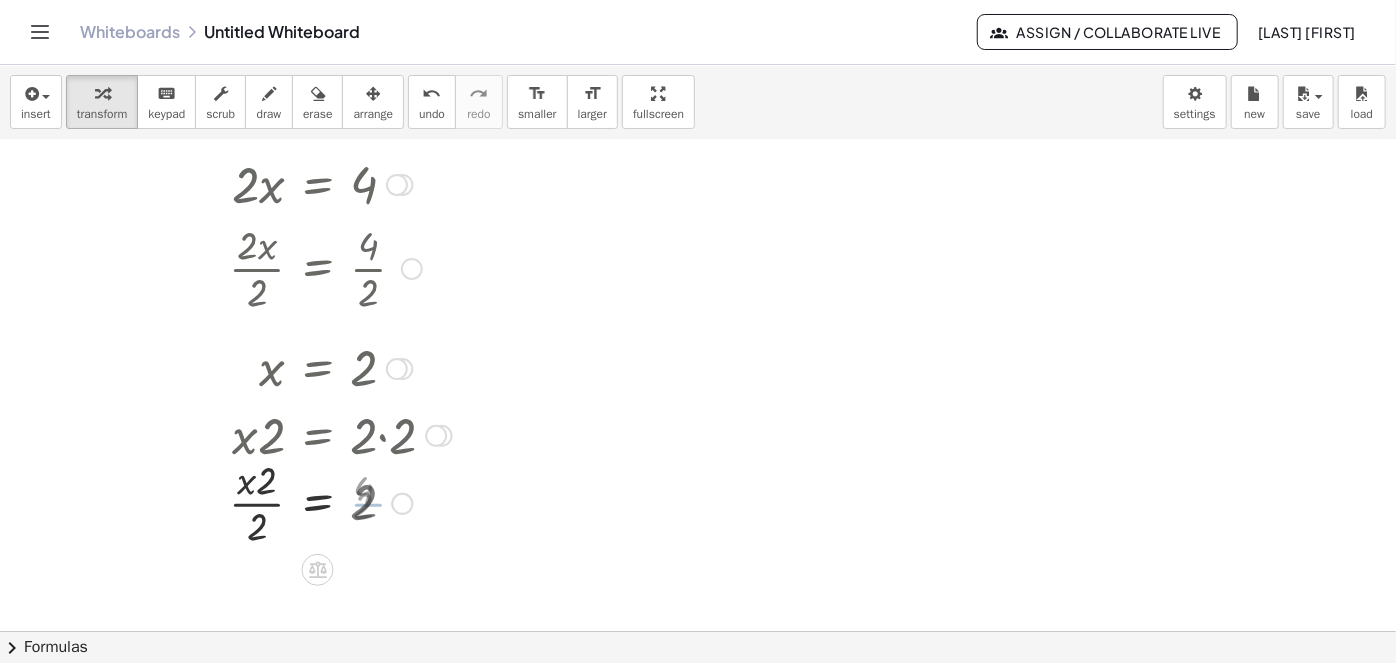 click at bounding box center [290, 502] 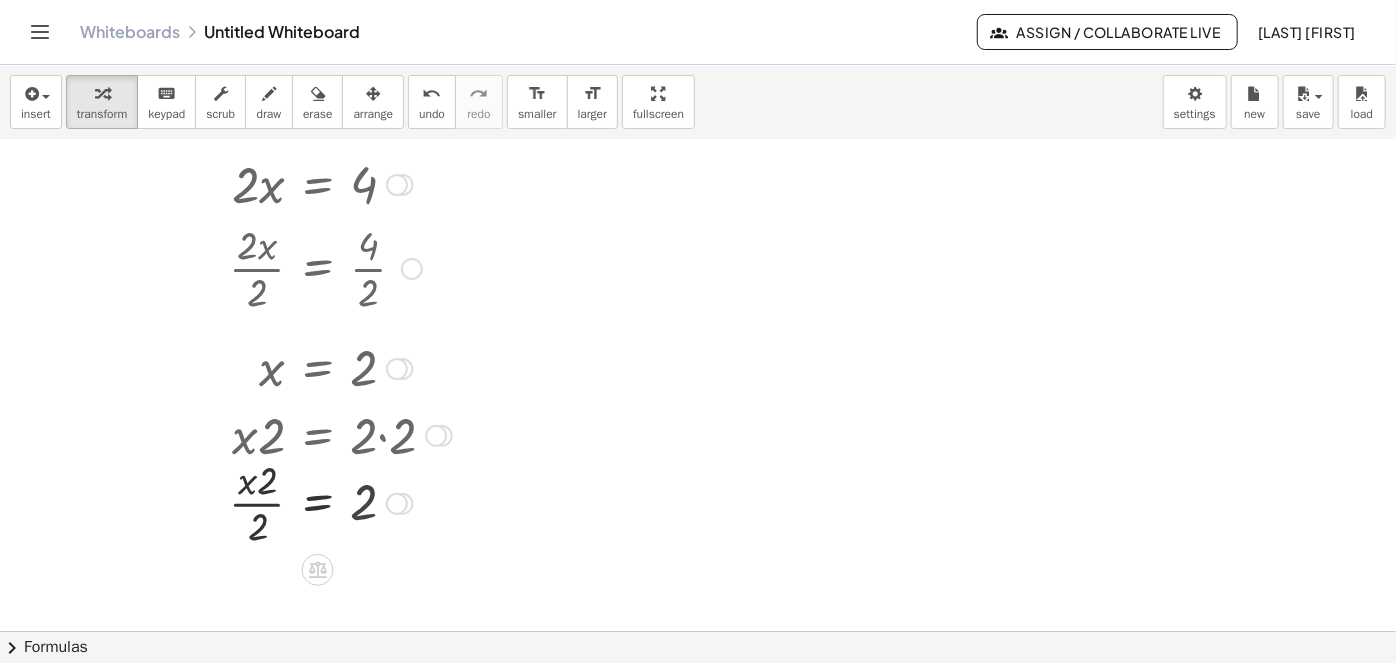click at bounding box center [290, 502] 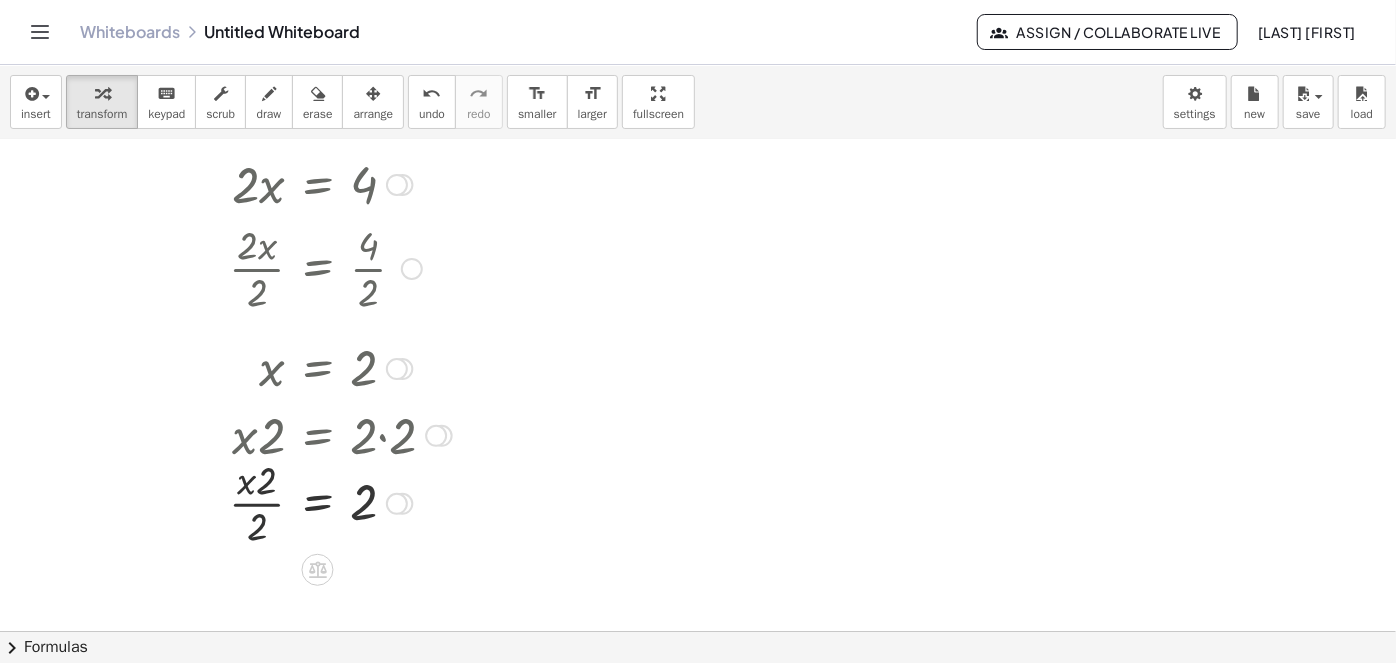 click at bounding box center [290, 502] 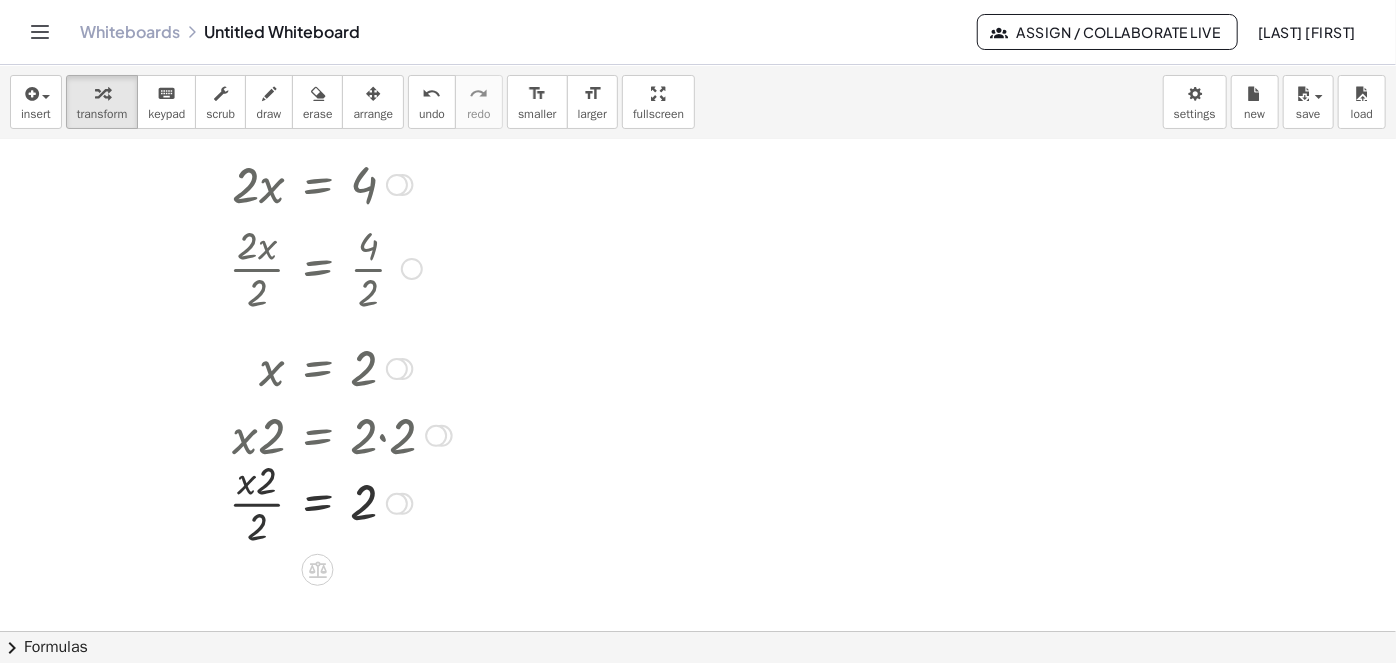click at bounding box center (290, 502) 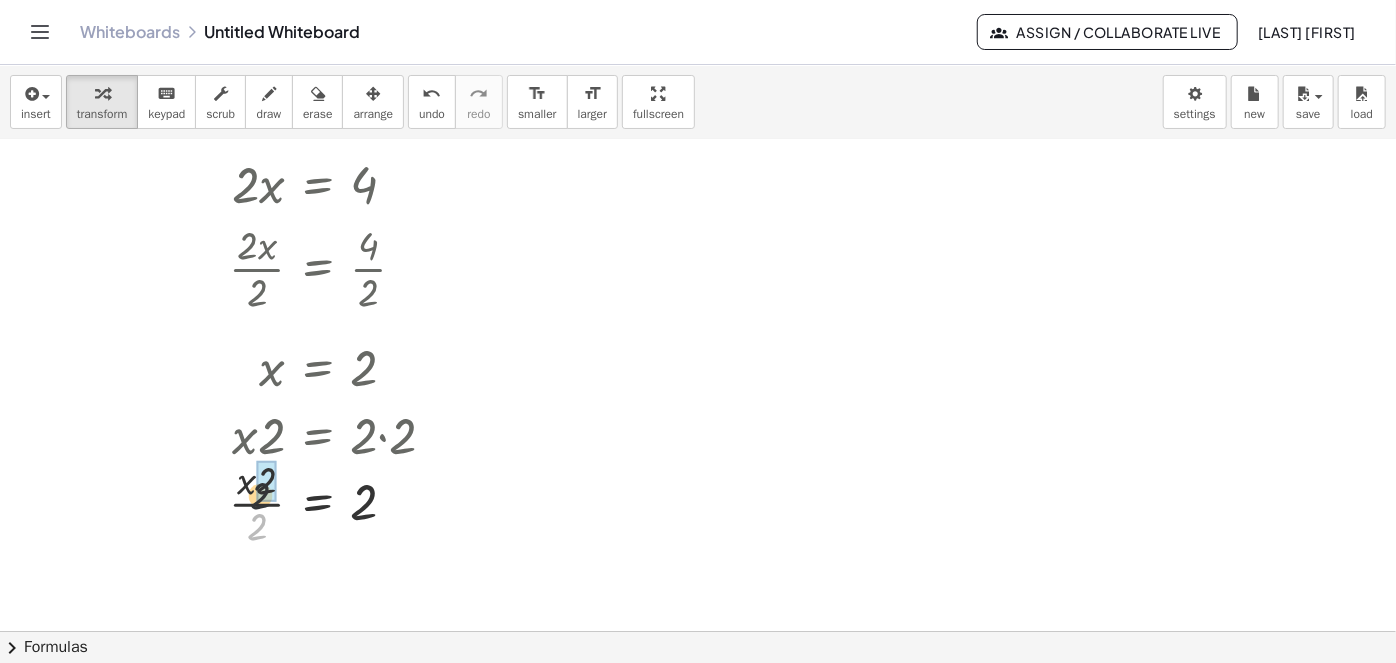 drag, startPoint x: 259, startPoint y: 517, endPoint x: 269, endPoint y: 479, distance: 39.293766 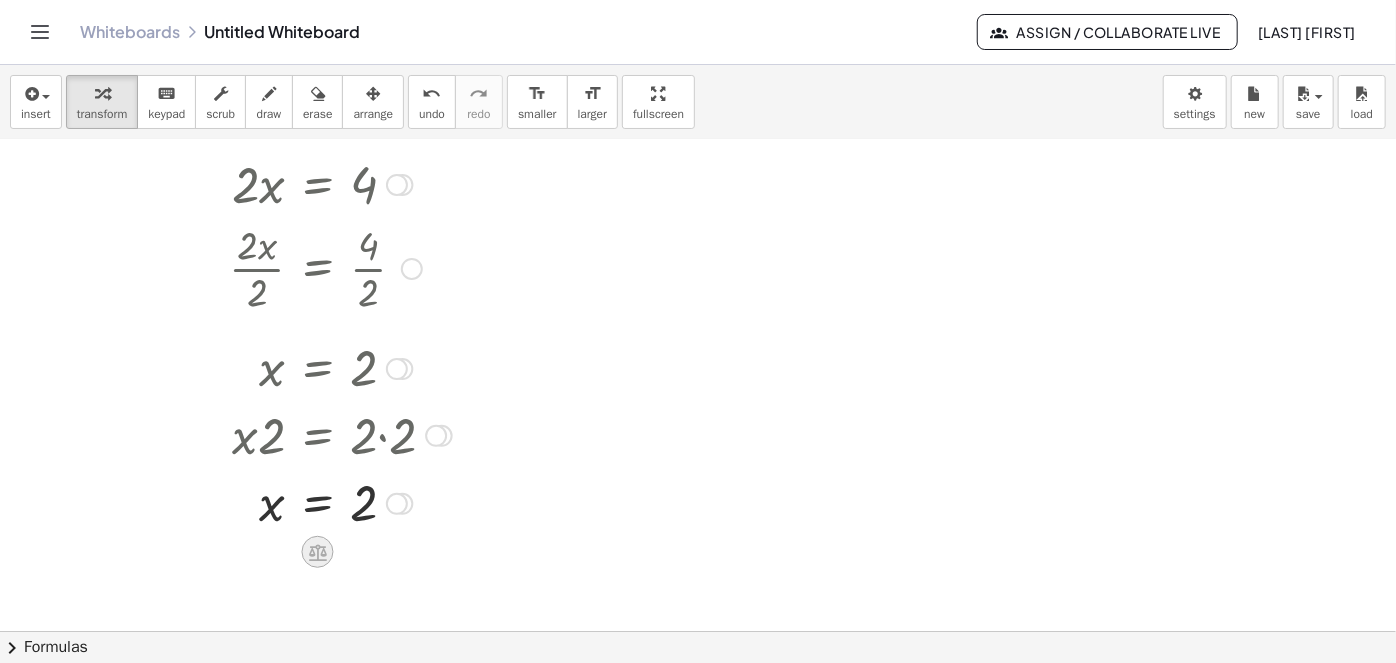 click 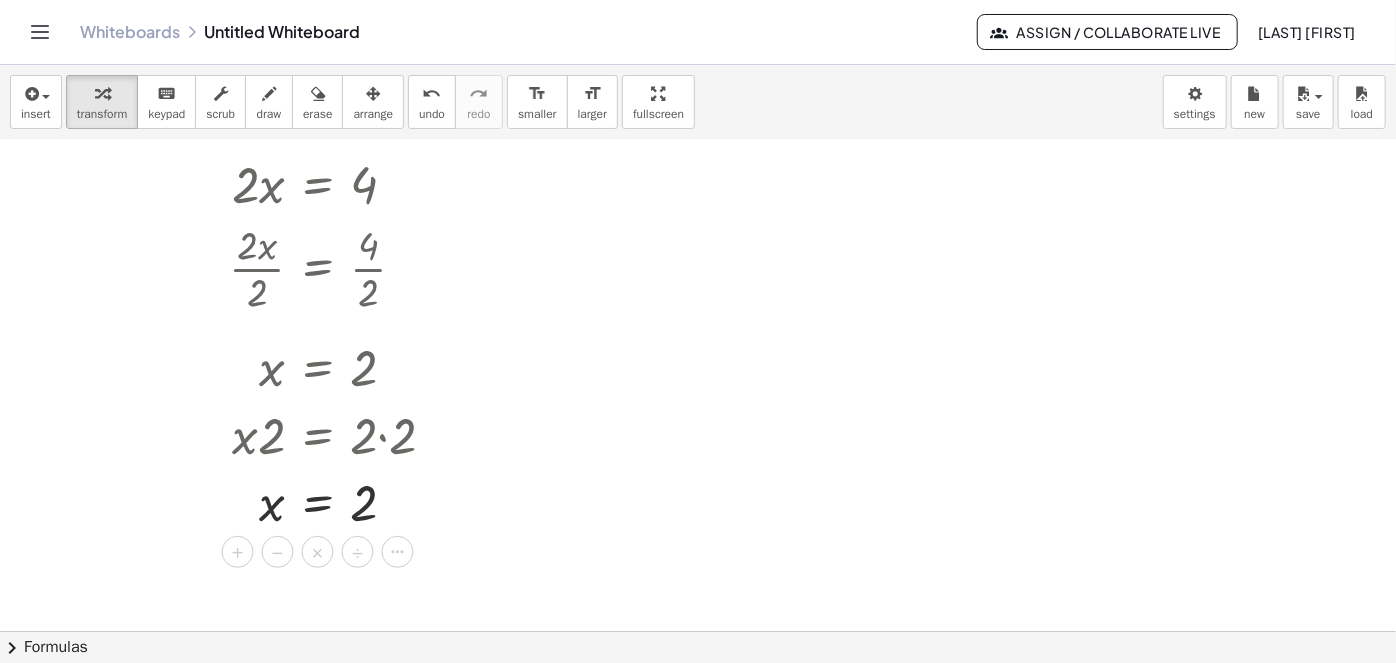 scroll, scrollTop: 272, scrollLeft: 0, axis: vertical 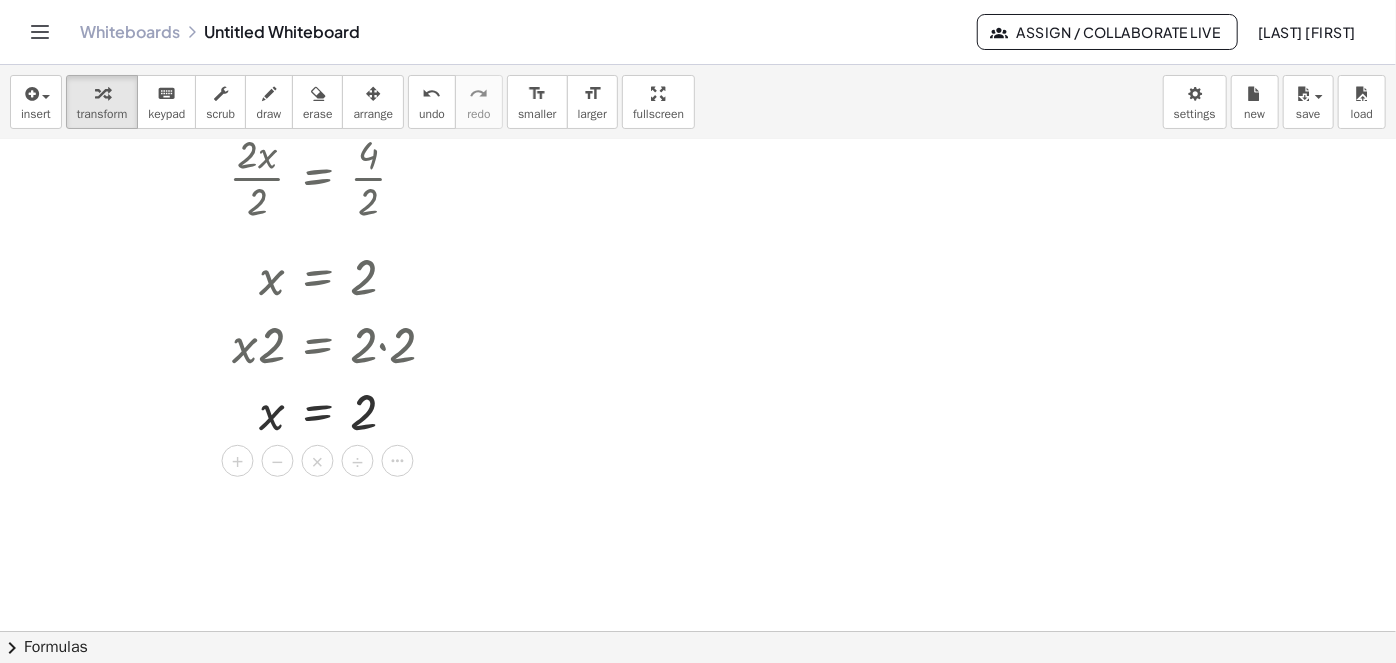 click at bounding box center (698, 360) 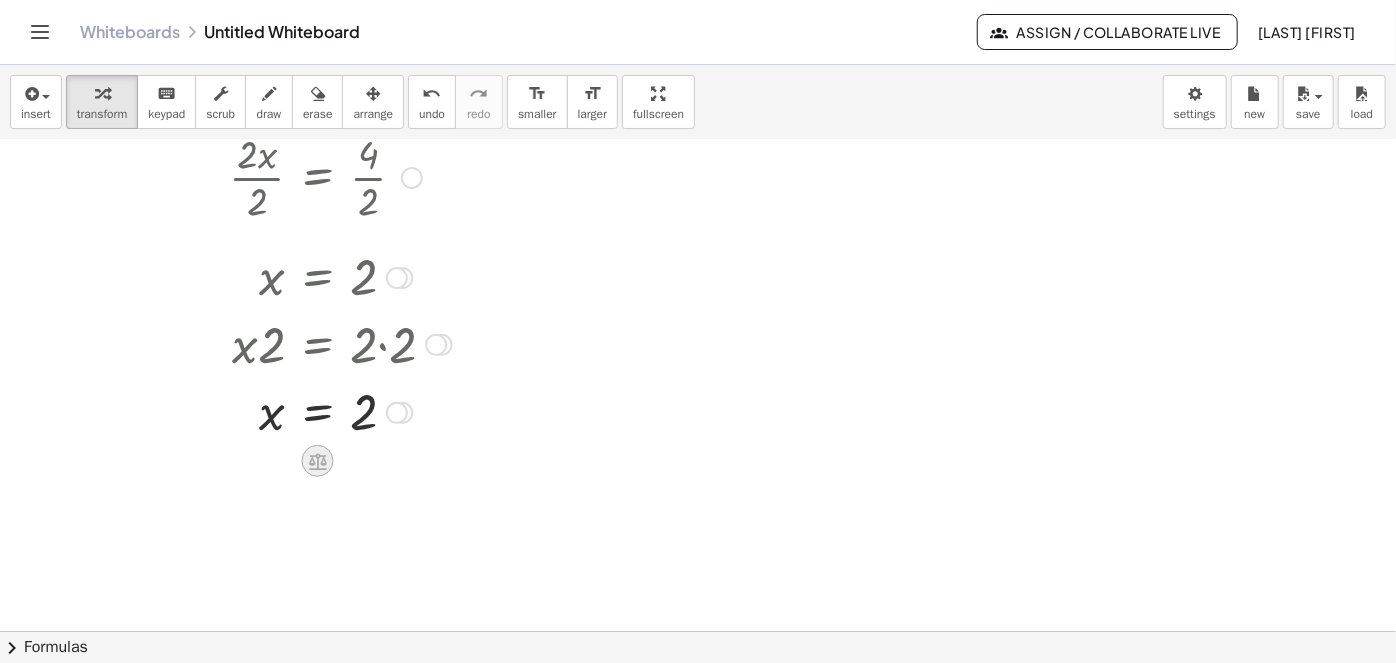 click 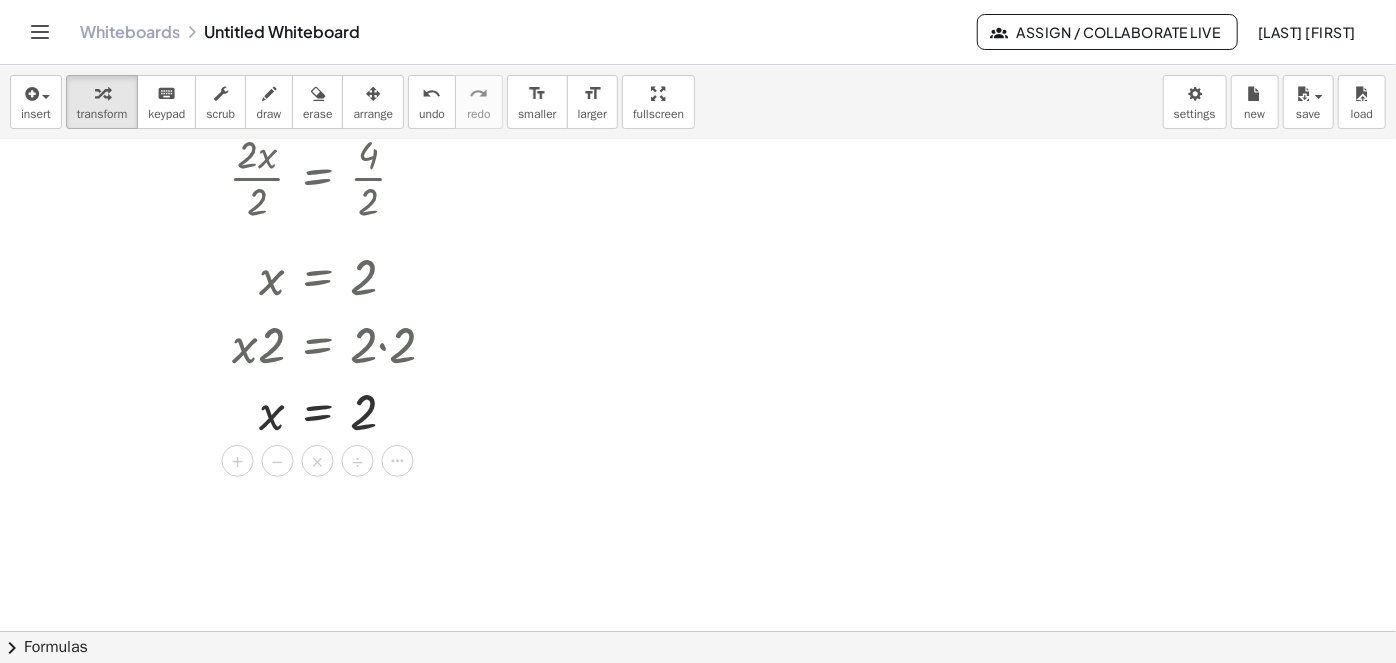 click at bounding box center [698, 360] 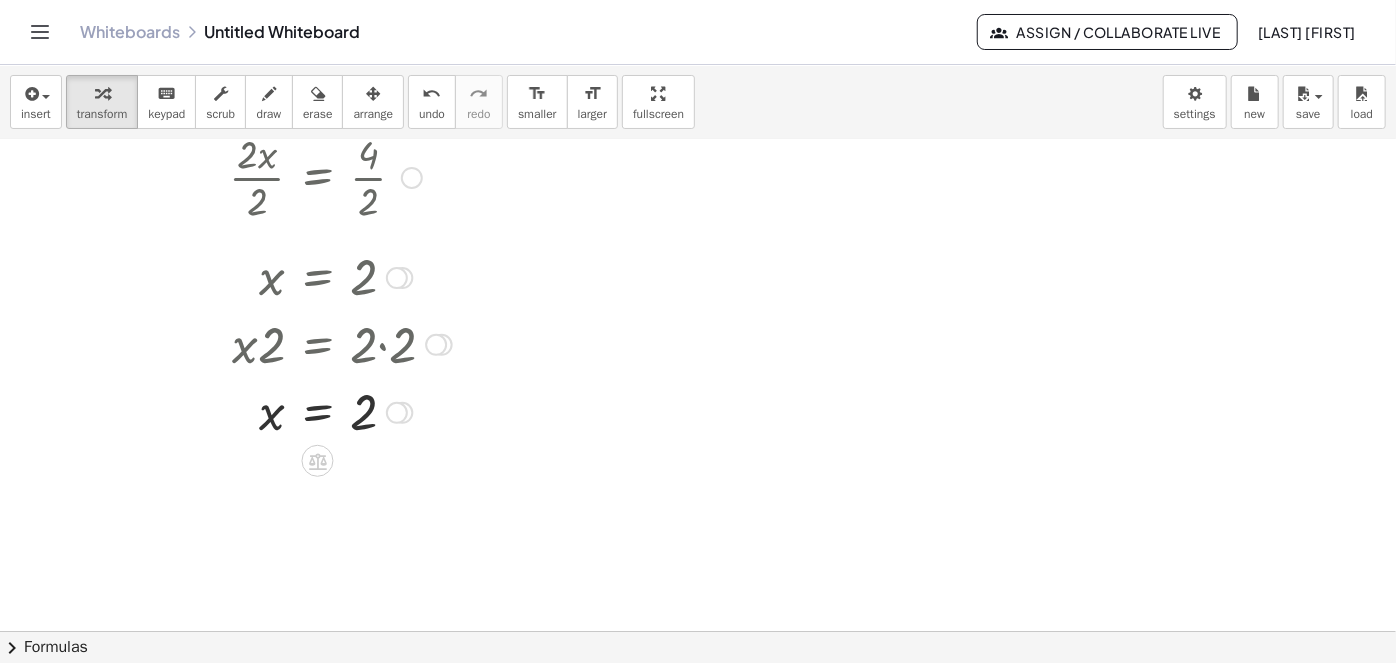click at bounding box center (318, 461) 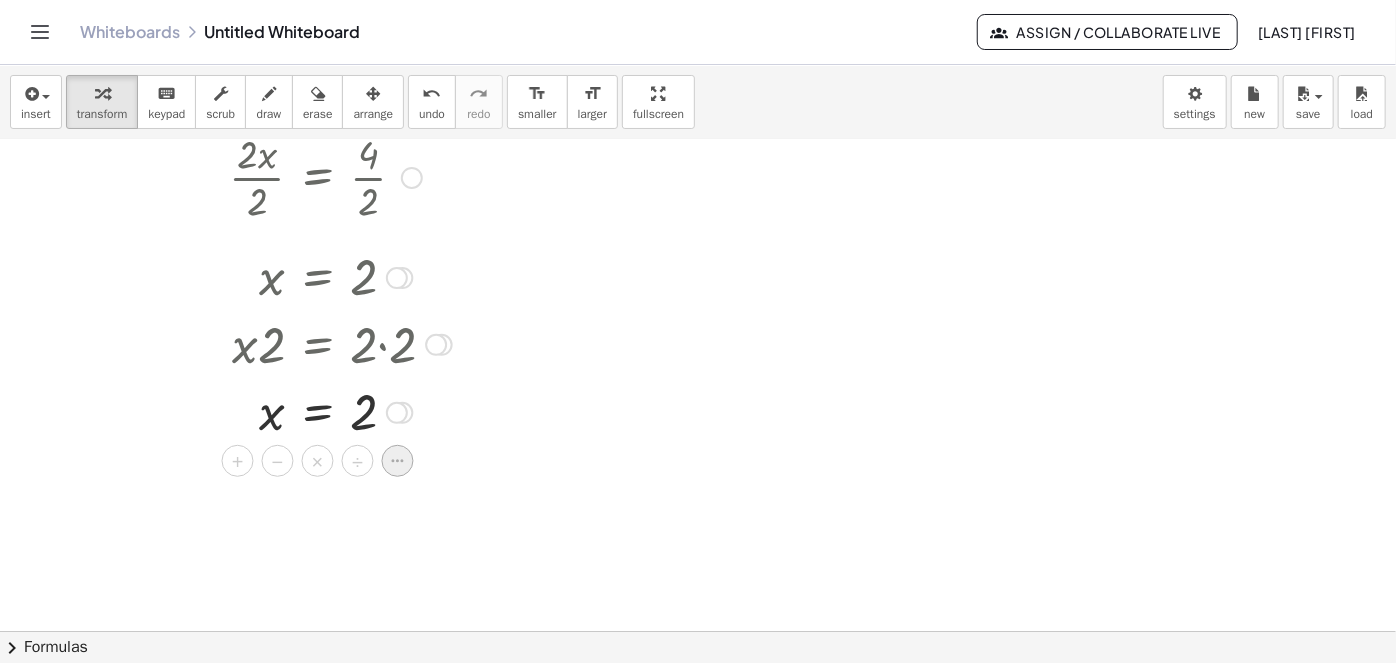 click 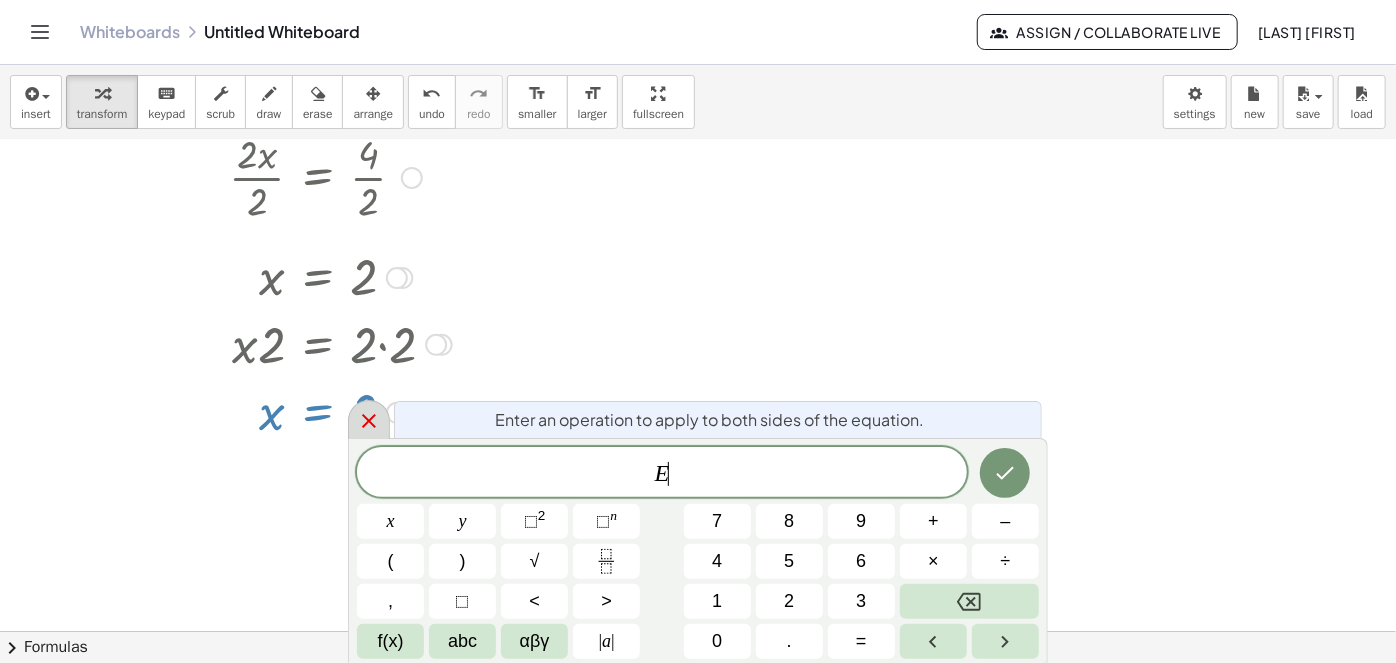 click 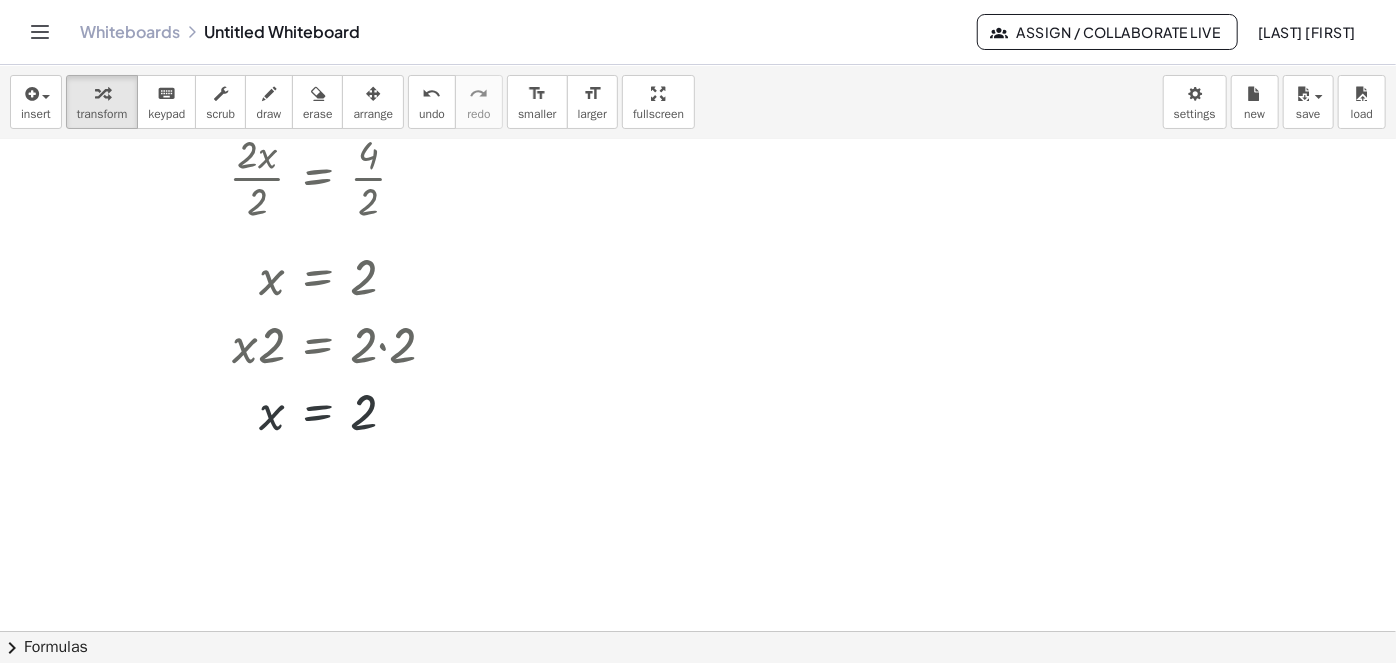 click at bounding box center (698, 360) 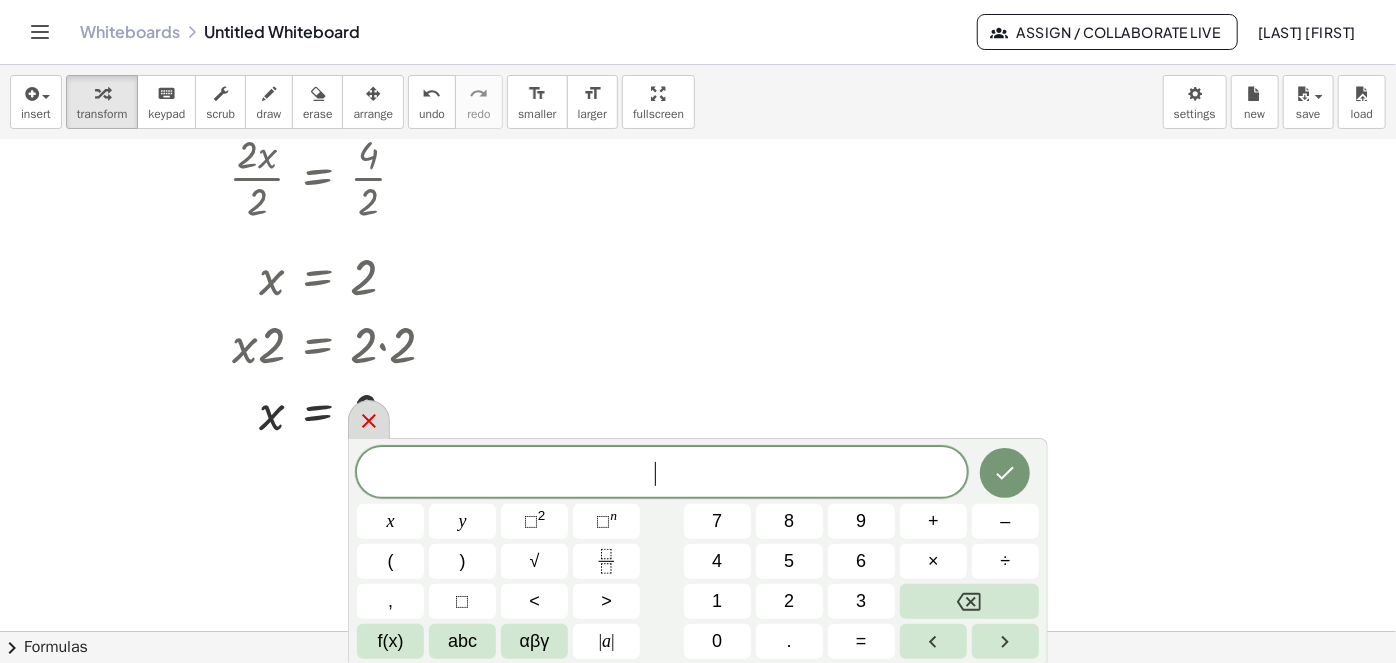 click 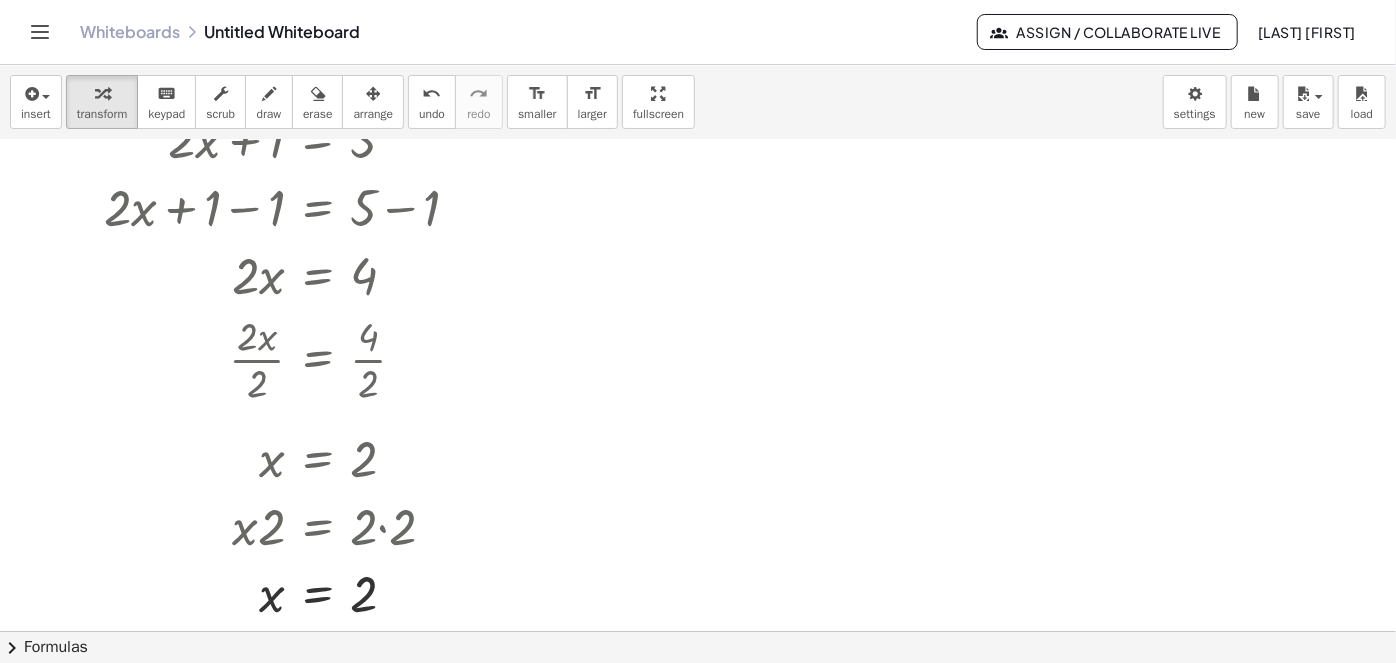 scroll, scrollTop: 0, scrollLeft: 0, axis: both 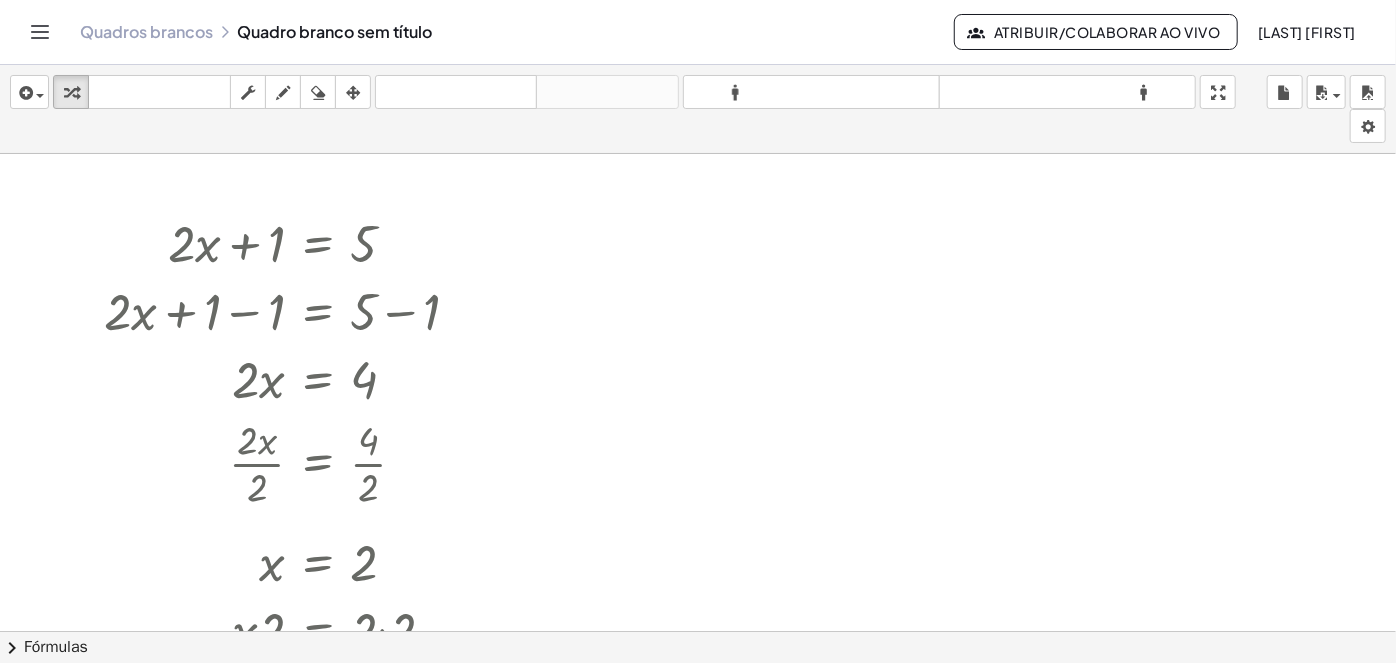 click at bounding box center (698, 646) 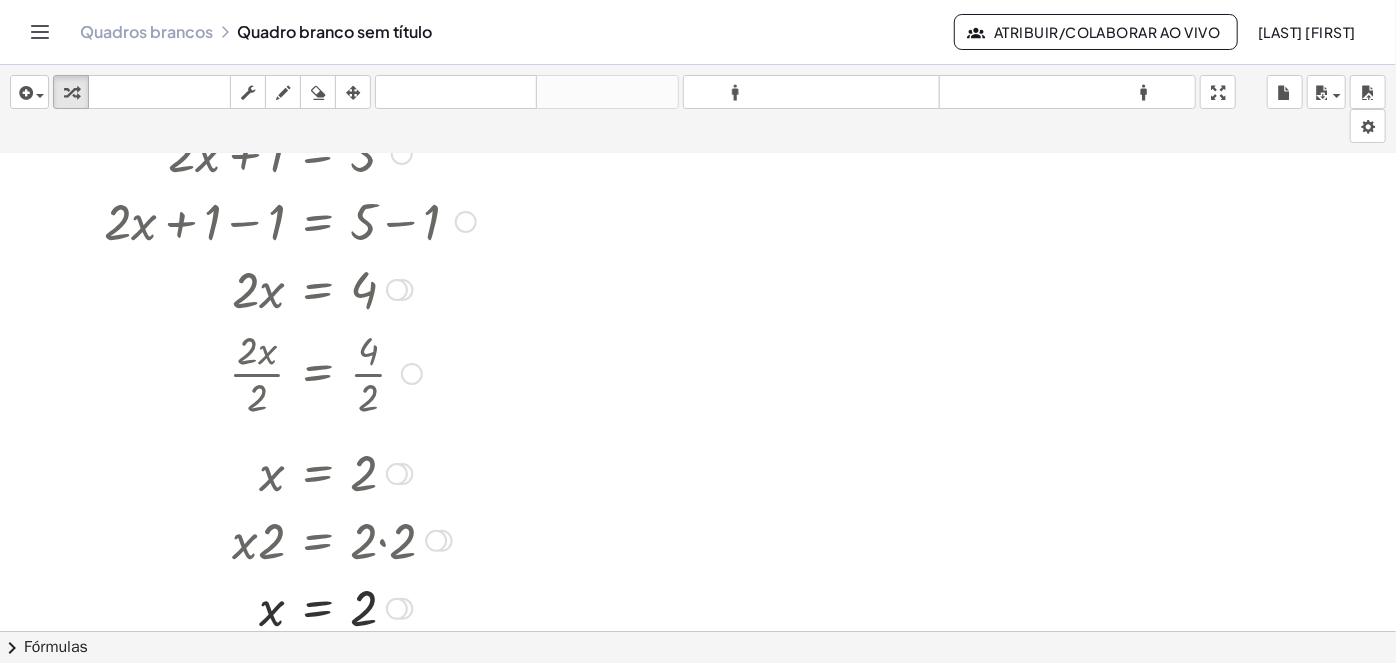 scroll, scrollTop: 0, scrollLeft: 0, axis: both 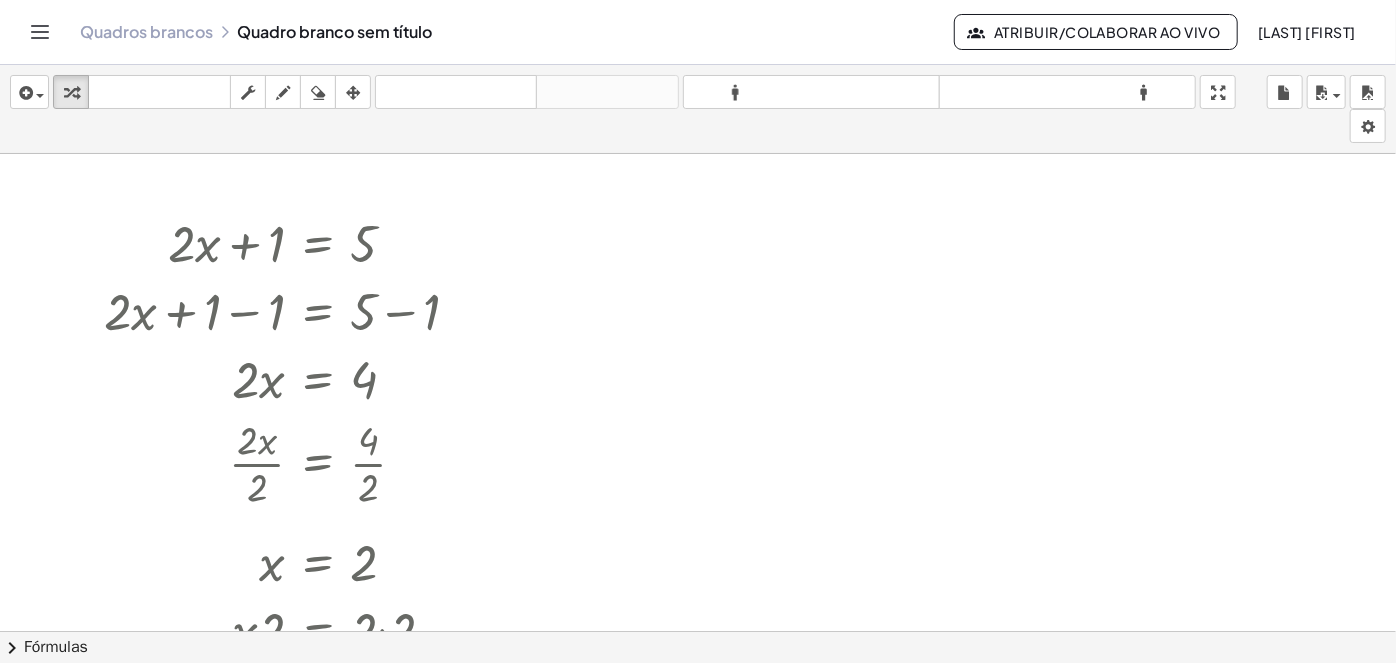 click 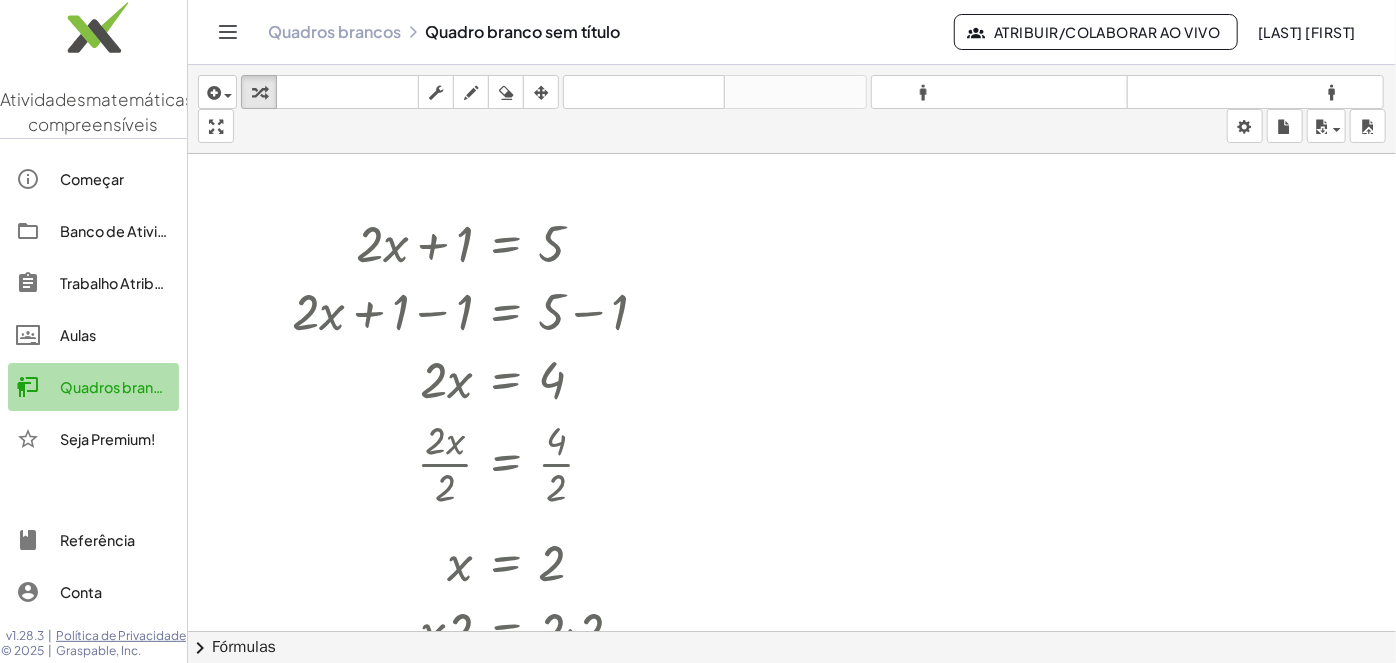 click on "Quadros brancos" at bounding box center (119, 387) 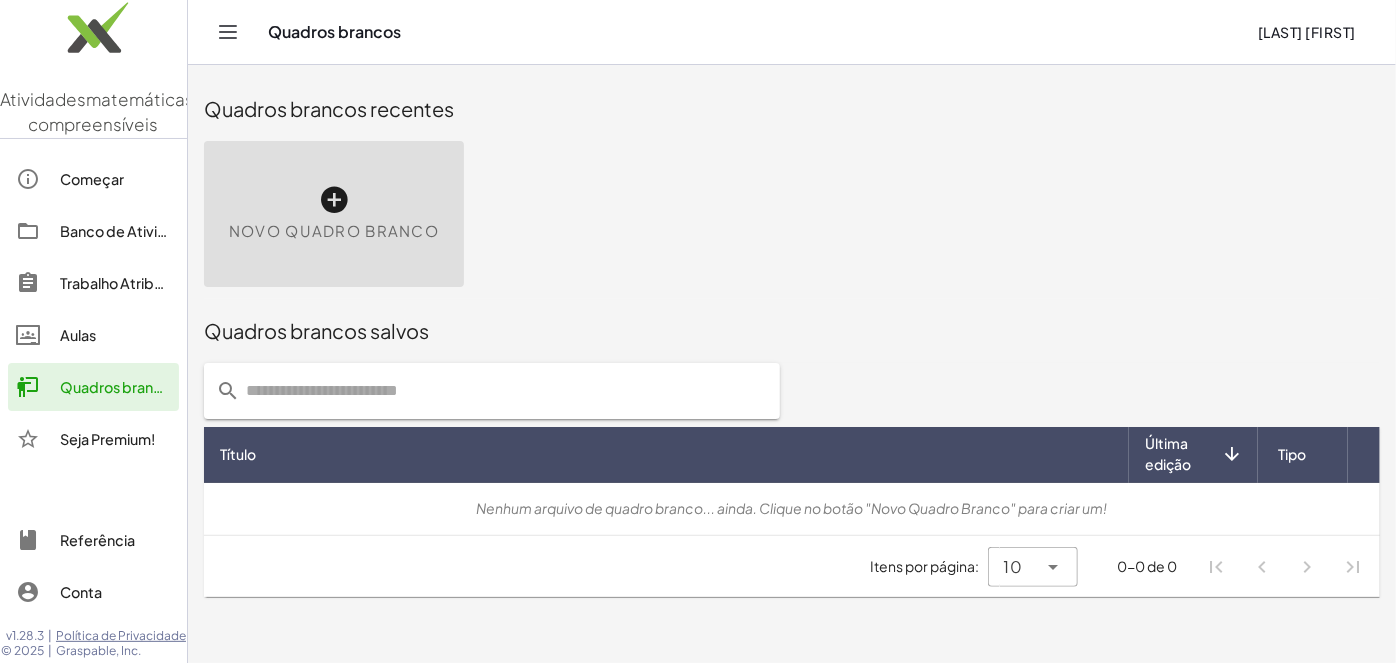 click on "Novo quadro branco" at bounding box center (334, 214) 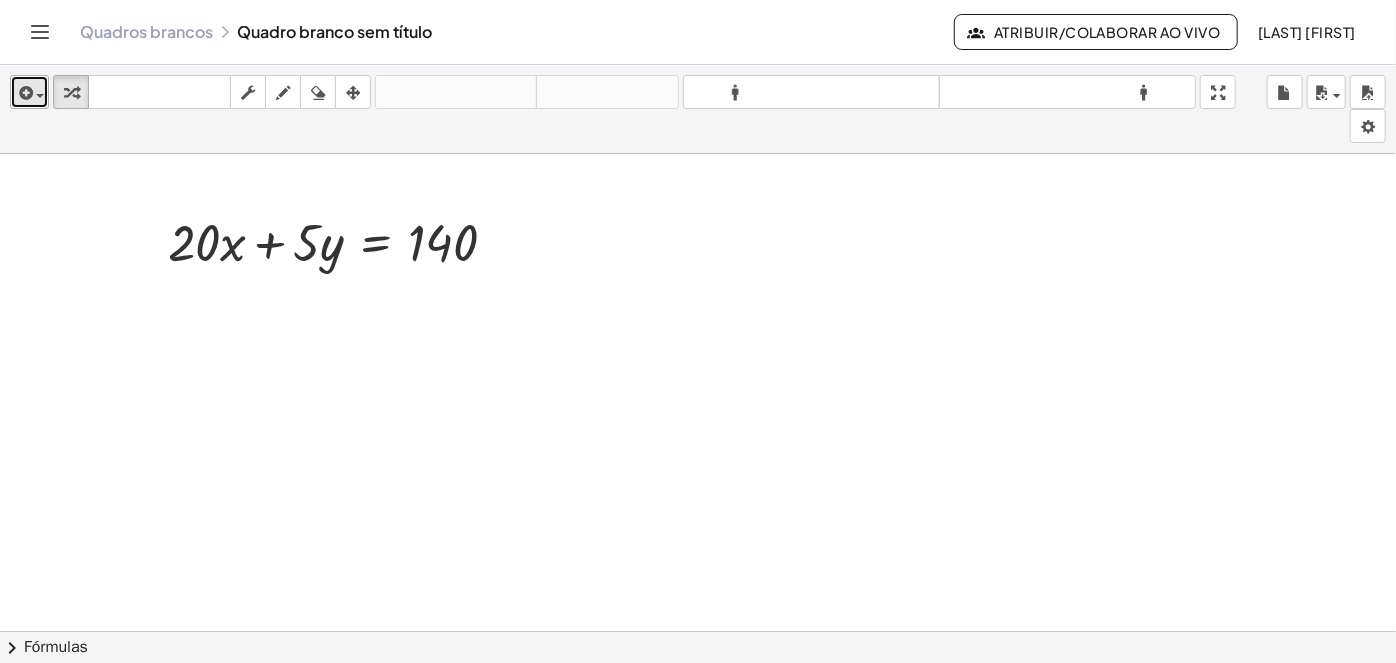 click at bounding box center (29, 92) 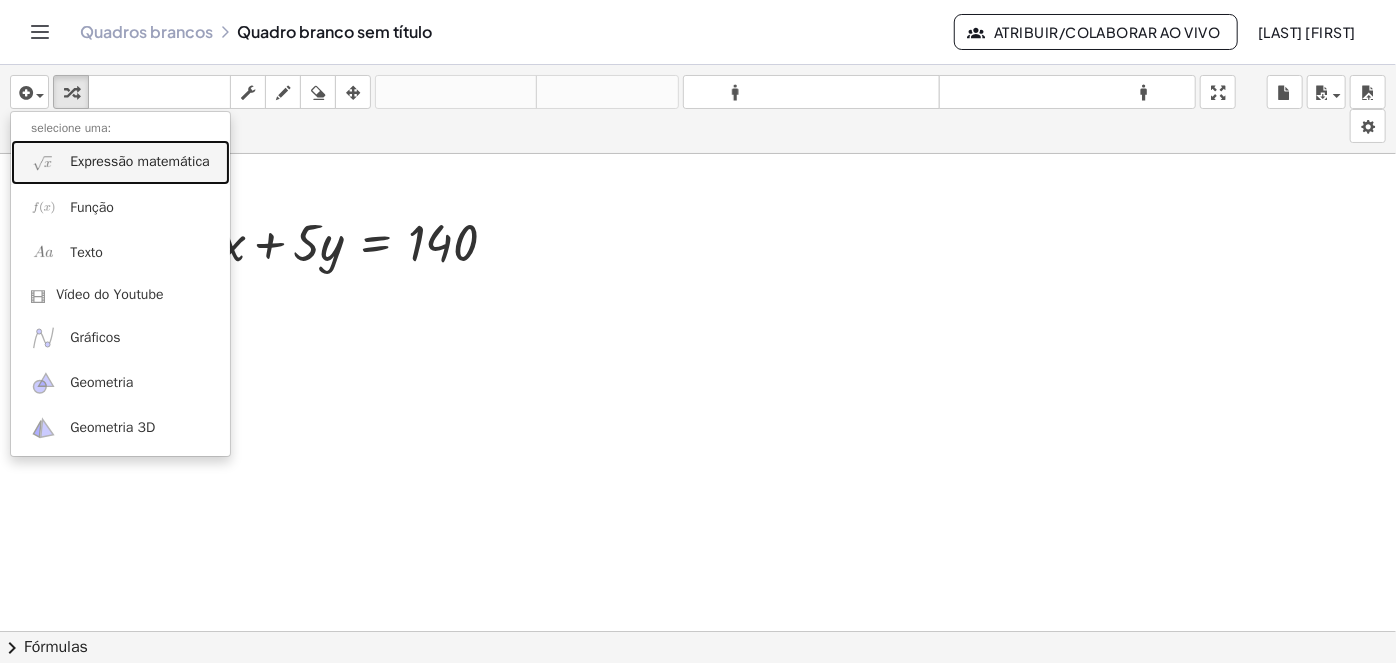 click on "Expressão matemática" at bounding box center (120, 162) 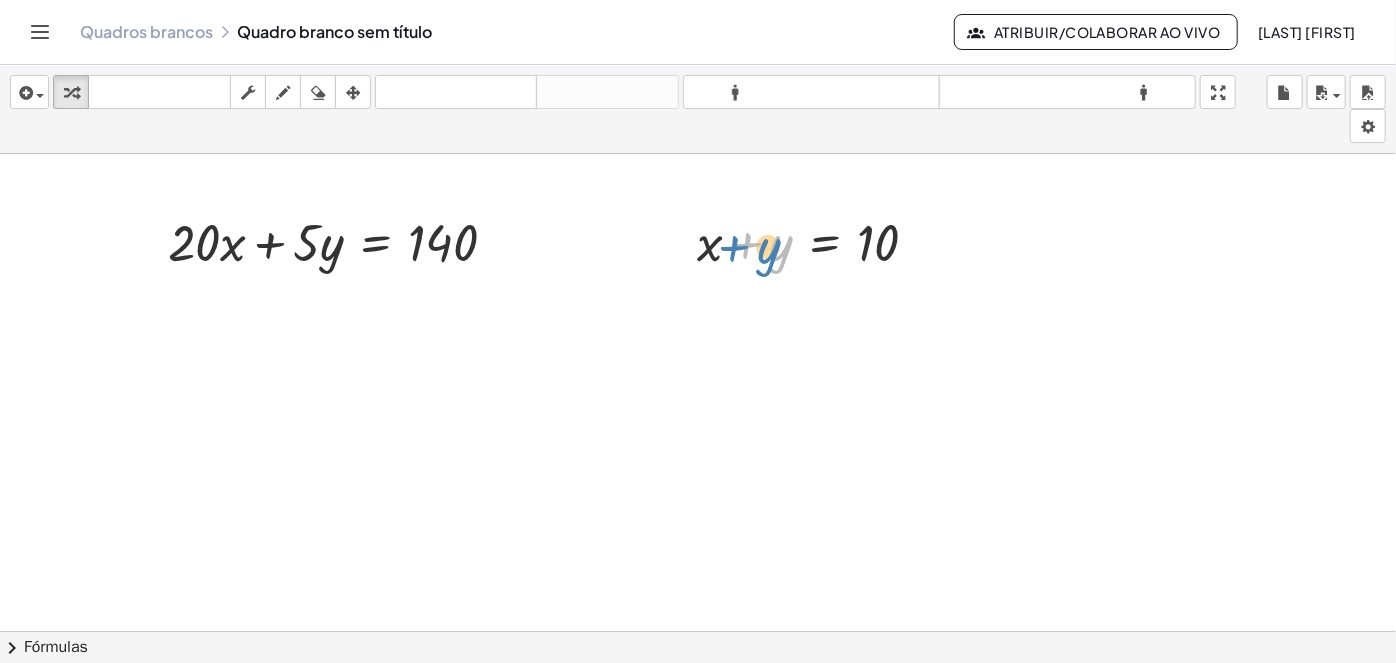 drag, startPoint x: 743, startPoint y: 253, endPoint x: 729, endPoint y: 256, distance: 14.3178215 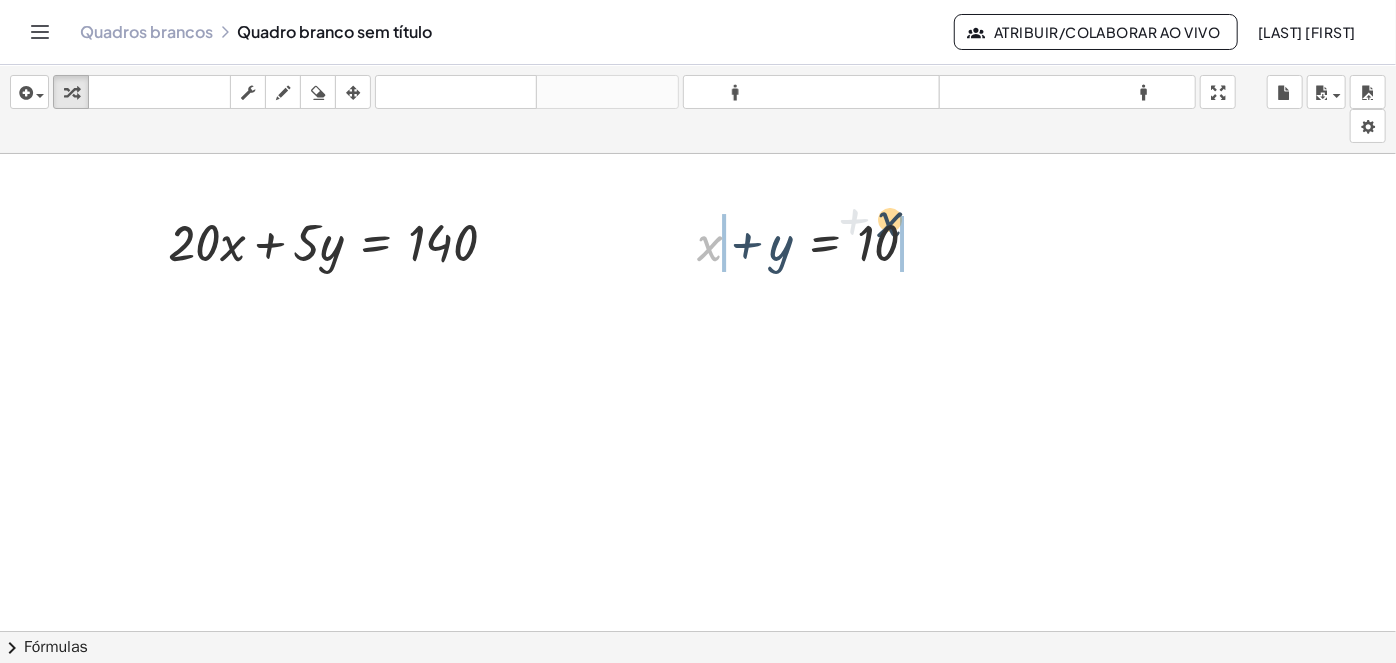 drag, startPoint x: 702, startPoint y: 251, endPoint x: 911, endPoint y: 229, distance: 210.15471 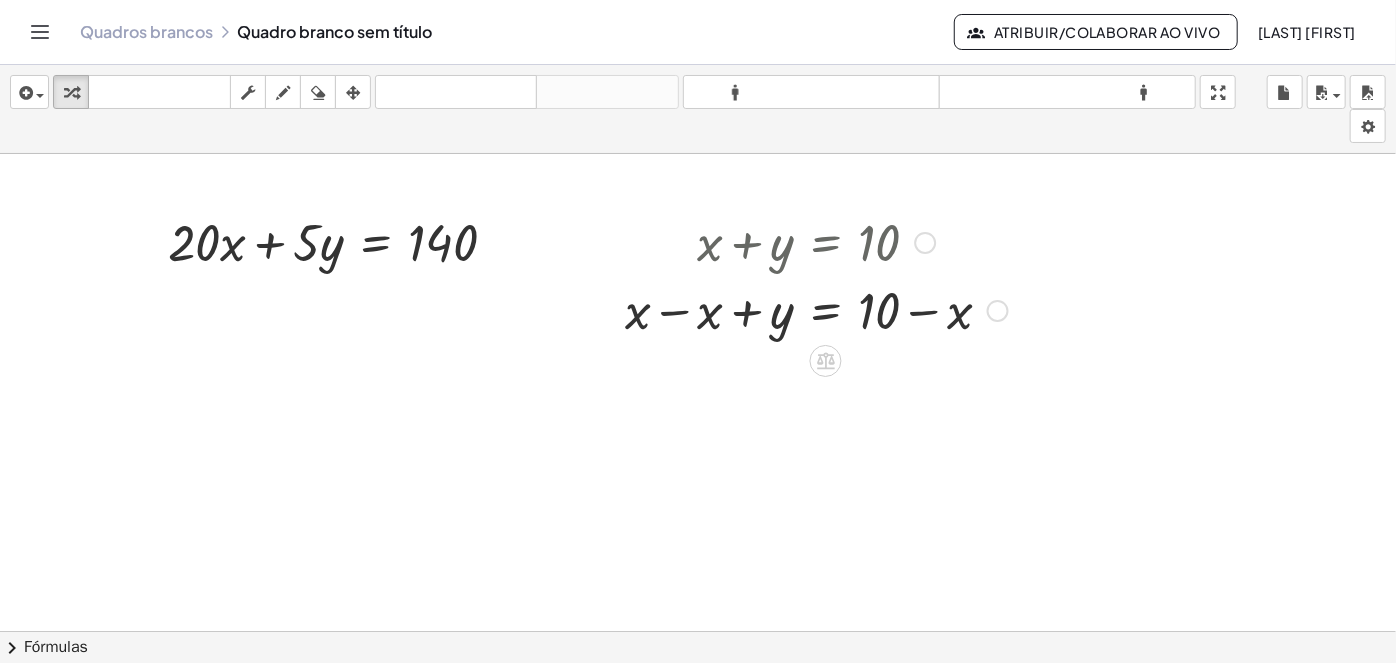 click at bounding box center [816, 309] 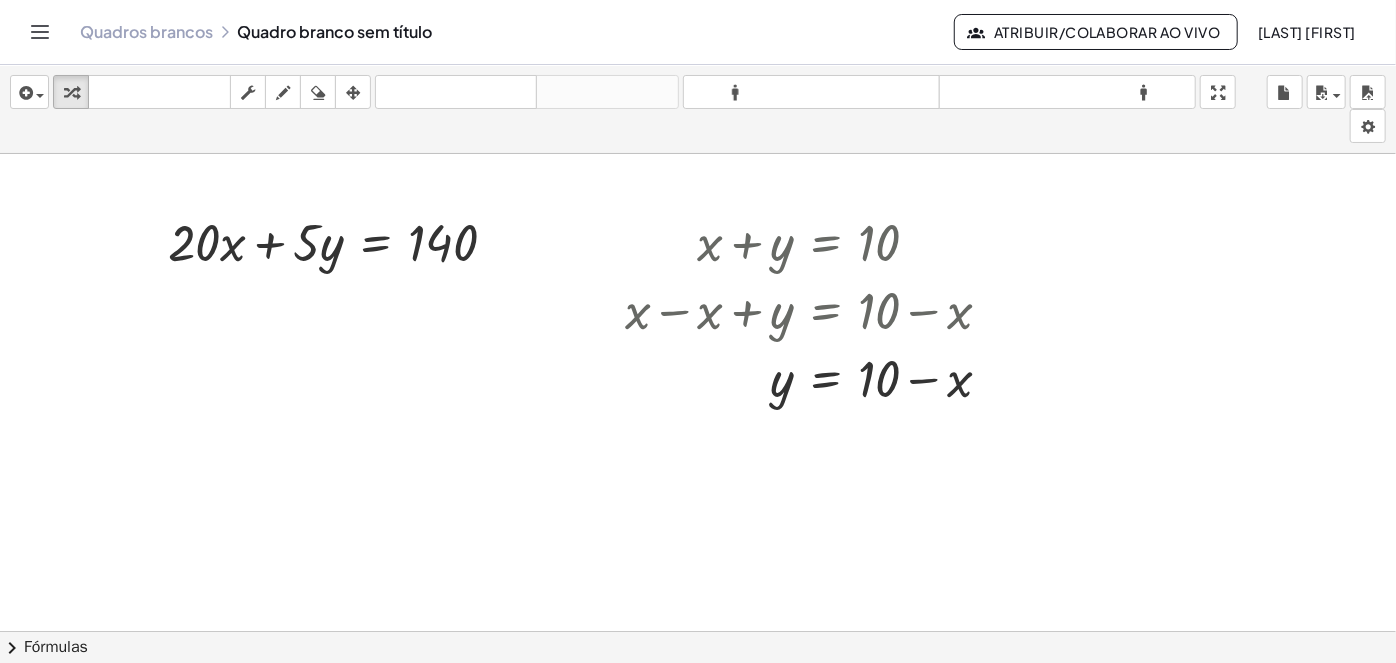 click at bounding box center (698, 646) 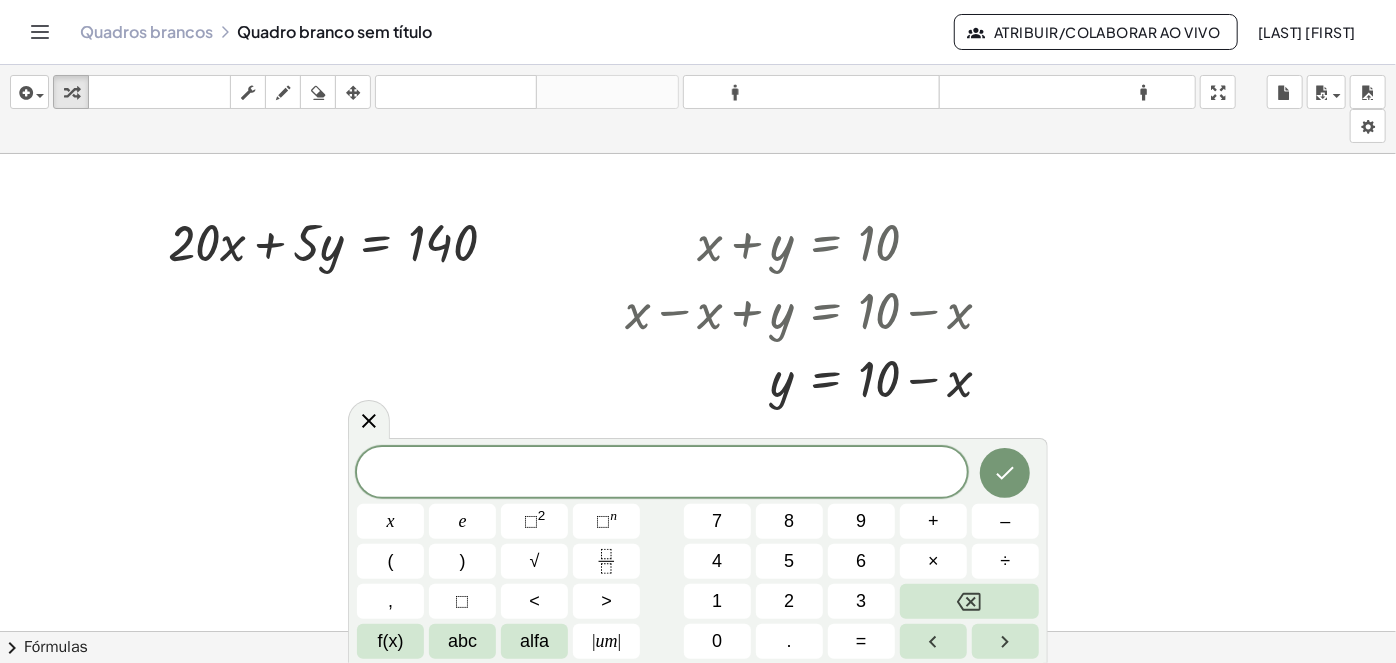 click at bounding box center [369, 419] 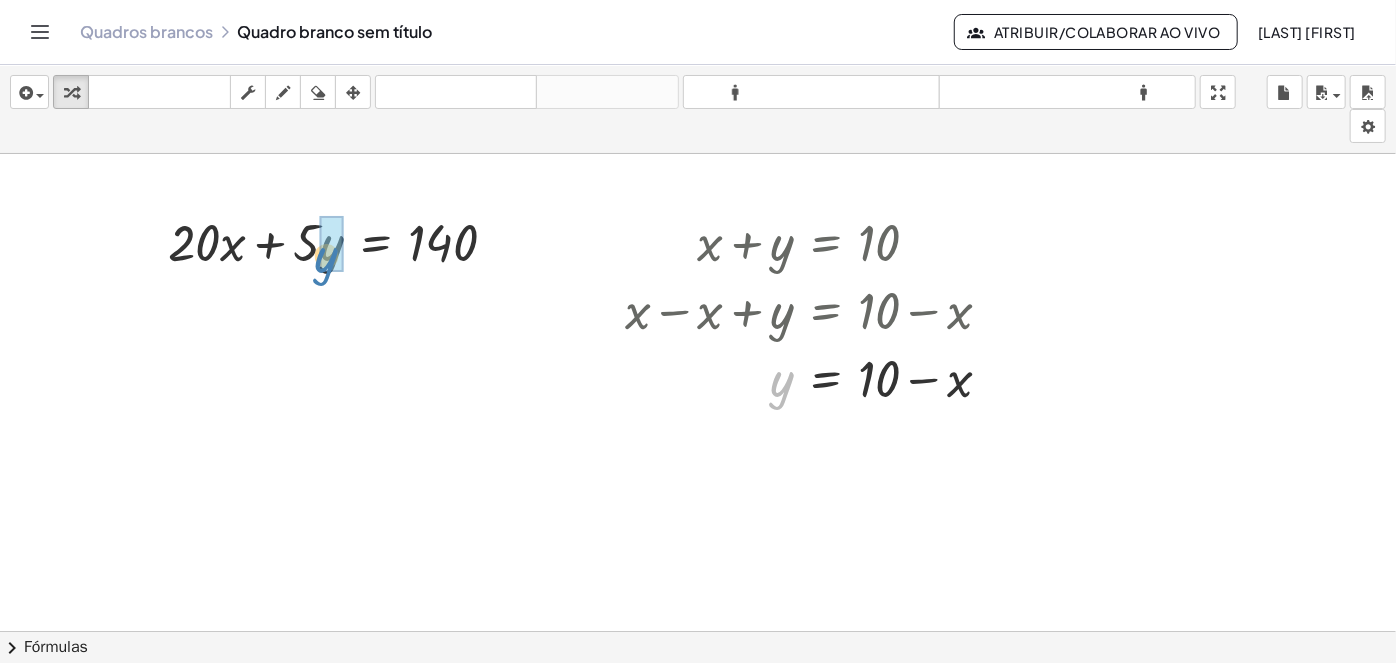 drag, startPoint x: 781, startPoint y: 379, endPoint x: 332, endPoint y: 295, distance: 456.7899 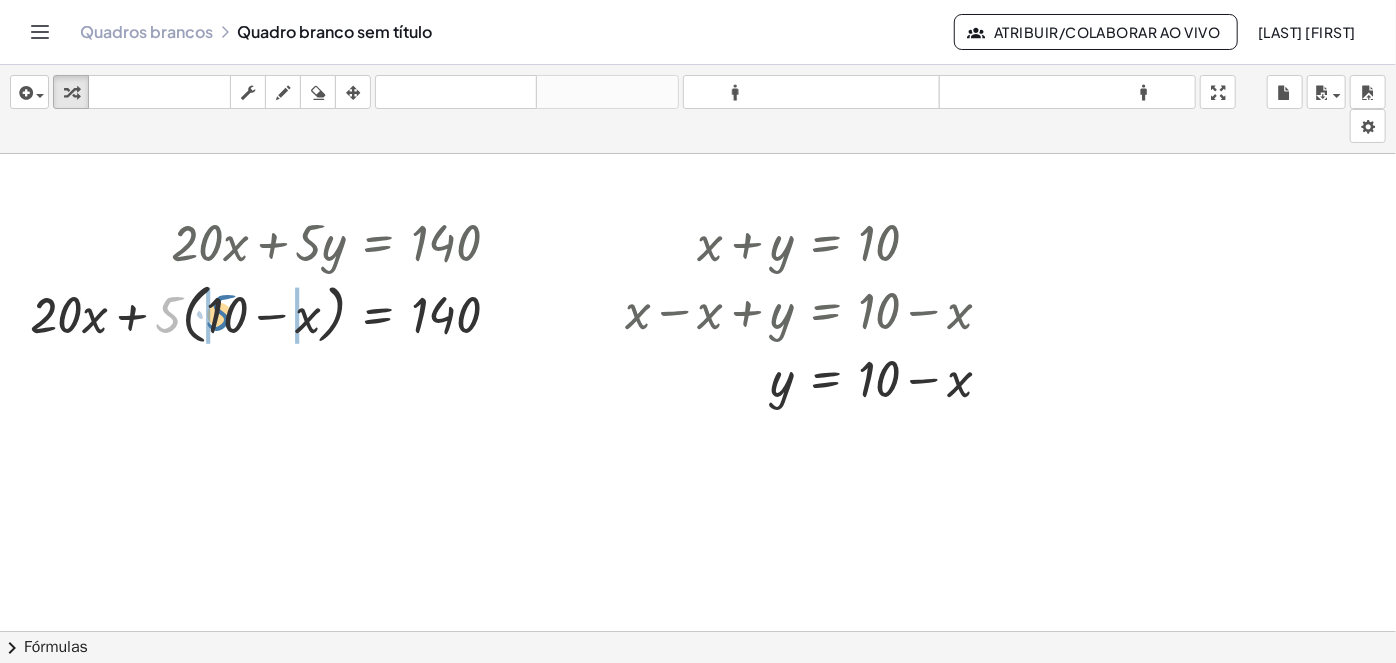 drag, startPoint x: 168, startPoint y: 315, endPoint x: 222, endPoint y: 314, distance: 54.00926 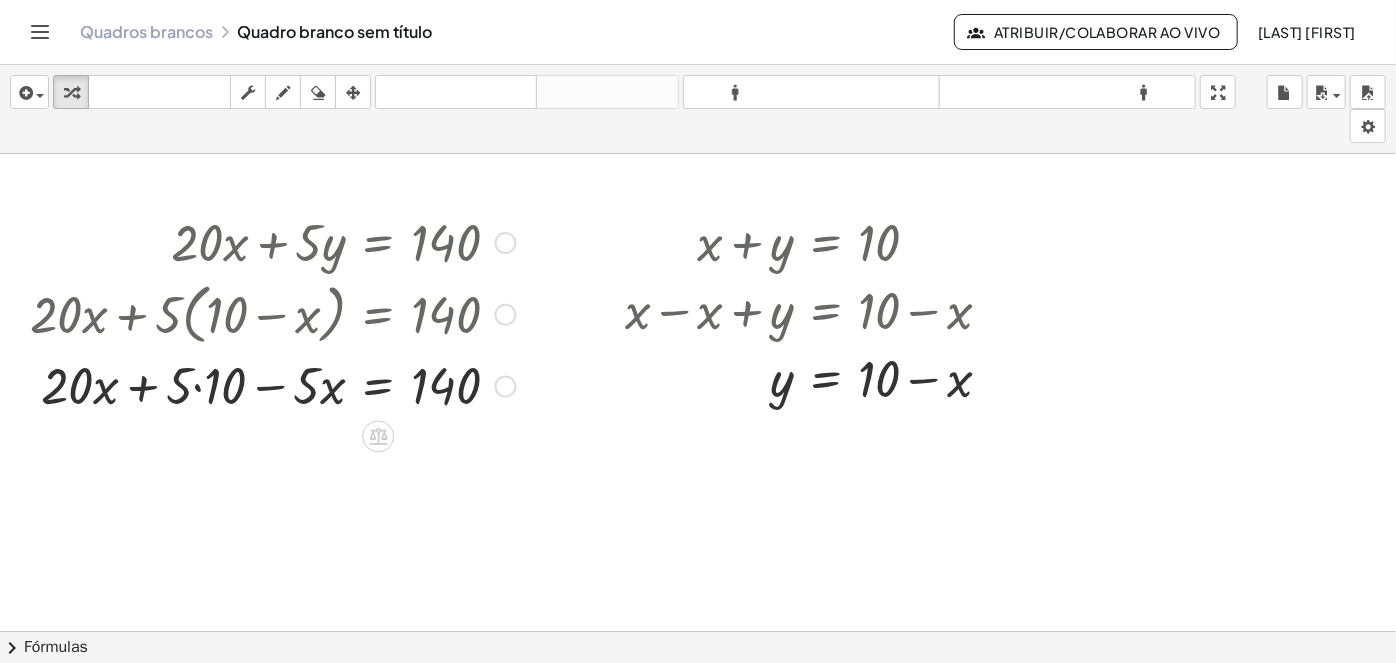 click at bounding box center (273, 384) 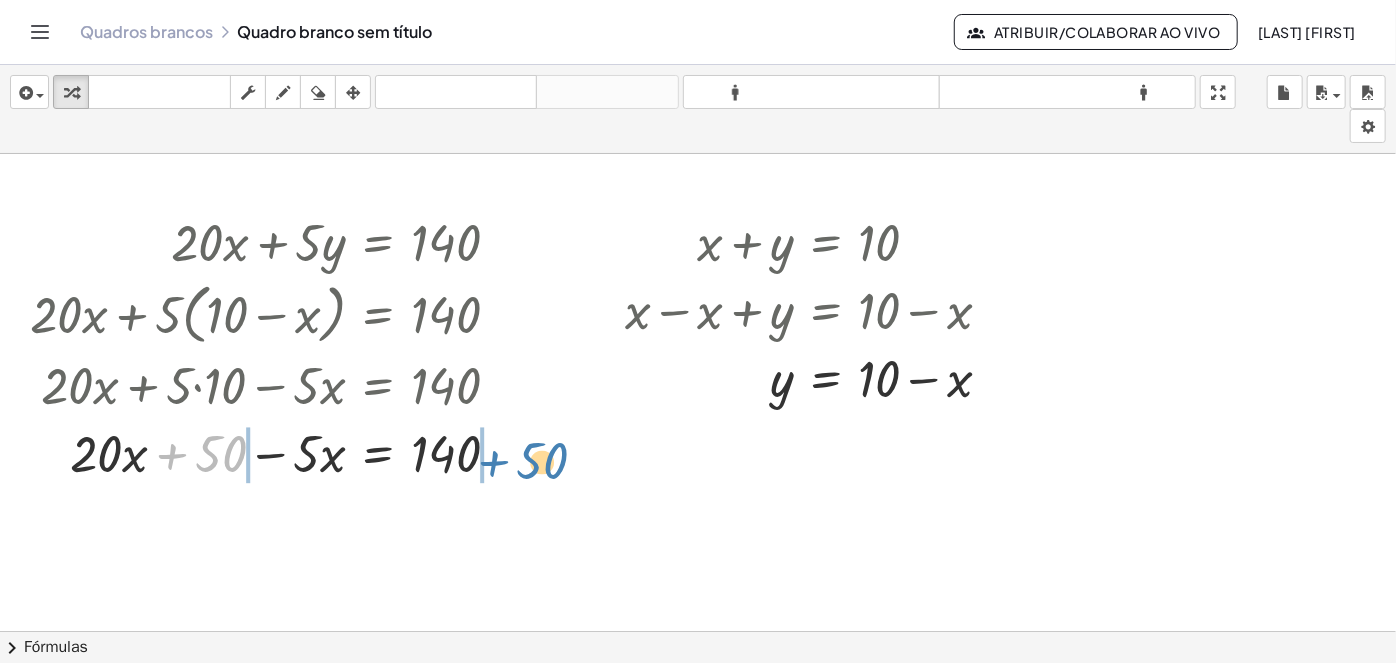 drag, startPoint x: 159, startPoint y: 456, endPoint x: 480, endPoint y: 456, distance: 321 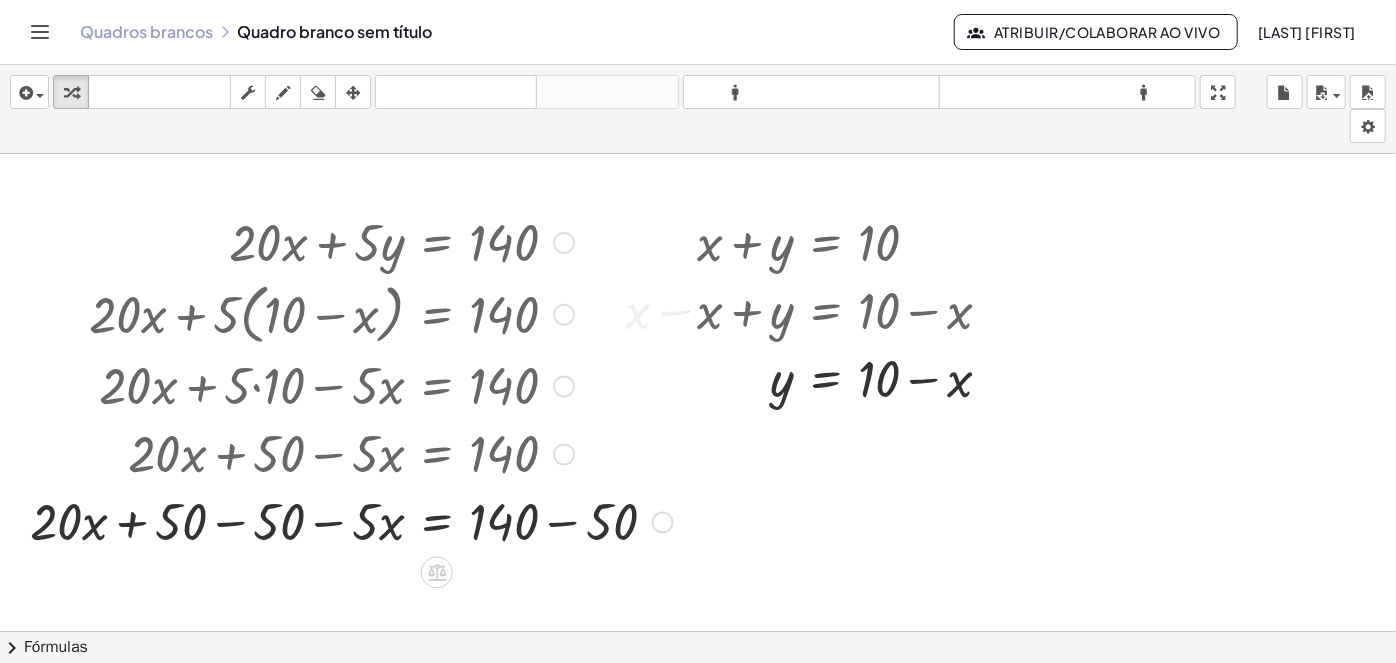 click at bounding box center (351, 520) 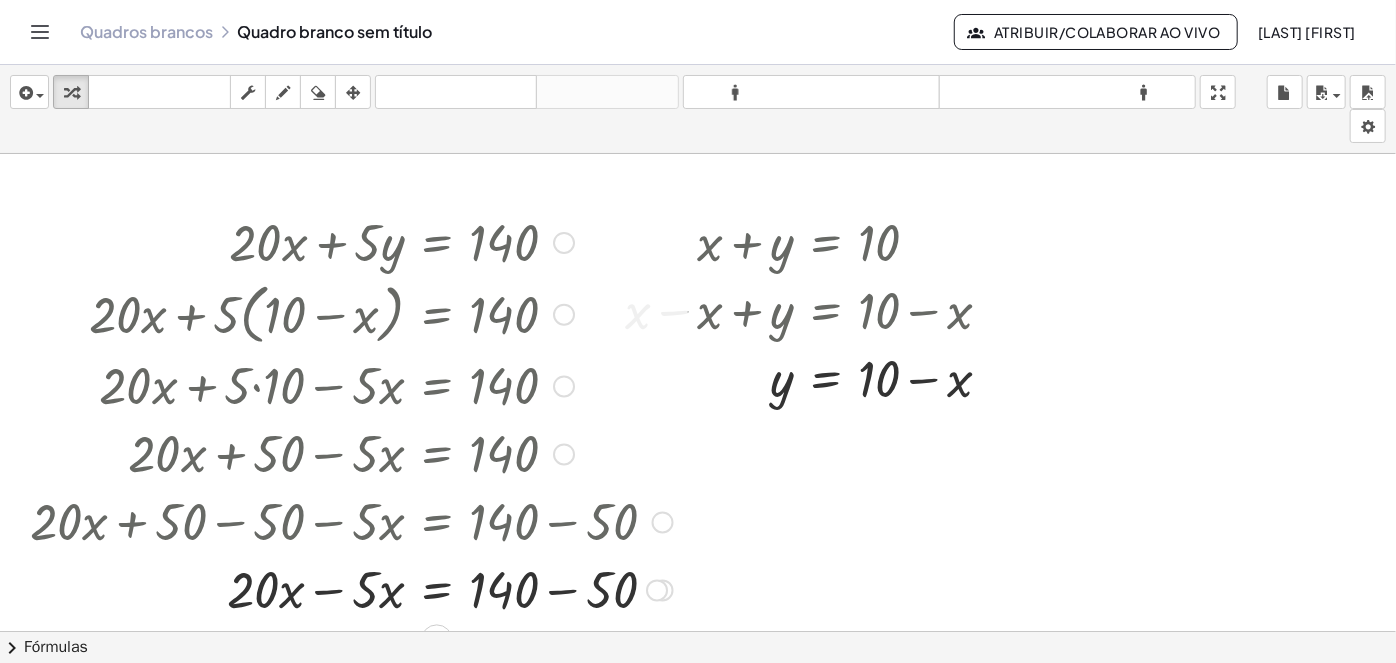 click at bounding box center [351, 588] 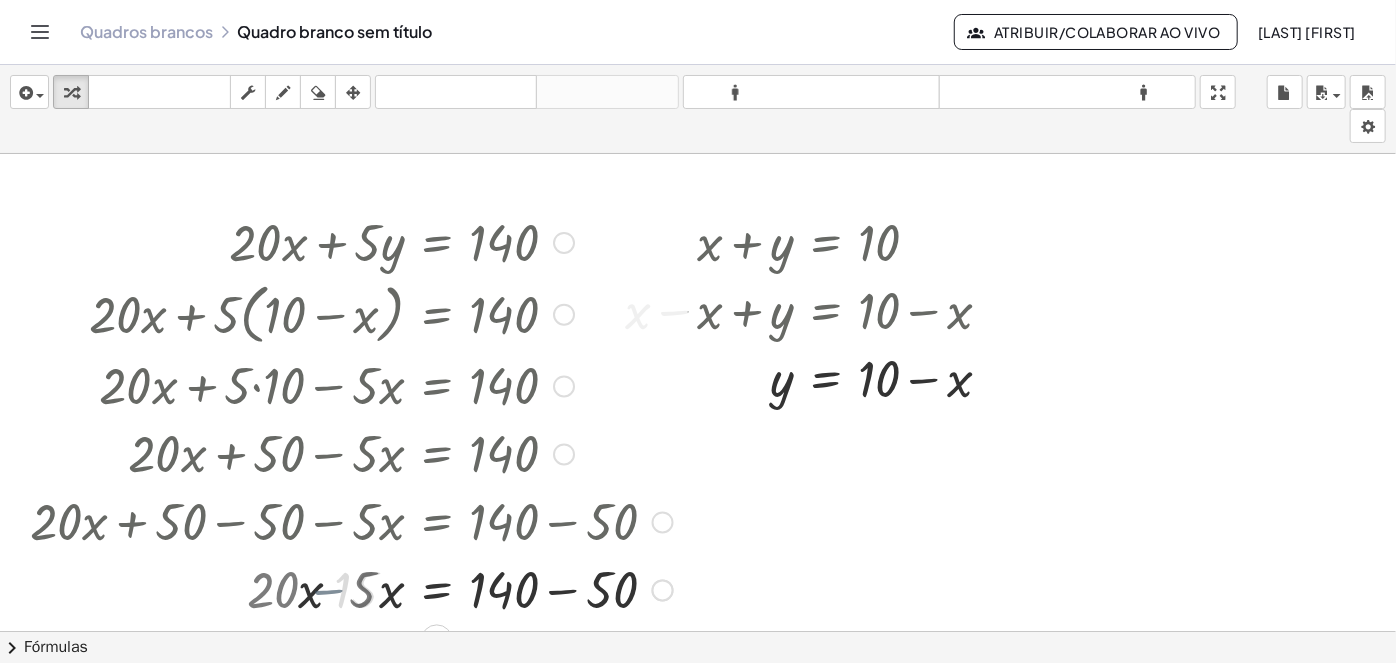 scroll, scrollTop: 90, scrollLeft: 0, axis: vertical 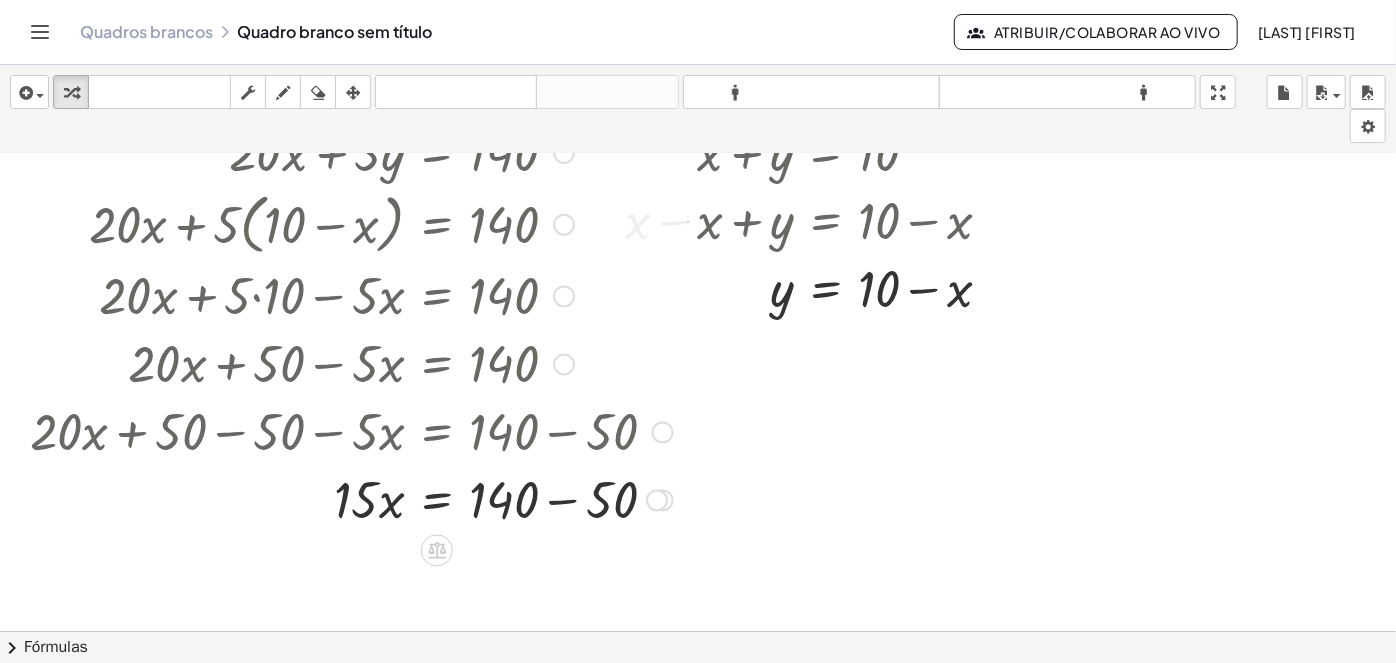 click at bounding box center (351, 498) 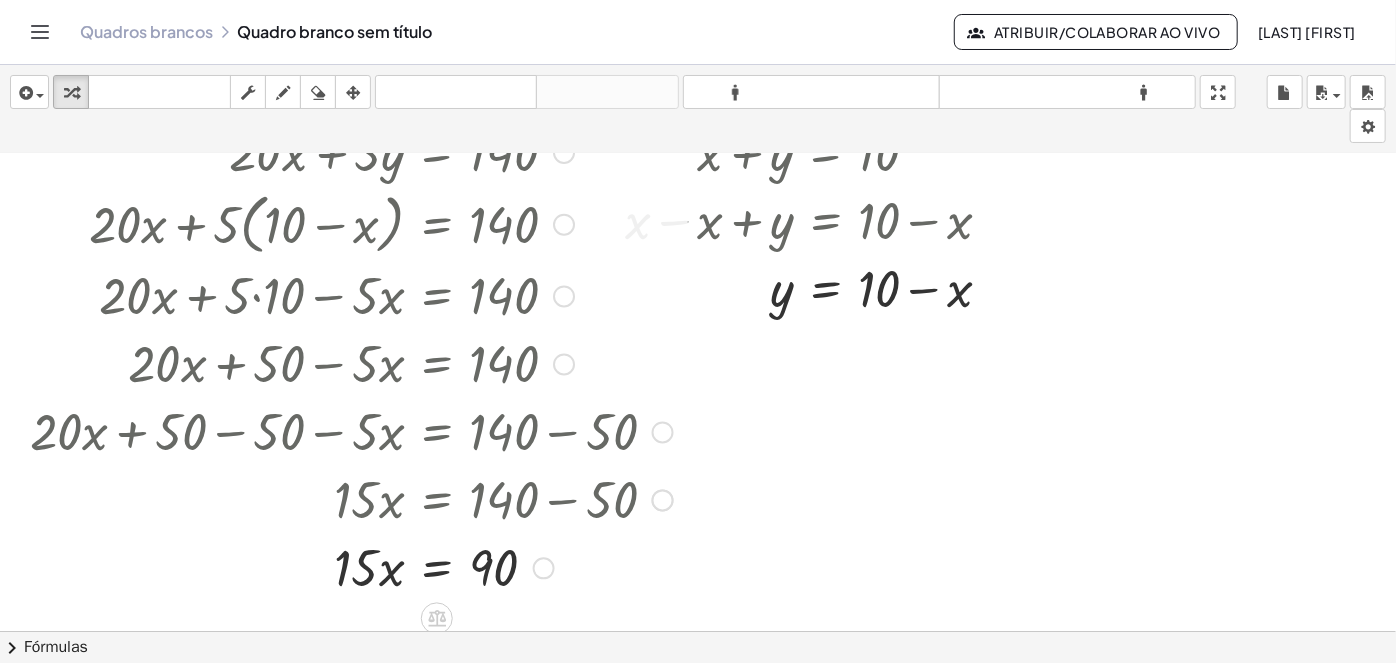 scroll, scrollTop: 181, scrollLeft: 0, axis: vertical 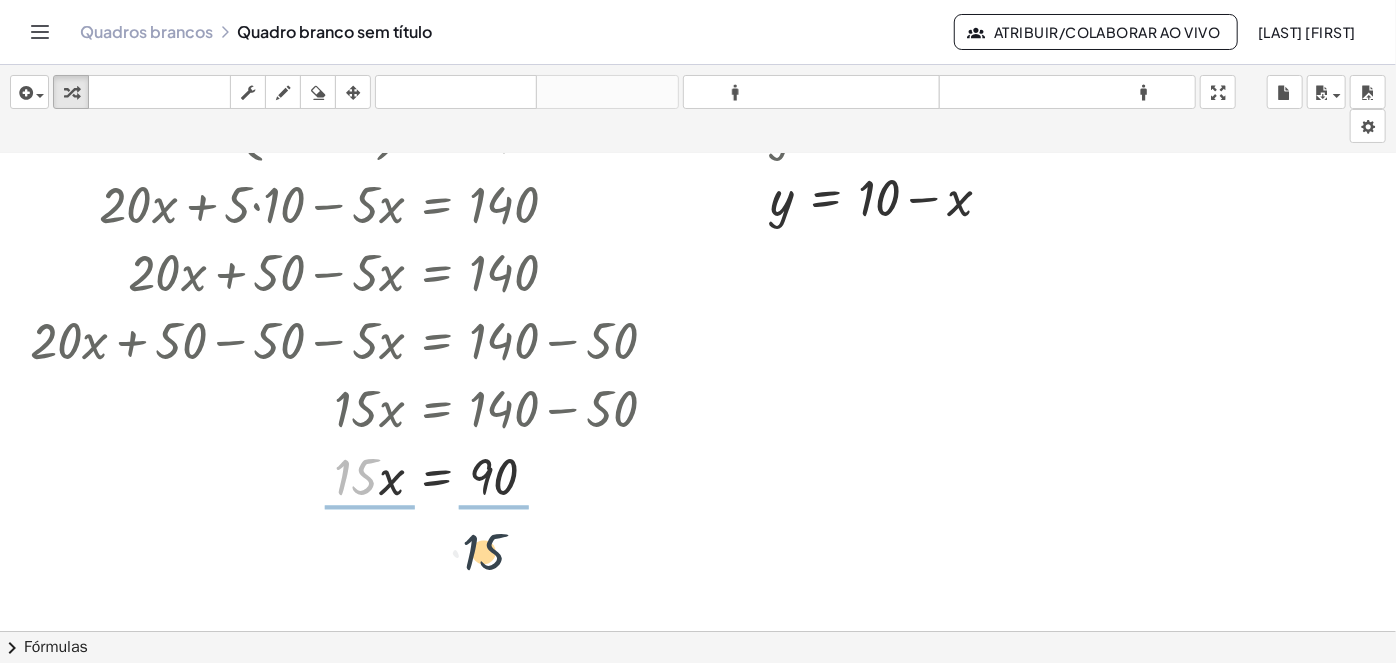 drag, startPoint x: 368, startPoint y: 479, endPoint x: 491, endPoint y: 552, distance: 143.03146 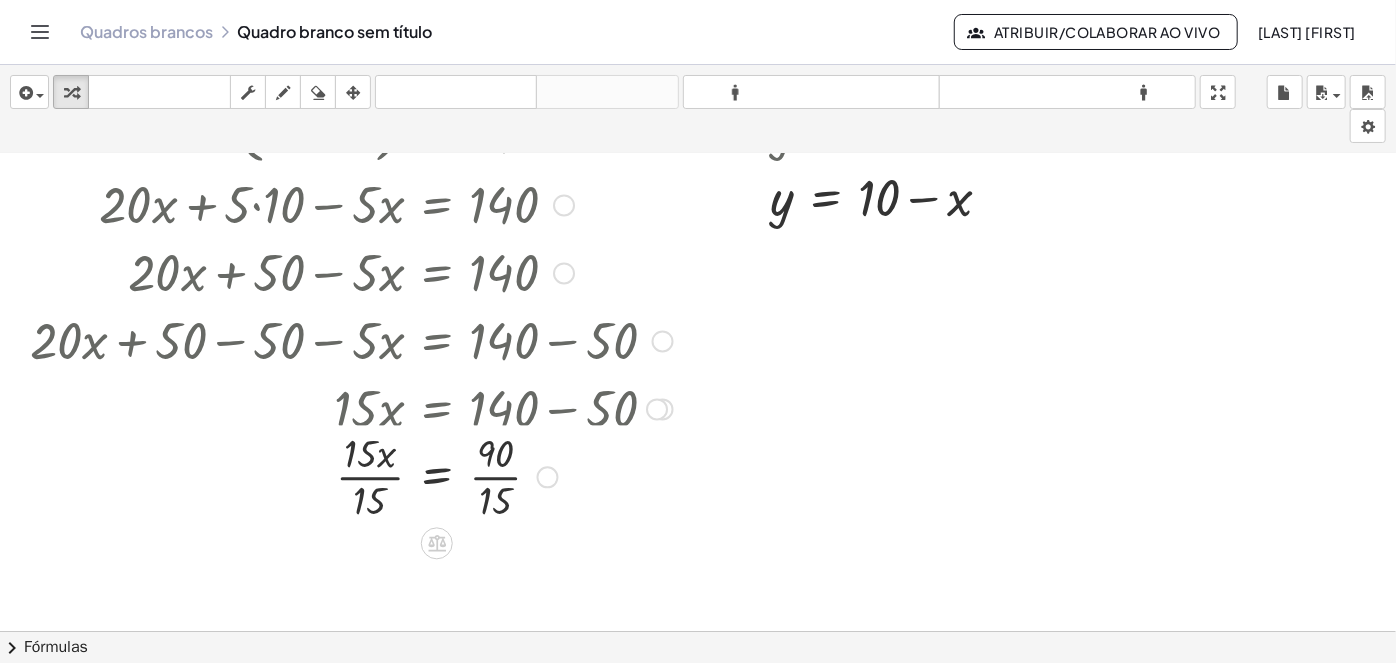 click at bounding box center (351, 475) 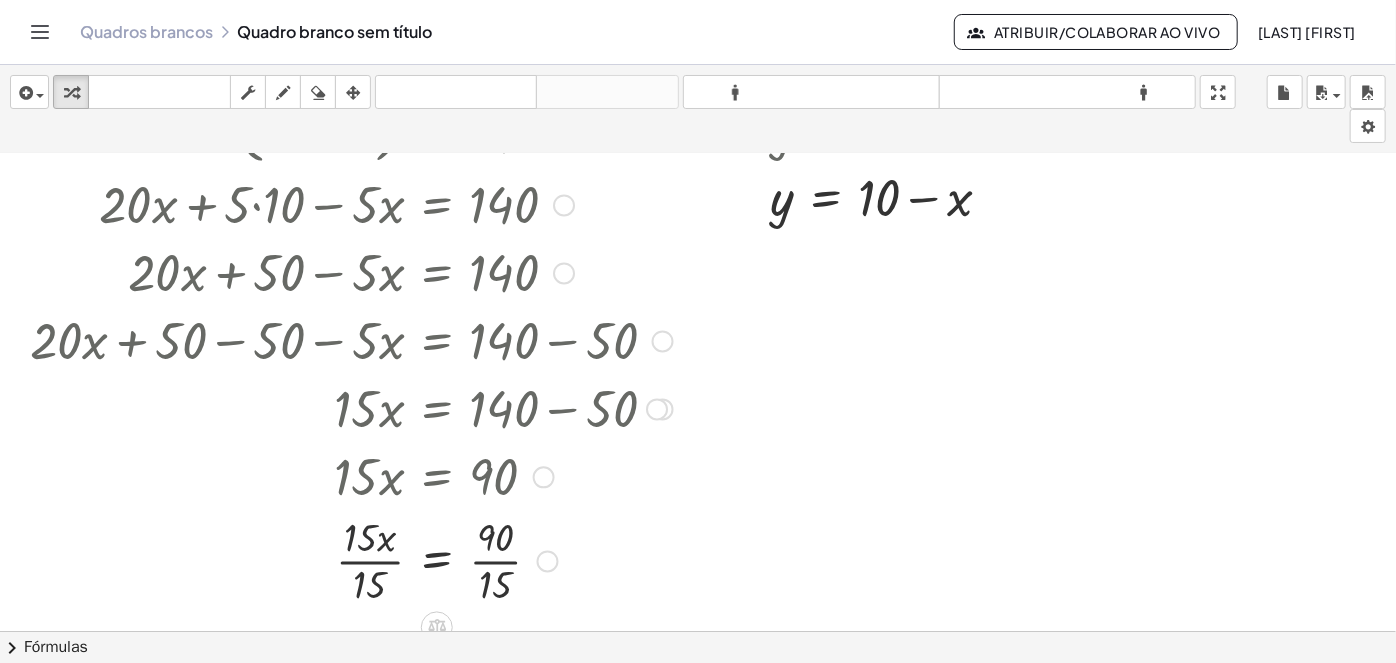 click at bounding box center (351, 559) 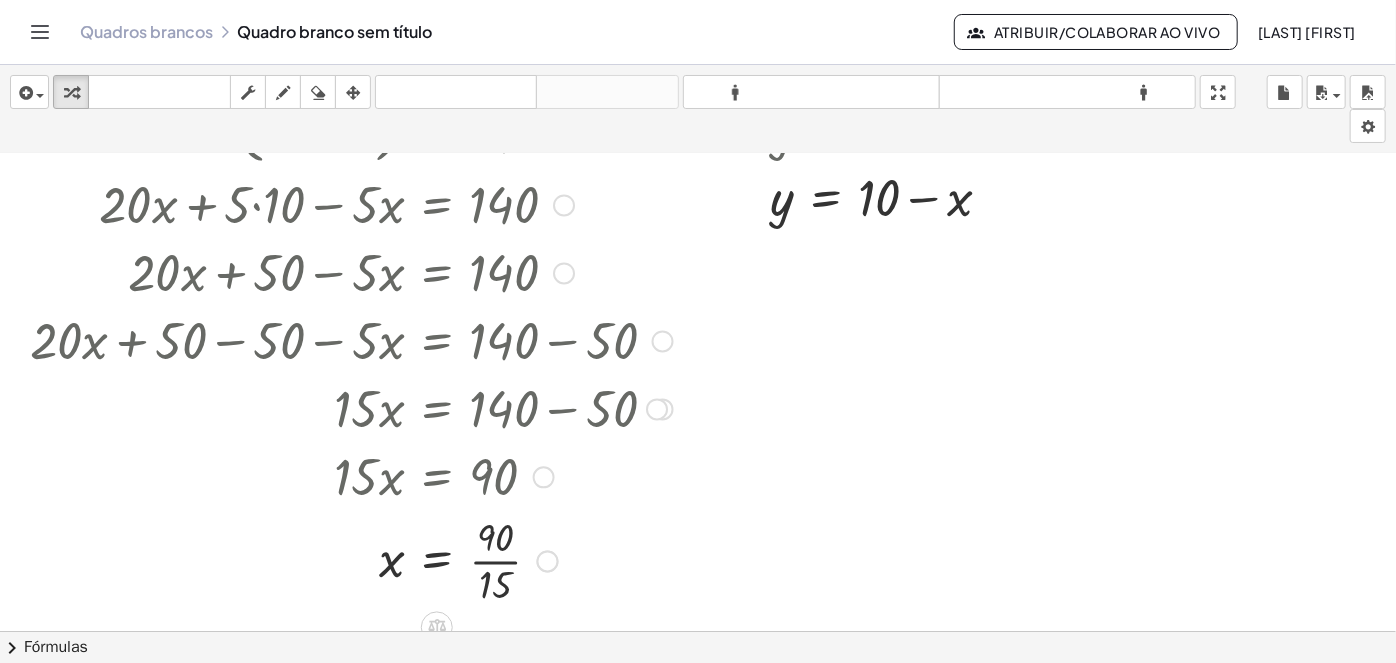 click at bounding box center (351, 559) 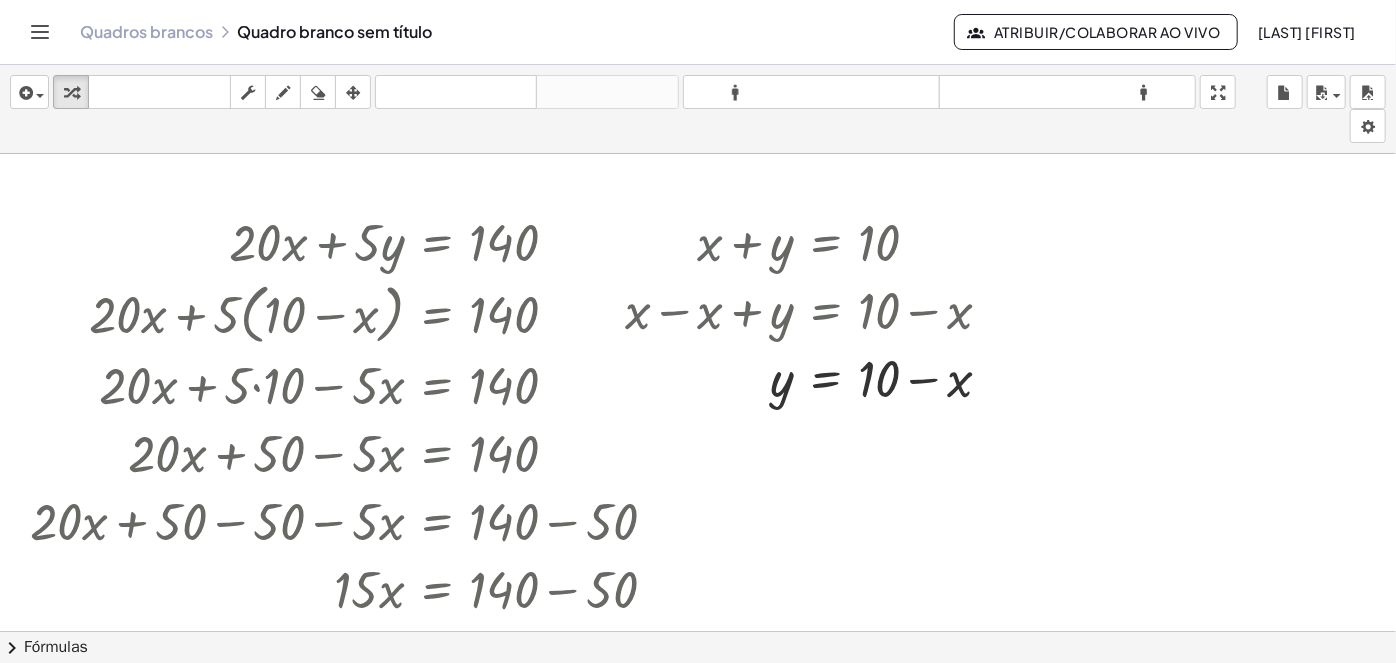 scroll, scrollTop: 181, scrollLeft: 0, axis: vertical 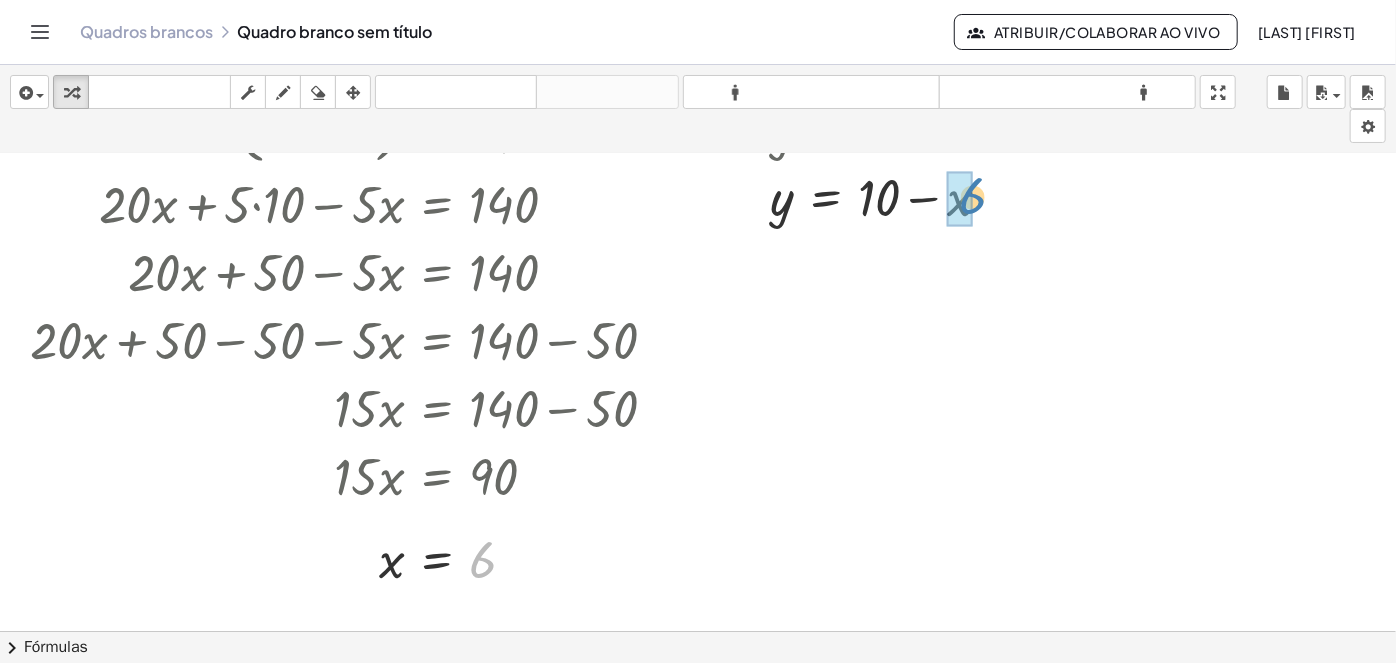 drag, startPoint x: 490, startPoint y: 566, endPoint x: 975, endPoint y: 205, distance: 604.604 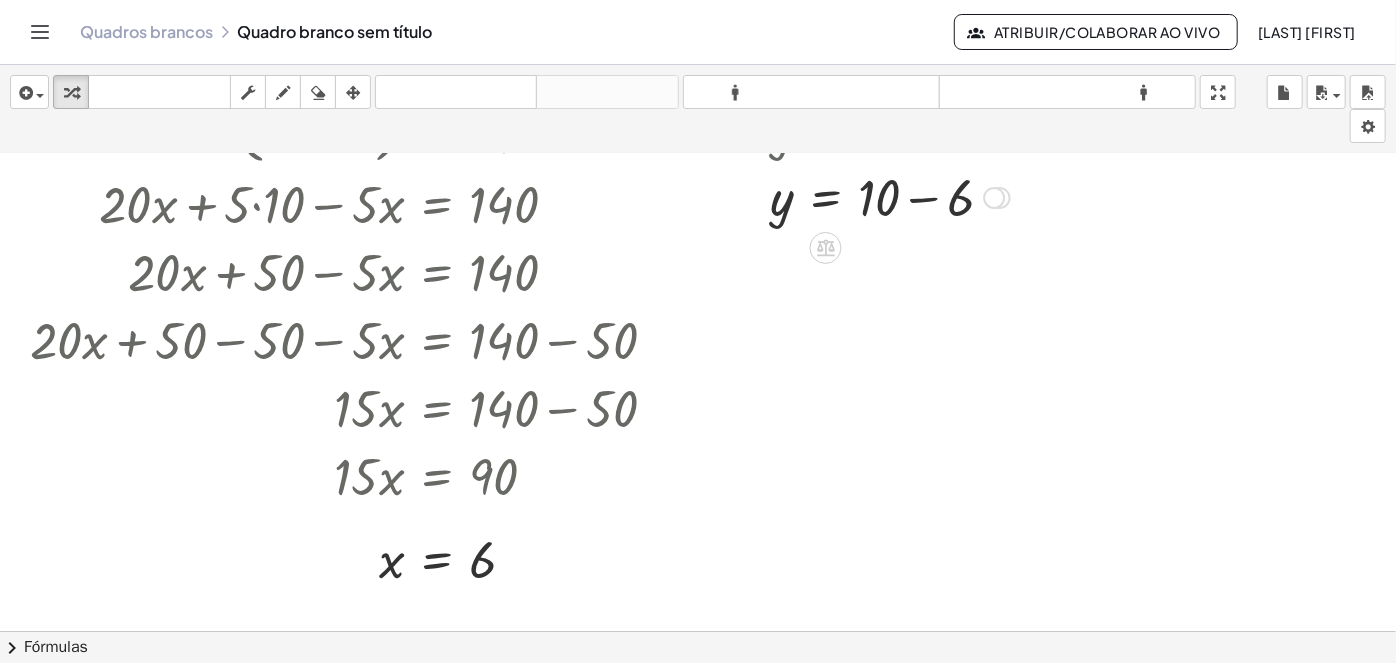 click at bounding box center [817, 196] 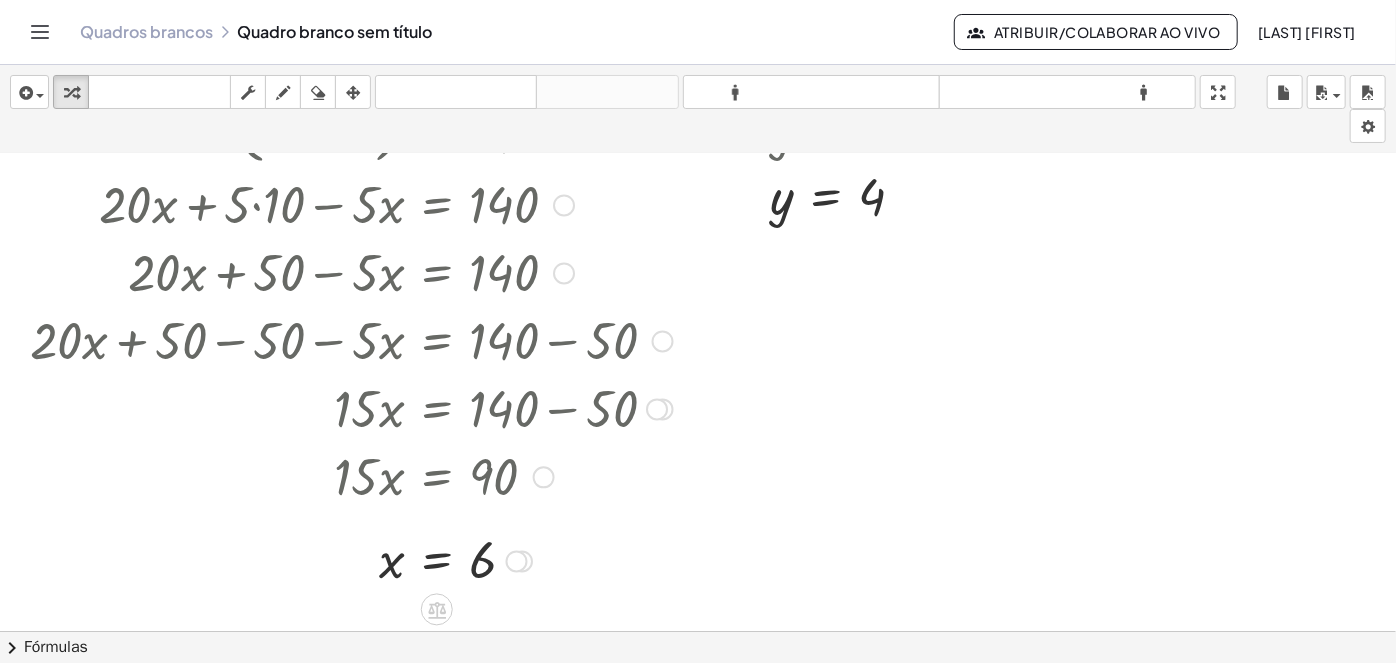 scroll, scrollTop: 0, scrollLeft: 0, axis: both 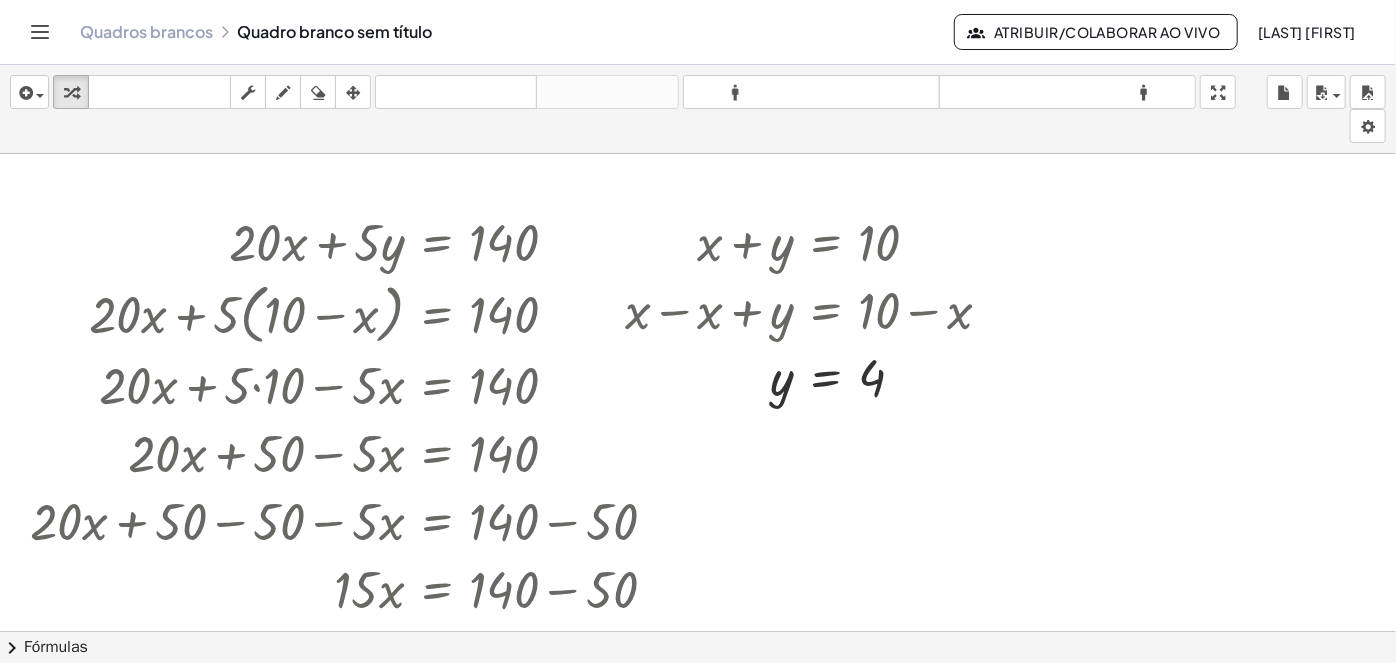 click 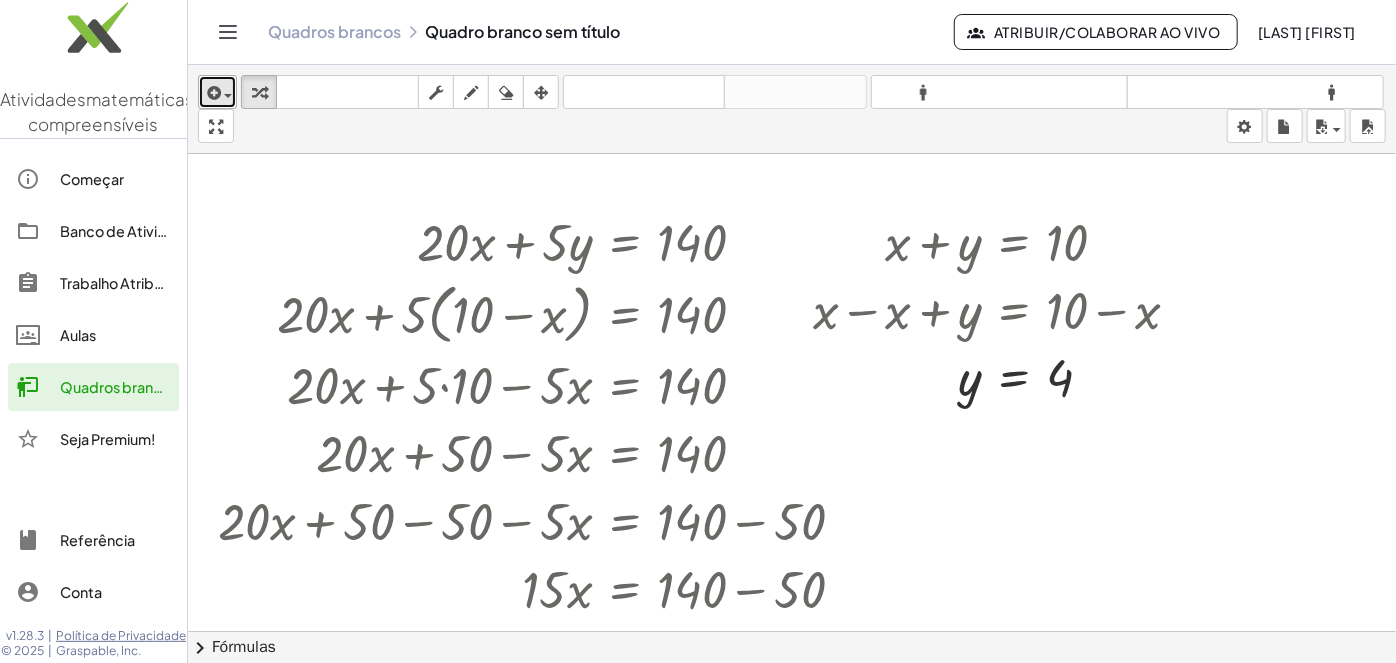 click at bounding box center [212, 93] 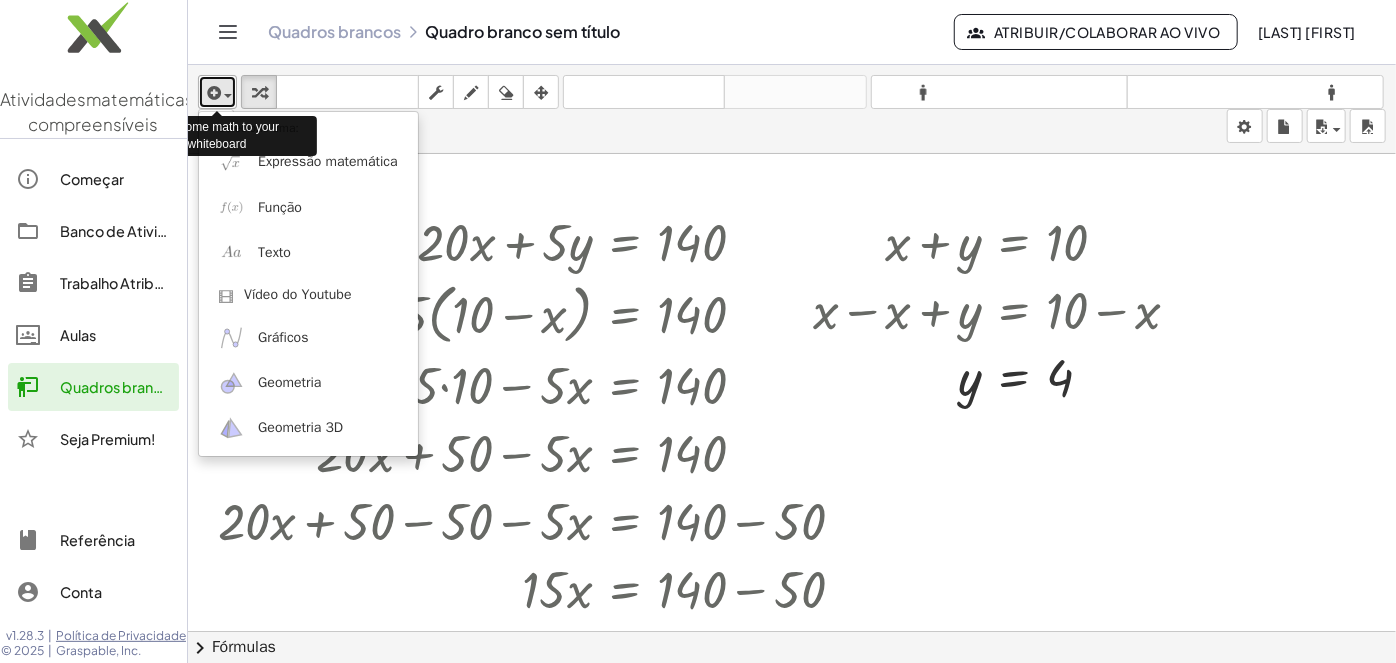 click at bounding box center (212, 93) 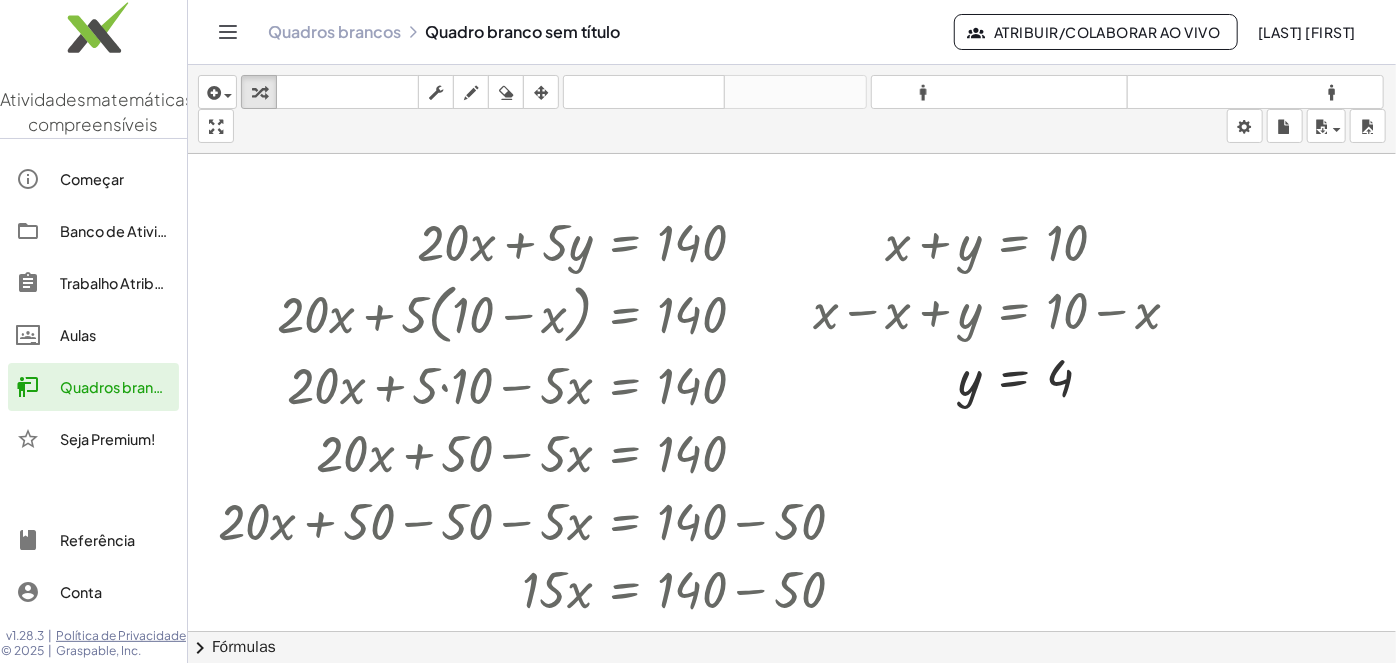 click 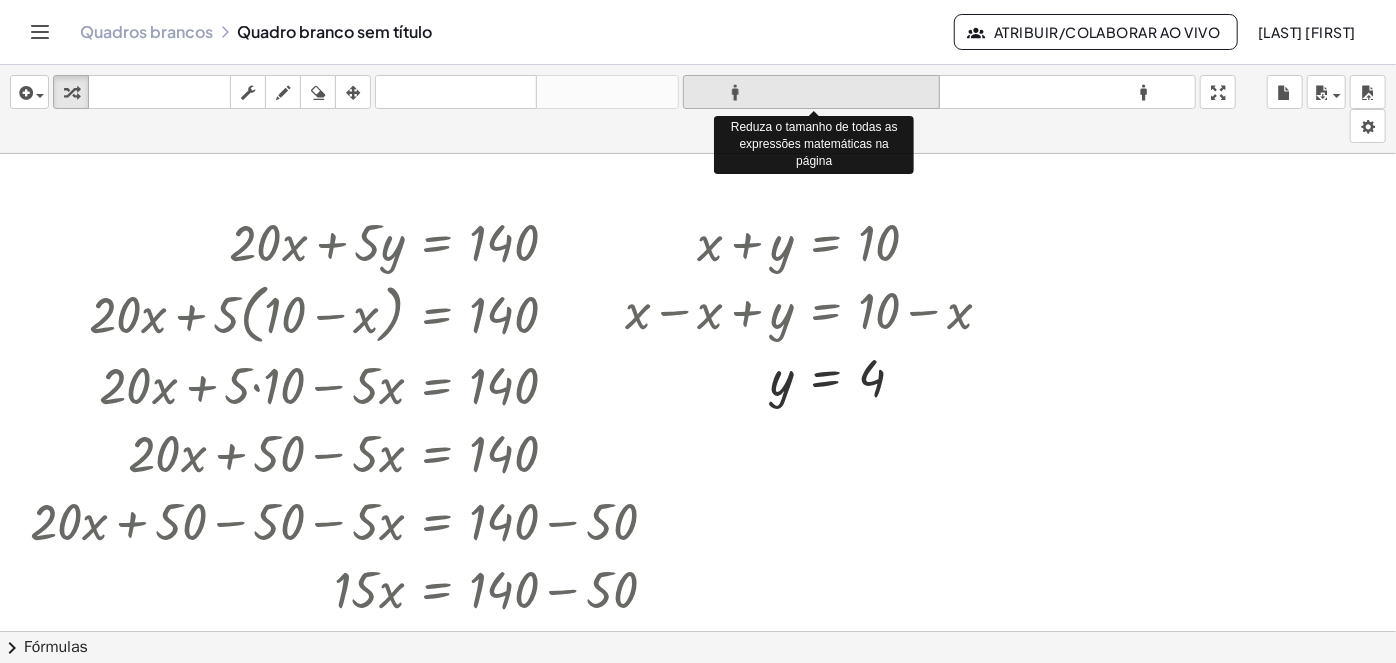 click on "formato_tamanho" at bounding box center [811, 92] 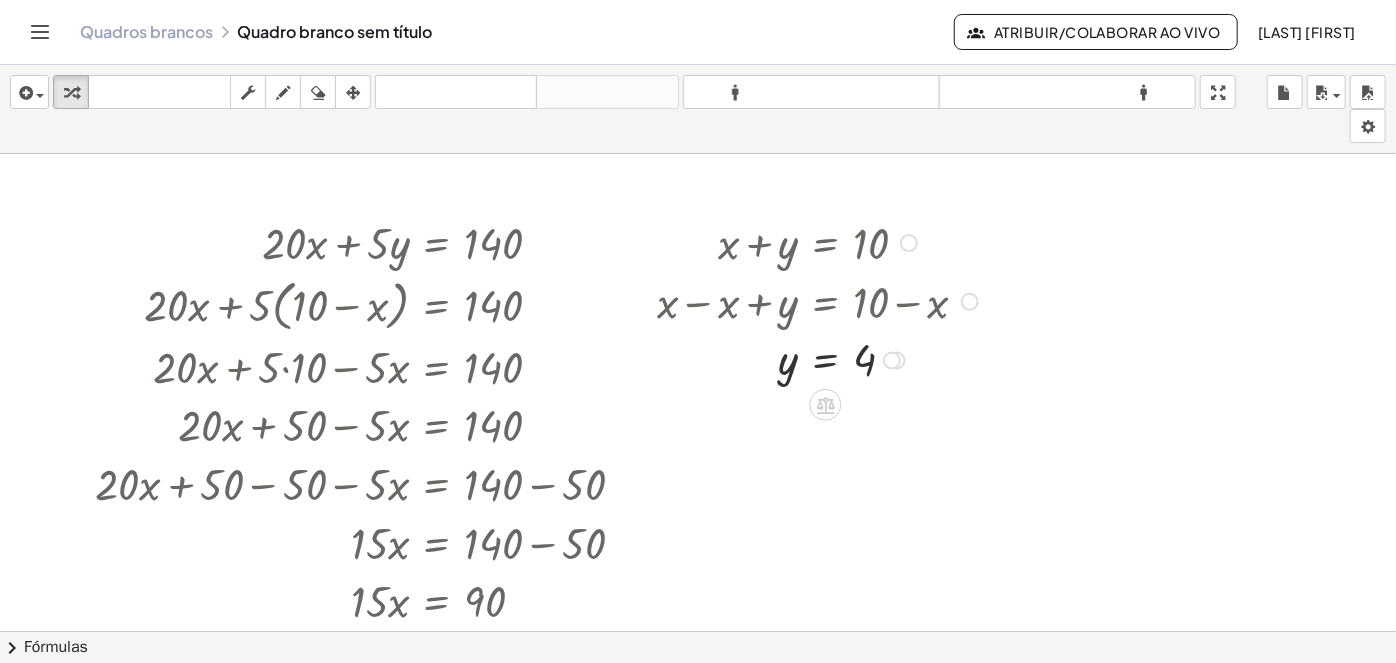 scroll, scrollTop: 90, scrollLeft: 0, axis: vertical 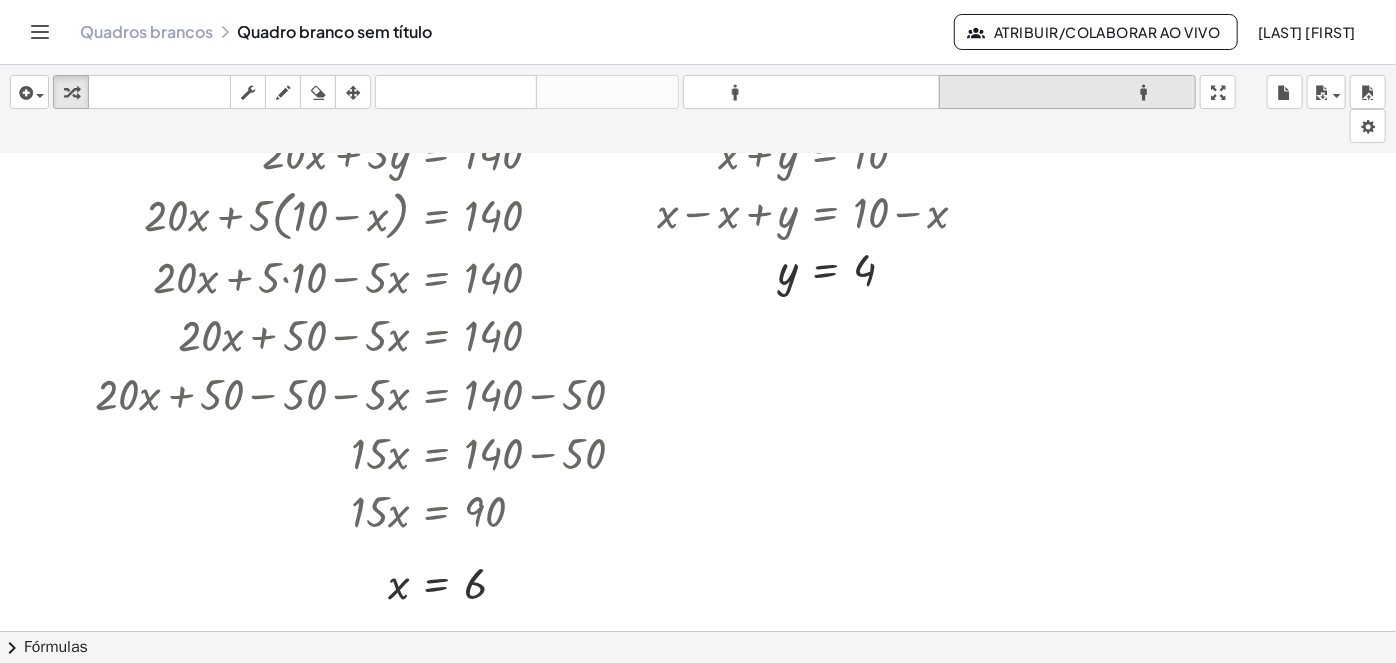 click on "formato_tamanho maior" at bounding box center [1067, 92] 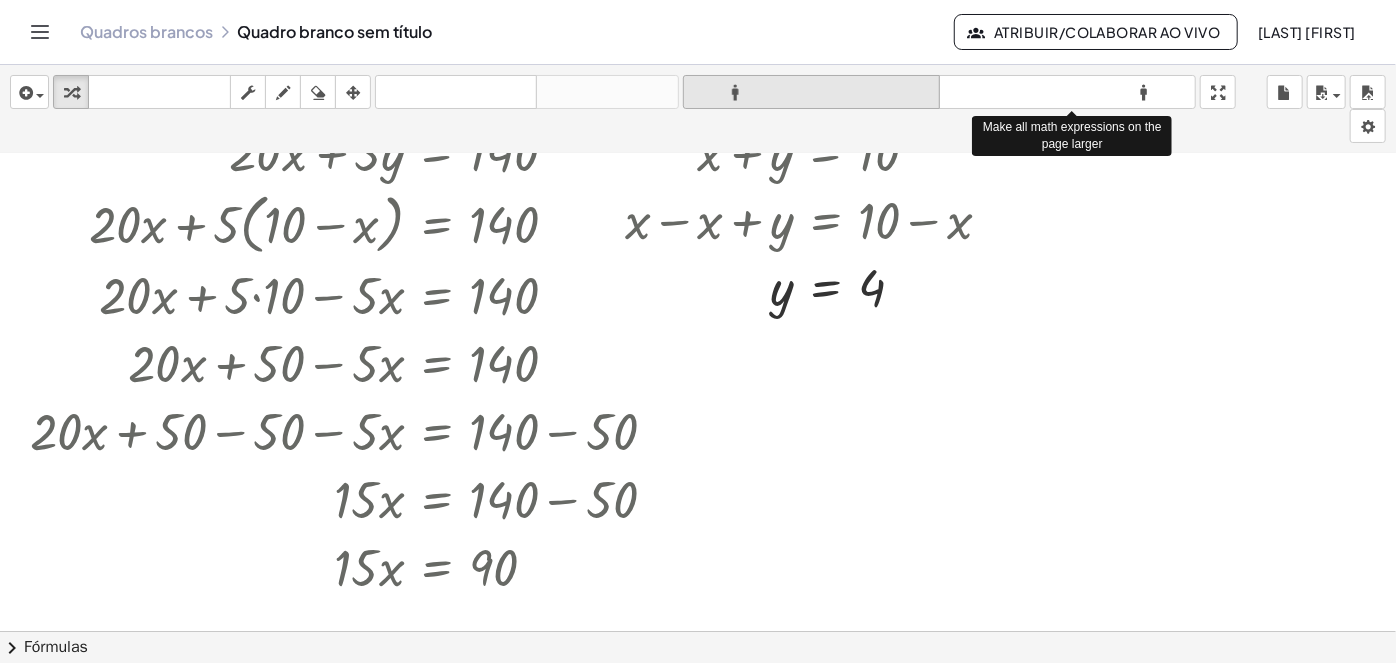 click on "formato_tamanho" at bounding box center [811, 92] 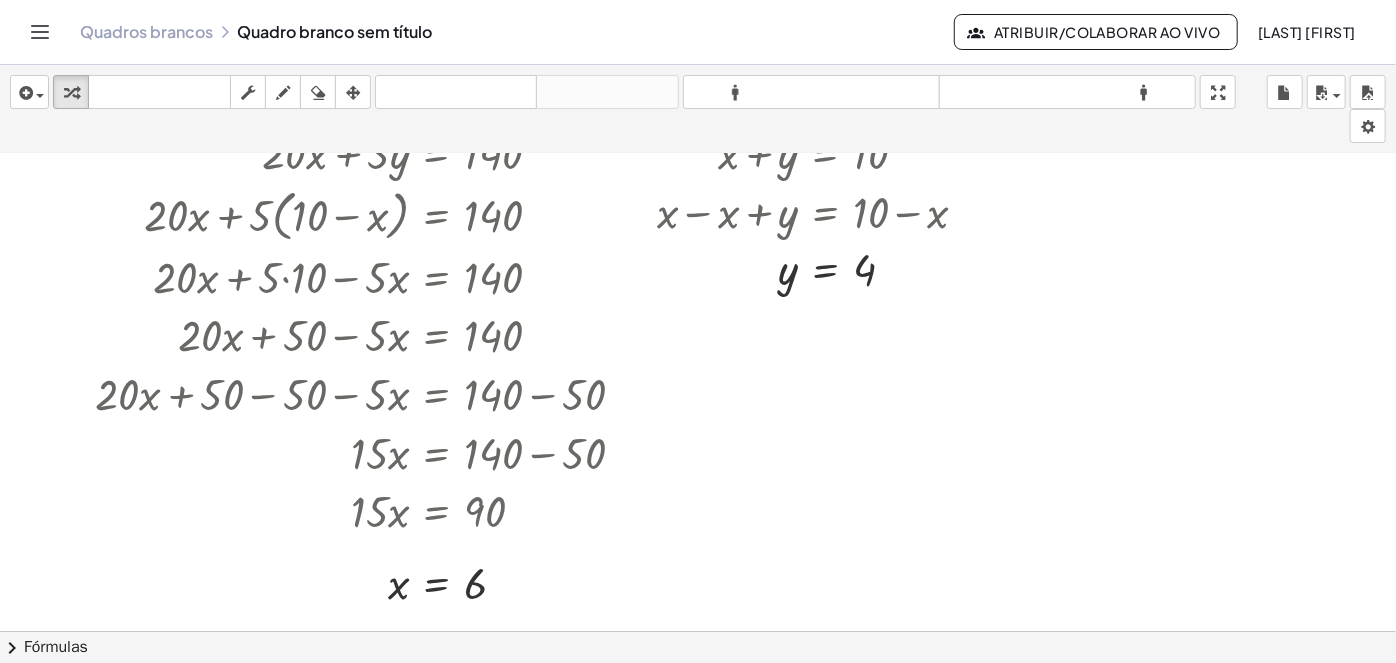drag, startPoint x: 671, startPoint y: 310, endPoint x: 1232, endPoint y: 354, distance: 562.72284 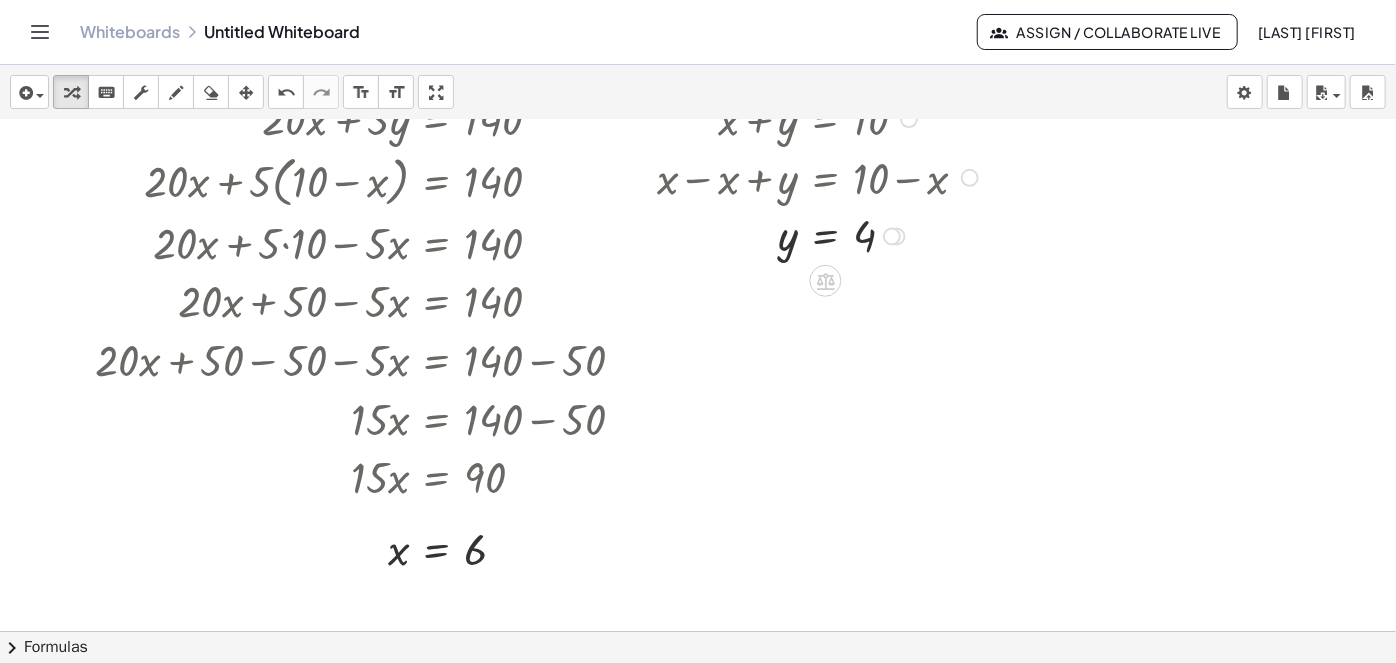 scroll, scrollTop: 0, scrollLeft: 0, axis: both 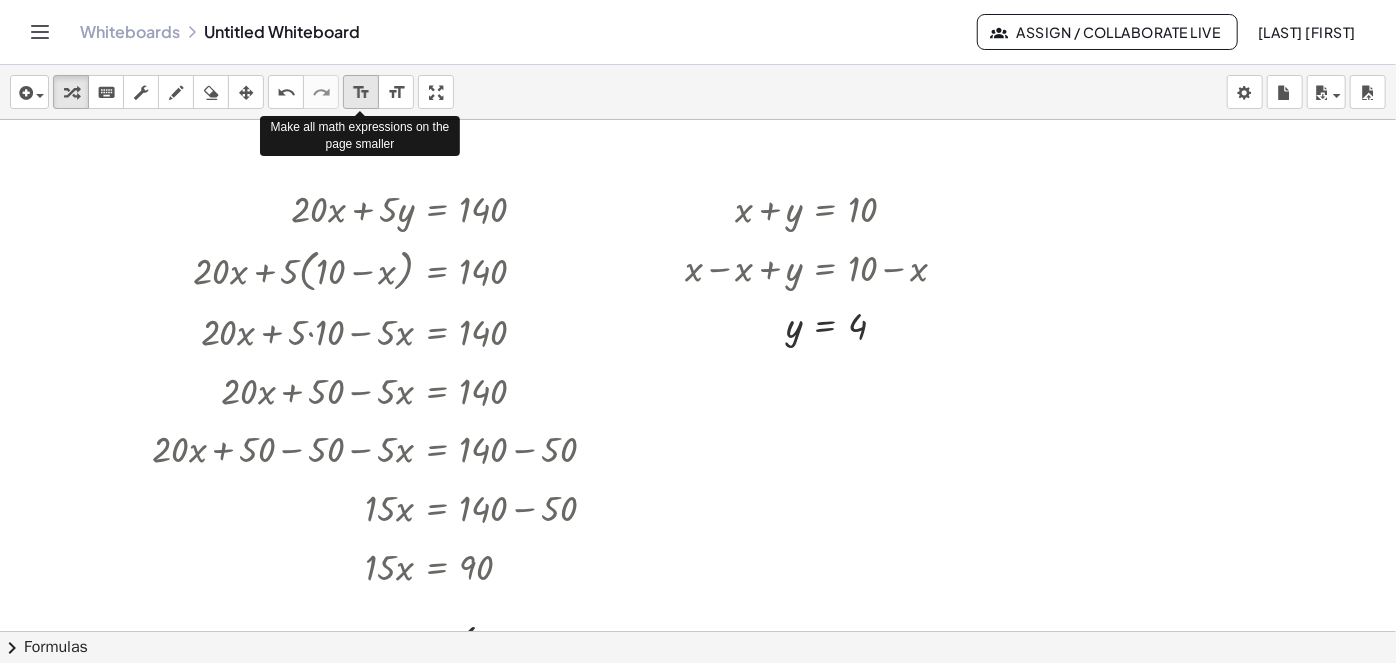 click on "format_size" at bounding box center (361, 92) 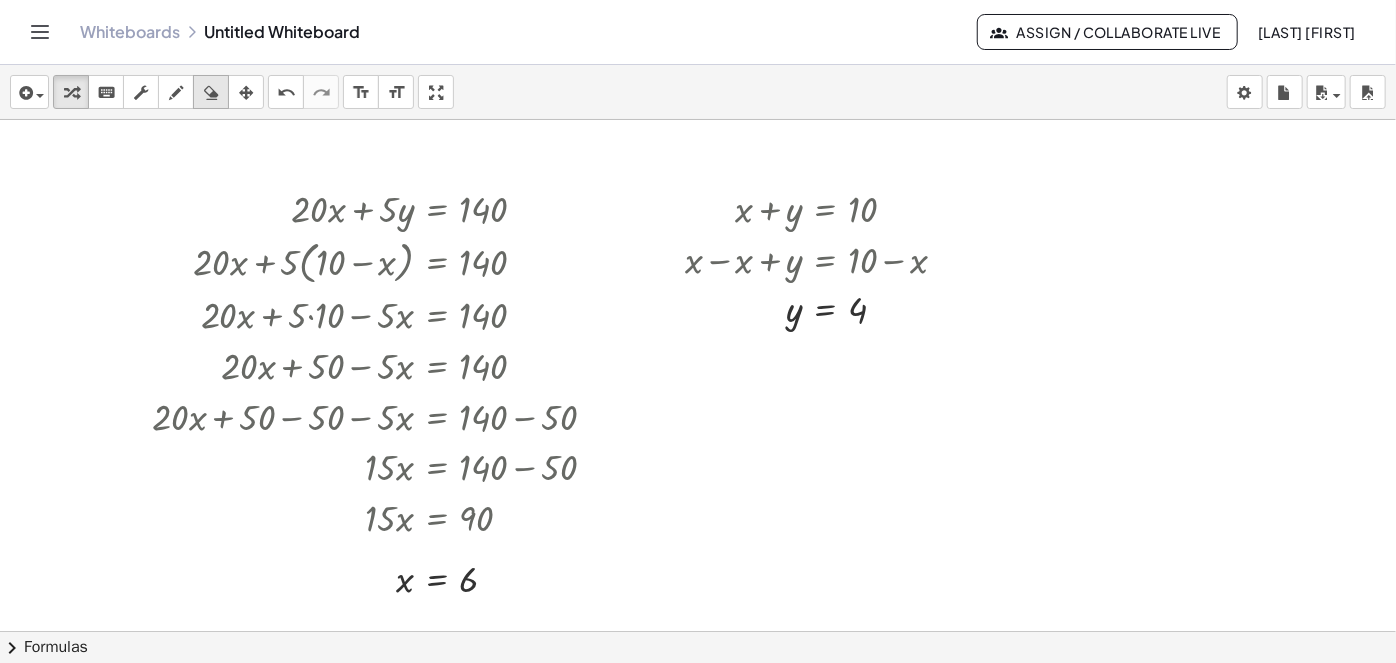 click at bounding box center [211, 93] 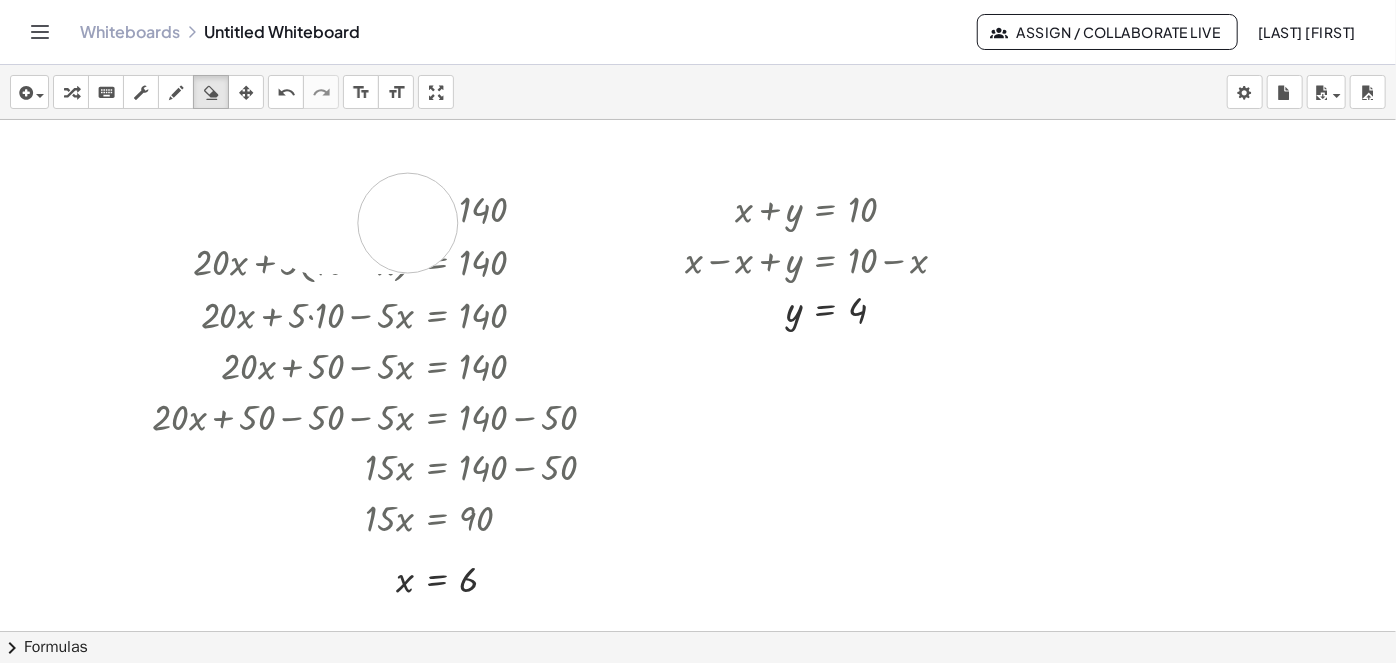 drag, startPoint x: 293, startPoint y: 207, endPoint x: 528, endPoint y: 239, distance: 237.16872 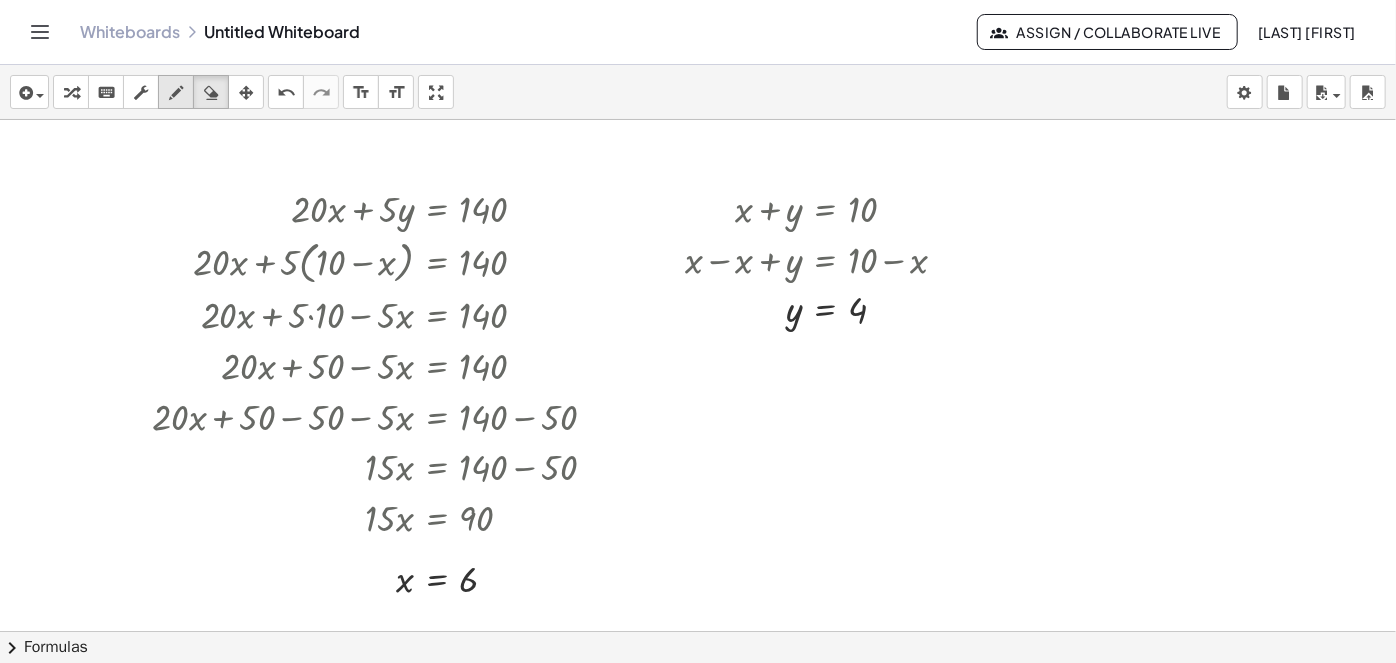 click at bounding box center (176, 92) 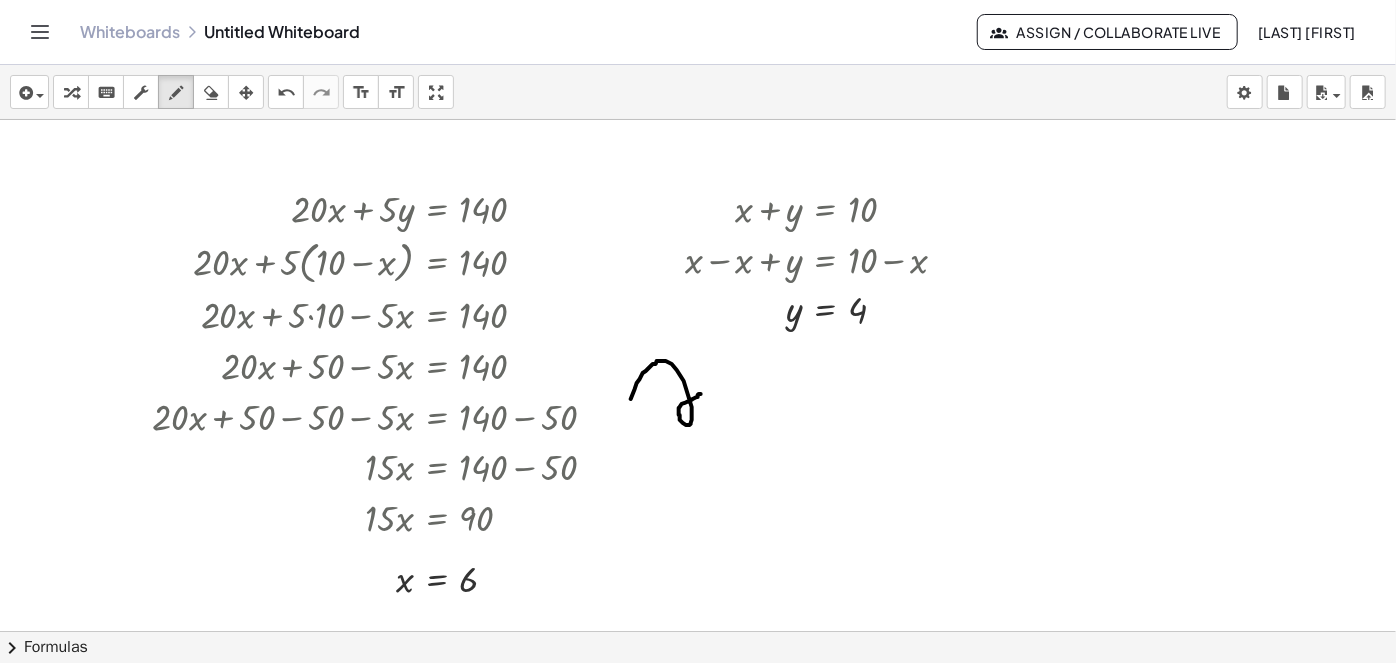 drag, startPoint x: 640, startPoint y: 378, endPoint x: 715, endPoint y: 382, distance: 75.10659 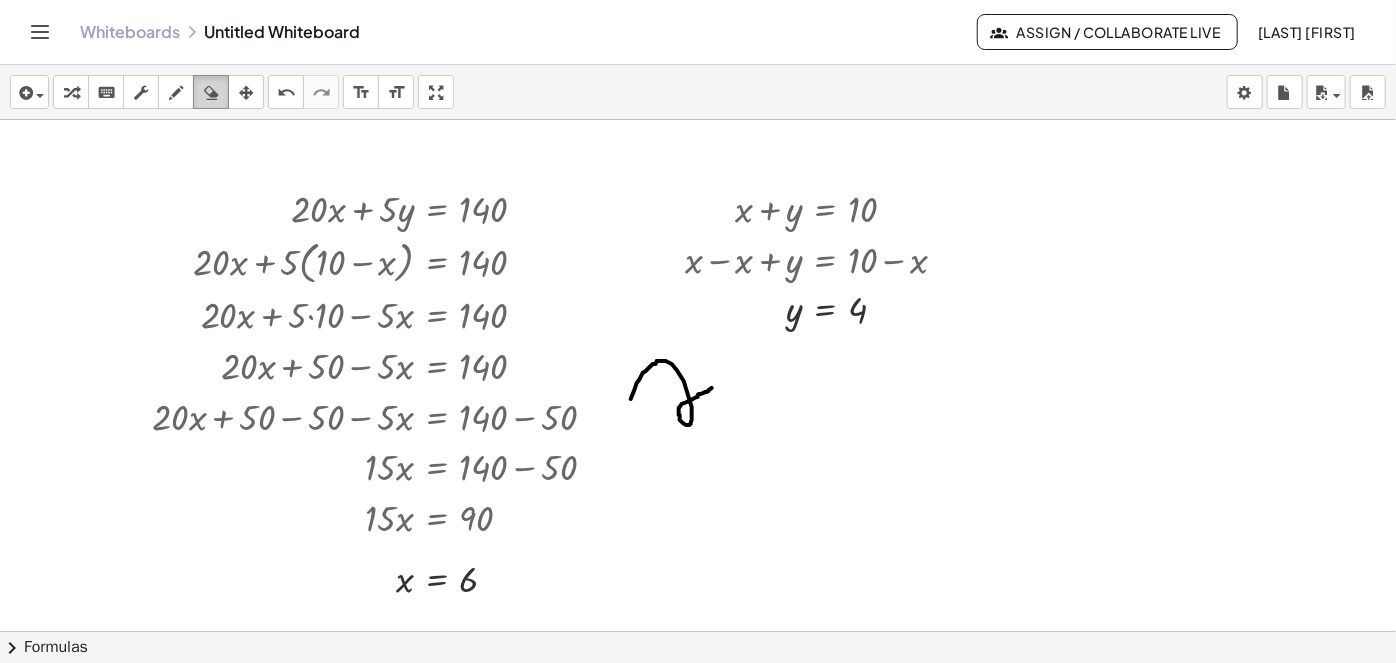 click at bounding box center (211, 93) 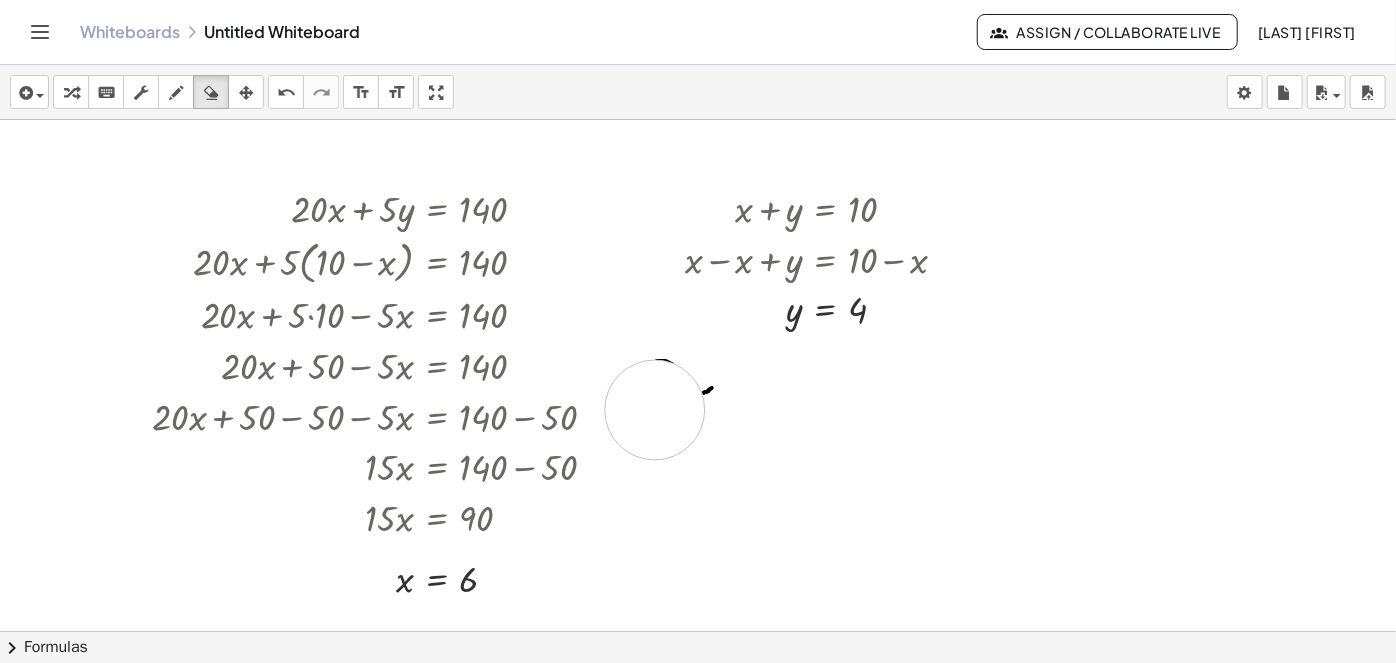 drag, startPoint x: 655, startPoint y: 409, endPoint x: 693, endPoint y: 384, distance: 45.486263 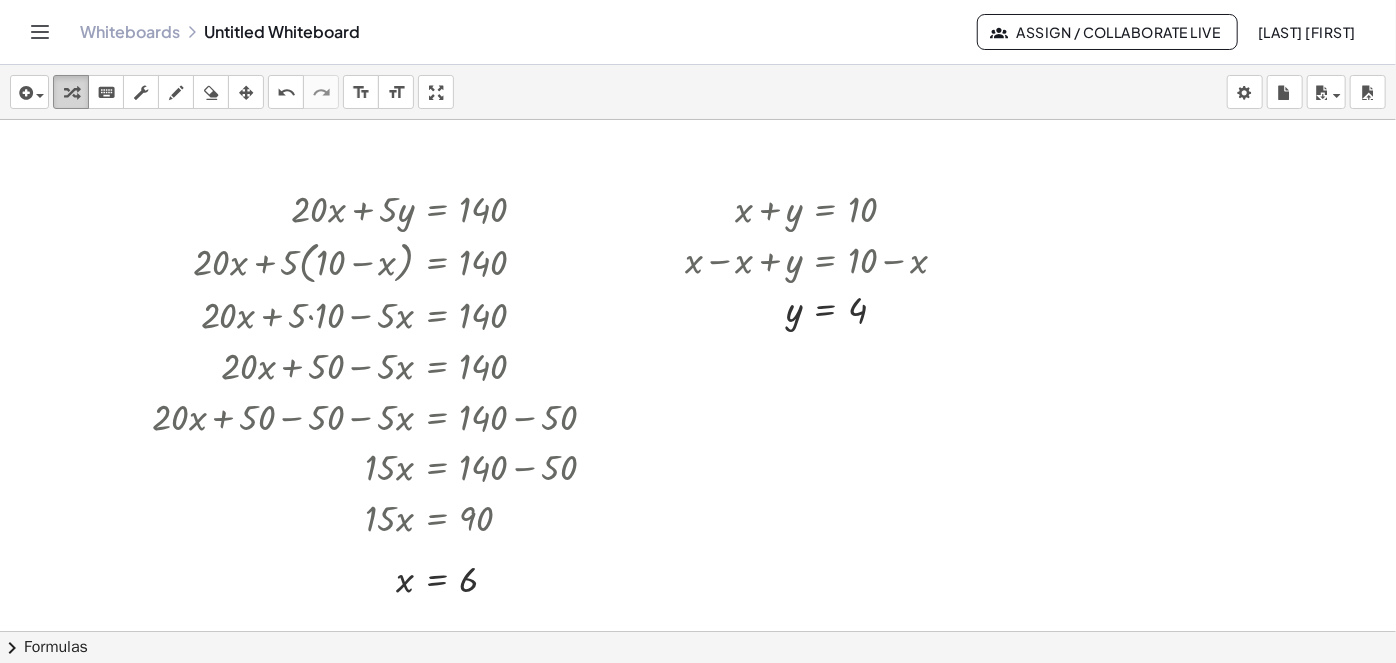 click at bounding box center (71, 93) 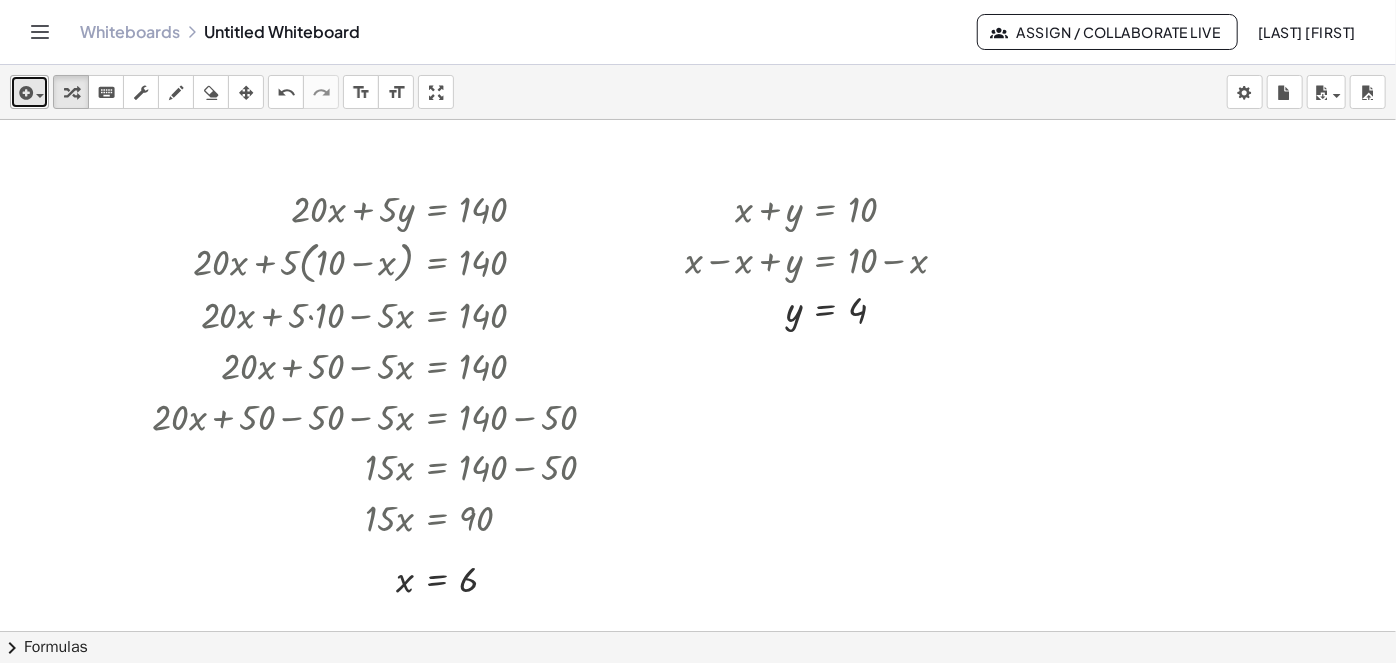 click at bounding box center [24, 93] 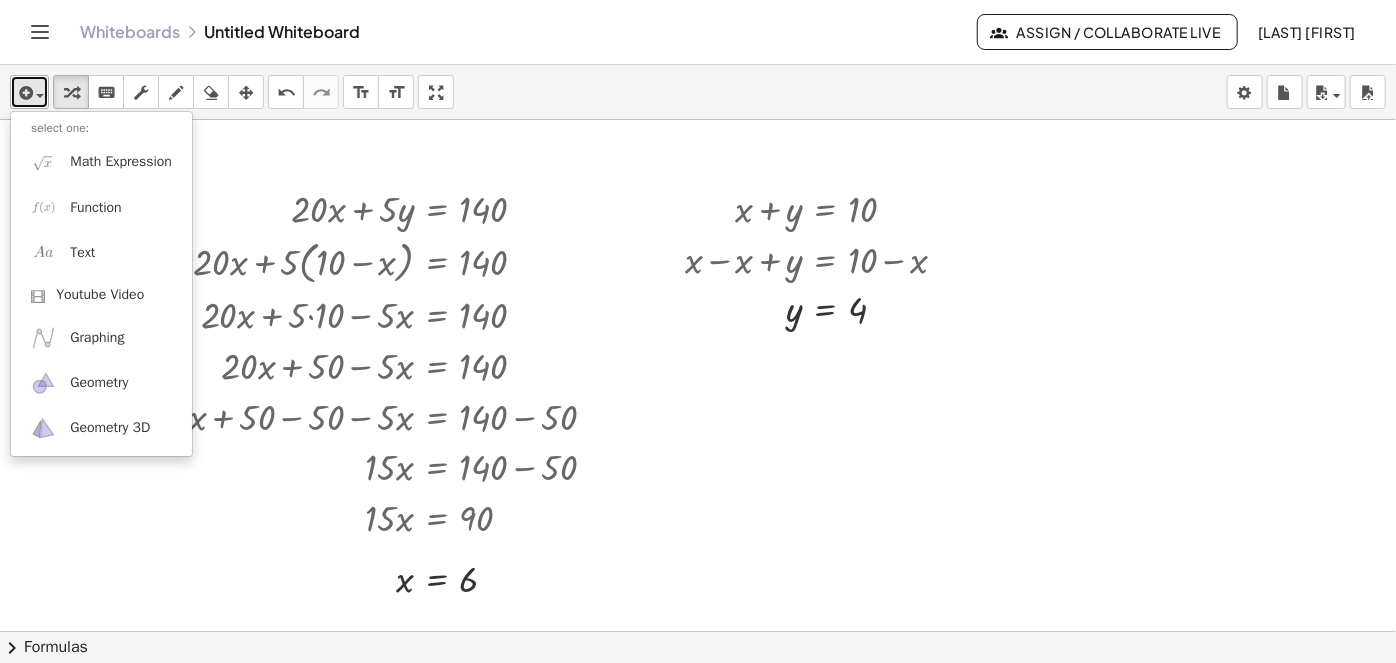 click at bounding box center [35, 95] 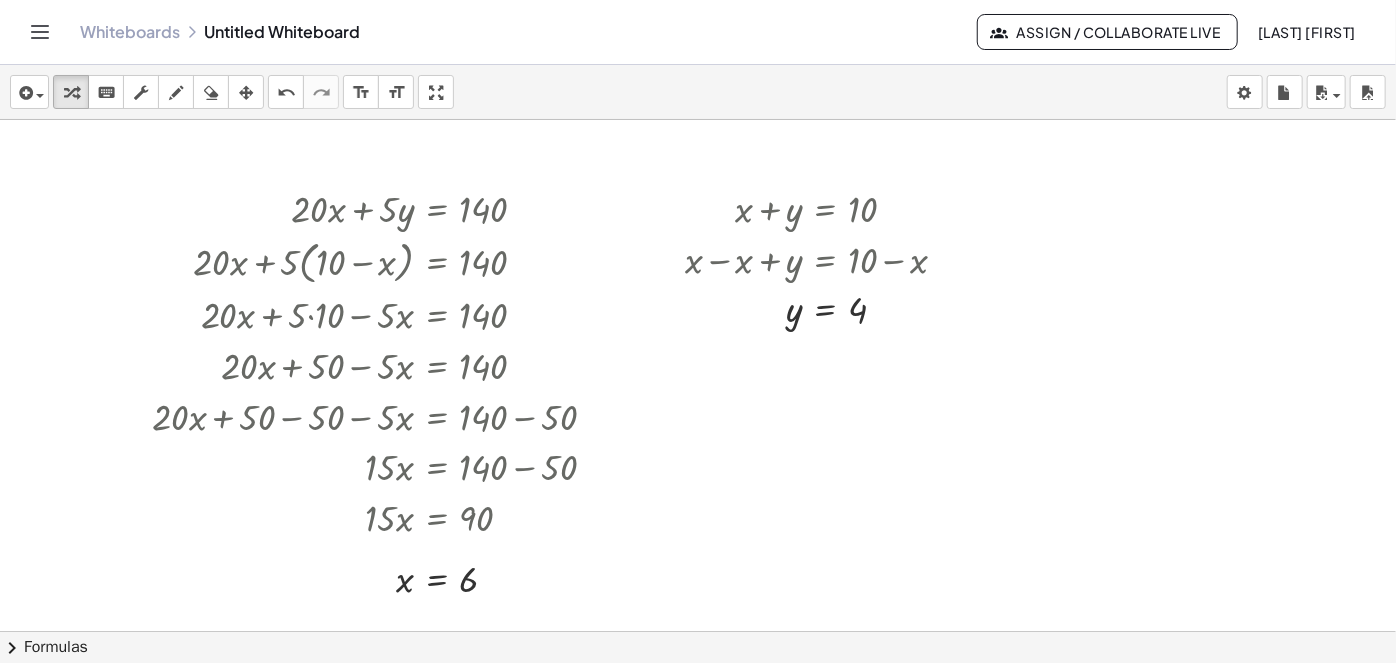 click on "Whiteboards" 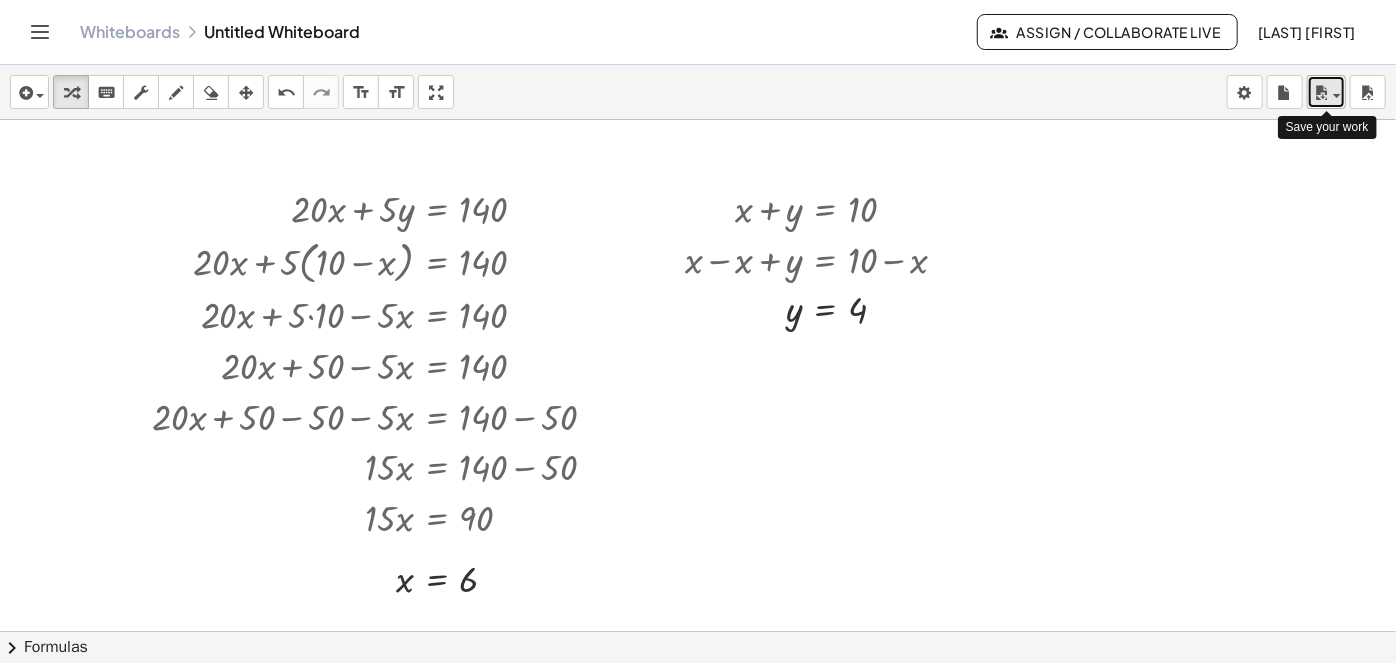 click at bounding box center [1321, 93] 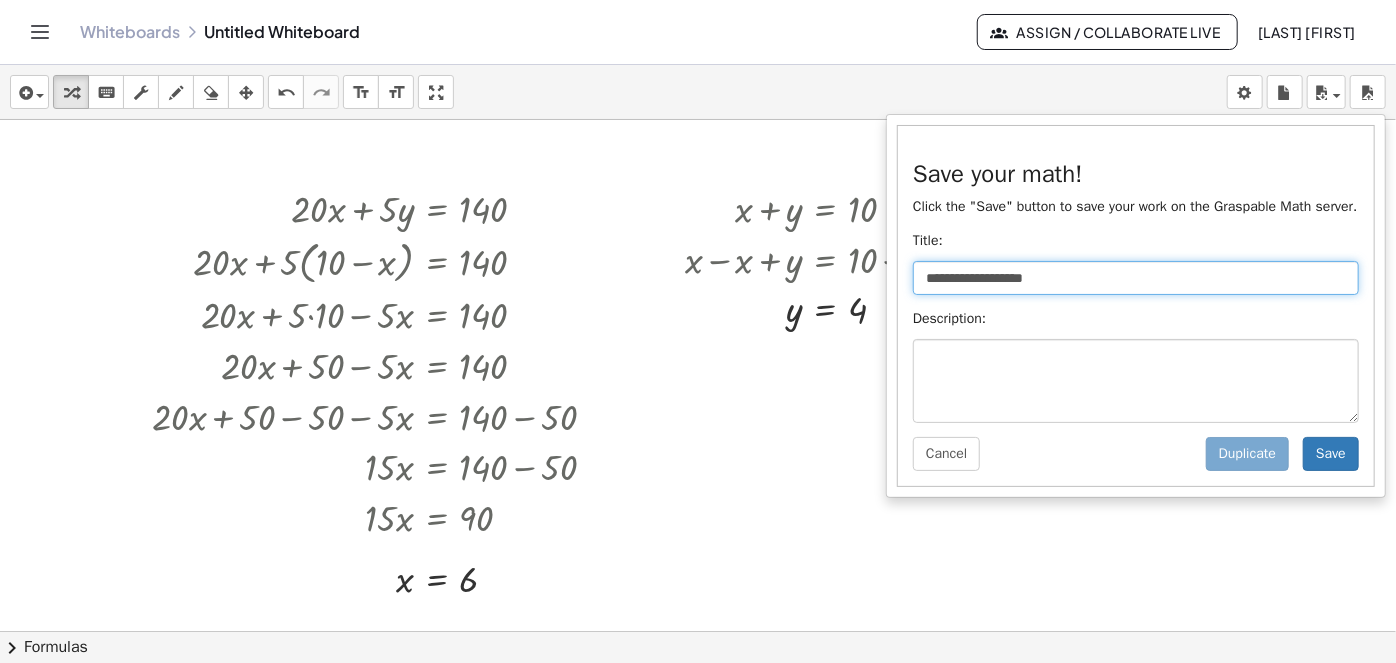 click on "**********" at bounding box center [1136, 278] 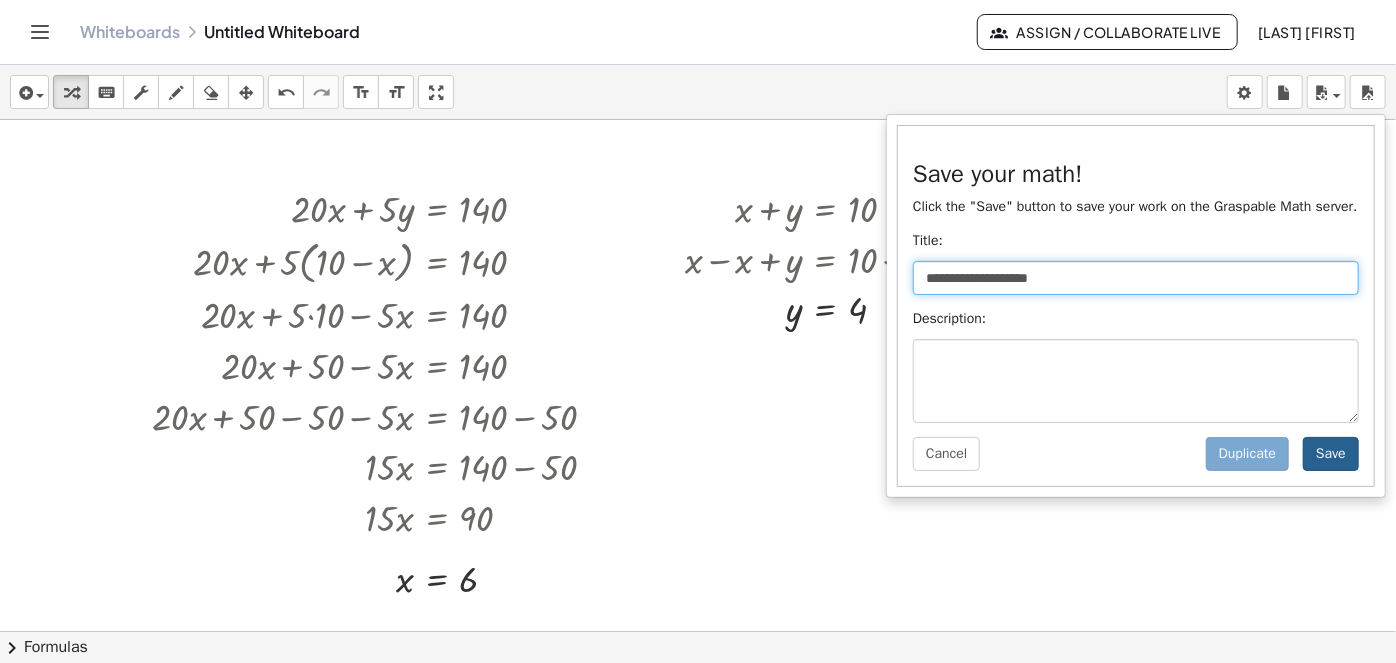 type on "**********" 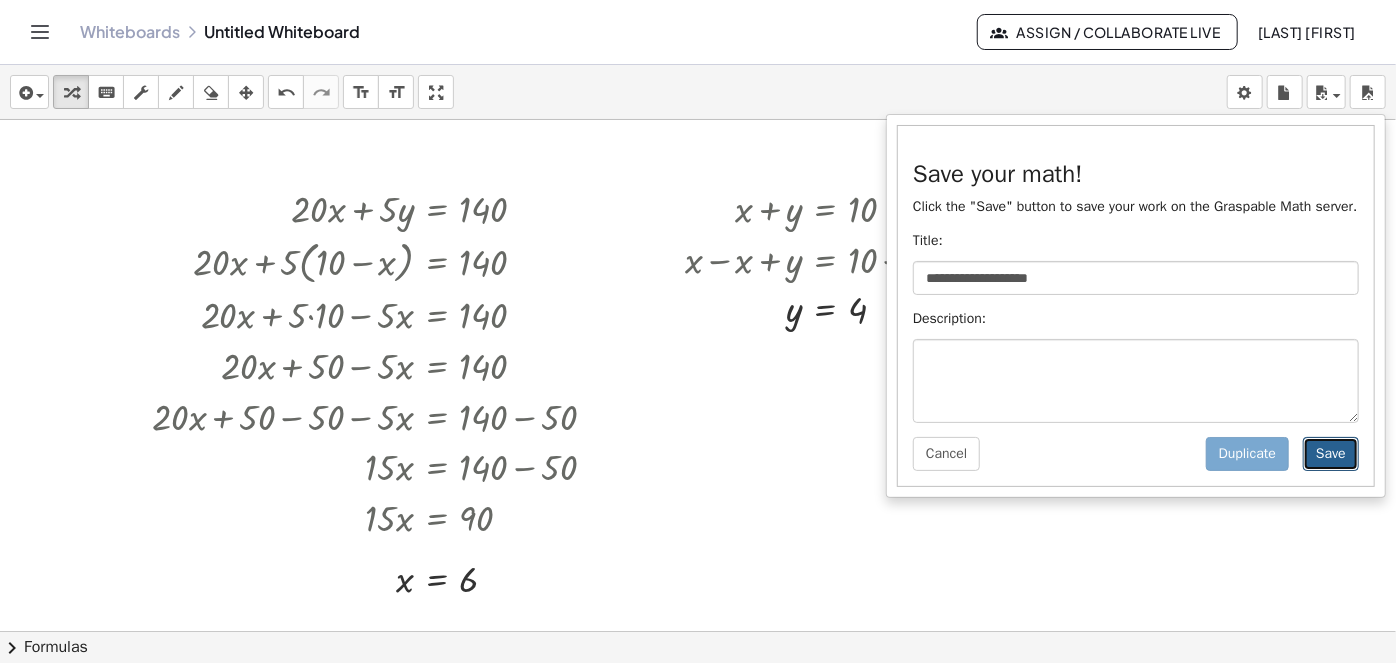 click on "Save" at bounding box center (1331, 454) 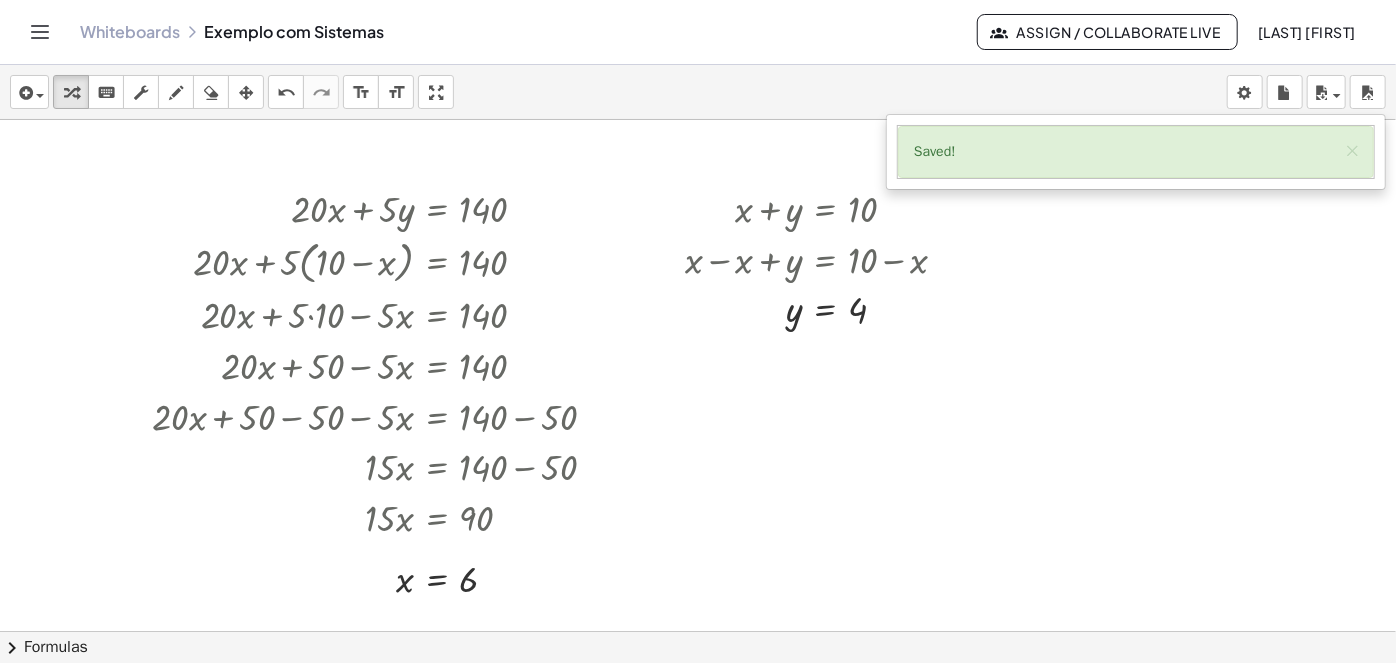click at bounding box center [698, 631] 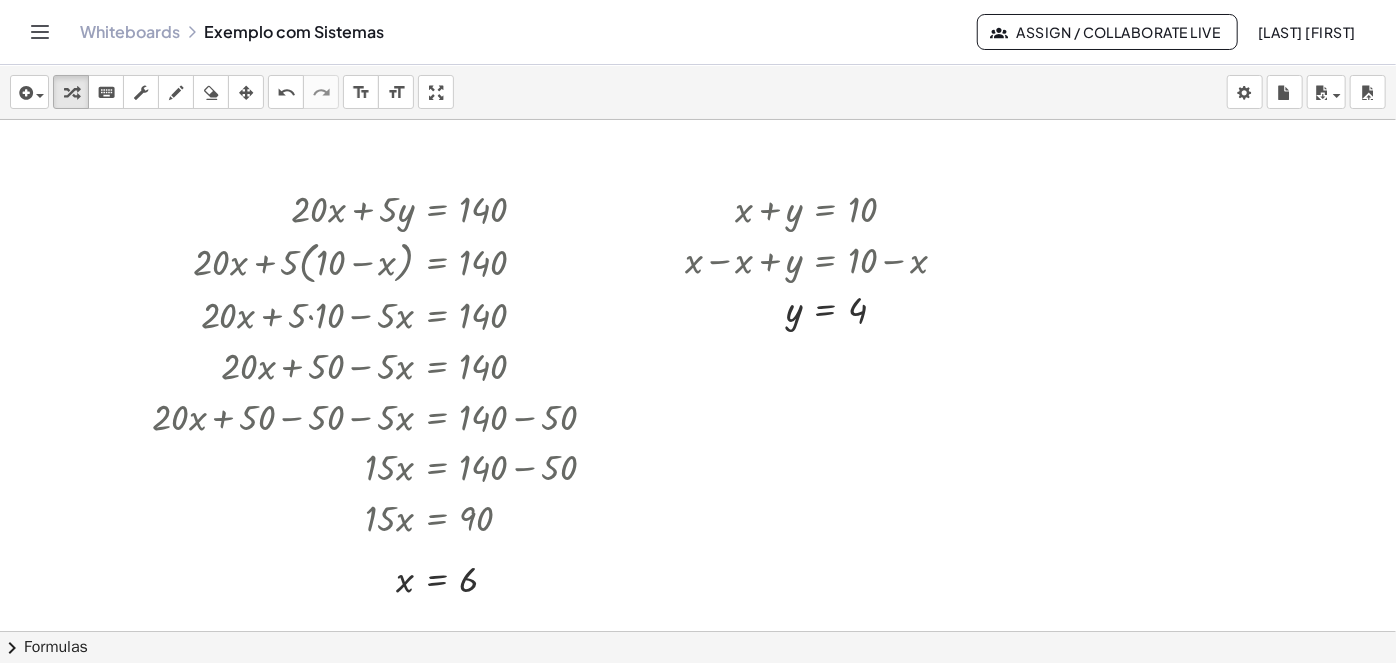 click on "Whiteboards" 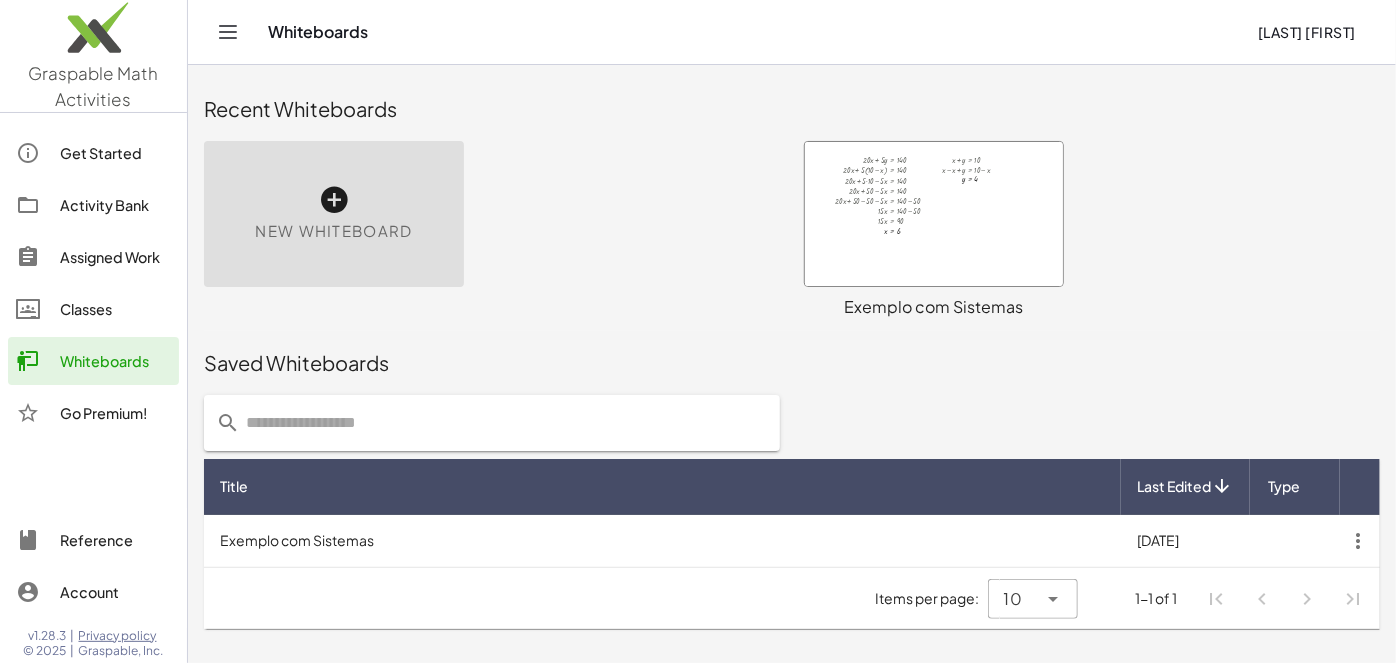 click on "Saved Whiteboards" 